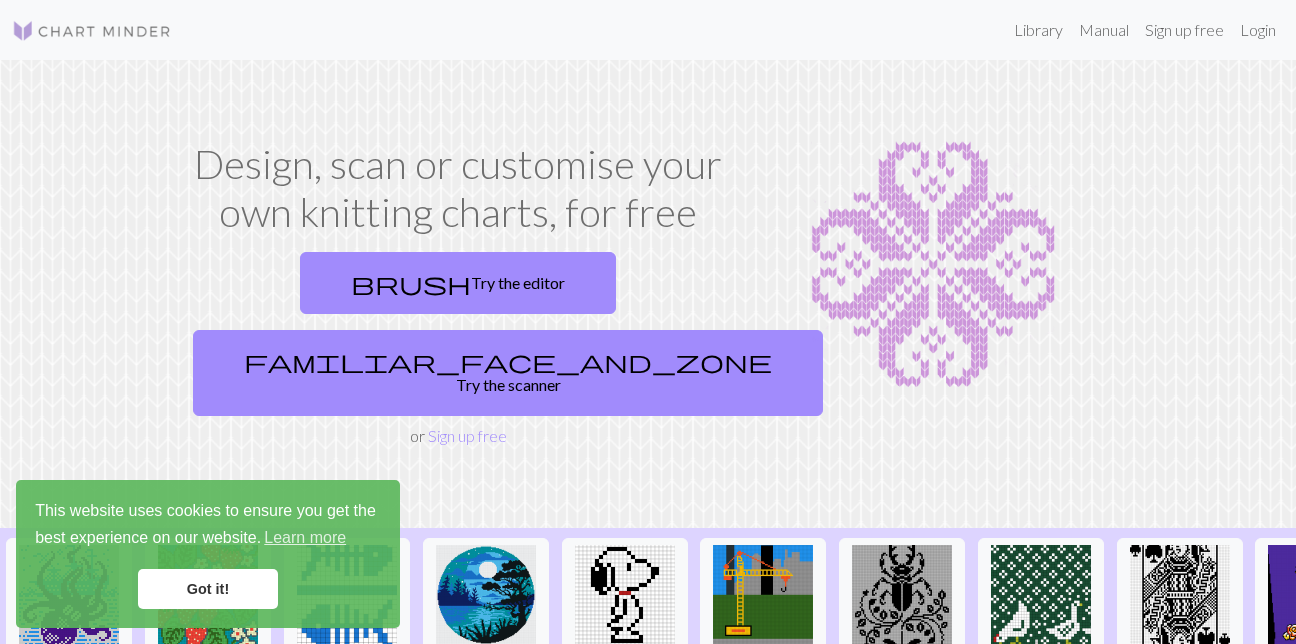 scroll, scrollTop: 0, scrollLeft: 0, axis: both 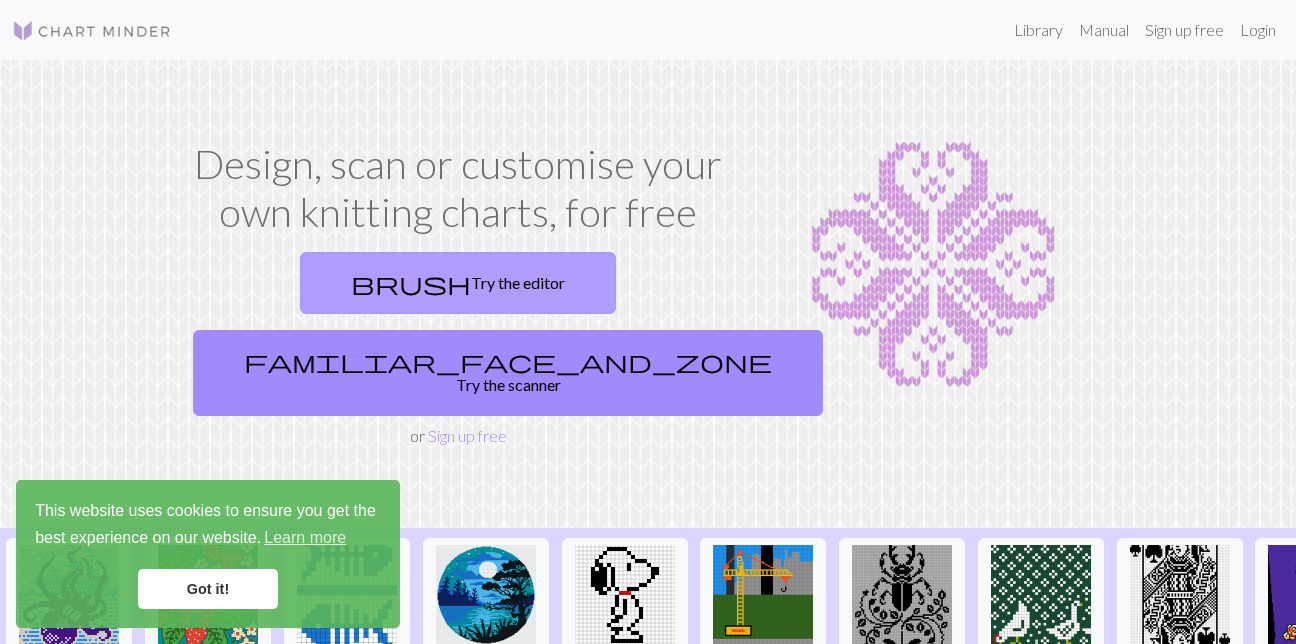 click on "brush  Try the editor" at bounding box center [458, 283] 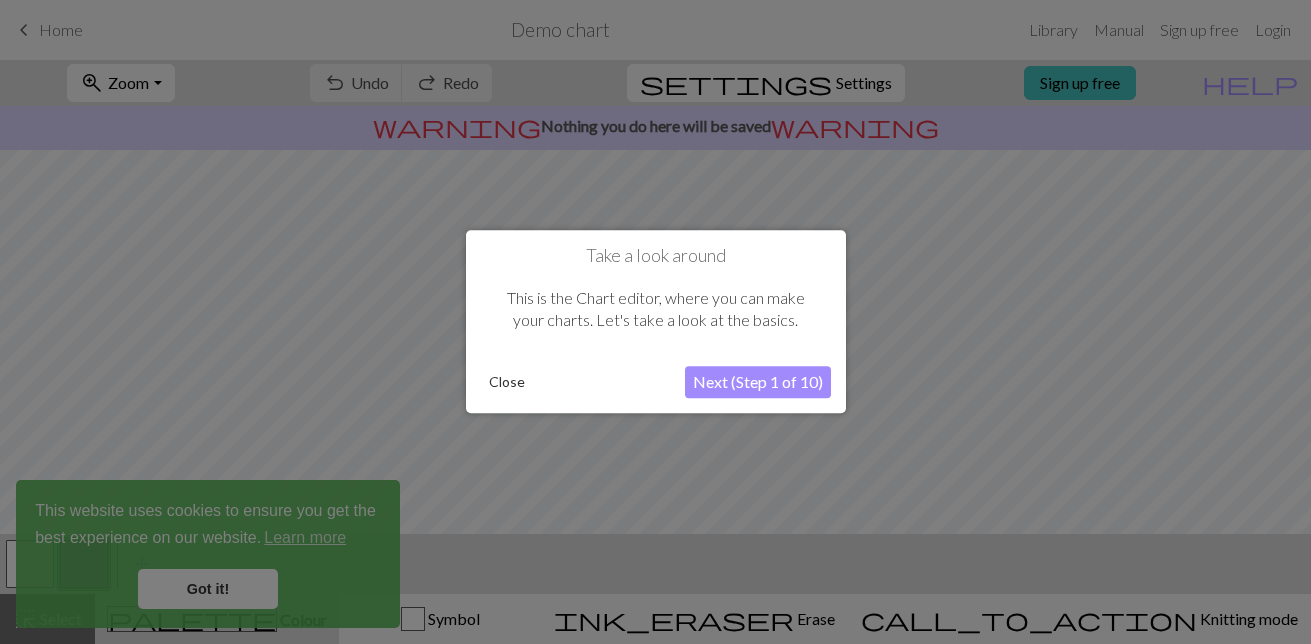 click on "Close" at bounding box center (507, 383) 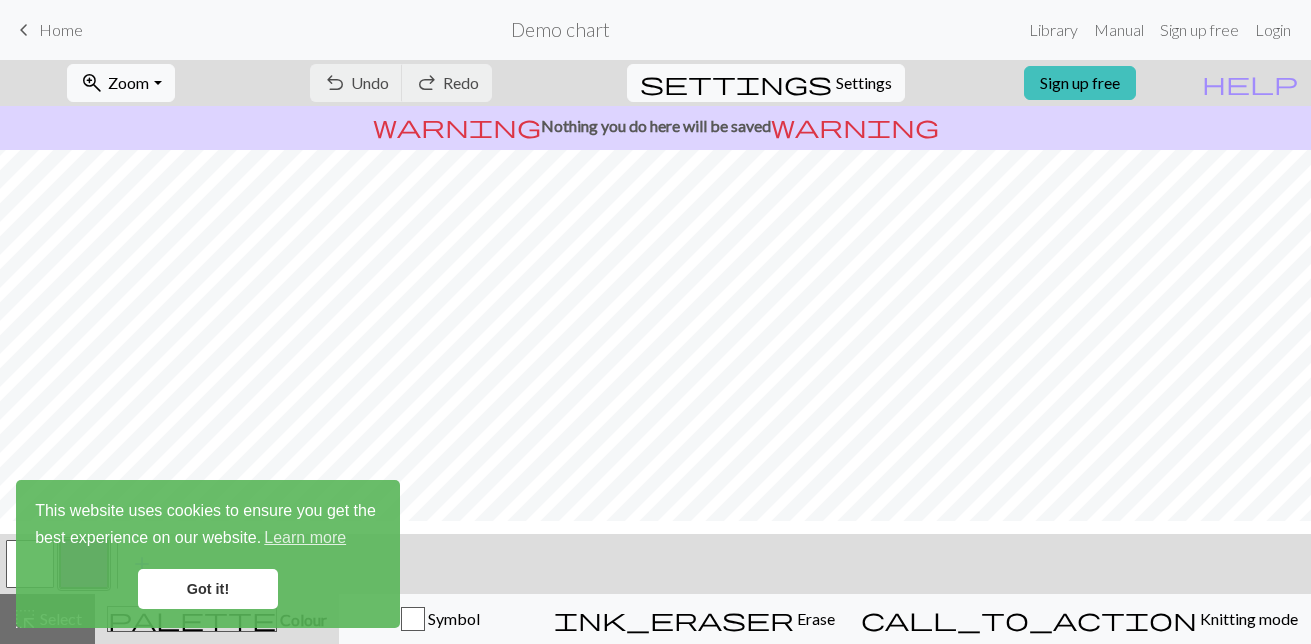 scroll, scrollTop: 0, scrollLeft: 0, axis: both 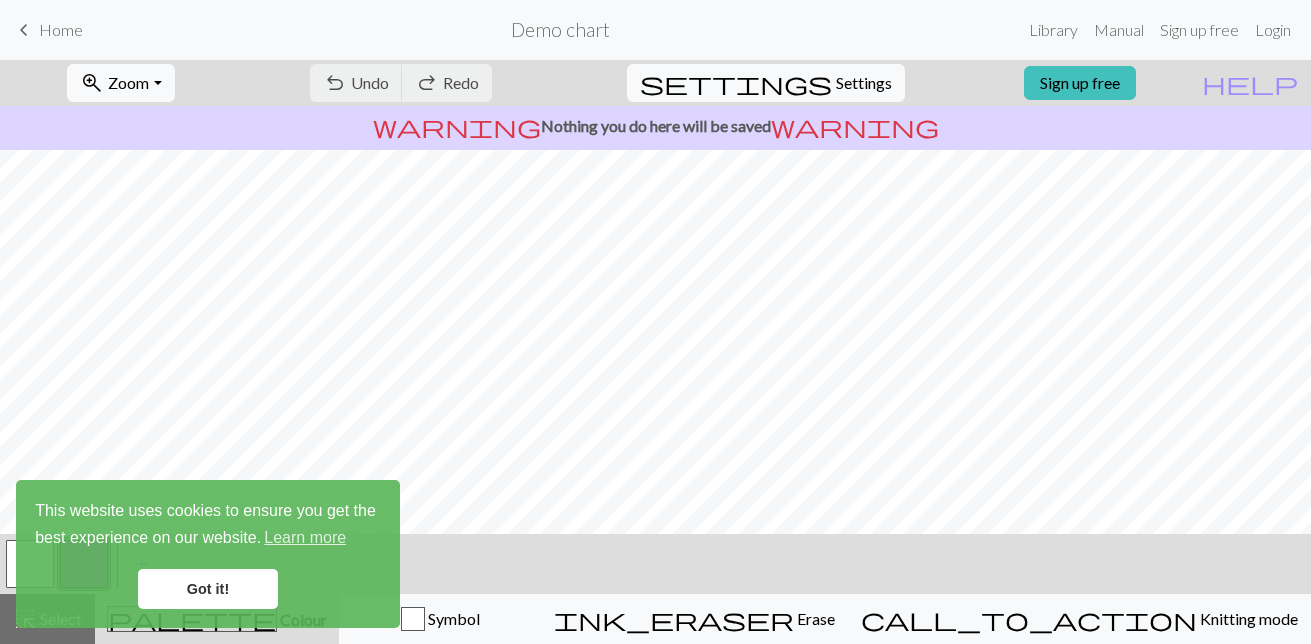 click on "Got it!" at bounding box center [208, 589] 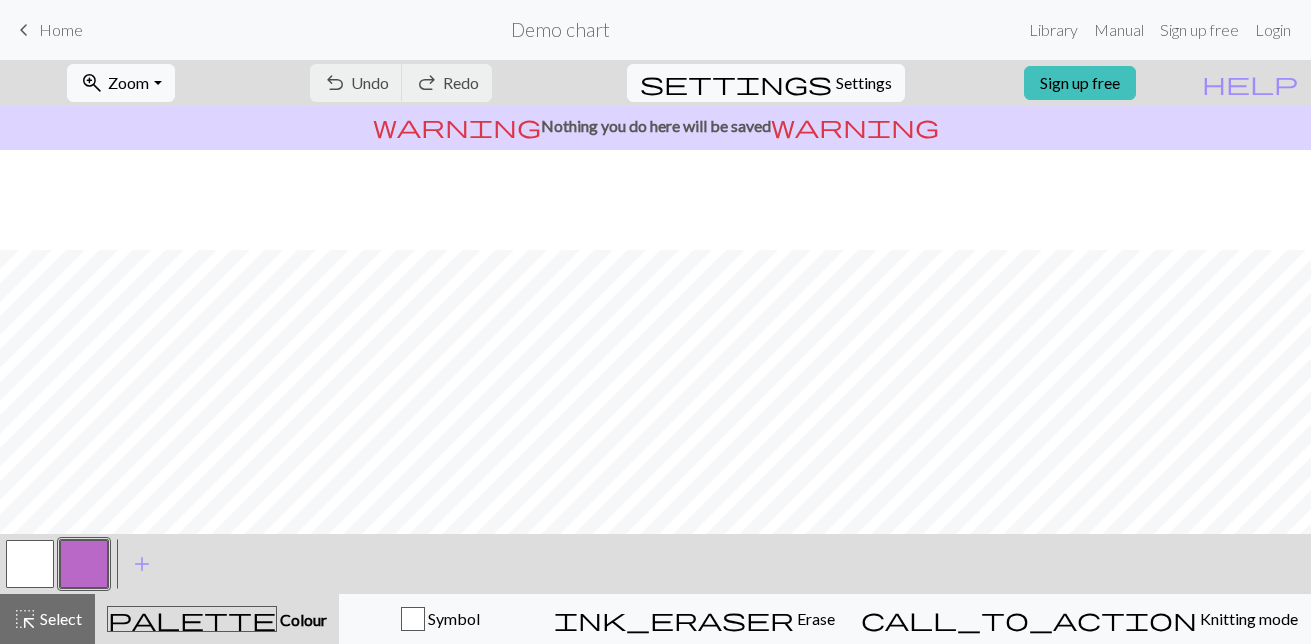 scroll, scrollTop: 300, scrollLeft: 0, axis: vertical 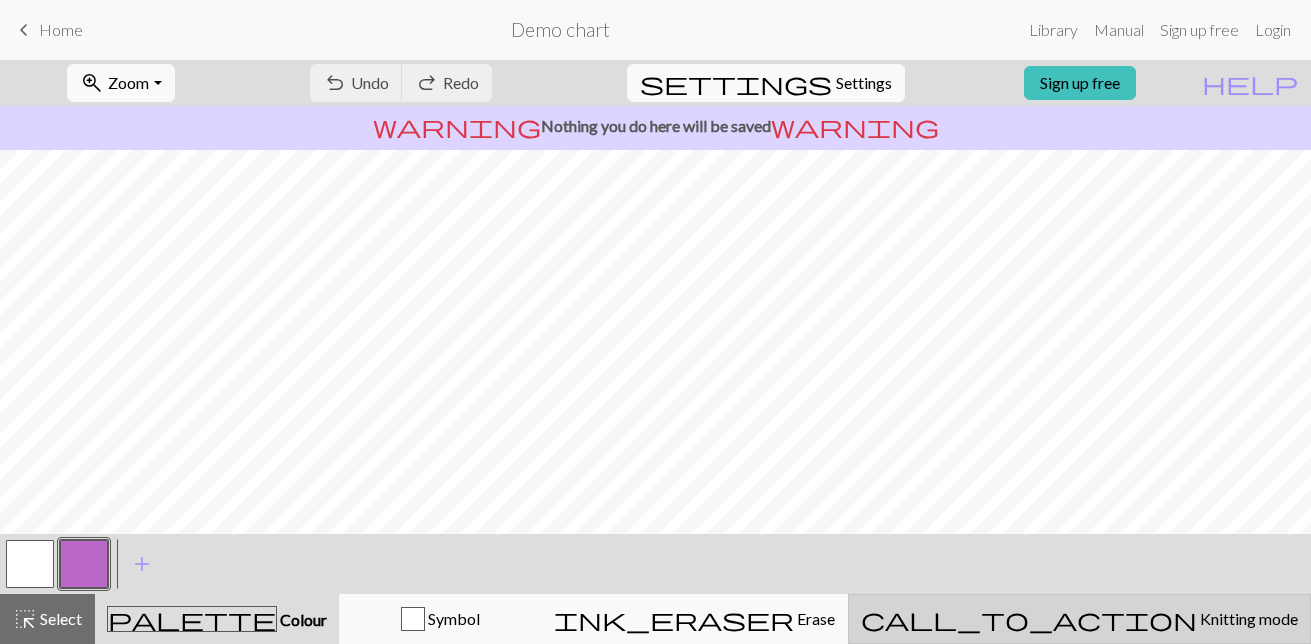 click on "Knitting mode" at bounding box center (1247, 618) 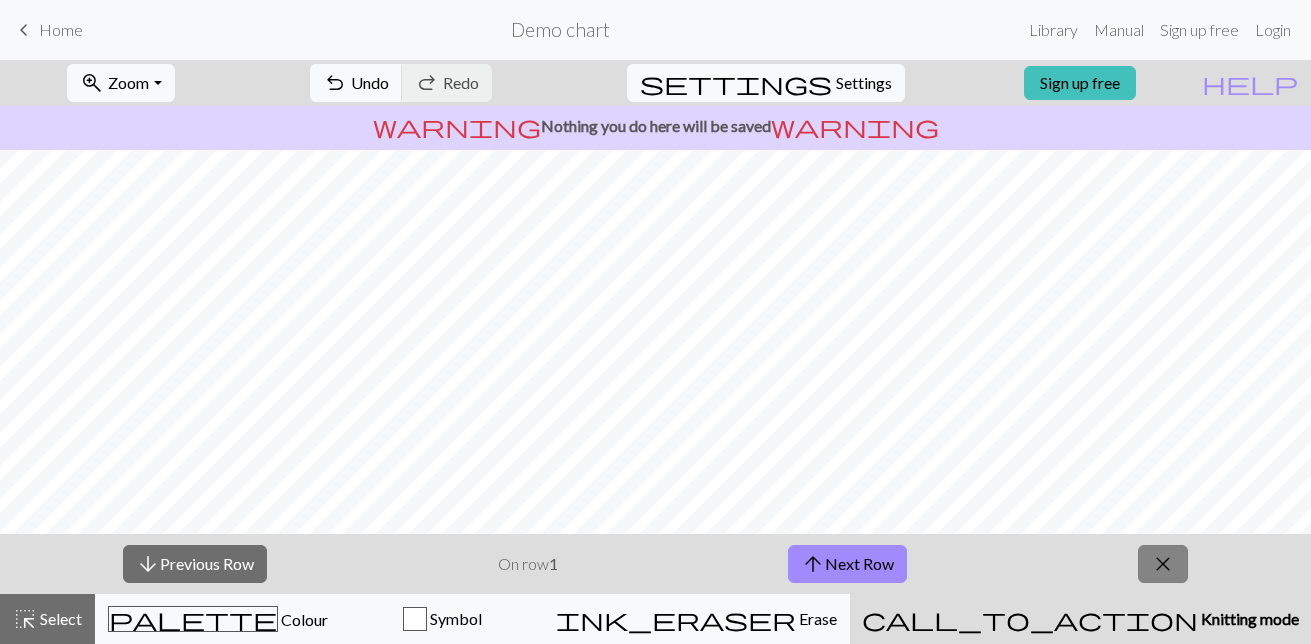 click on "close" at bounding box center [1163, 564] 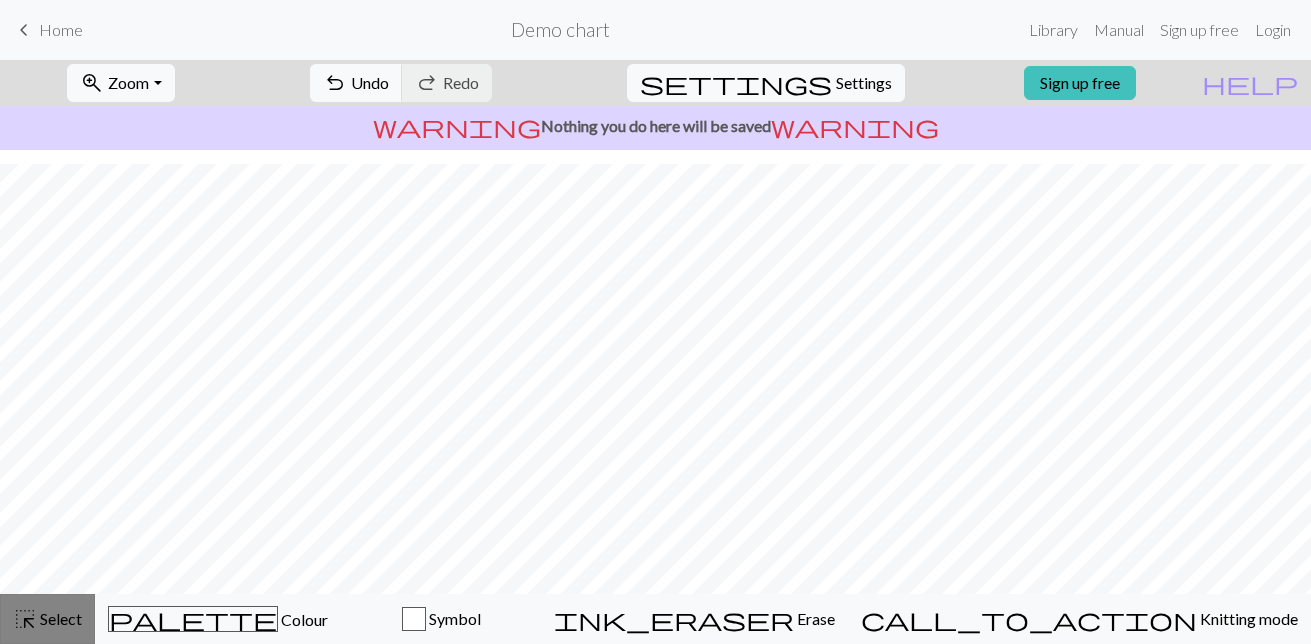 click on "Select" at bounding box center [59, 618] 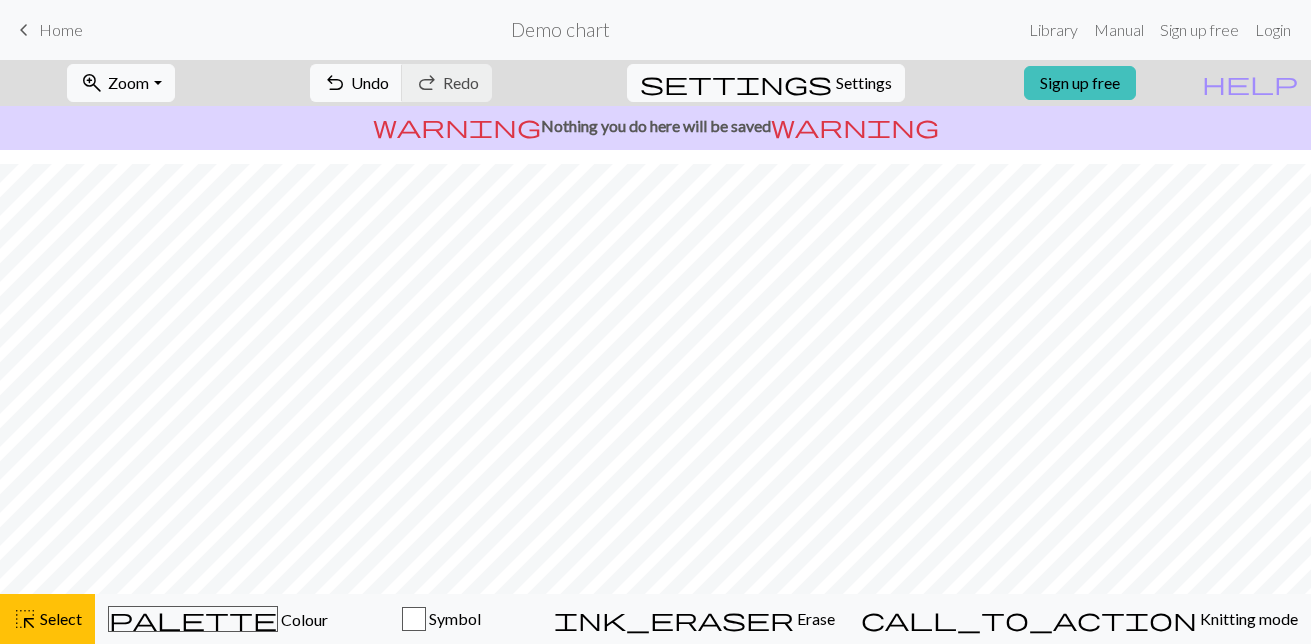 click on "keyboard_arrow_left" at bounding box center (24, 30) 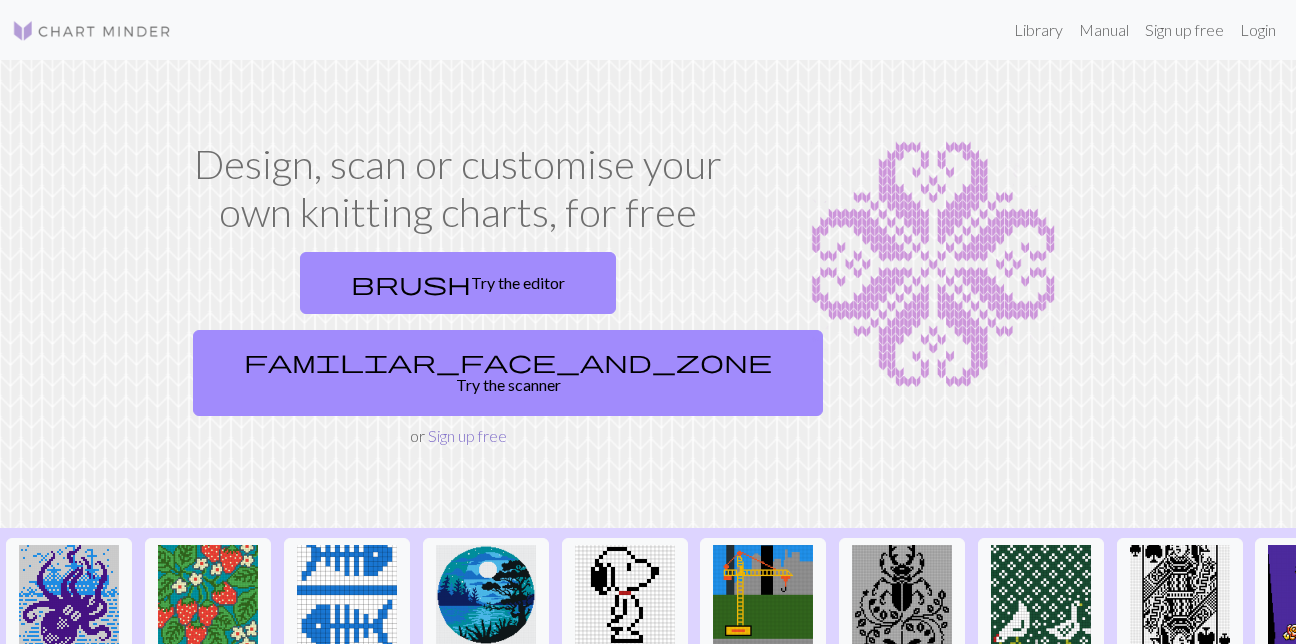 click on "Sign up free" at bounding box center [467, 435] 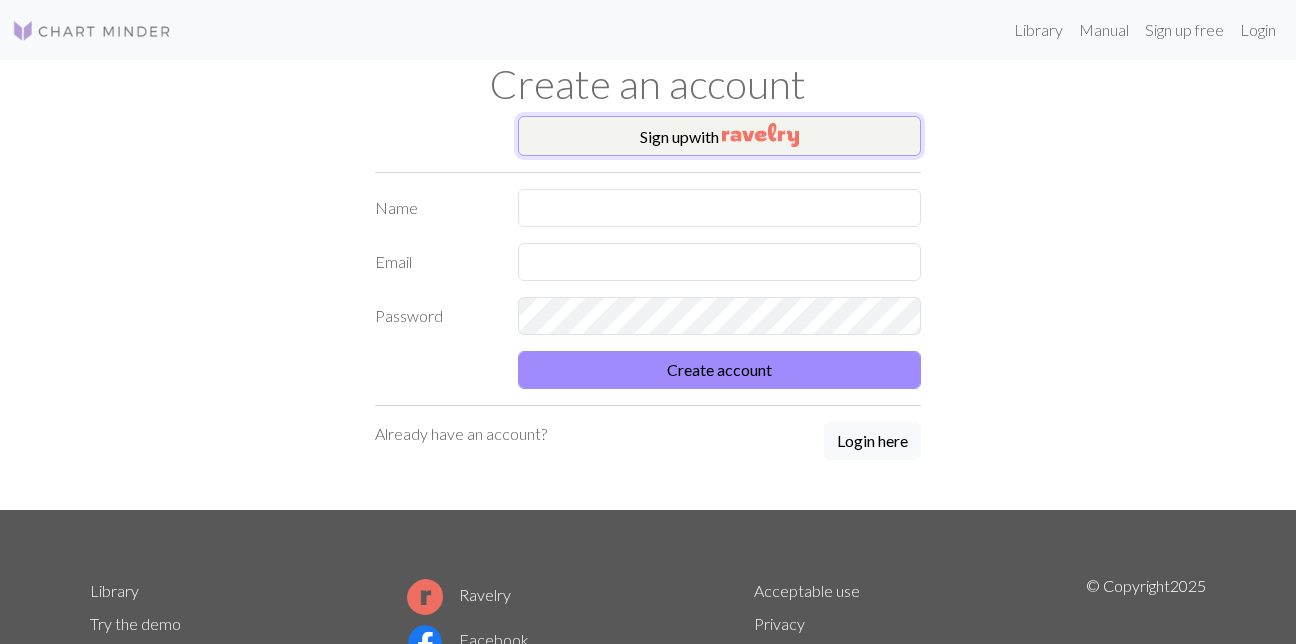 click on "Sign up  with" at bounding box center (720, 136) 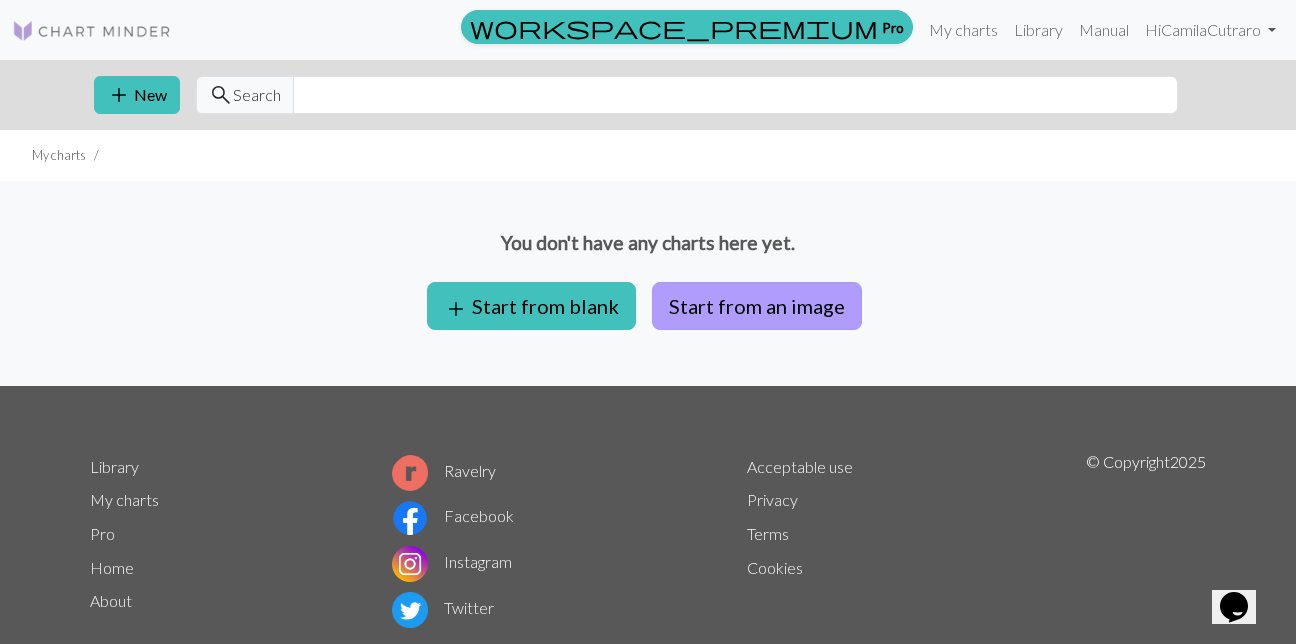 click on "Start from an image" at bounding box center (757, 306) 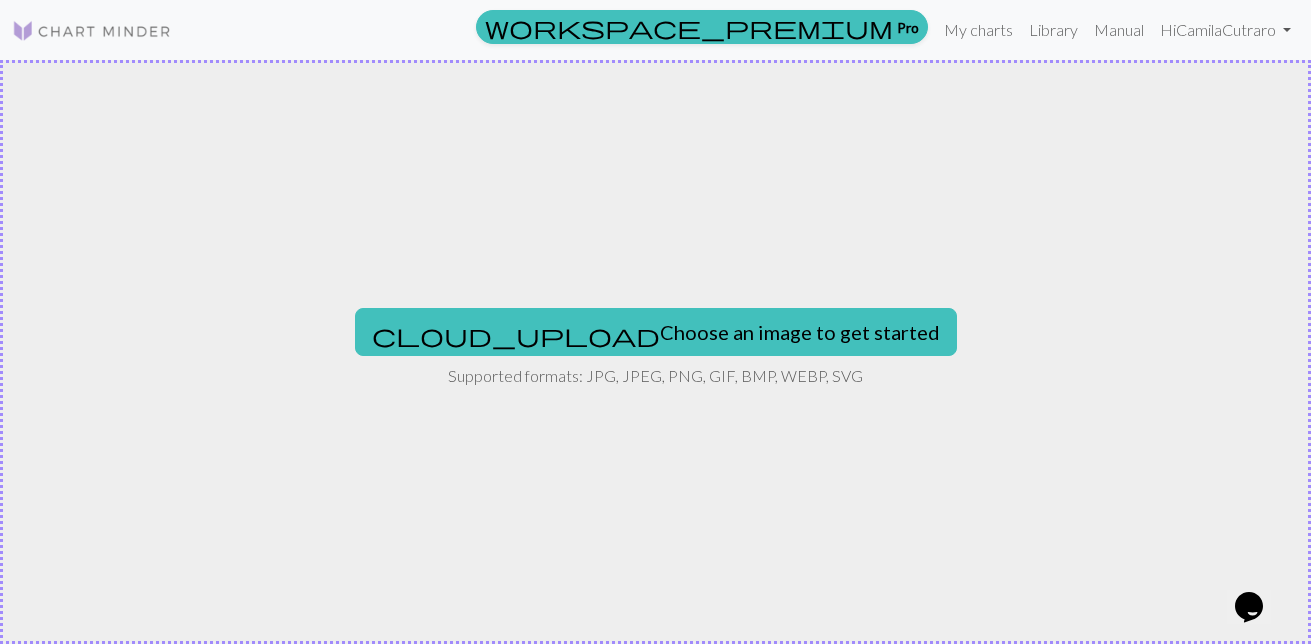 click on "cloud_upload  Choose an image to get started" at bounding box center [656, 332] 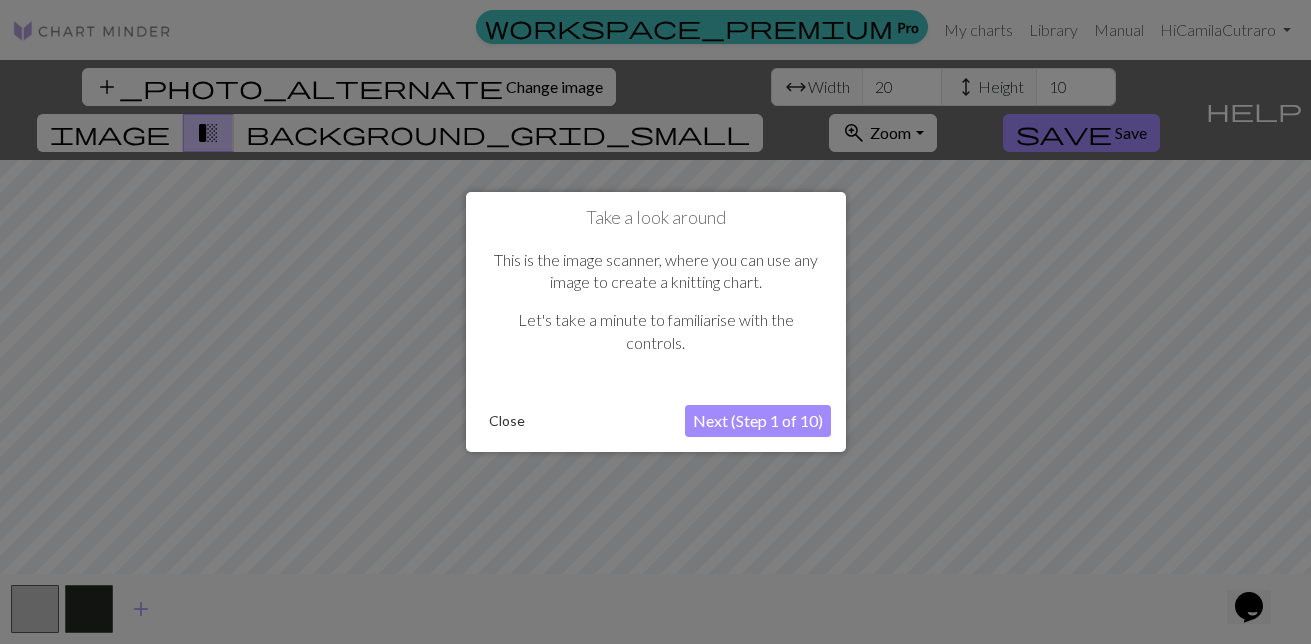 click on "Next (Step 1 of 10)" at bounding box center [758, 421] 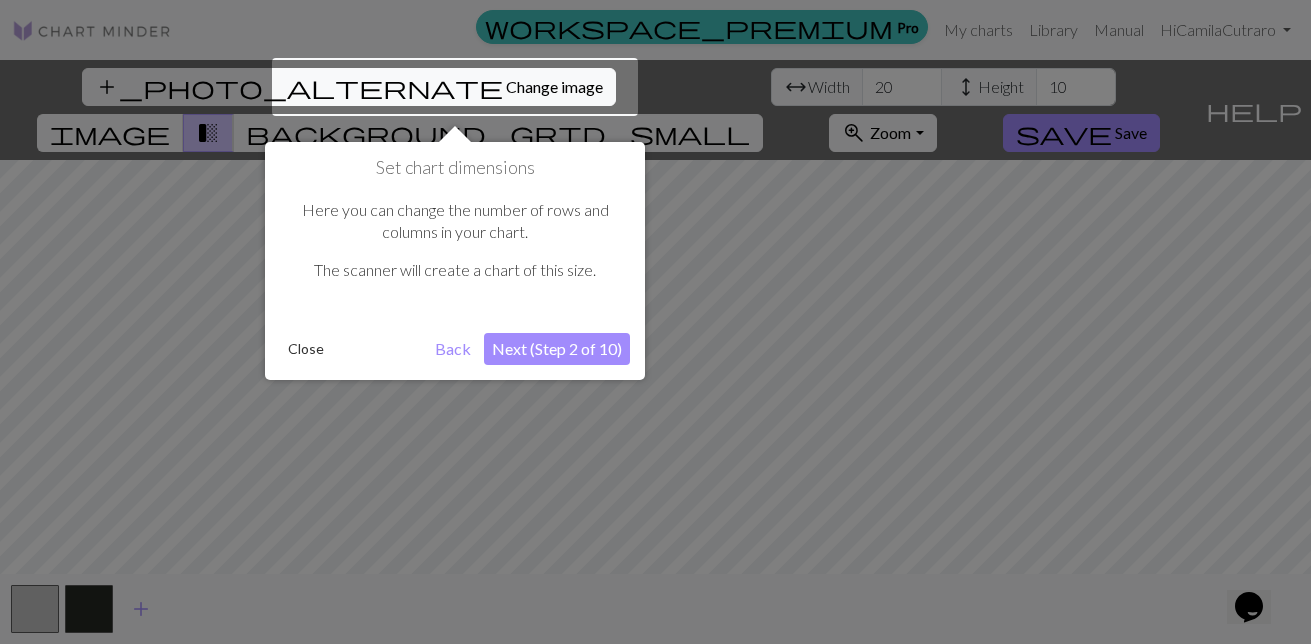 click on "Next (Step 2 of 10)" at bounding box center [557, 349] 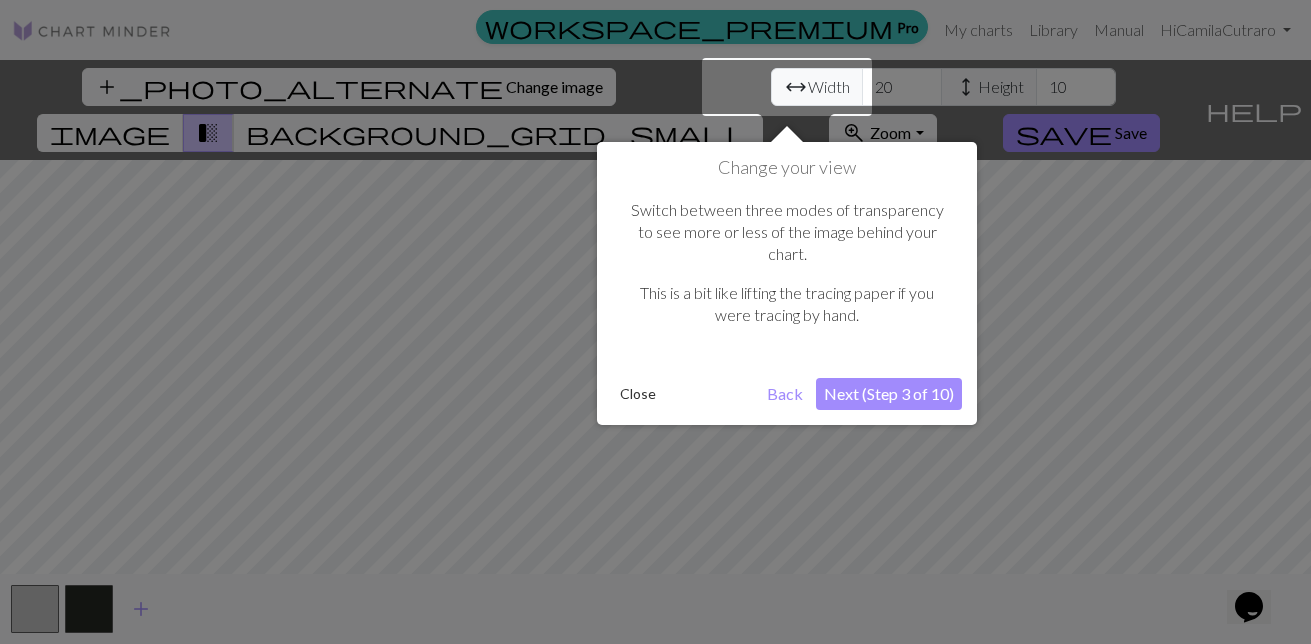 click on "Next (Step 3 of 10)" at bounding box center [889, 394] 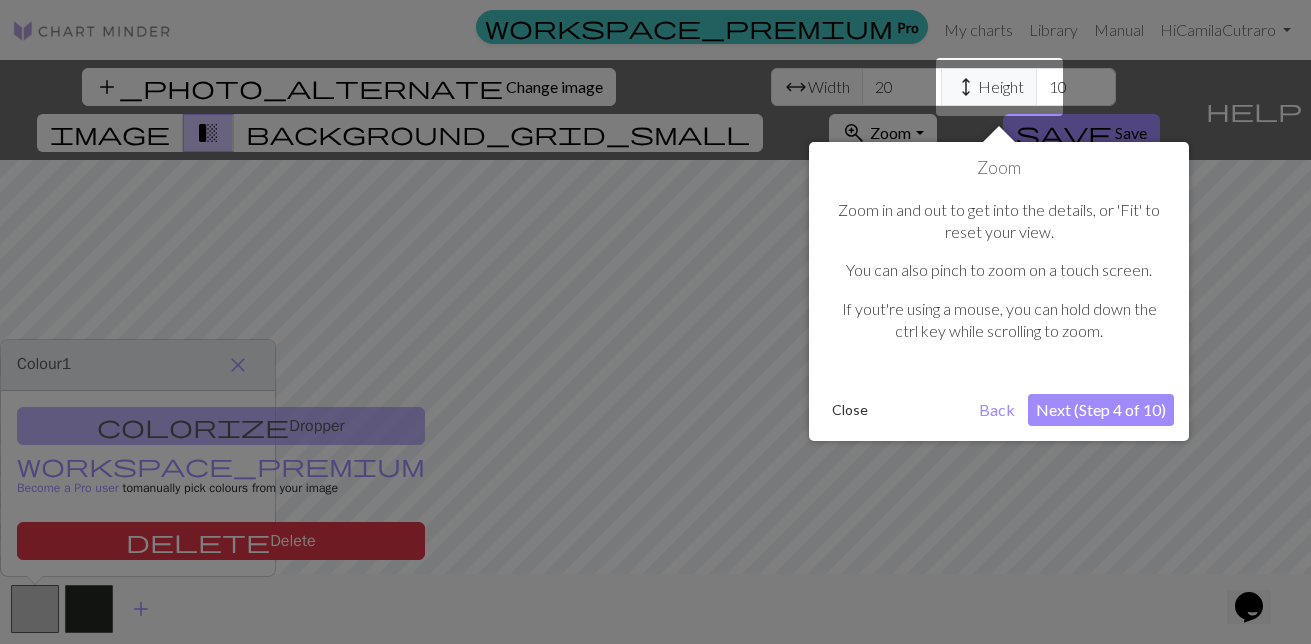 click on "Next (Step 4 of 10)" at bounding box center (1101, 410) 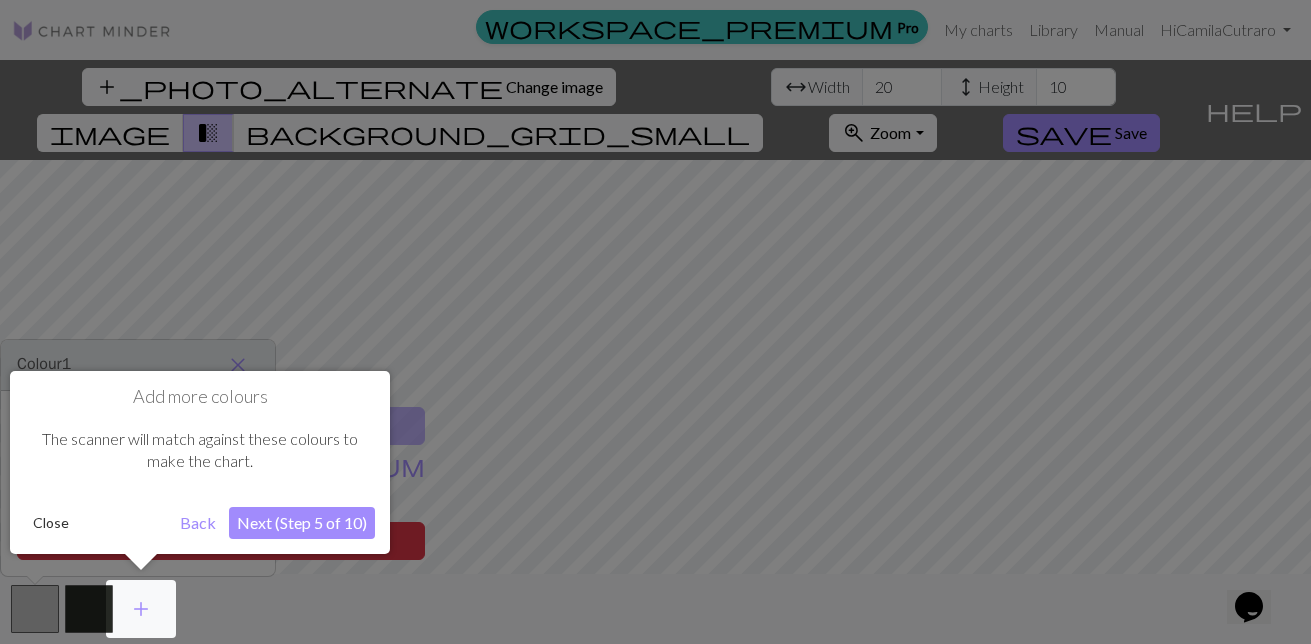 click on "Next (Step 5 of 10)" at bounding box center (302, 523) 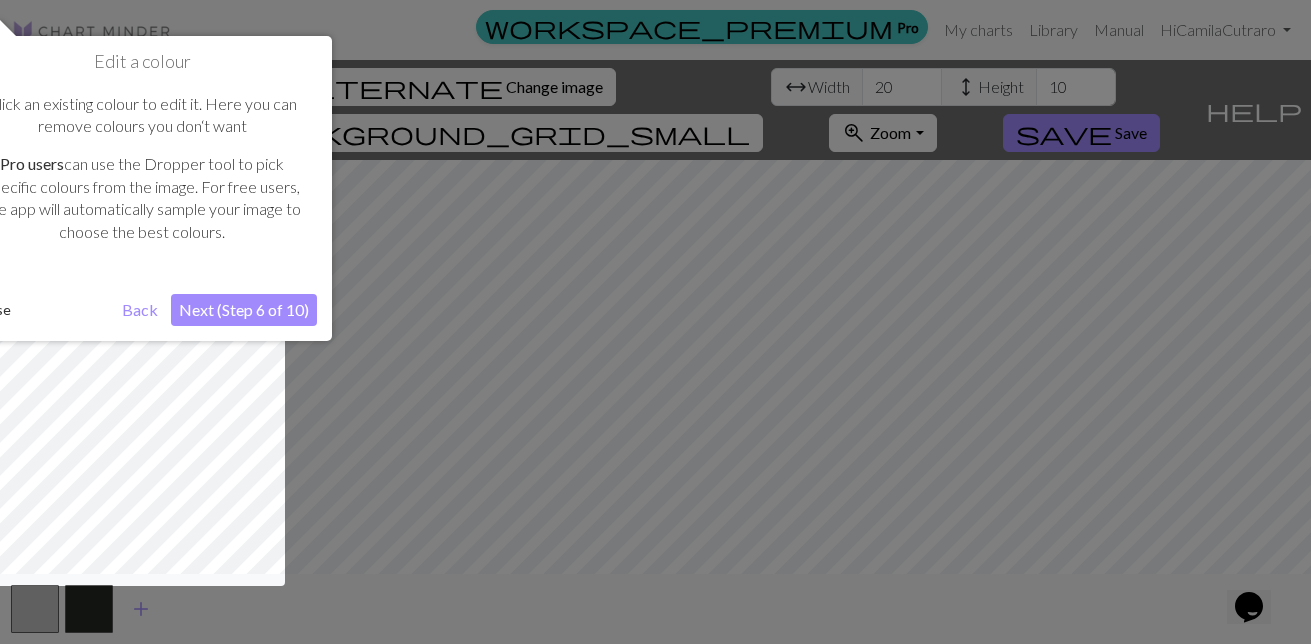 click on "Next (Step 6 of 10)" at bounding box center (244, 310) 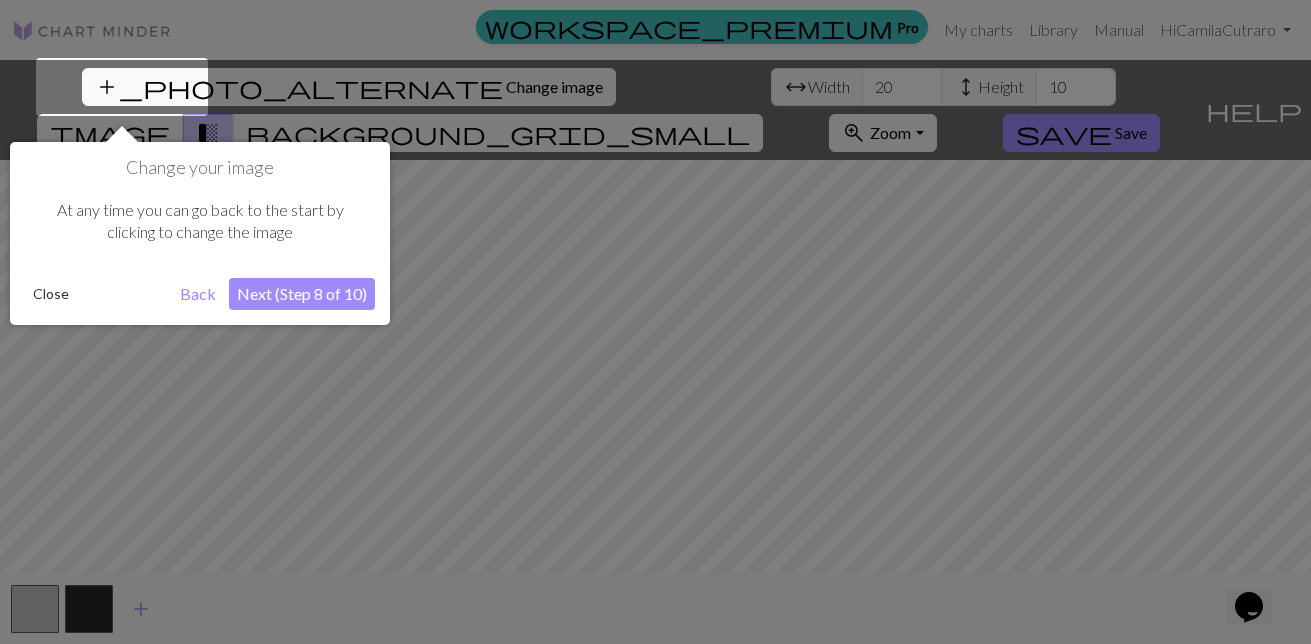 click on "Next (Step 8 of 10)" at bounding box center [302, 294] 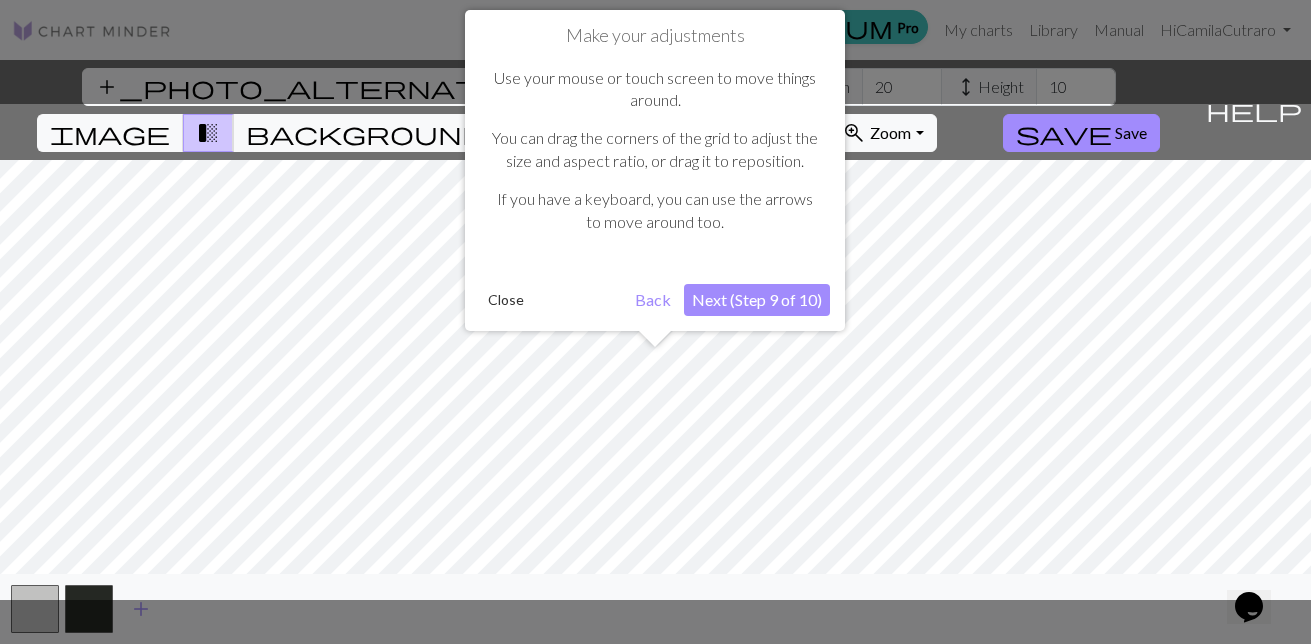 click on "Next (Step 9 of 10)" at bounding box center [757, 300] 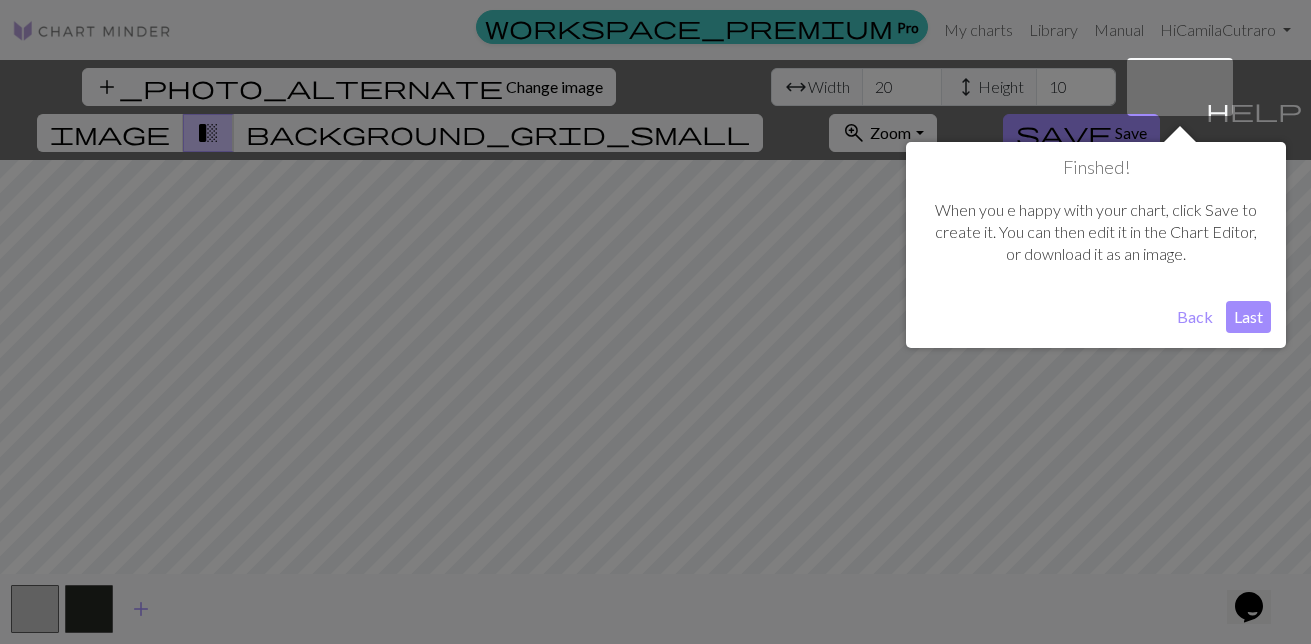 click on "Last" at bounding box center (1248, 317) 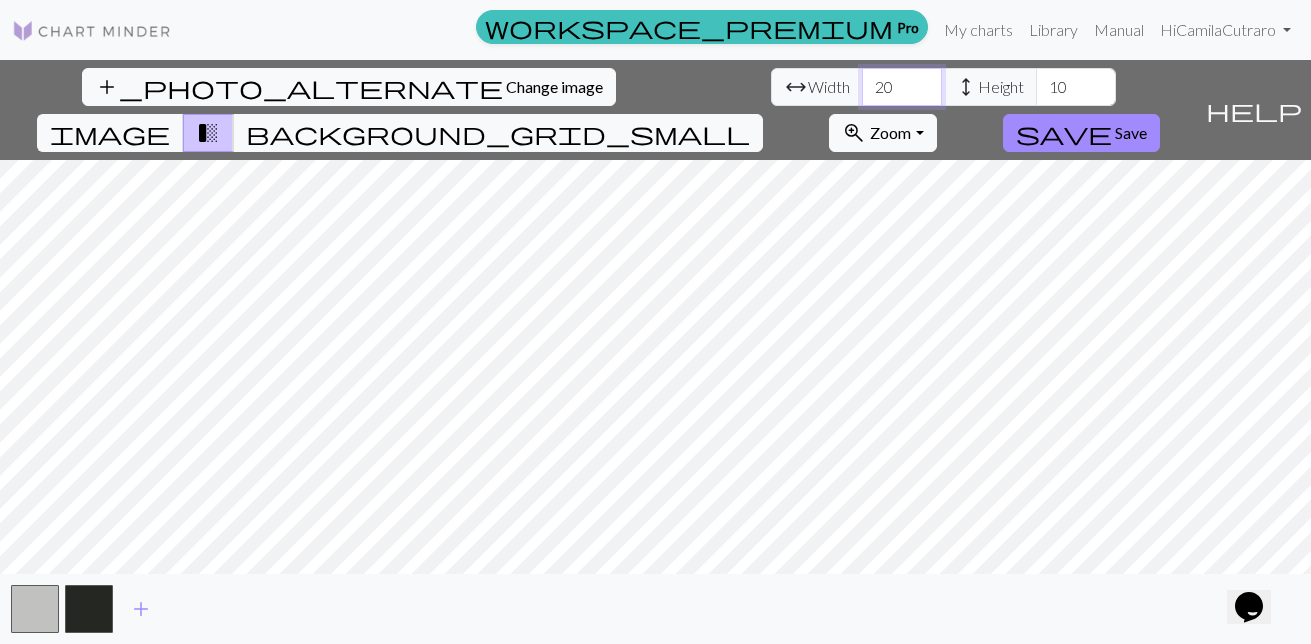 drag, startPoint x: 414, startPoint y: 85, endPoint x: 325, endPoint y: 87, distance: 89.02247 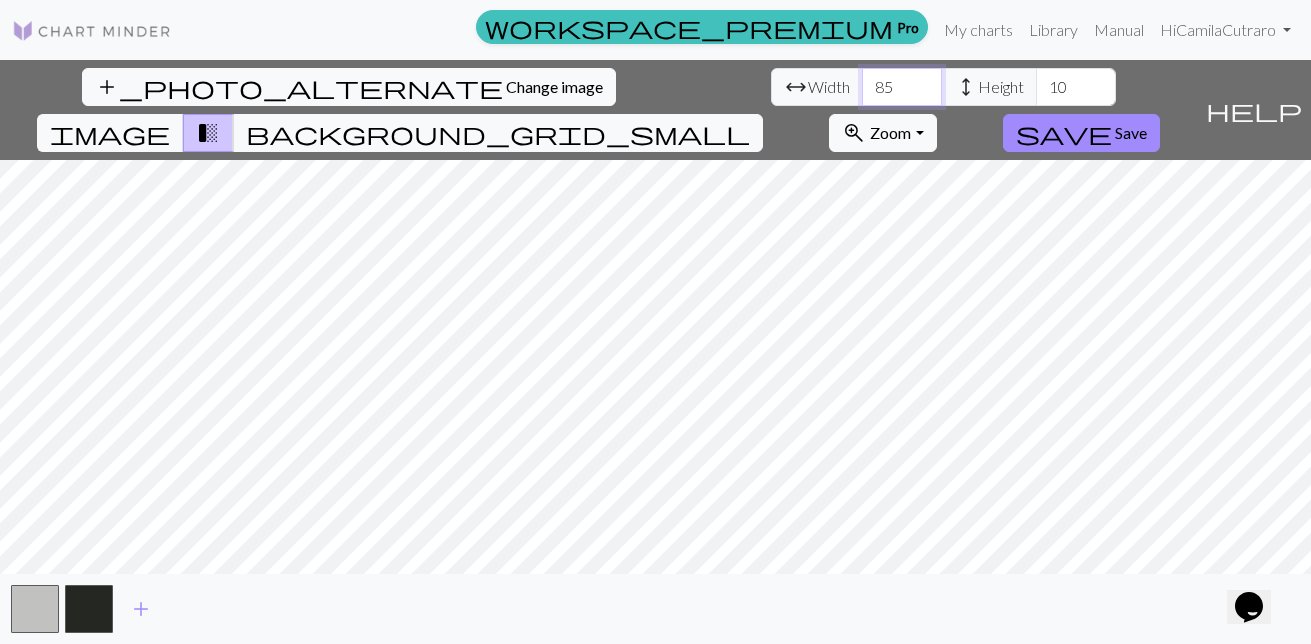 type on "85" 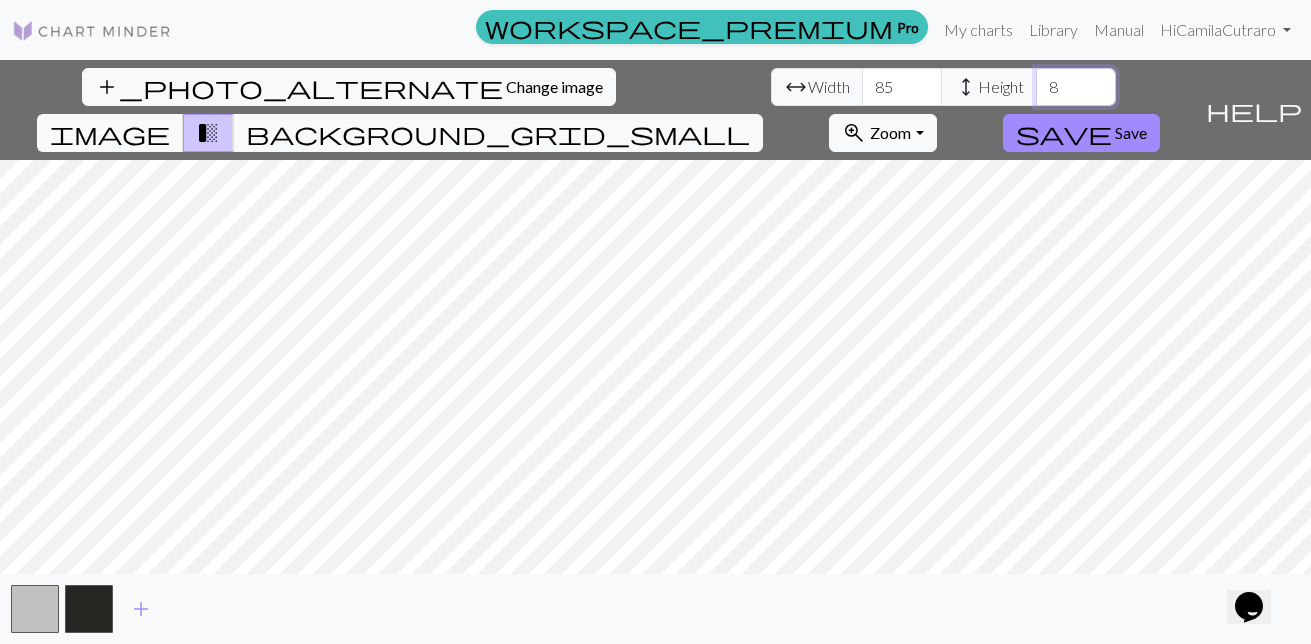 type on "7" 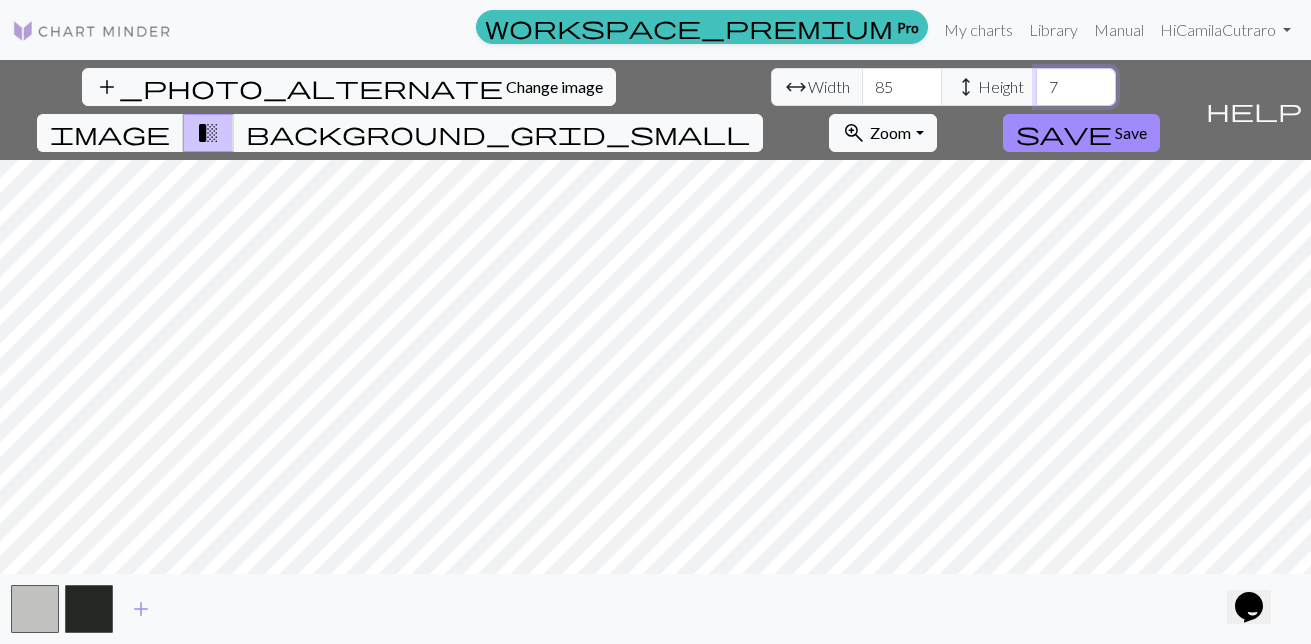 click on "7" at bounding box center (1076, 87) 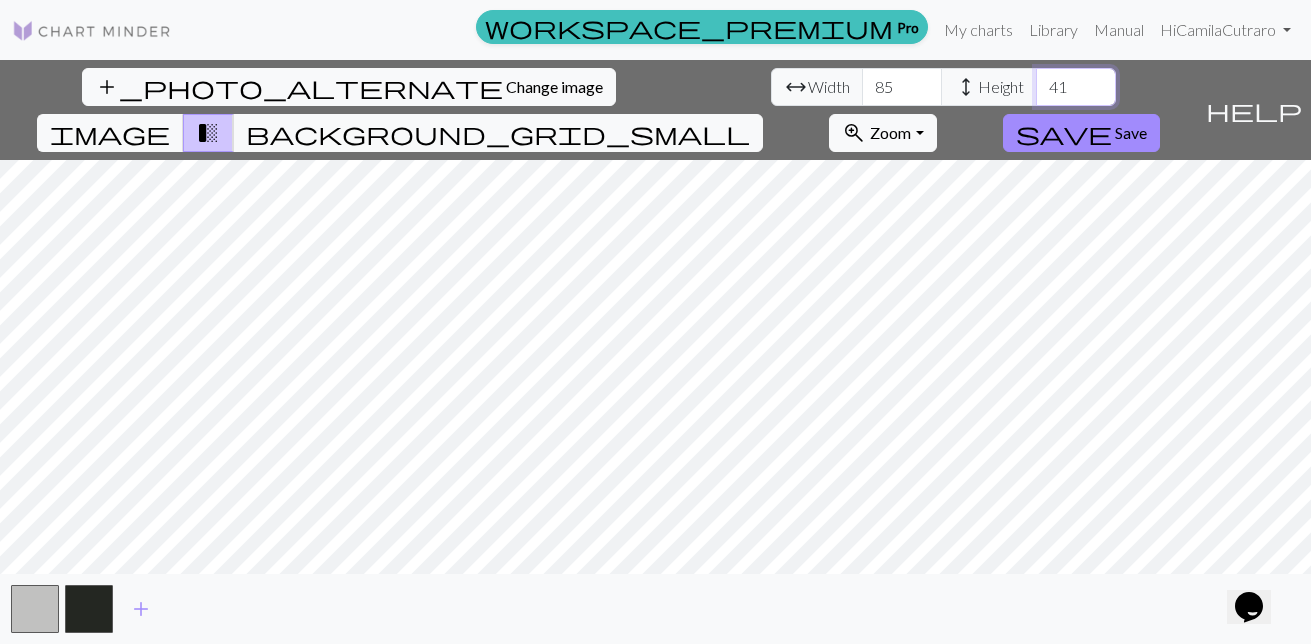 type on "41" 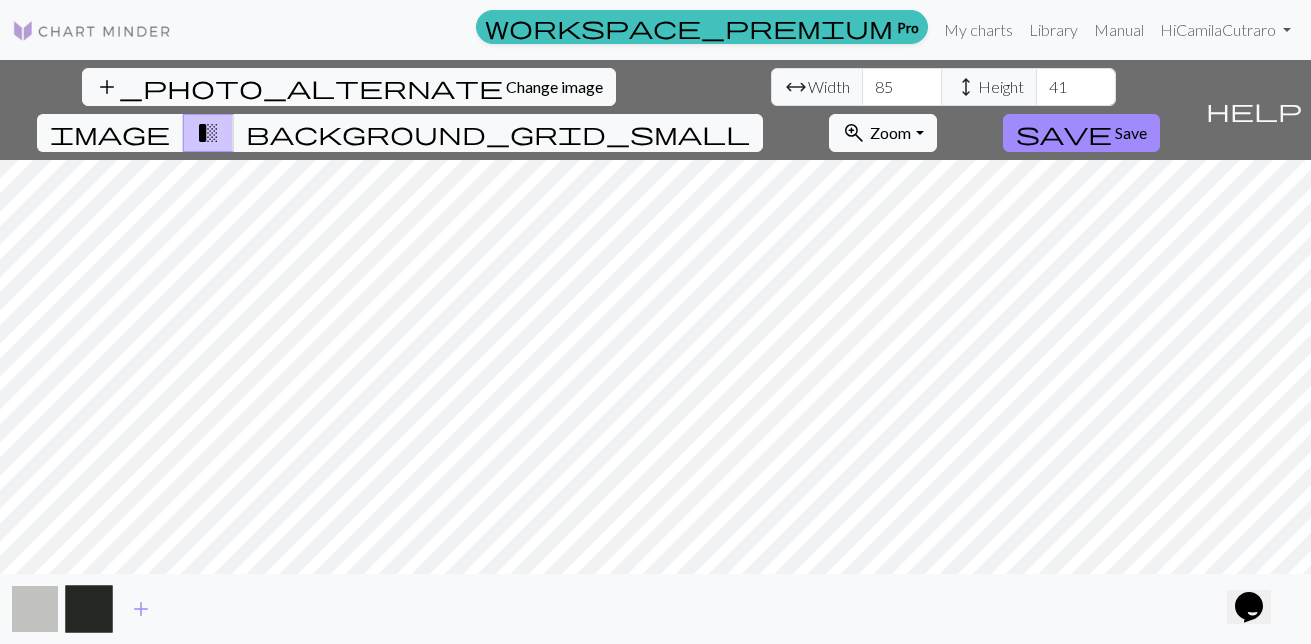 click at bounding box center (35, 609) 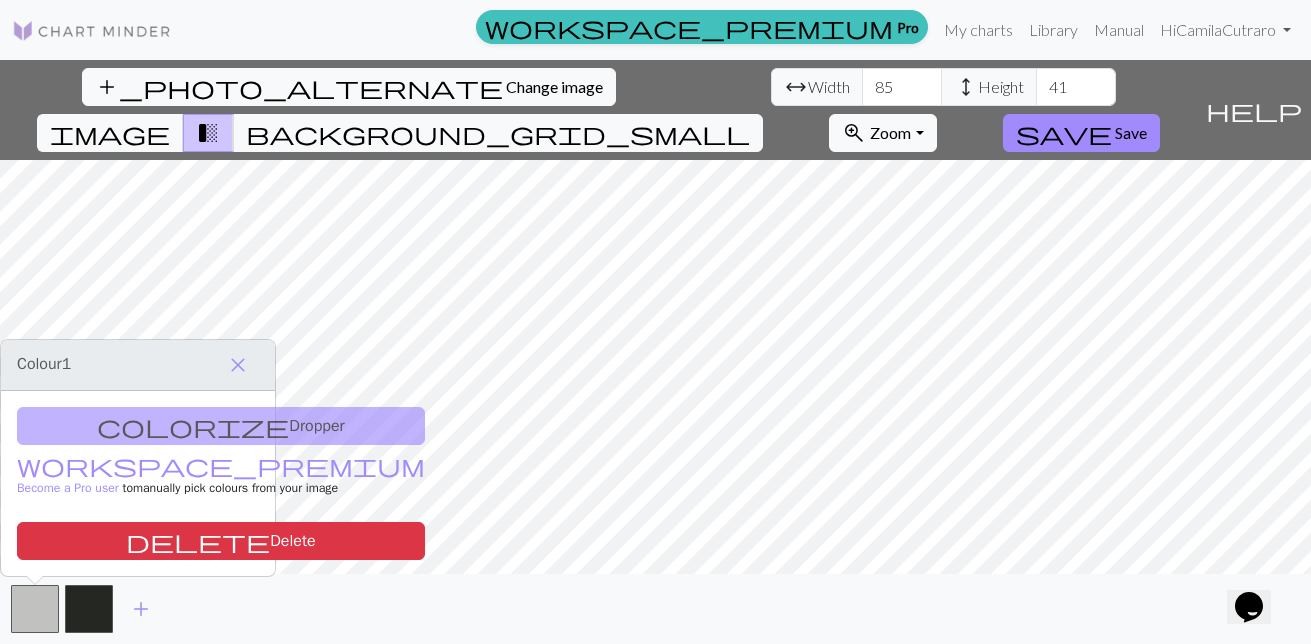 click on "colorize Dropper workspace_premium Become a Pro user   to  manually pick colours from your image delete Delete" at bounding box center [138, 483] 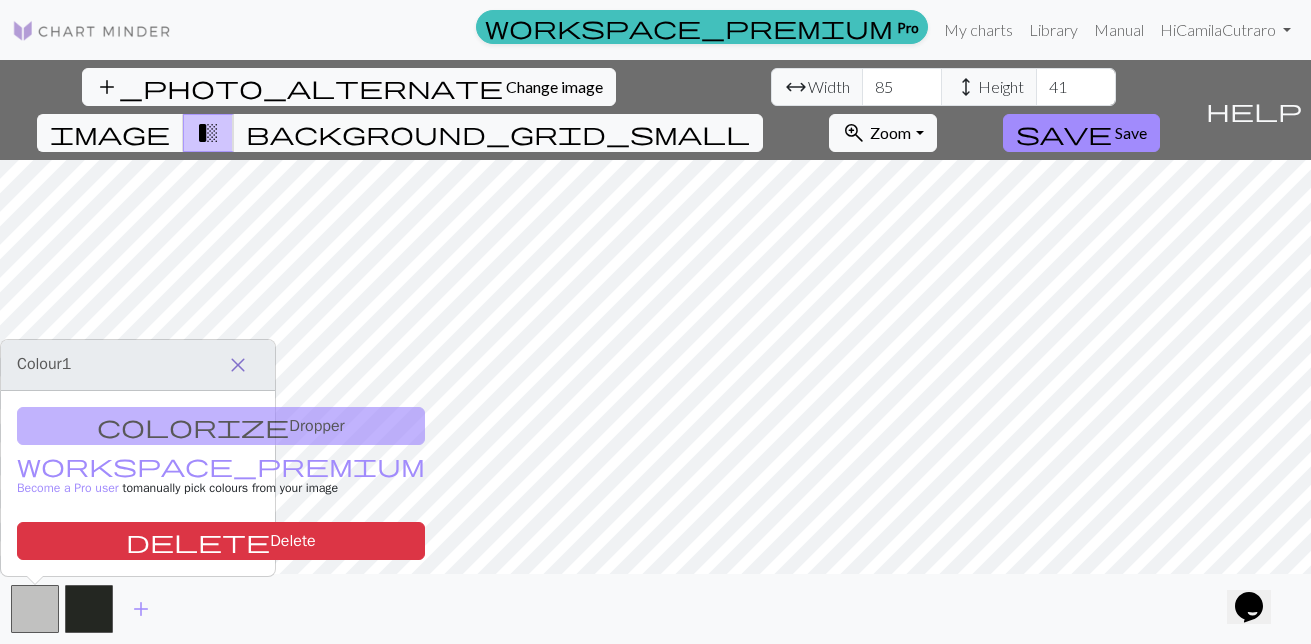 click on "close" at bounding box center (238, 365) 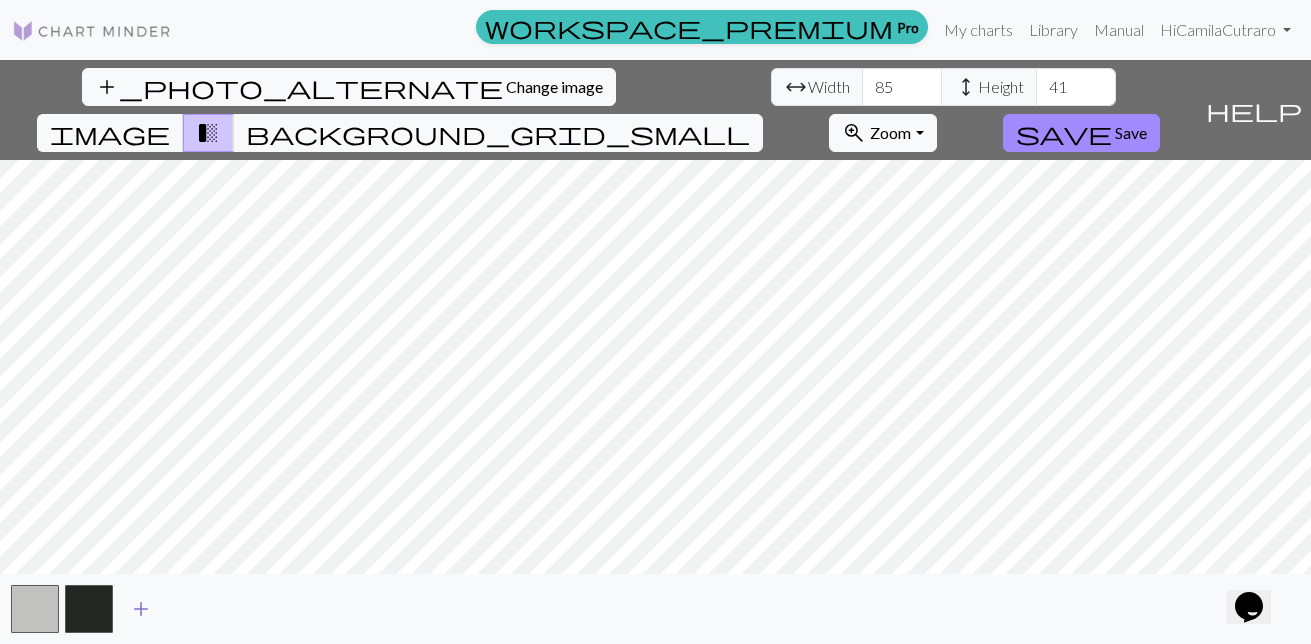 click on "add" at bounding box center [141, 609] 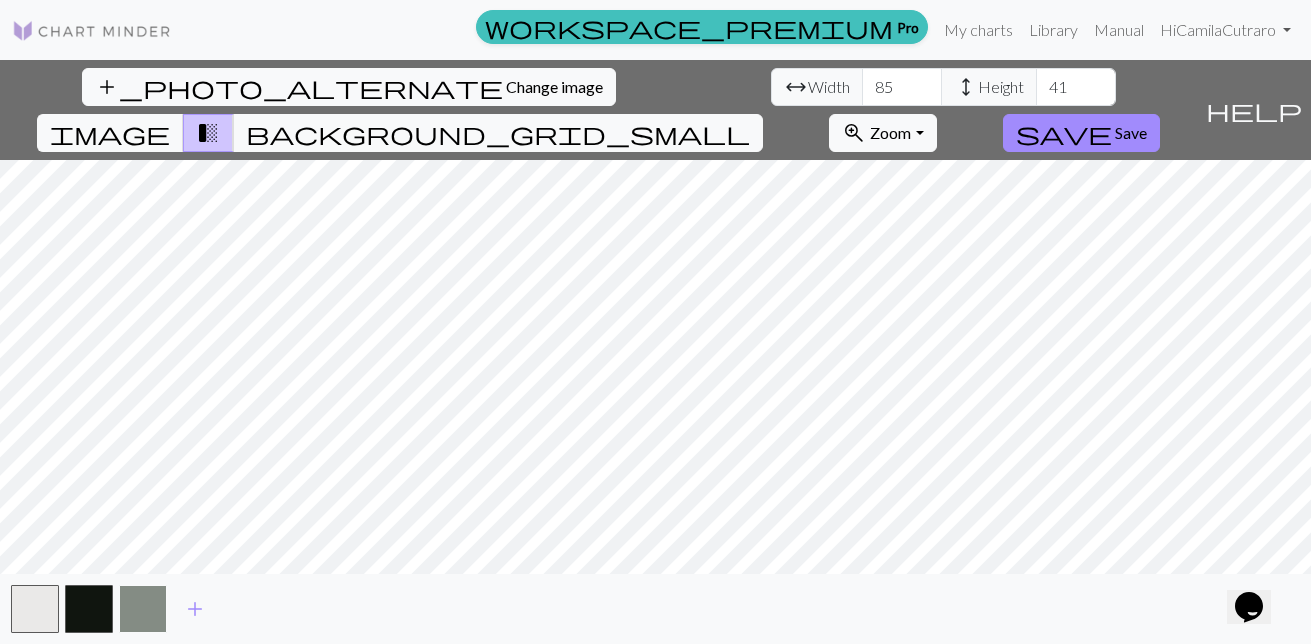 click at bounding box center [143, 609] 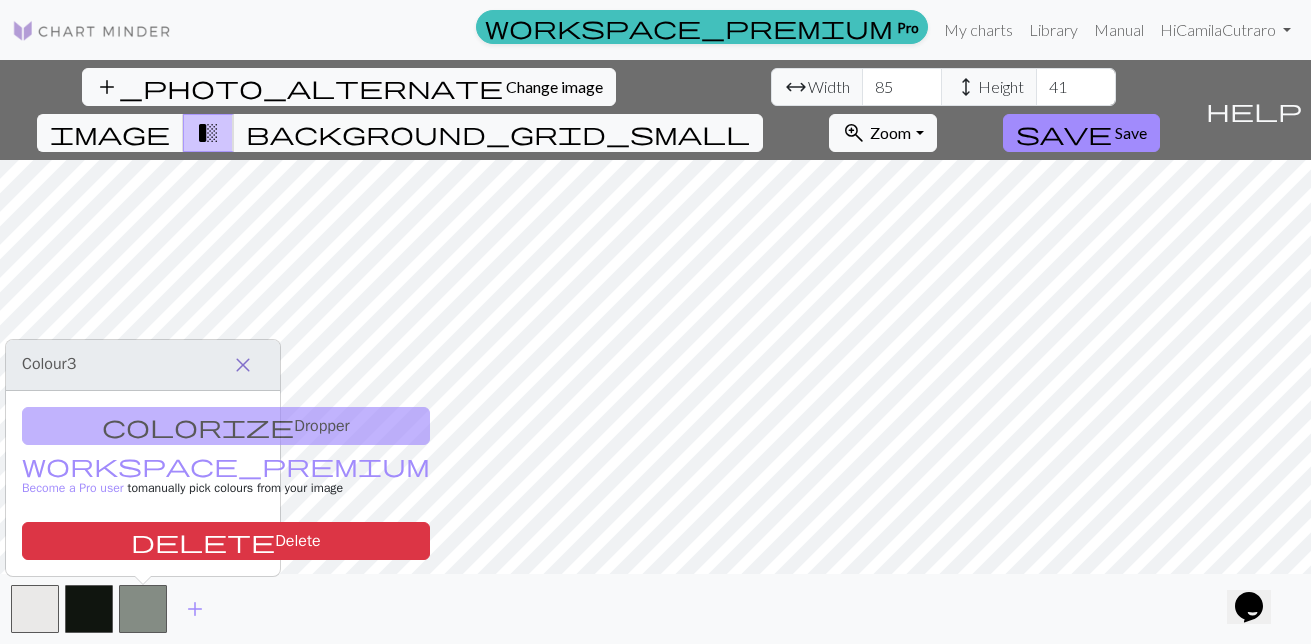 click on "close" at bounding box center (243, 365) 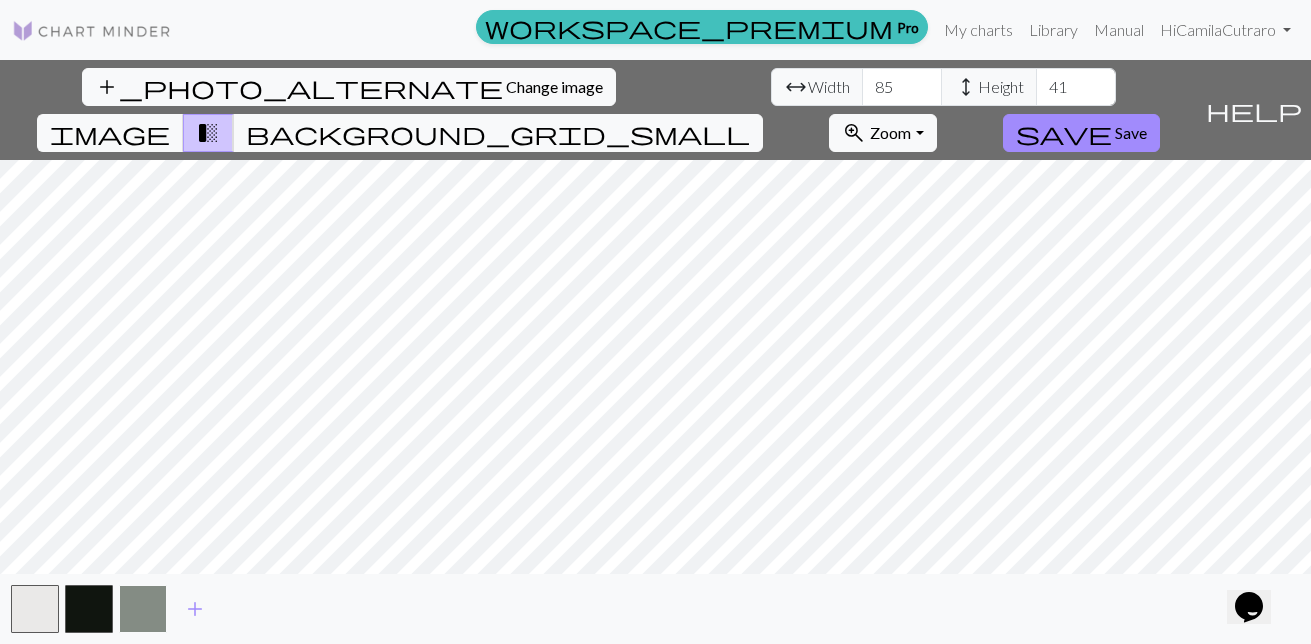 click at bounding box center (143, 609) 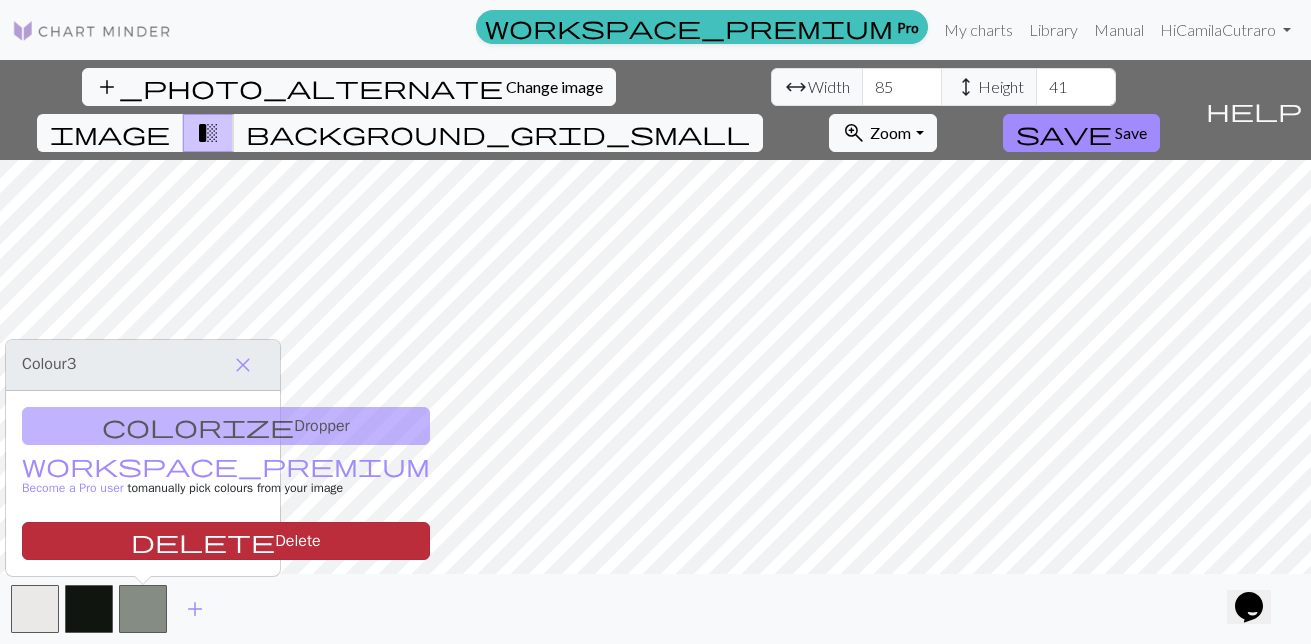 click on "delete Delete" at bounding box center [226, 541] 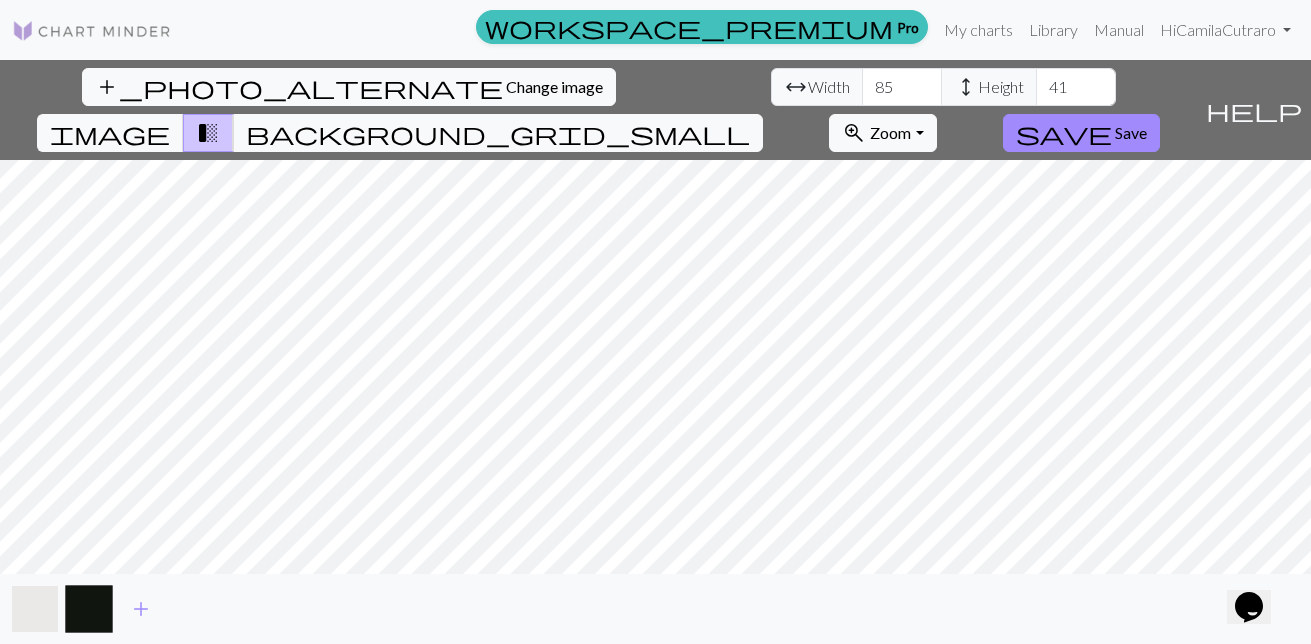 click at bounding box center (35, 609) 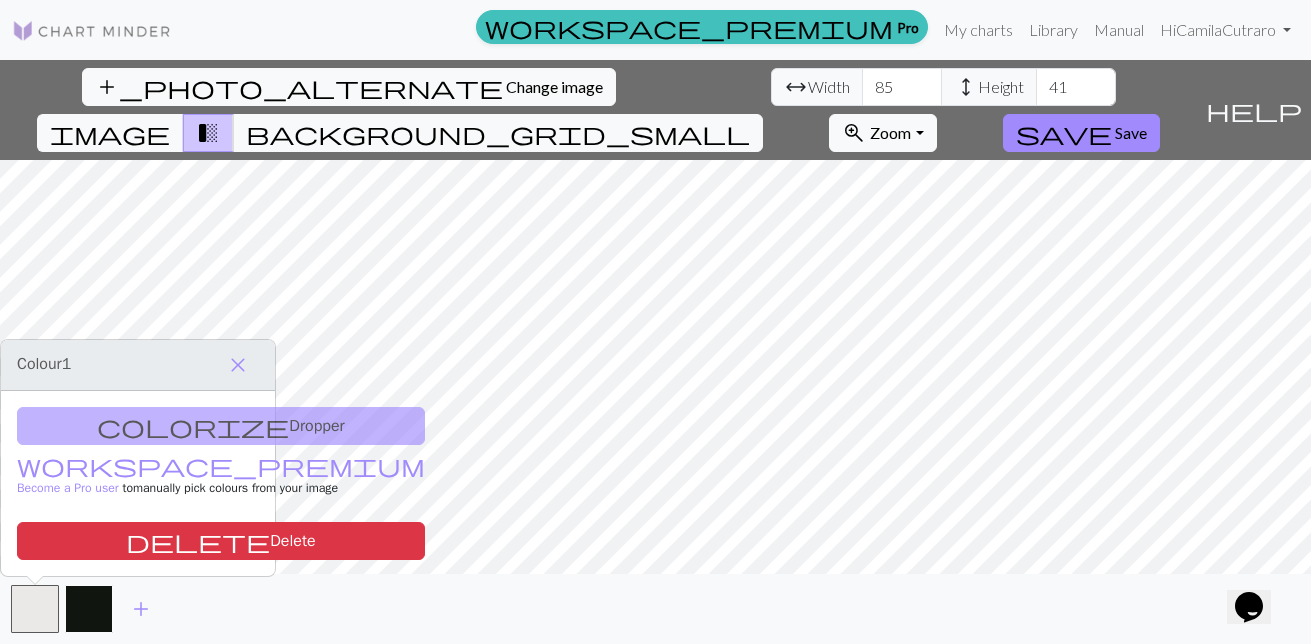click at bounding box center [89, 609] 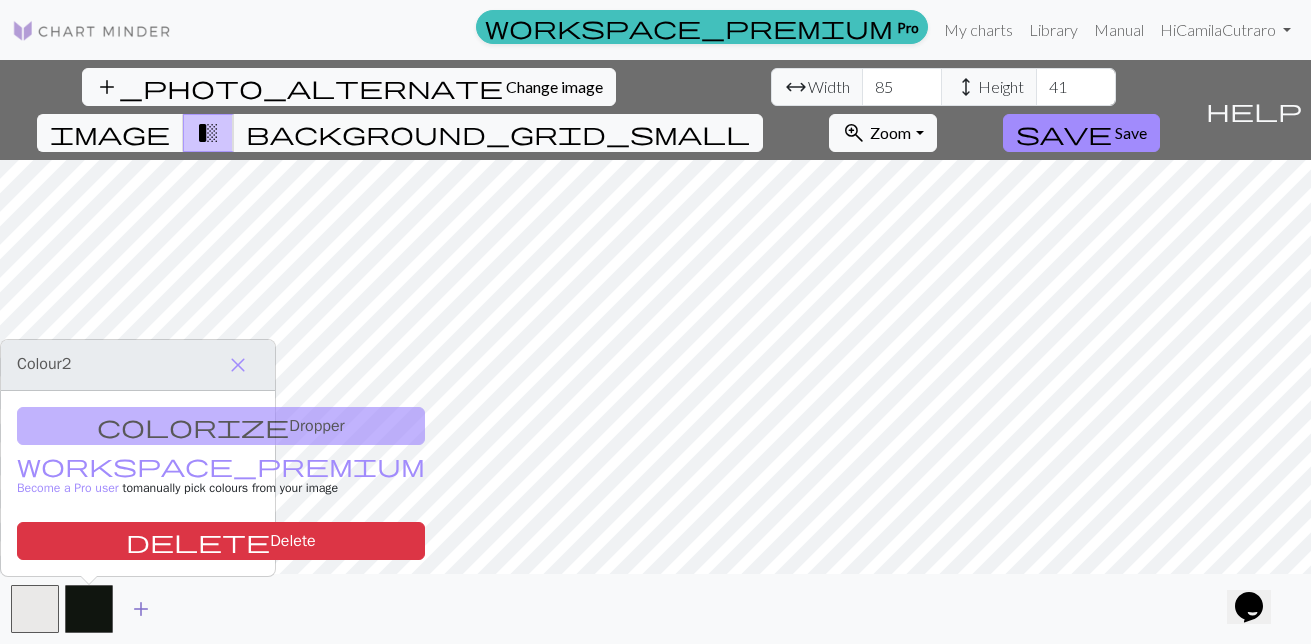 click on "add" at bounding box center (141, 609) 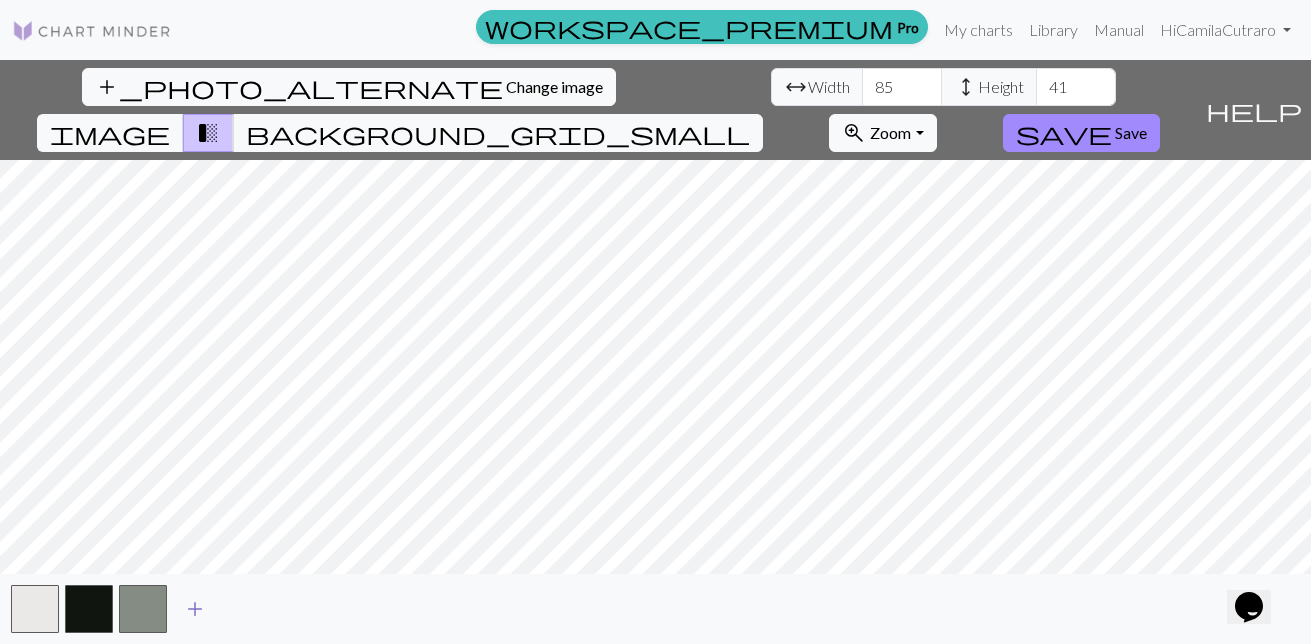 click on "add" at bounding box center (195, 609) 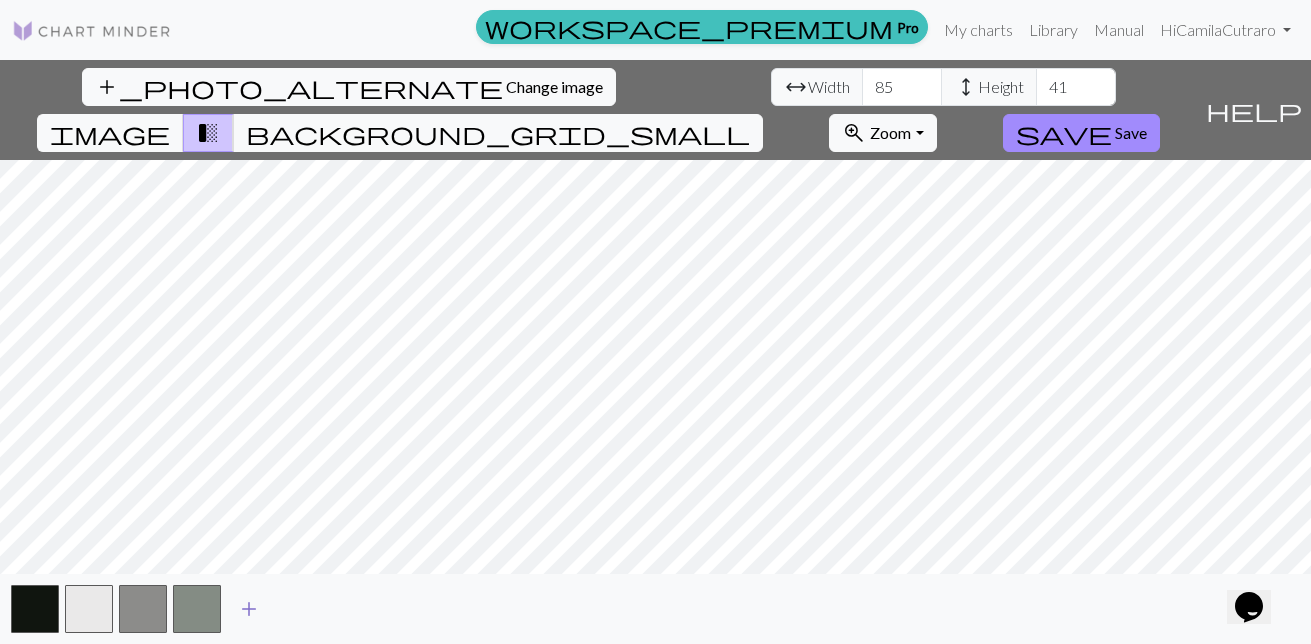 click on "add" at bounding box center [249, 609] 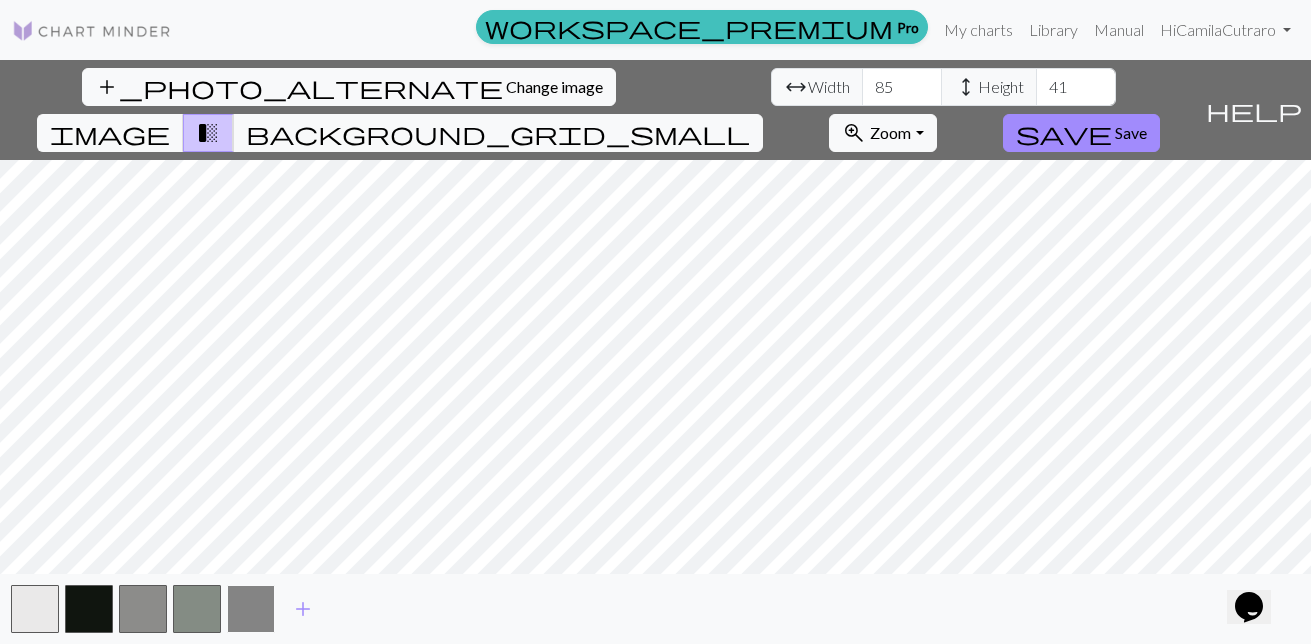click at bounding box center (251, 609) 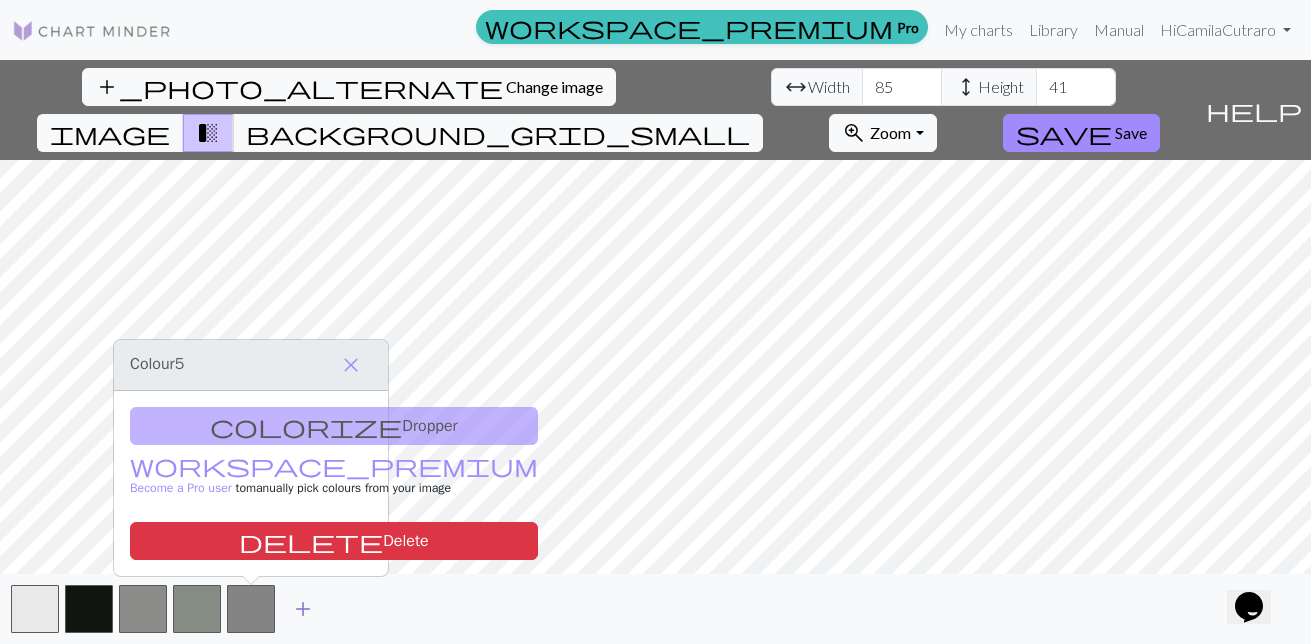 click on "add" at bounding box center (303, 609) 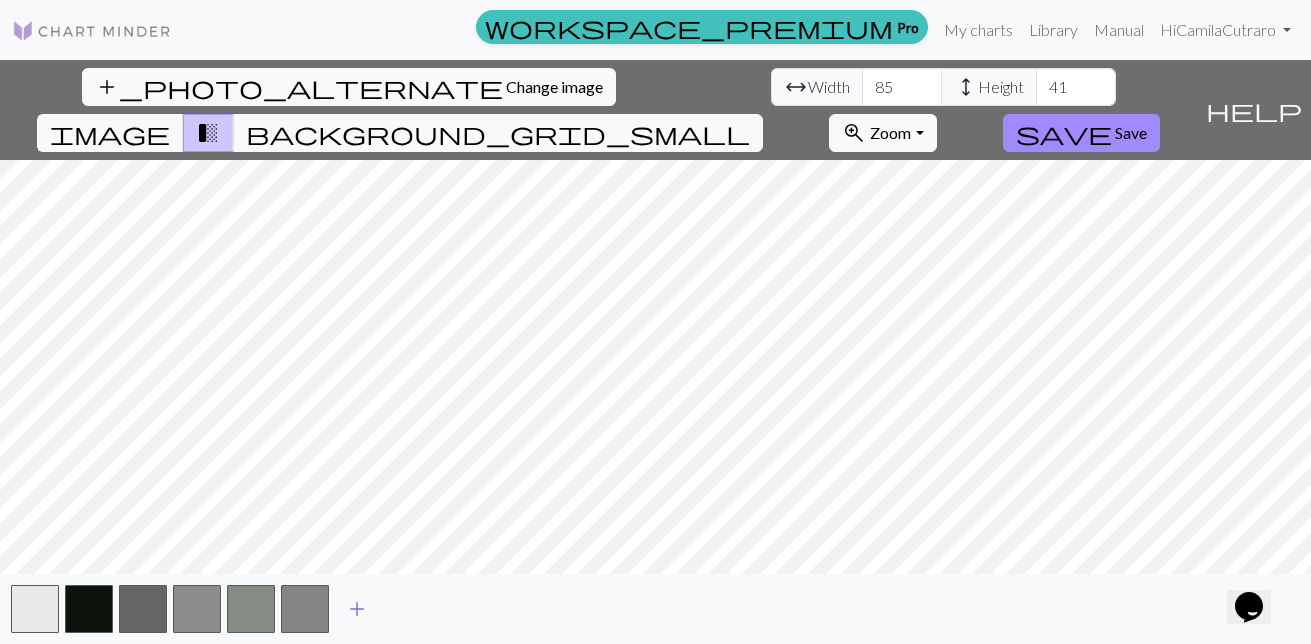 click on "add" at bounding box center [357, 609] 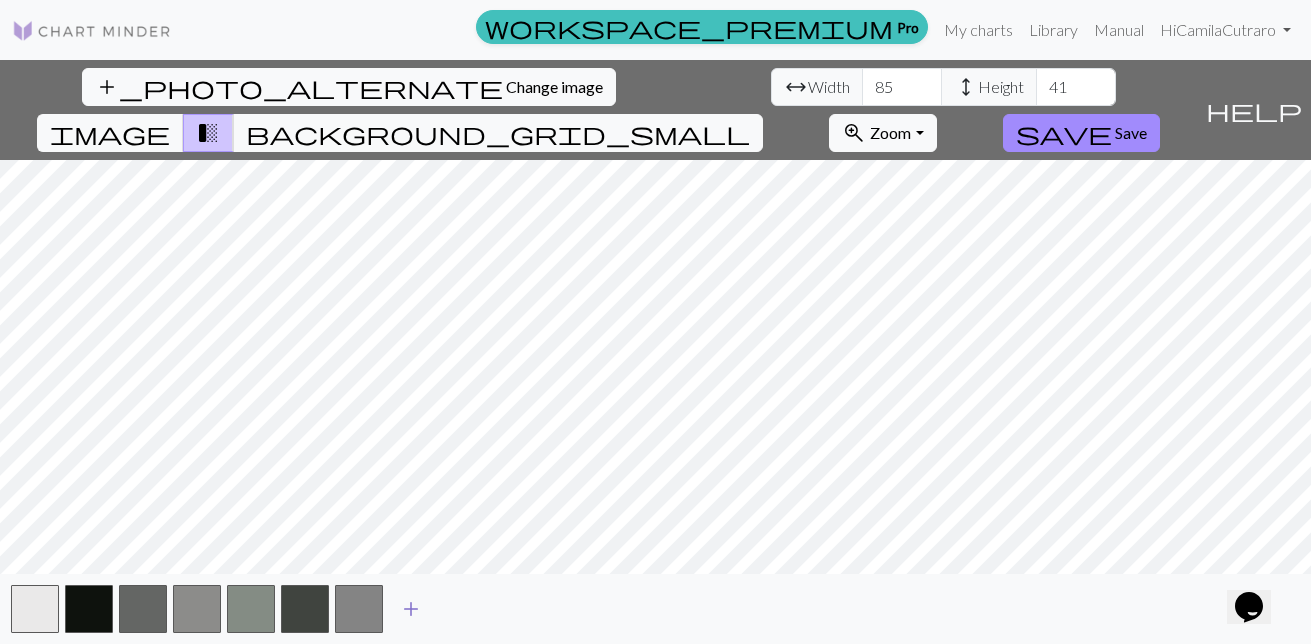click on "add" at bounding box center (411, 609) 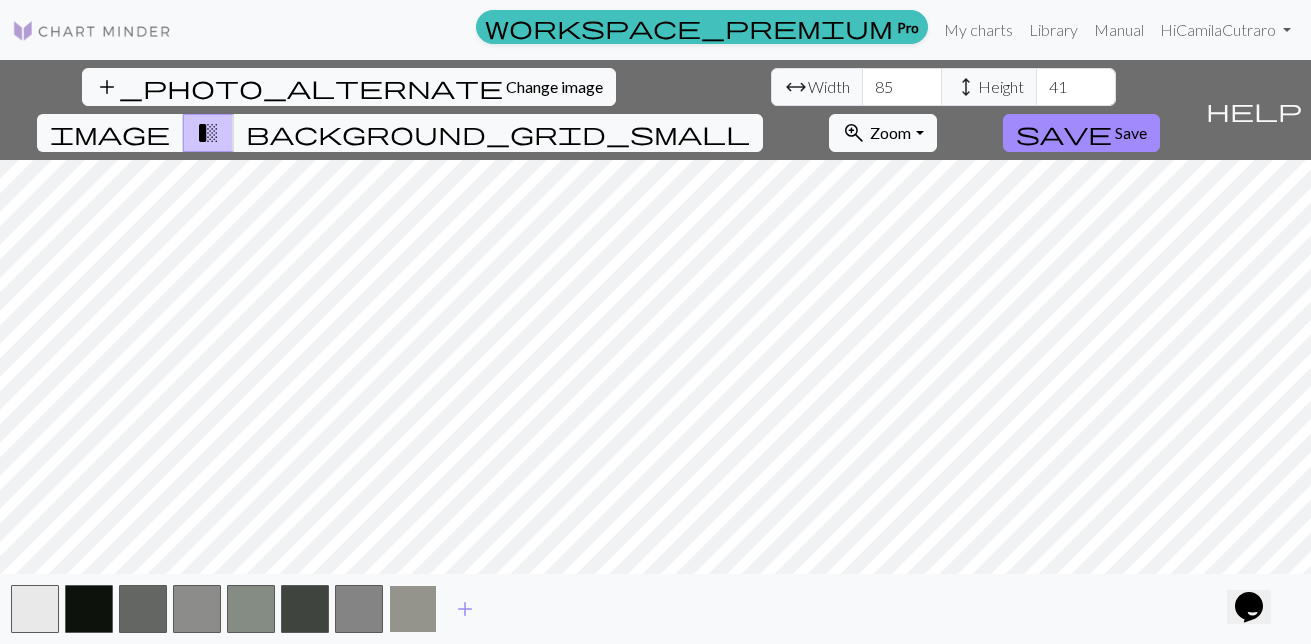 click at bounding box center [413, 609] 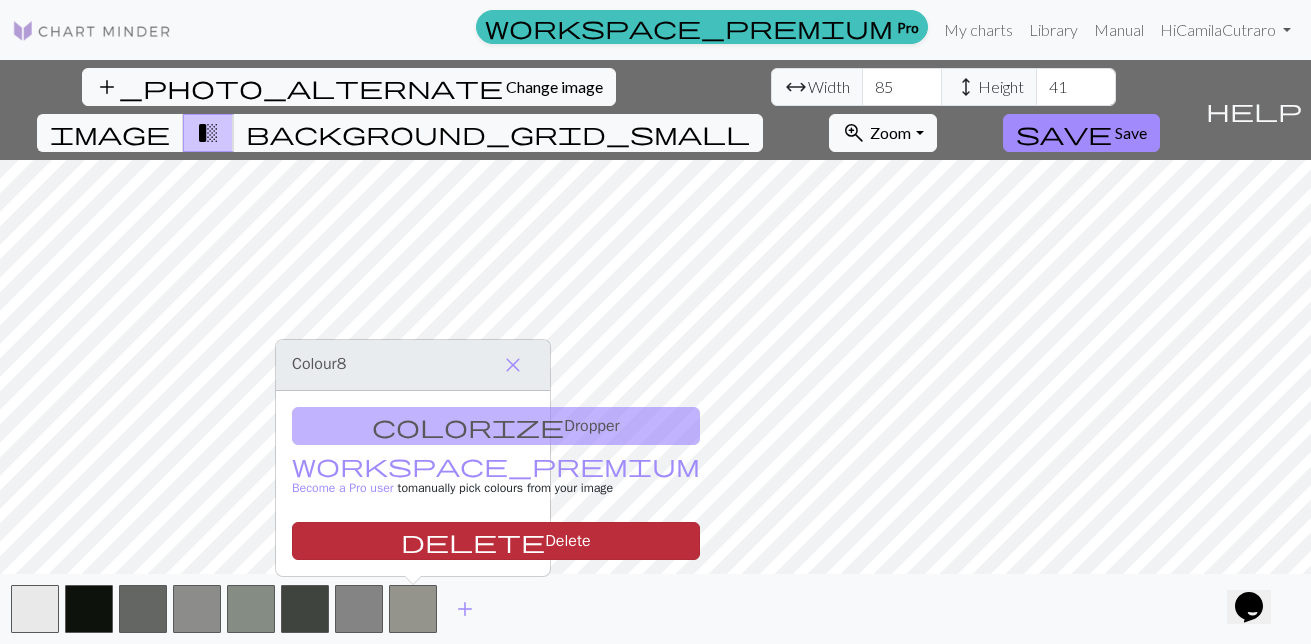 click on "delete Delete" at bounding box center [496, 541] 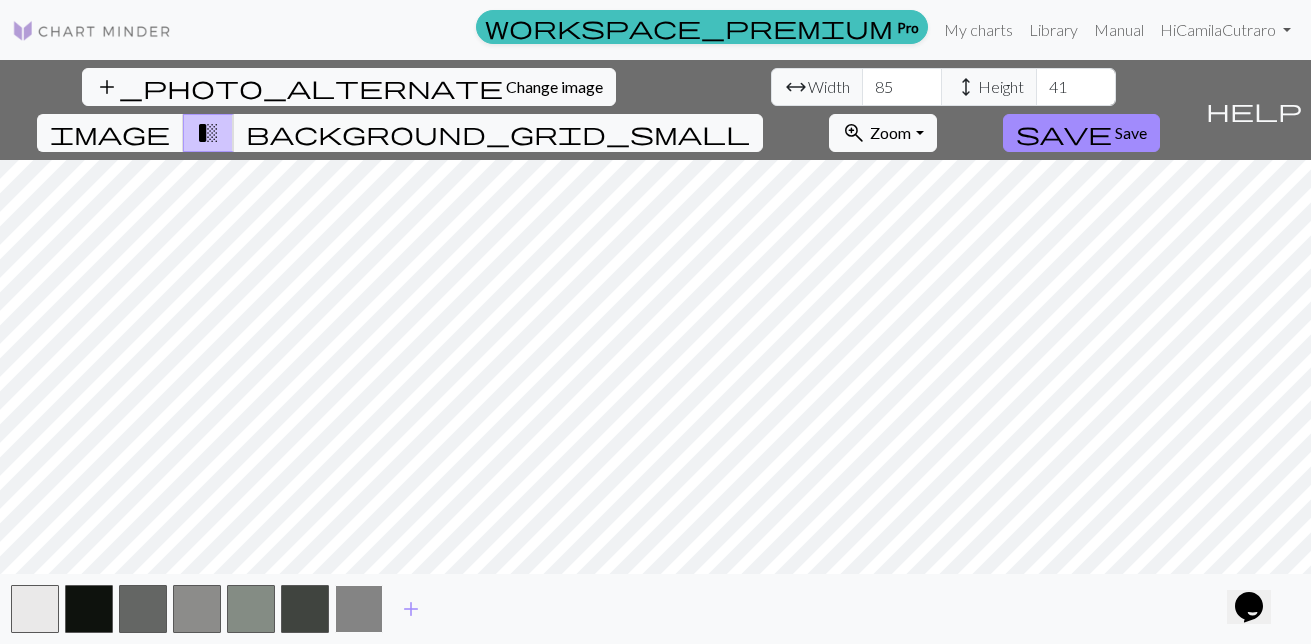 click at bounding box center [359, 609] 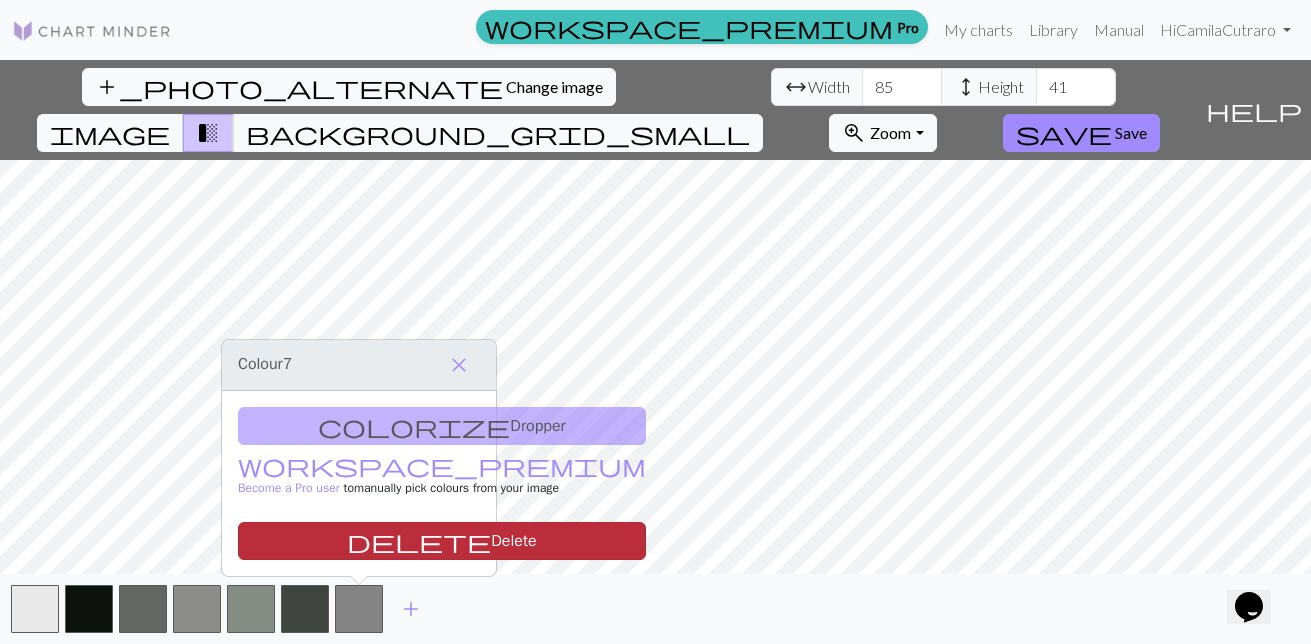 click on "delete Delete" at bounding box center (442, 541) 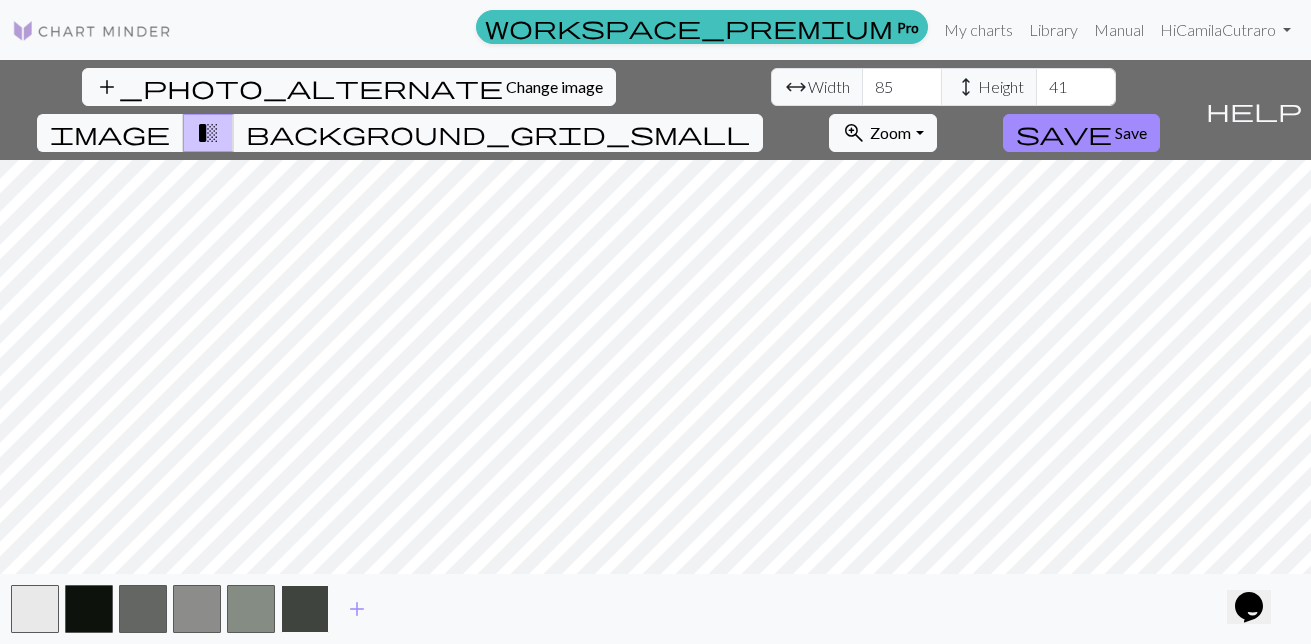 click at bounding box center (305, 609) 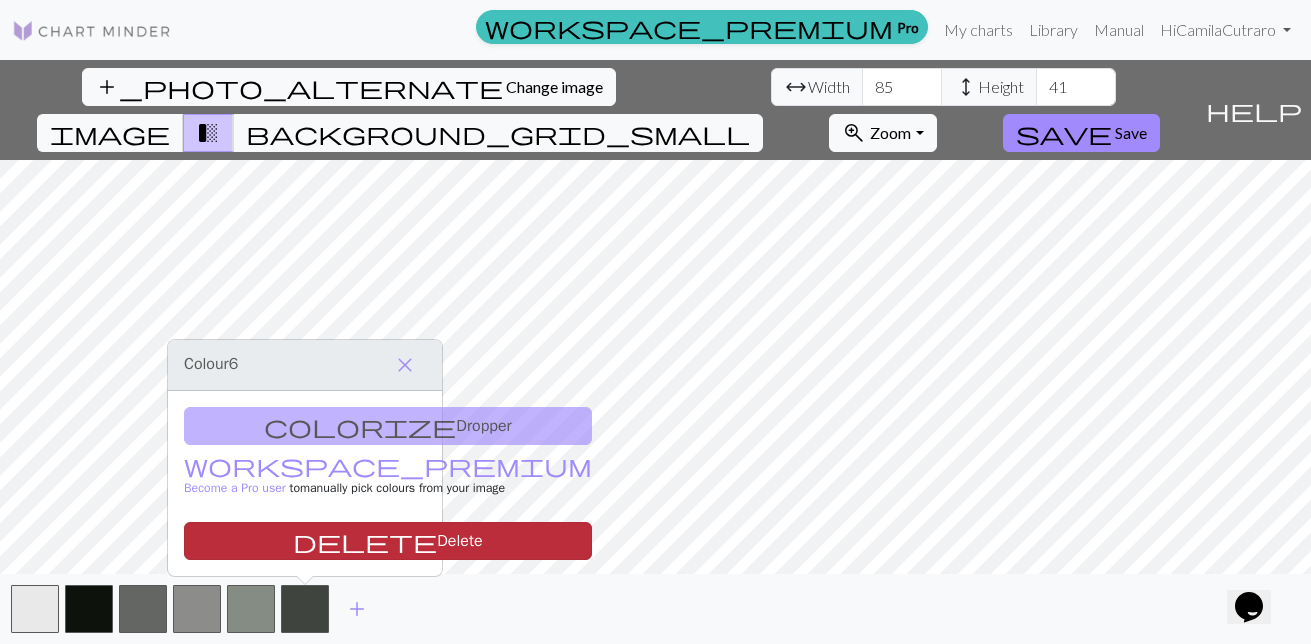 click on "delete Delete" at bounding box center (388, 541) 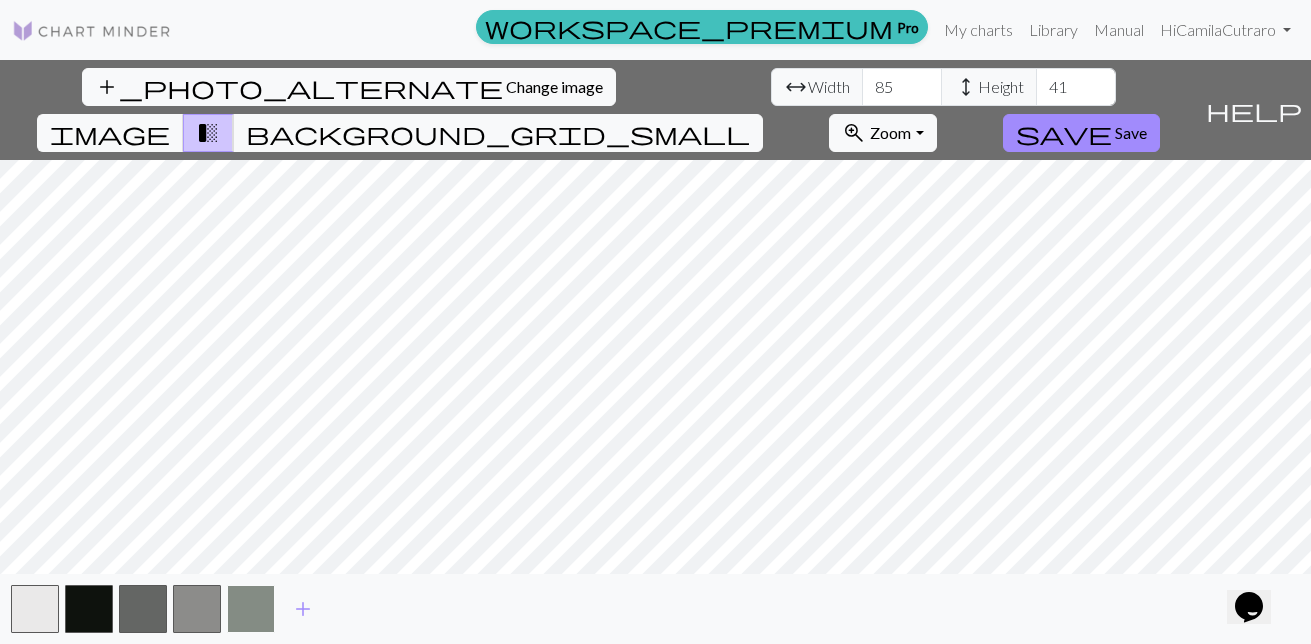 click at bounding box center (251, 609) 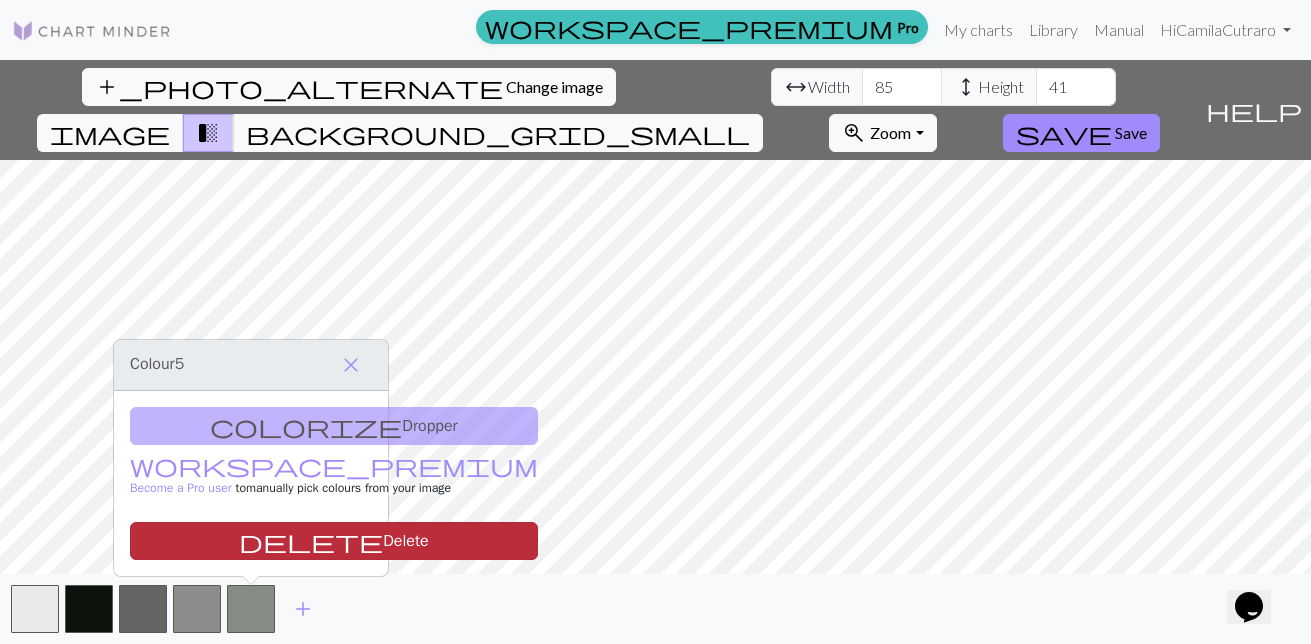 click on "delete Delete" at bounding box center [334, 541] 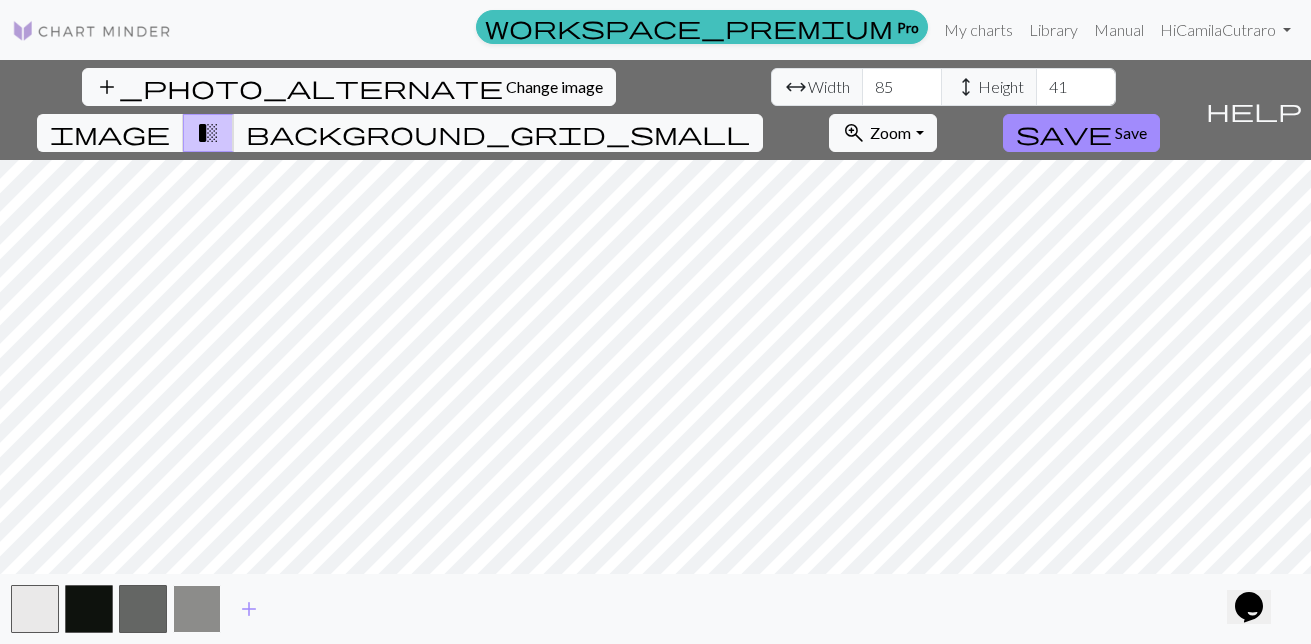 click at bounding box center [197, 609] 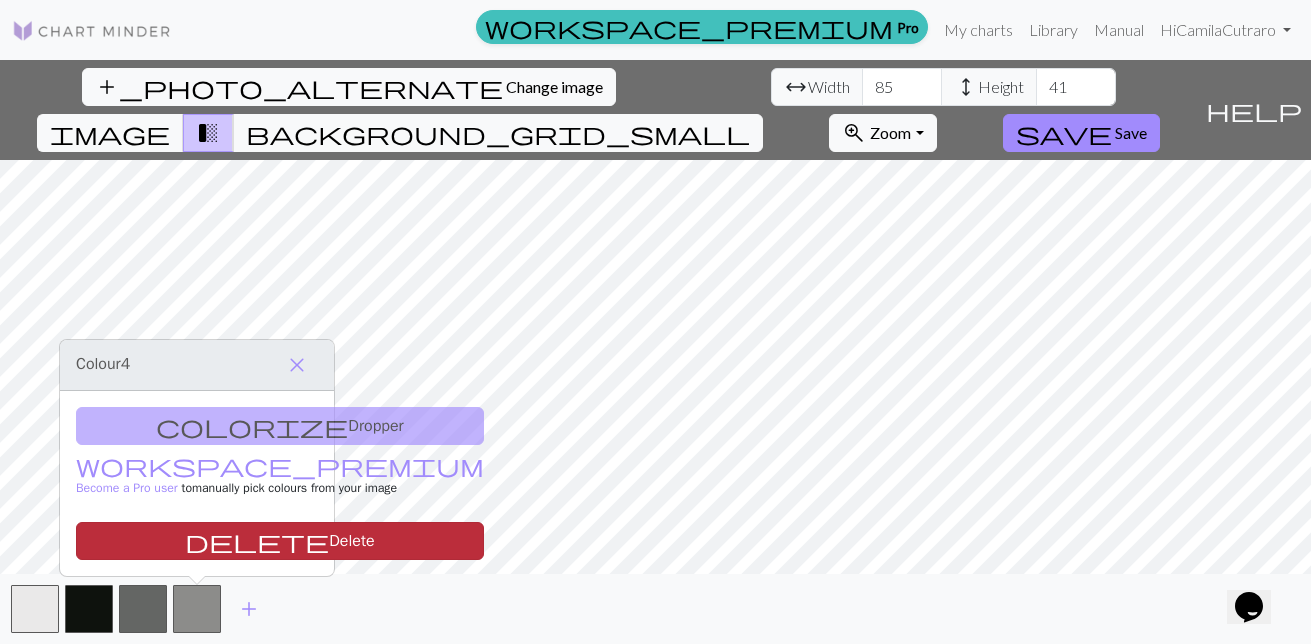 click on "delete Delete" at bounding box center [280, 541] 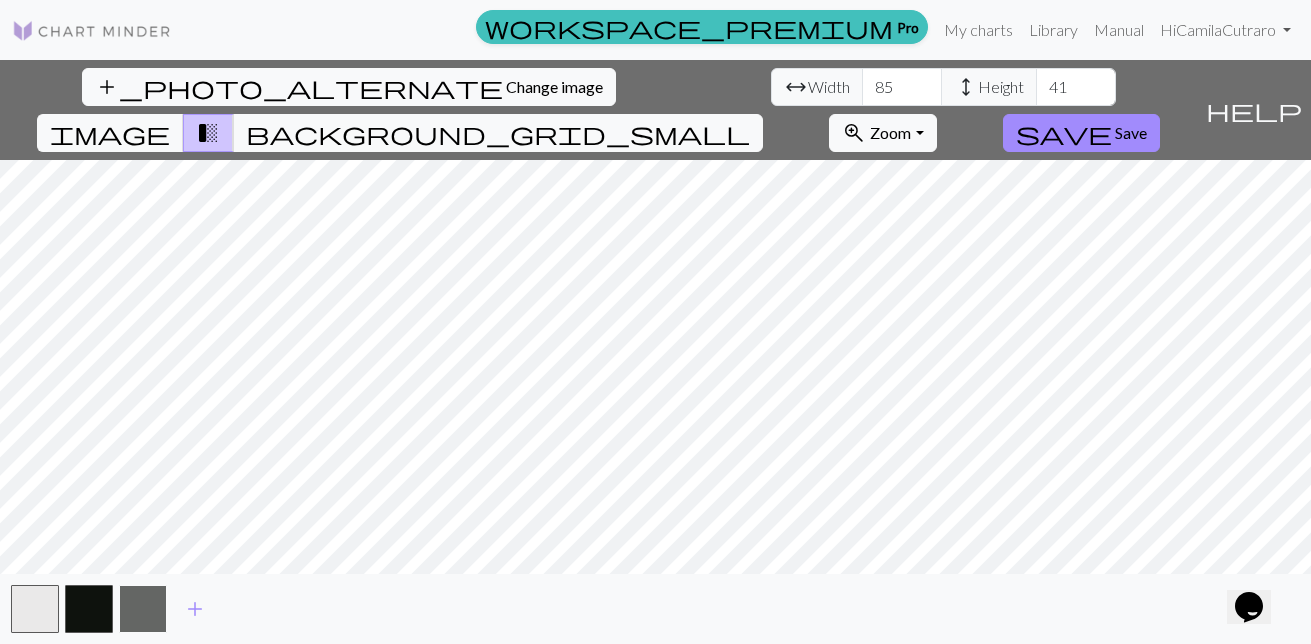 click at bounding box center [143, 609] 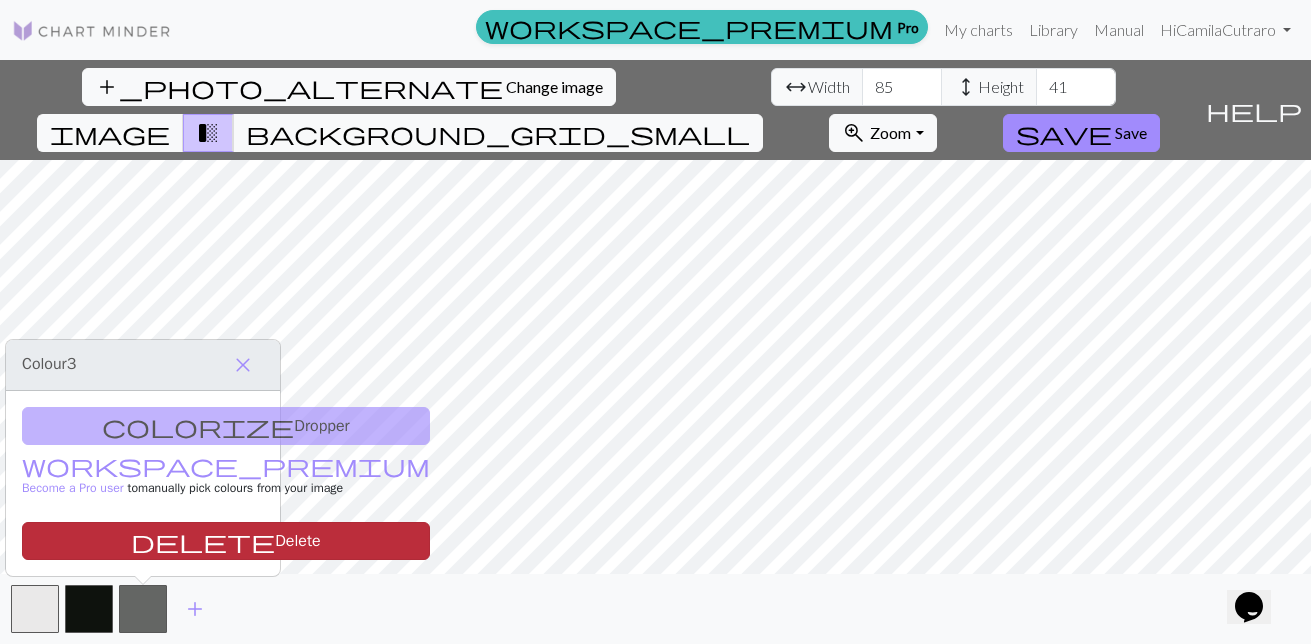 click on "delete Delete" at bounding box center [226, 541] 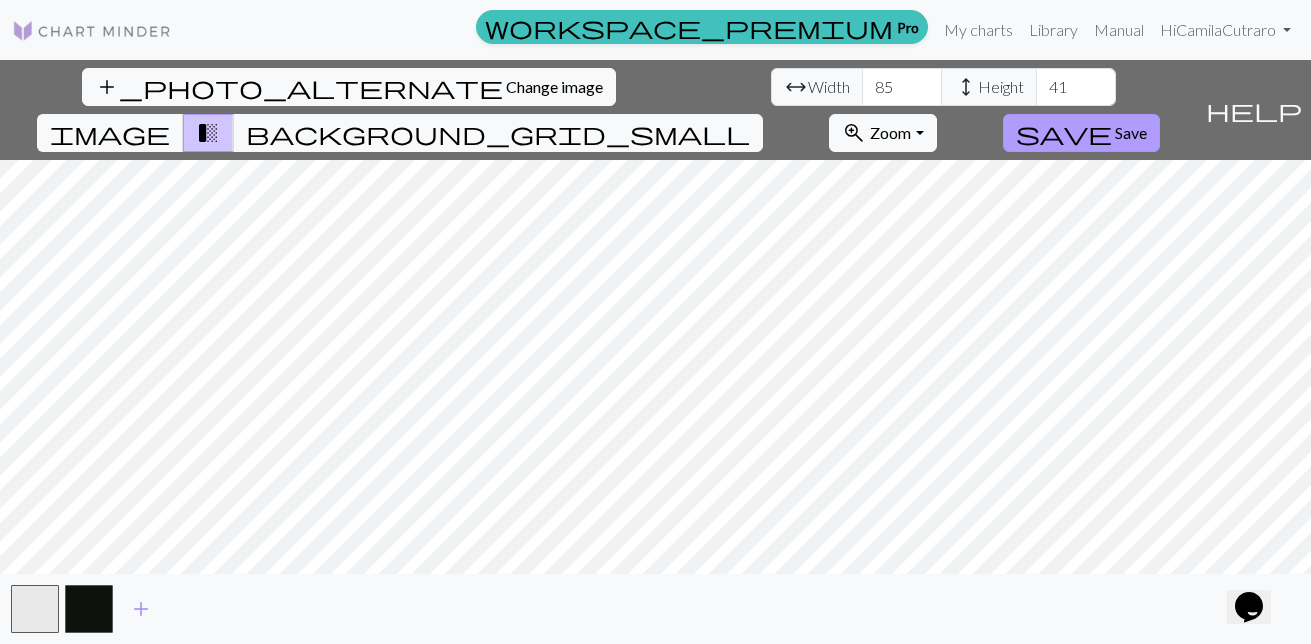 click on "save   Save" at bounding box center (1081, 133) 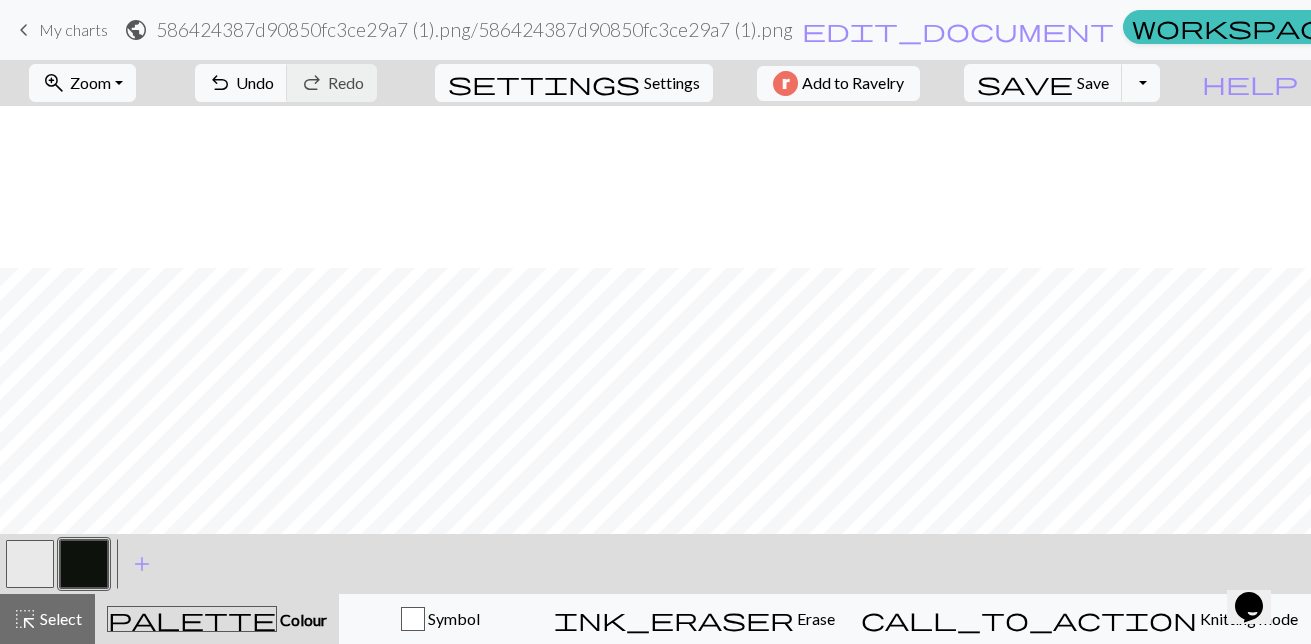 scroll, scrollTop: 497, scrollLeft: 0, axis: vertical 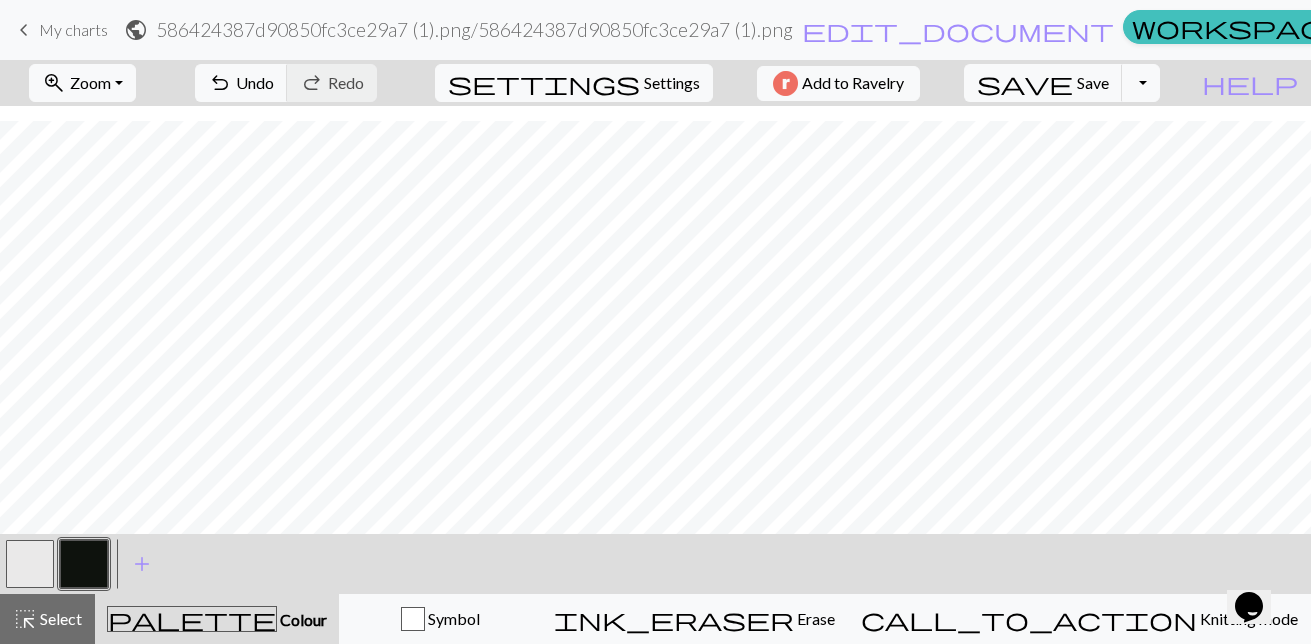 click on "keyboard_arrow_left   My charts public 586424387d90850fc3ce29a7 (1).png  /  586424387d90850fc3ce29a7 (1).png edit_document Edit settings workspace_premium  Pro My charts Library Manual Hi  CamilaCutraro   Account settings Logout" at bounding box center (655, 30) 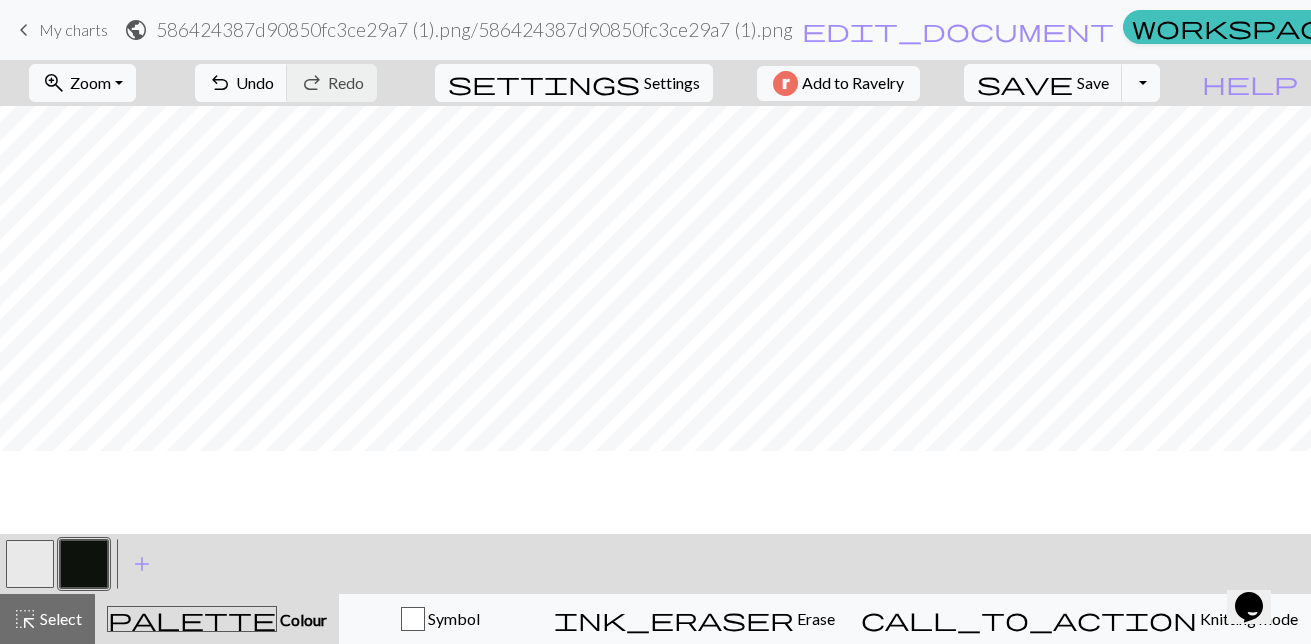 scroll, scrollTop: 0, scrollLeft: 0, axis: both 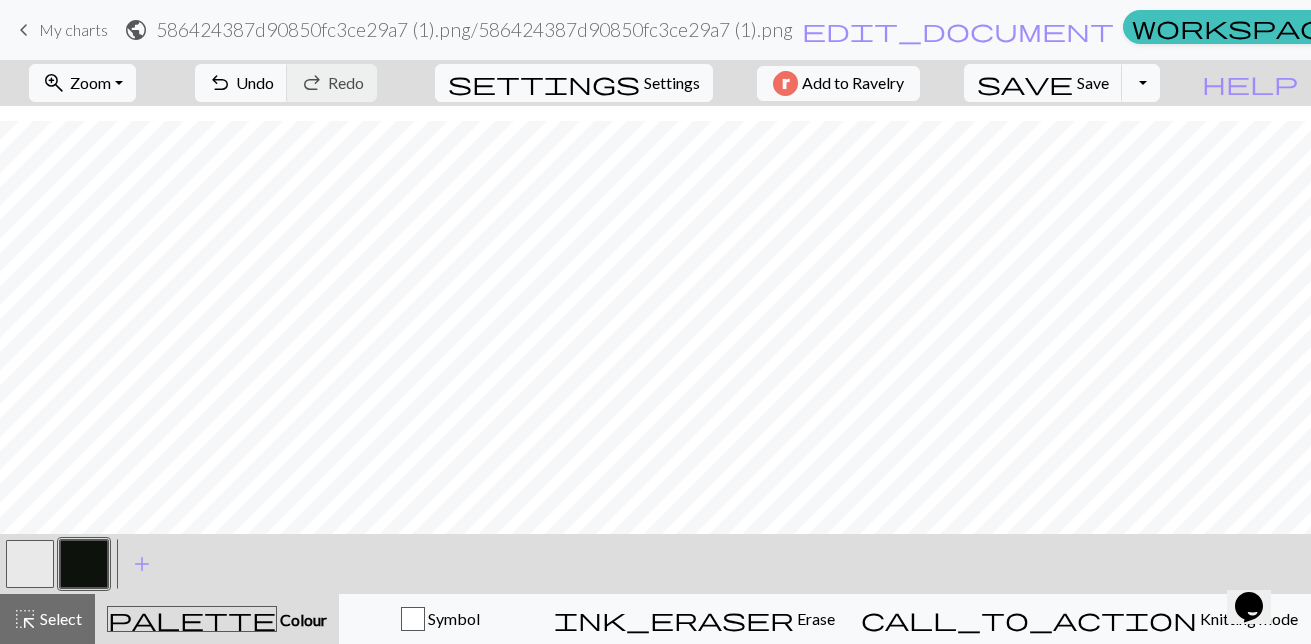 click at bounding box center (30, 564) 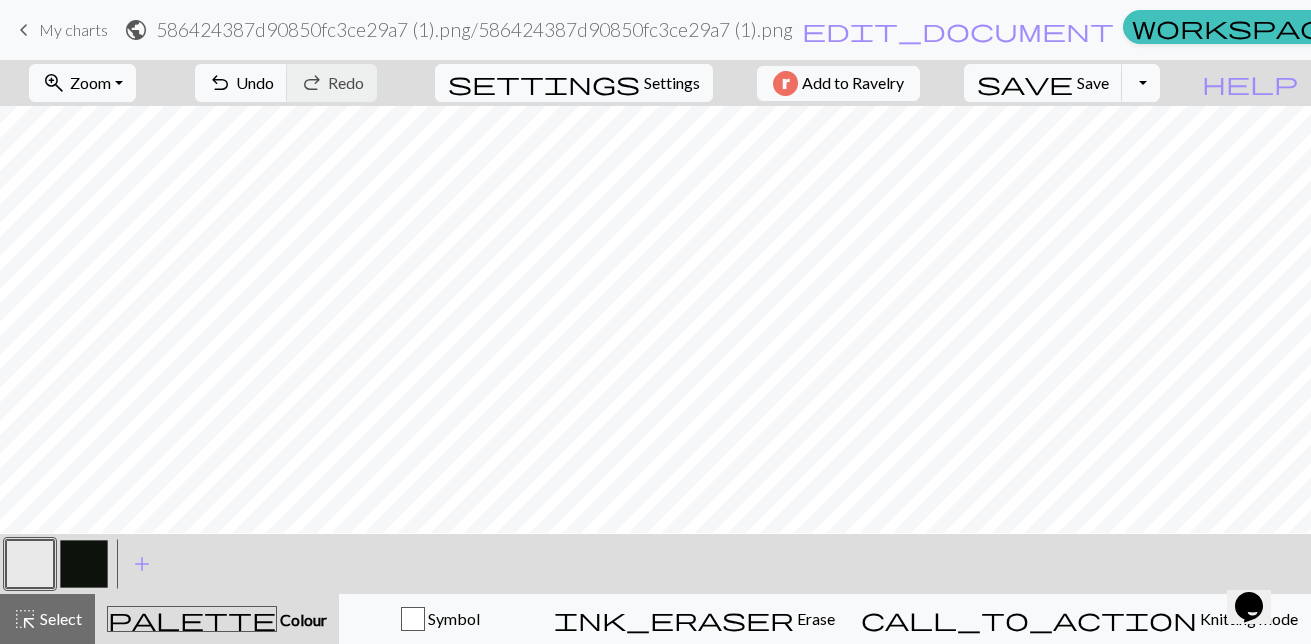 scroll, scrollTop: 0, scrollLeft: 0, axis: both 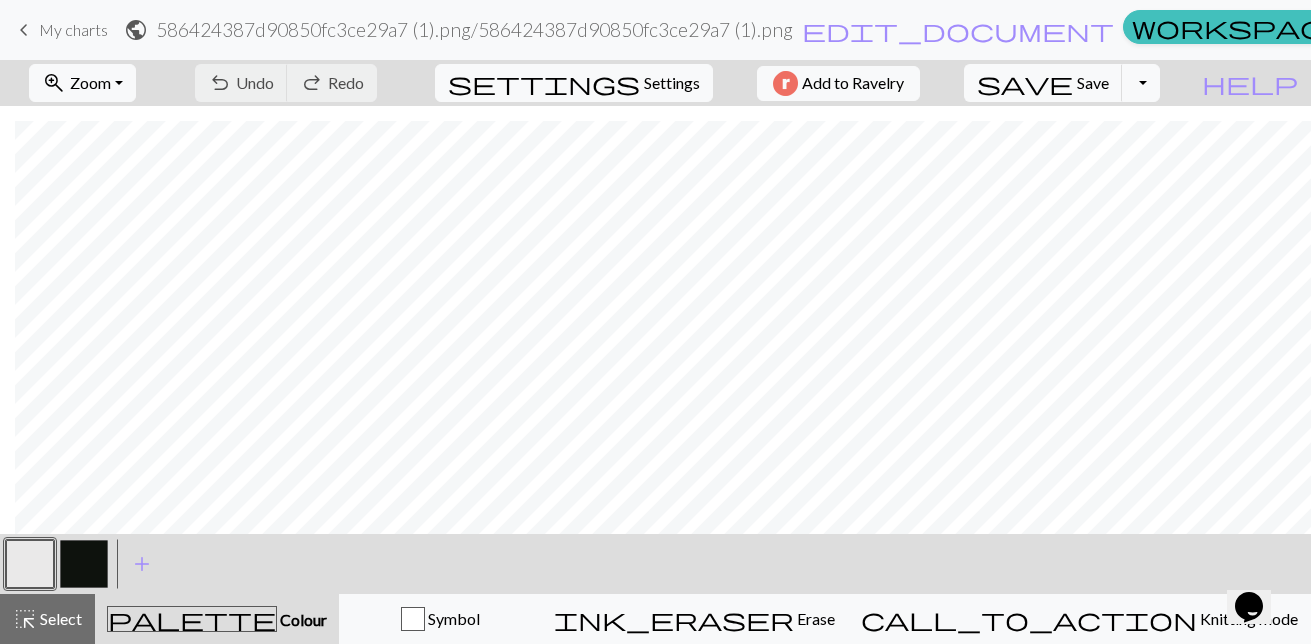 click on "undo Undo Undo redo Redo Redo" at bounding box center [286, 83] 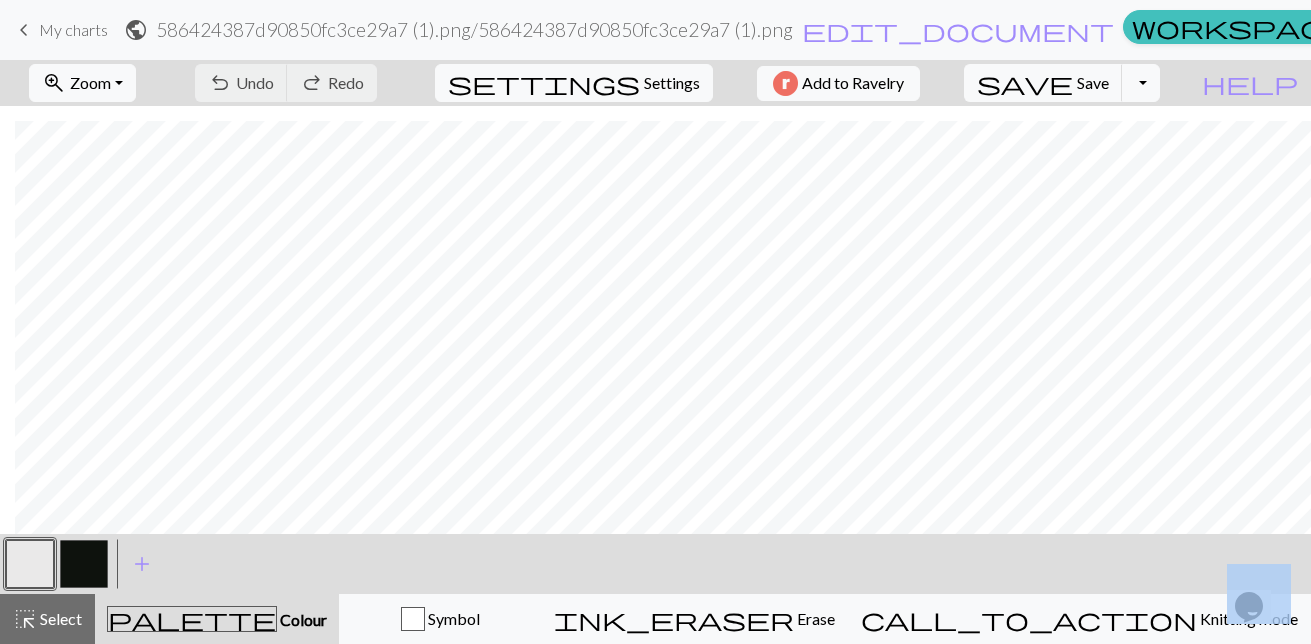 click on "undo Undo Undo redo Redo Redo" at bounding box center (286, 83) 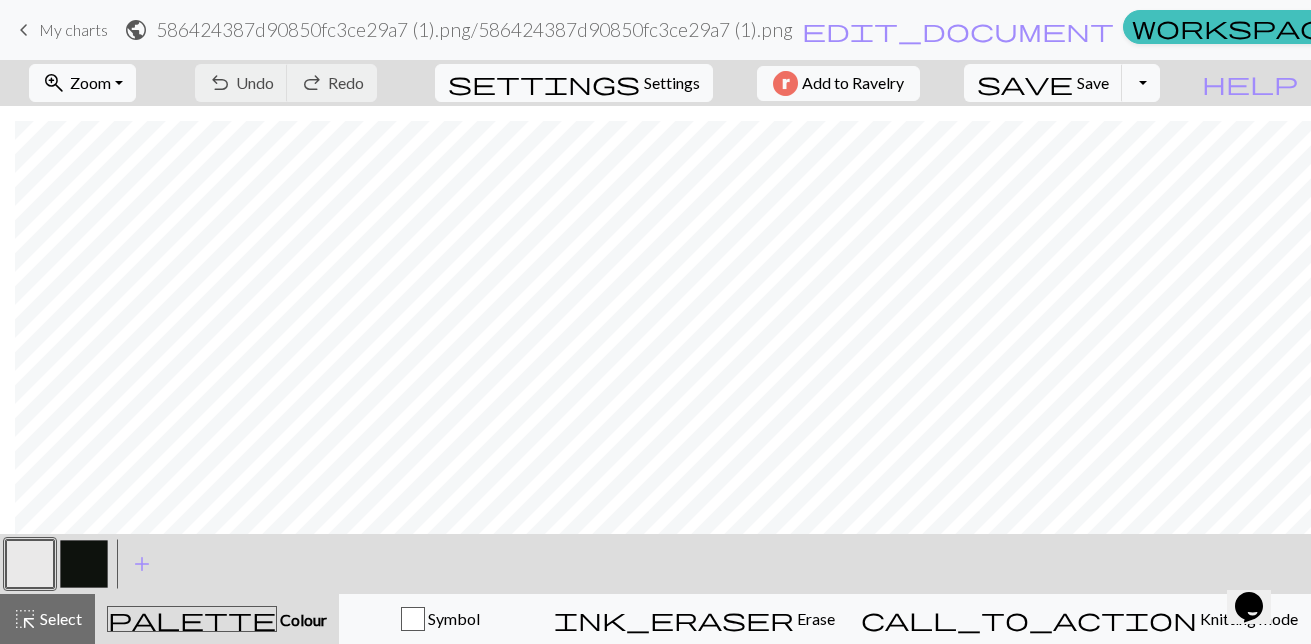 click on "undo Undo Undo redo Redo Redo" at bounding box center [286, 83] 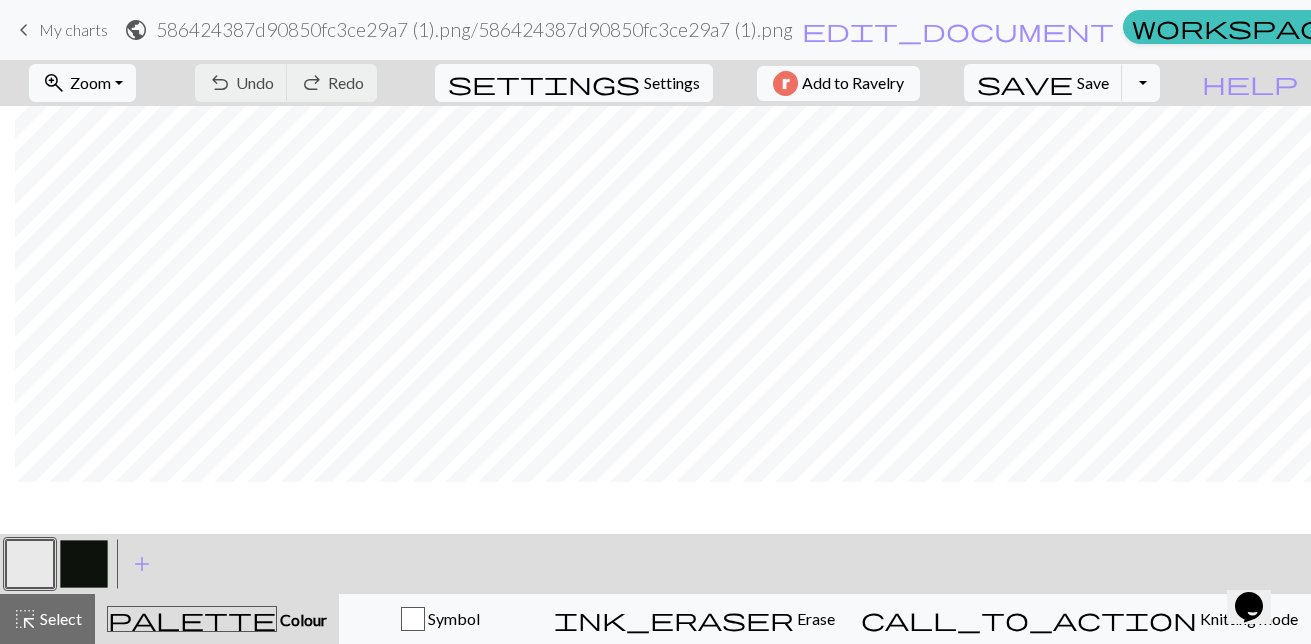 scroll, scrollTop: 0, scrollLeft: 15, axis: horizontal 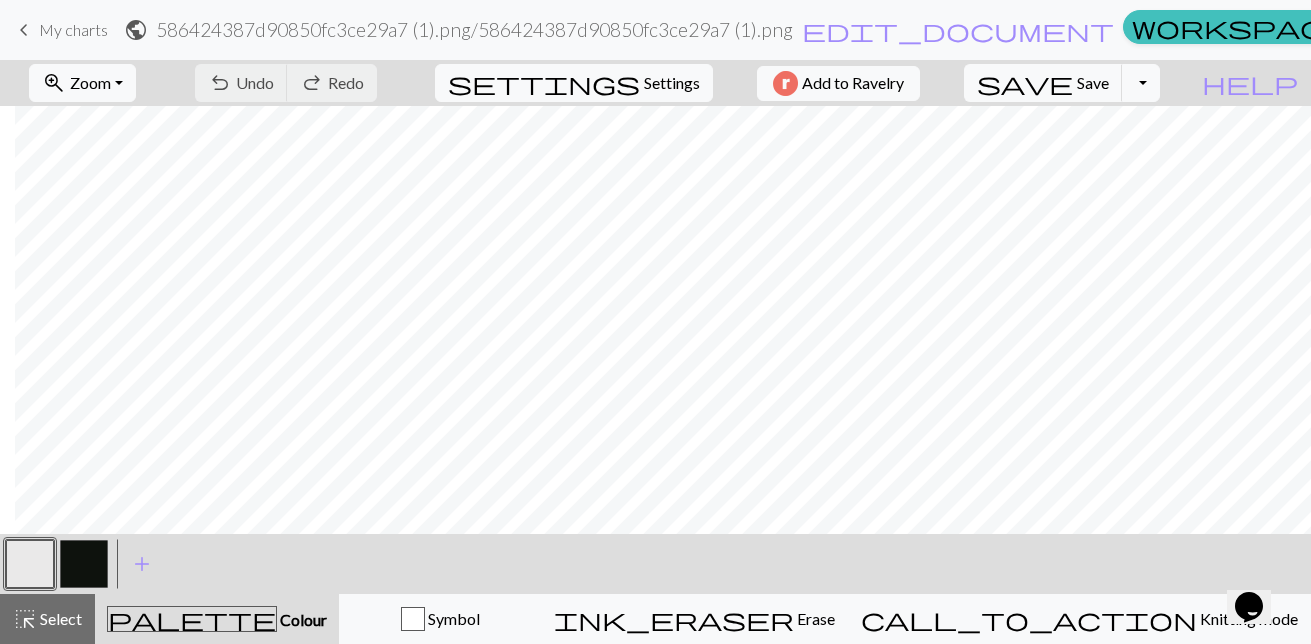 click on "undo Undo Undo redo Redo Redo" at bounding box center [286, 83] 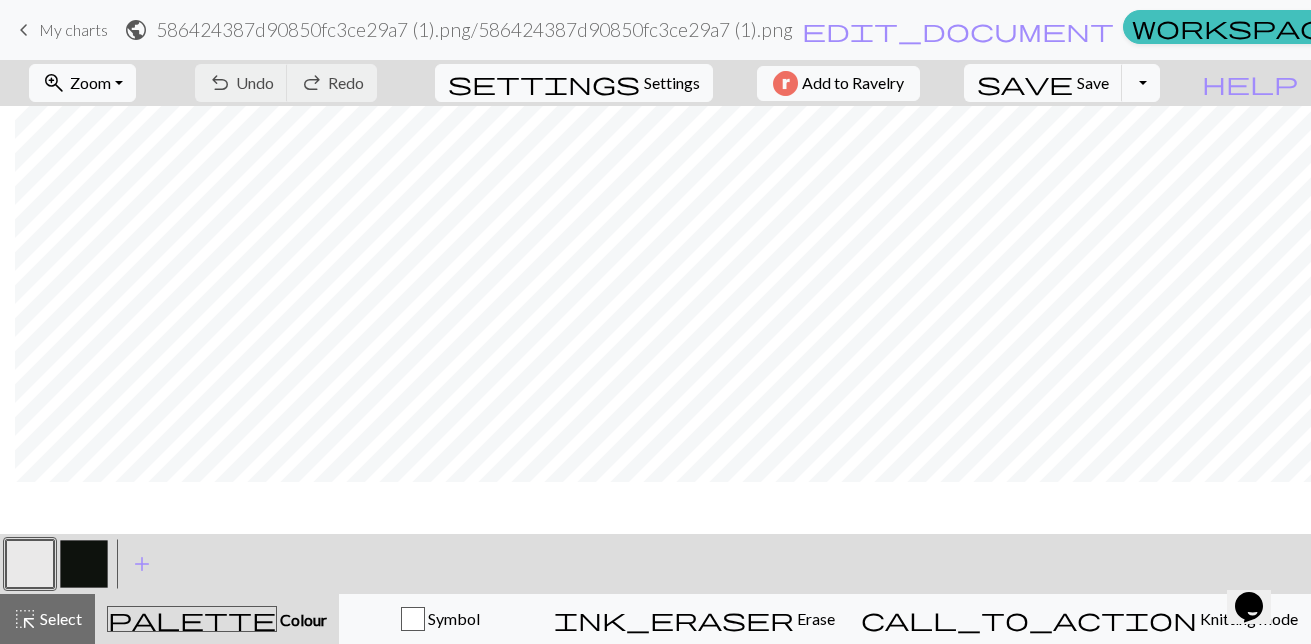 scroll, scrollTop: 0, scrollLeft: 15, axis: horizontal 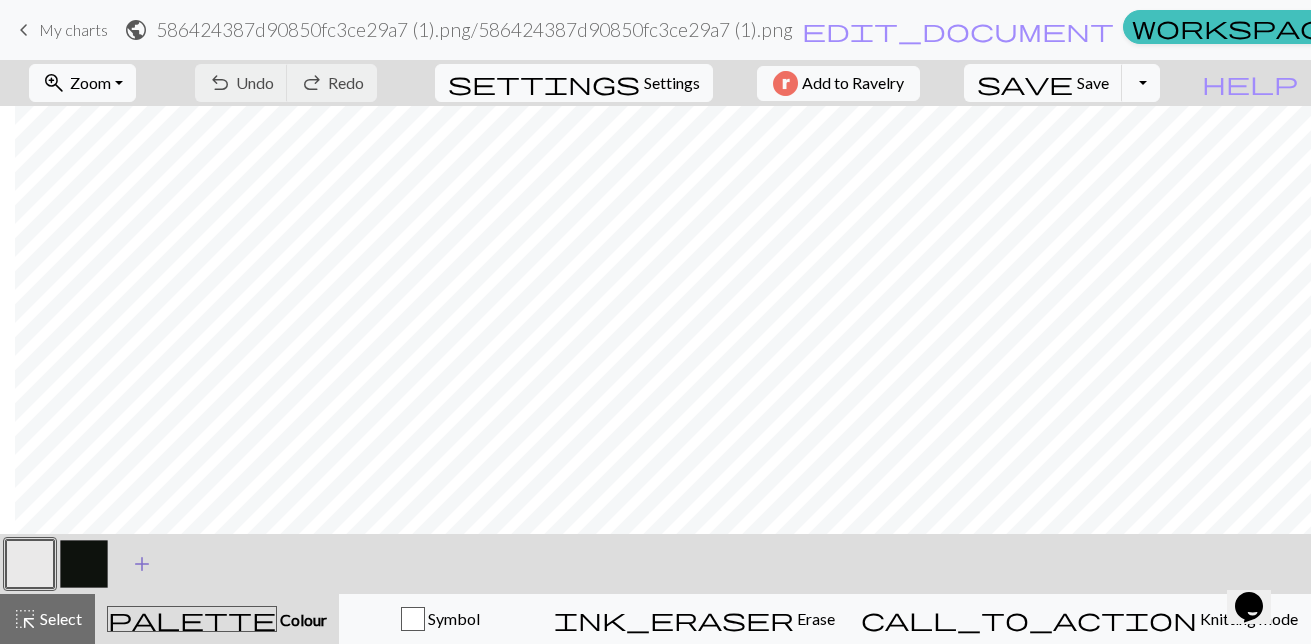 click on "add Add a  colour" at bounding box center (142, 564) 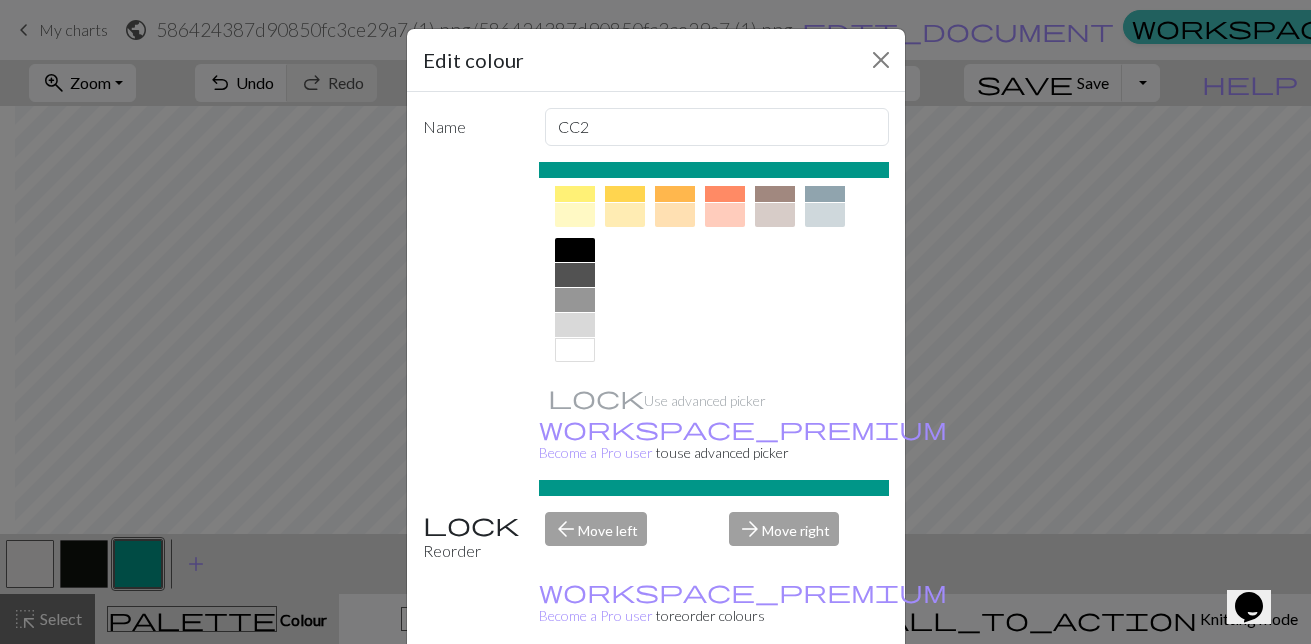 scroll, scrollTop: 374, scrollLeft: 0, axis: vertical 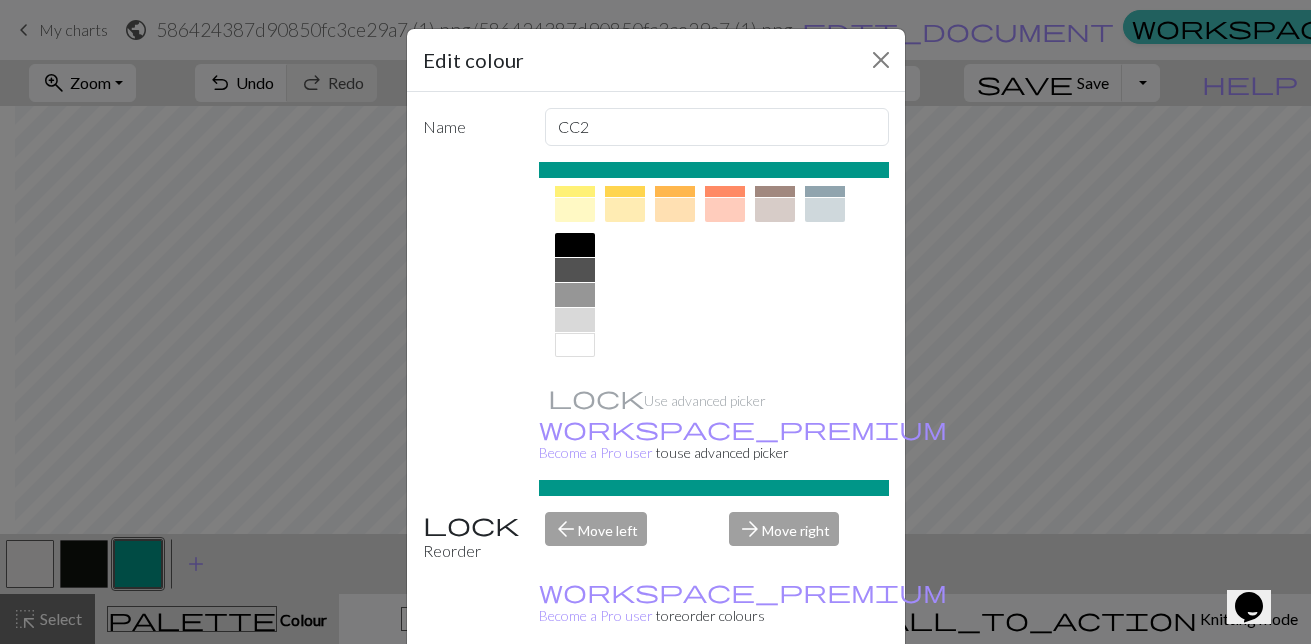 click at bounding box center (575, 270) 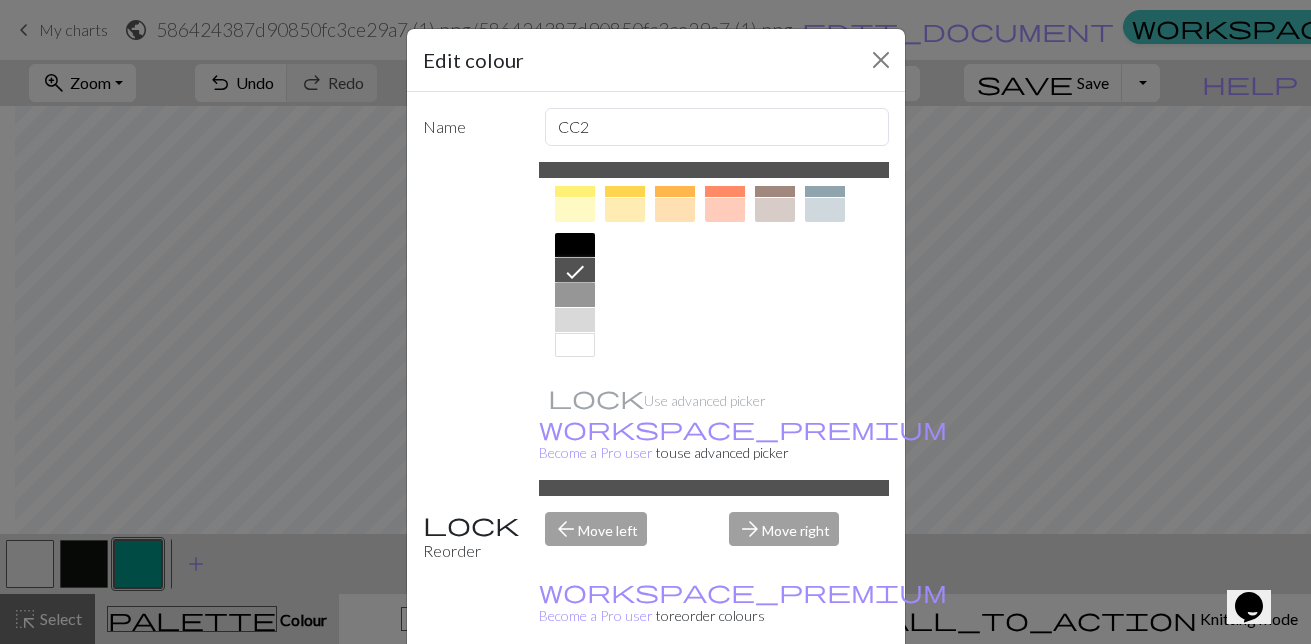 click on "Done" at bounding box center [776, 695] 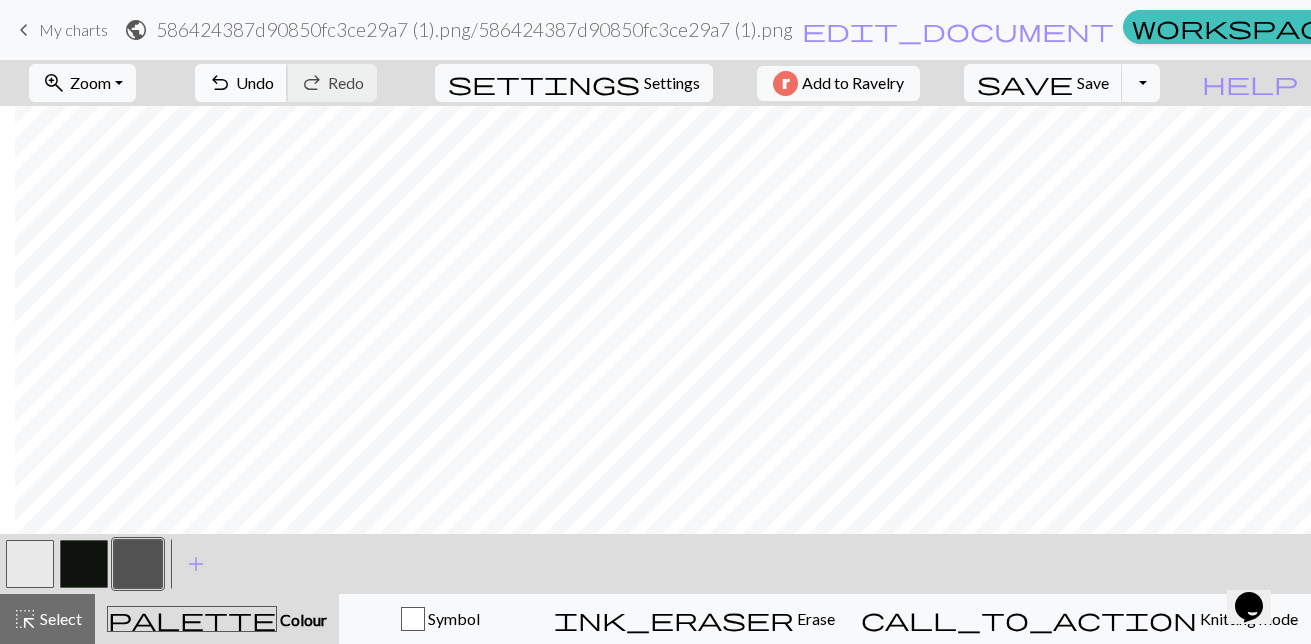 click on "Undo" at bounding box center [255, 82] 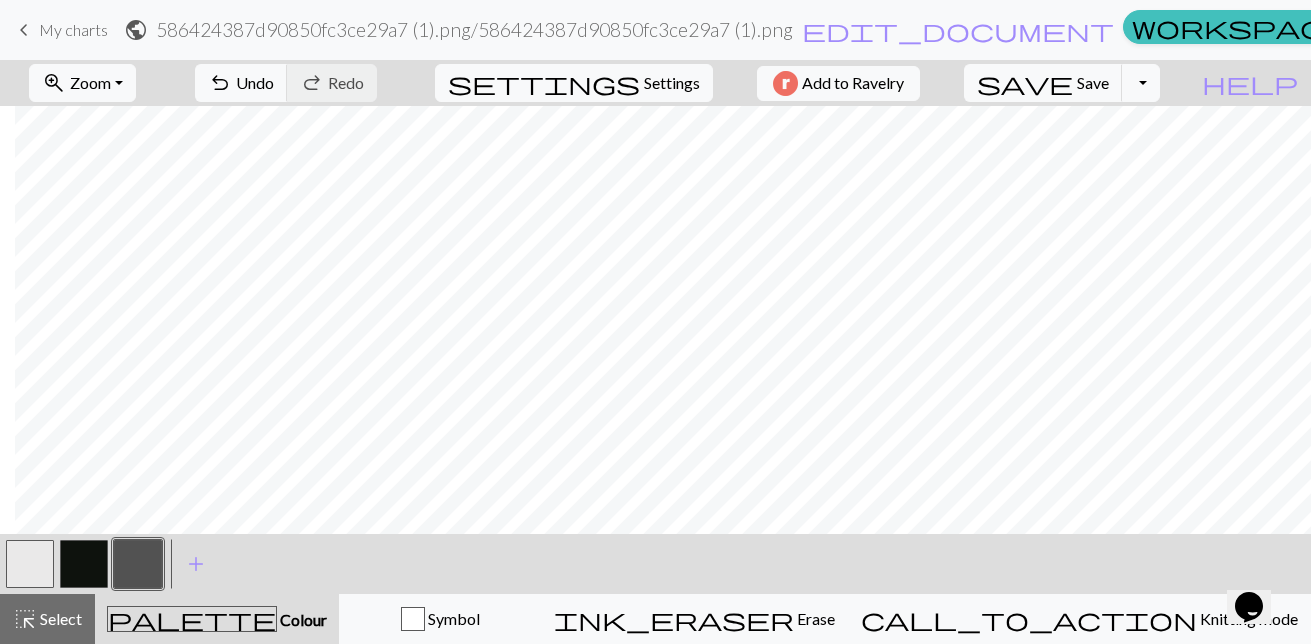 click at bounding box center (30, 564) 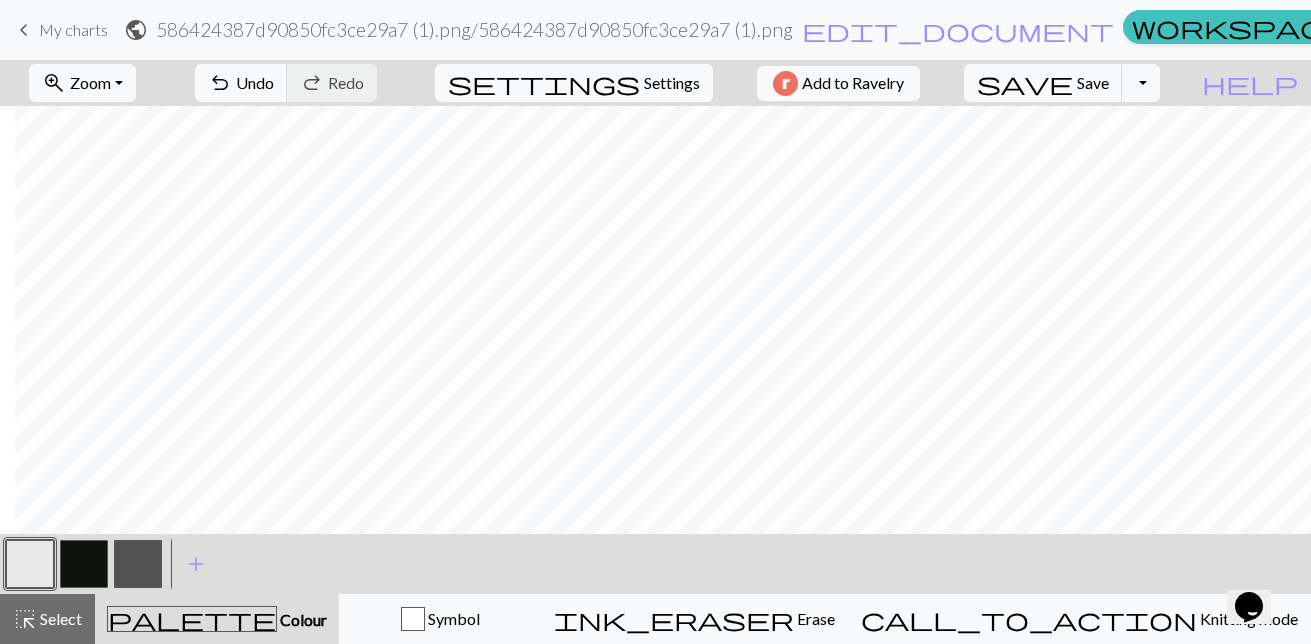 click at bounding box center (138, 564) 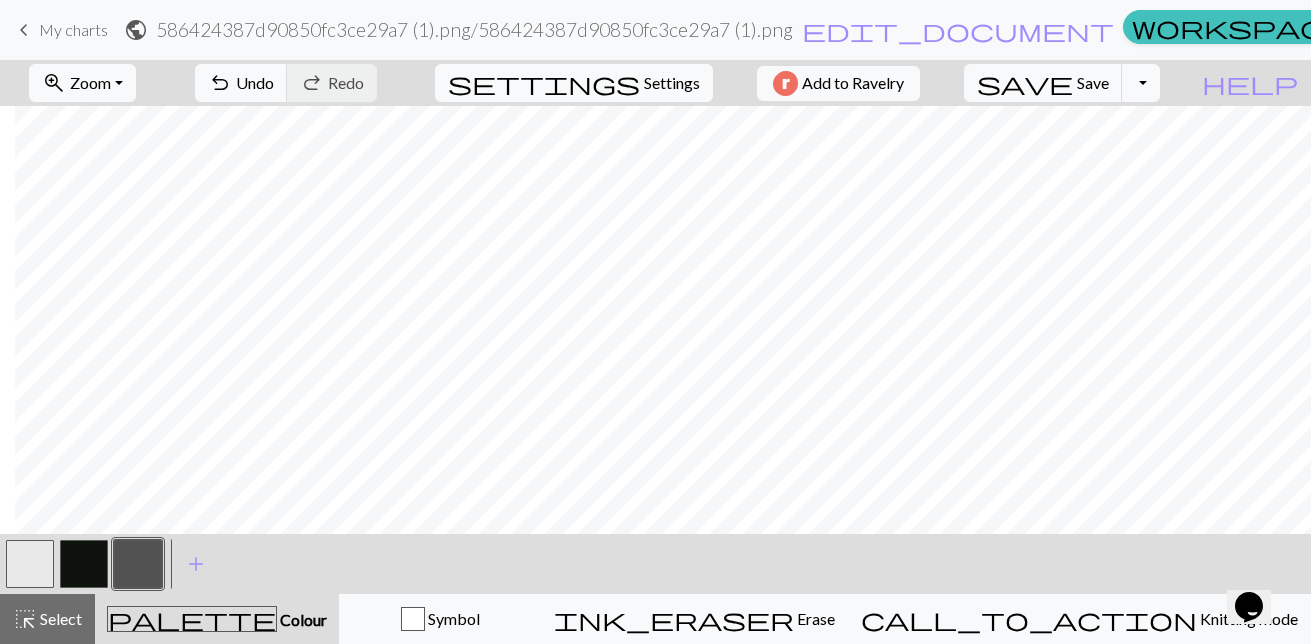 click at bounding box center (138, 564) 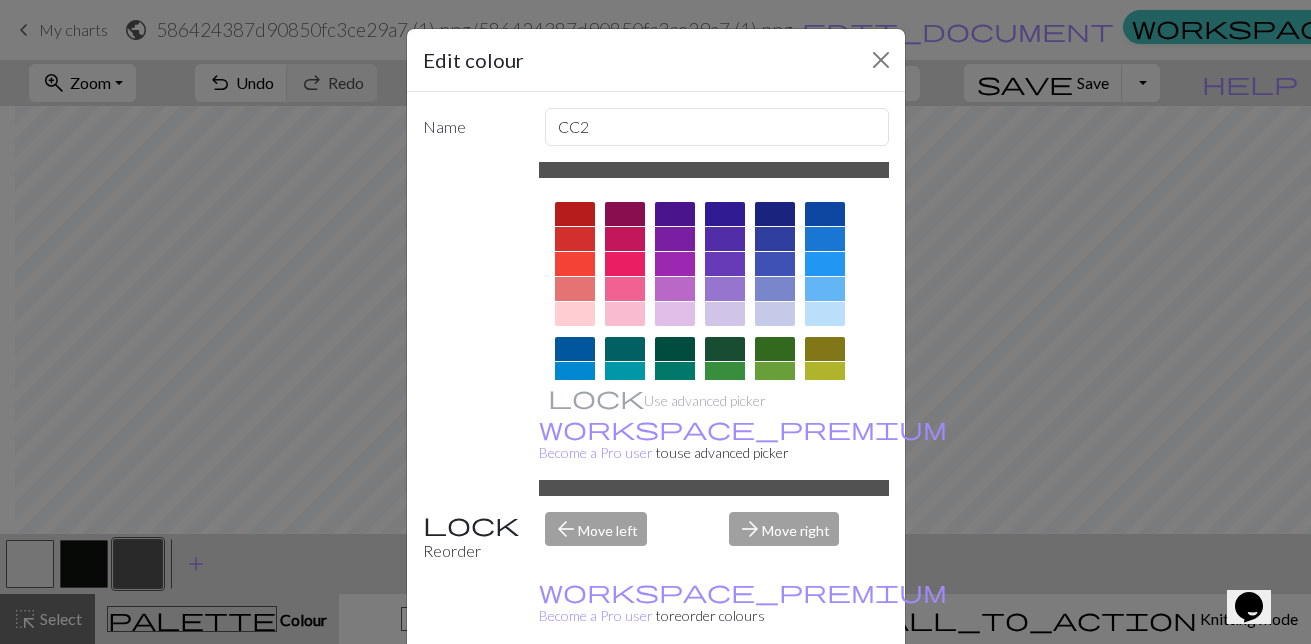 drag, startPoint x: 781, startPoint y: 618, endPoint x: 315, endPoint y: 549, distance: 471.08066 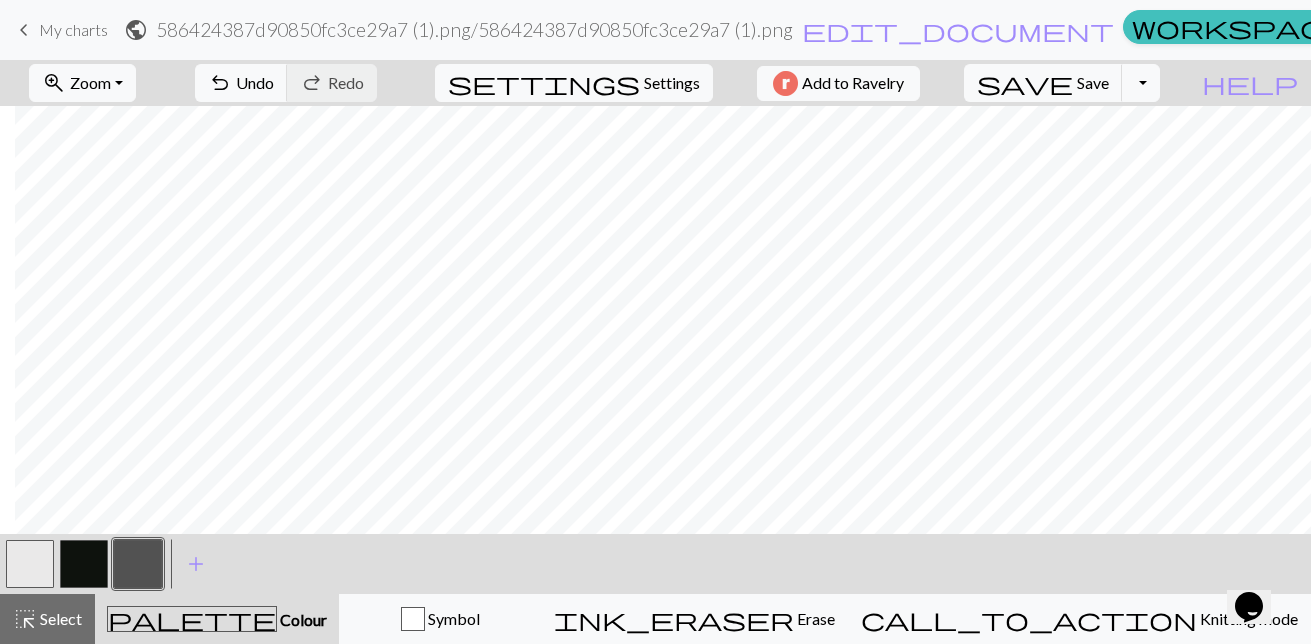 click at bounding box center (138, 564) 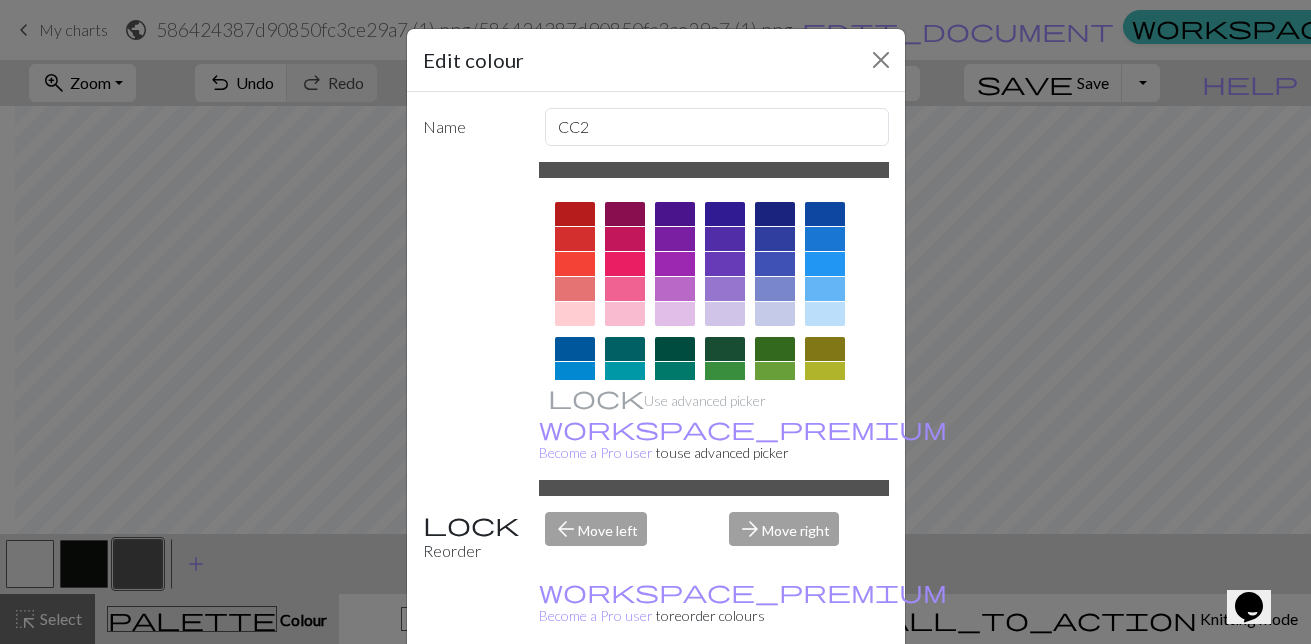 click on "Done" at bounding box center (776, 695) 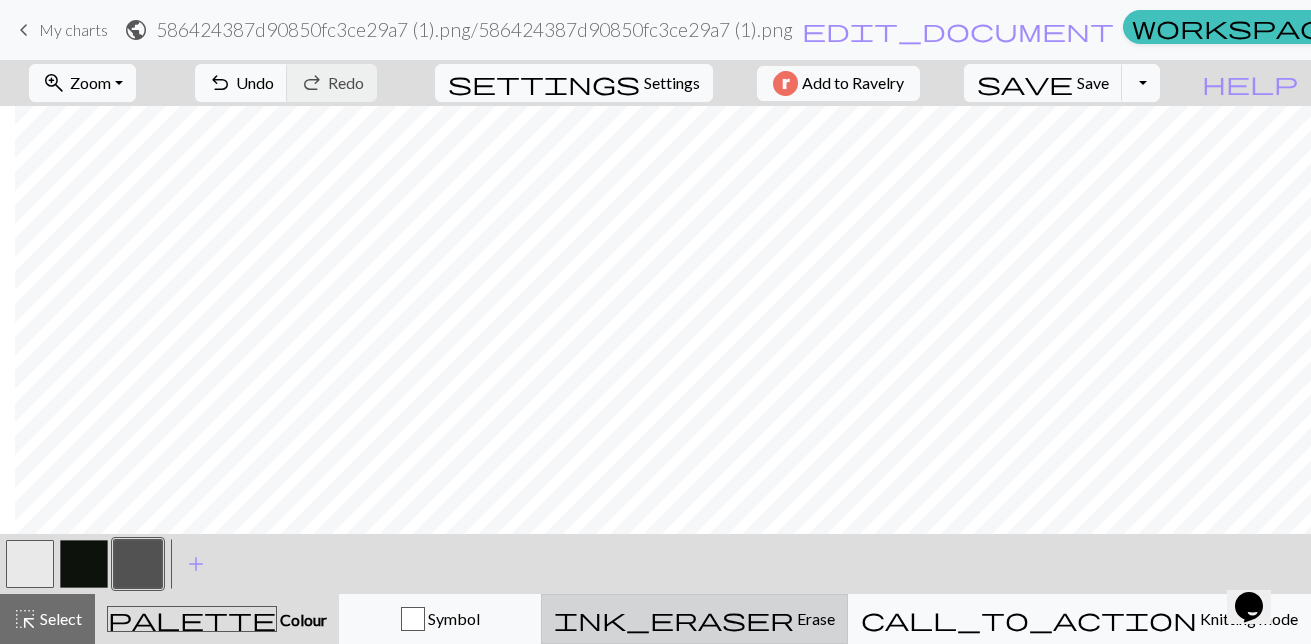click on "Erase" at bounding box center [814, 618] 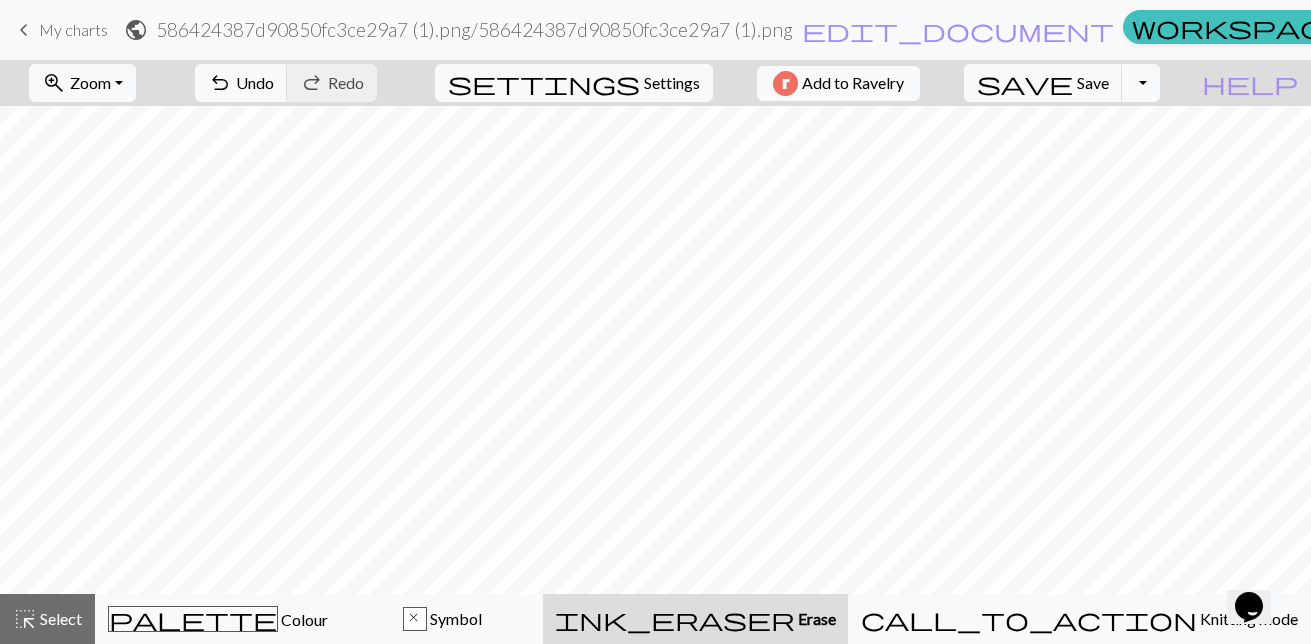 scroll, scrollTop: 0, scrollLeft: 0, axis: both 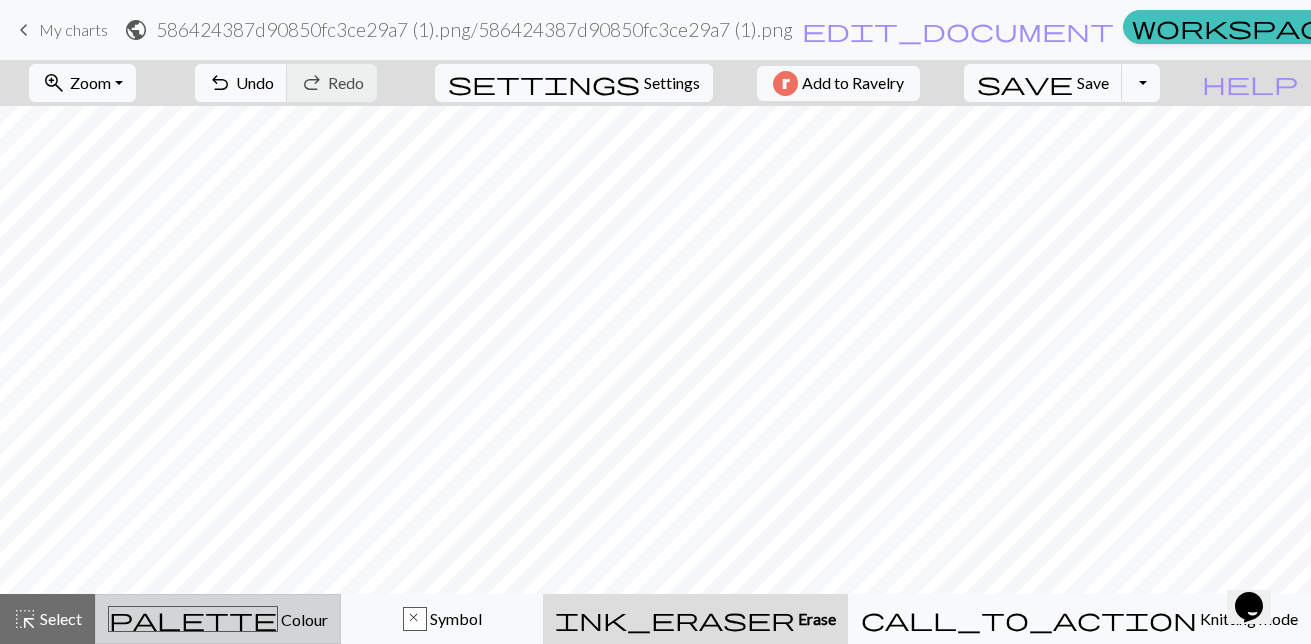 click on "palette   Colour   Colour" at bounding box center (218, 619) 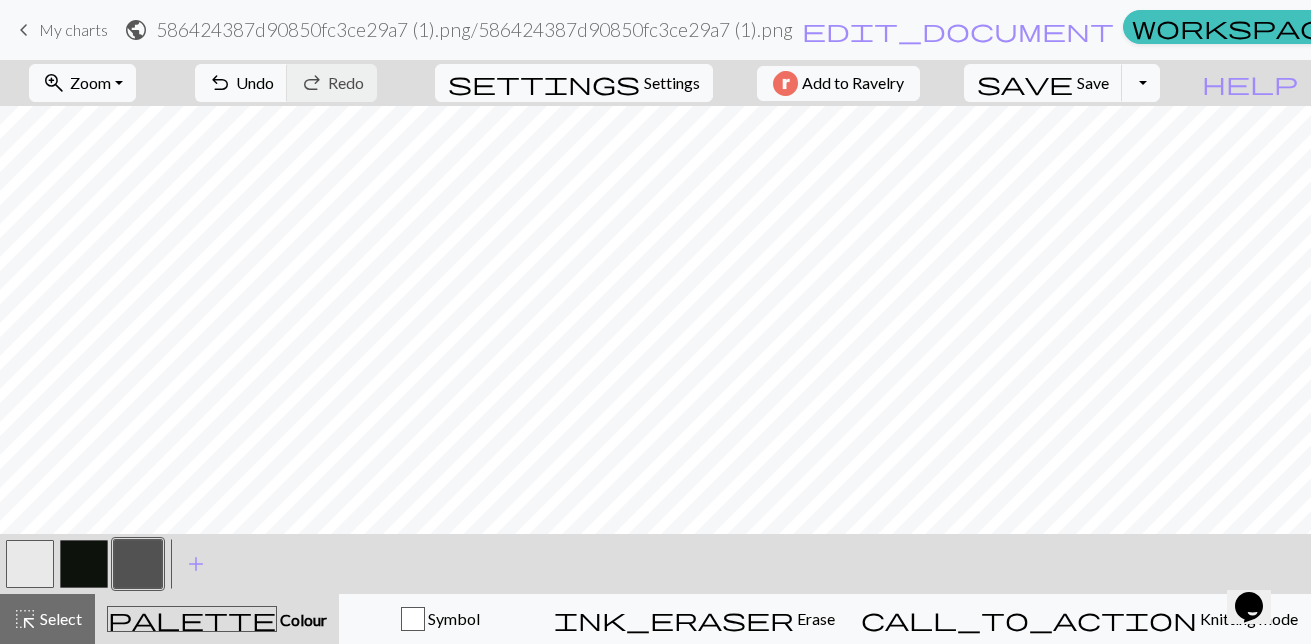 click at bounding box center (84, 564) 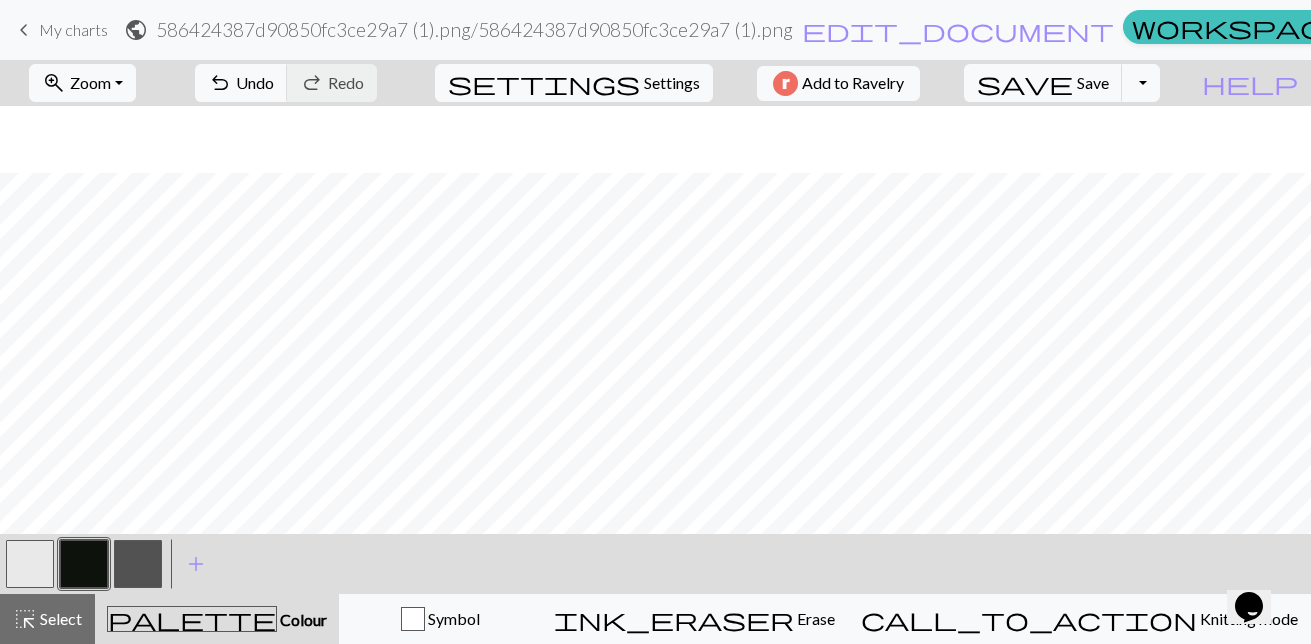 scroll, scrollTop: 67, scrollLeft: 0, axis: vertical 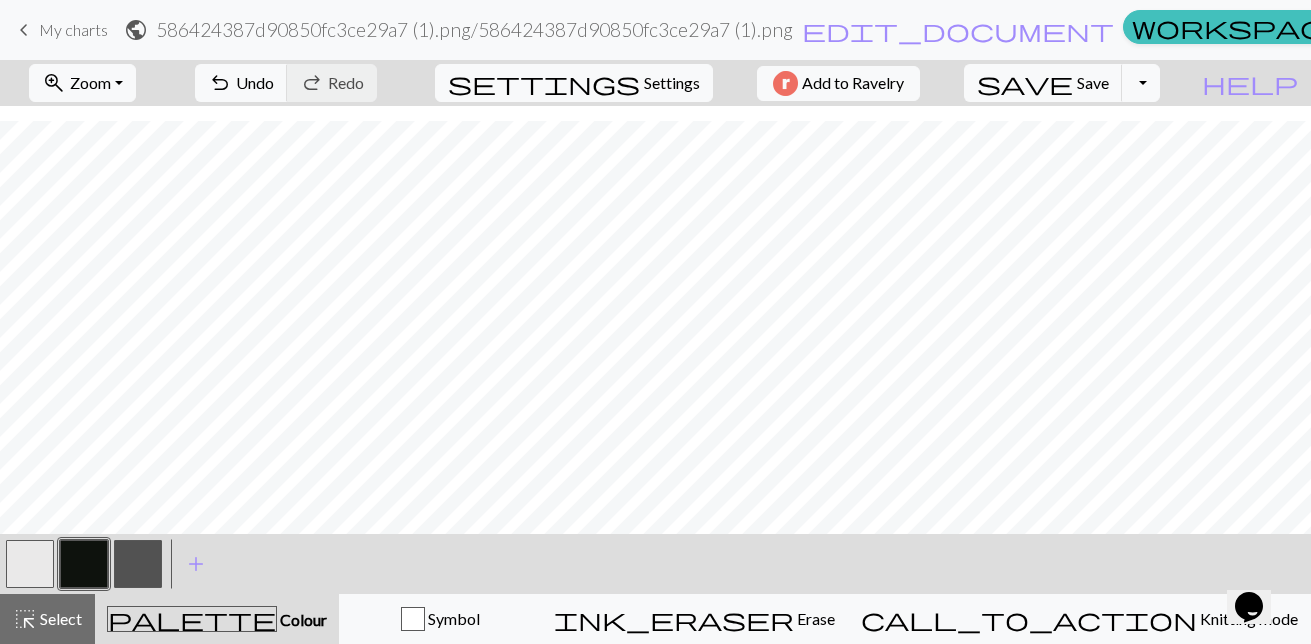 click at bounding box center [138, 564] 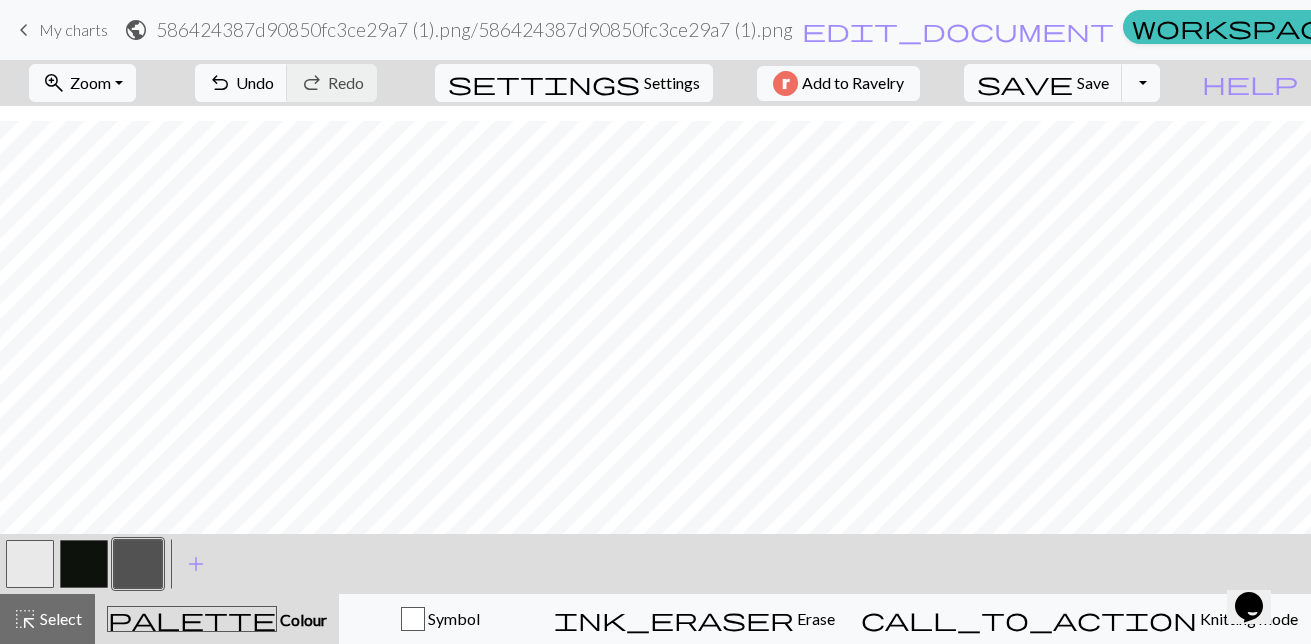 click at bounding box center (138, 564) 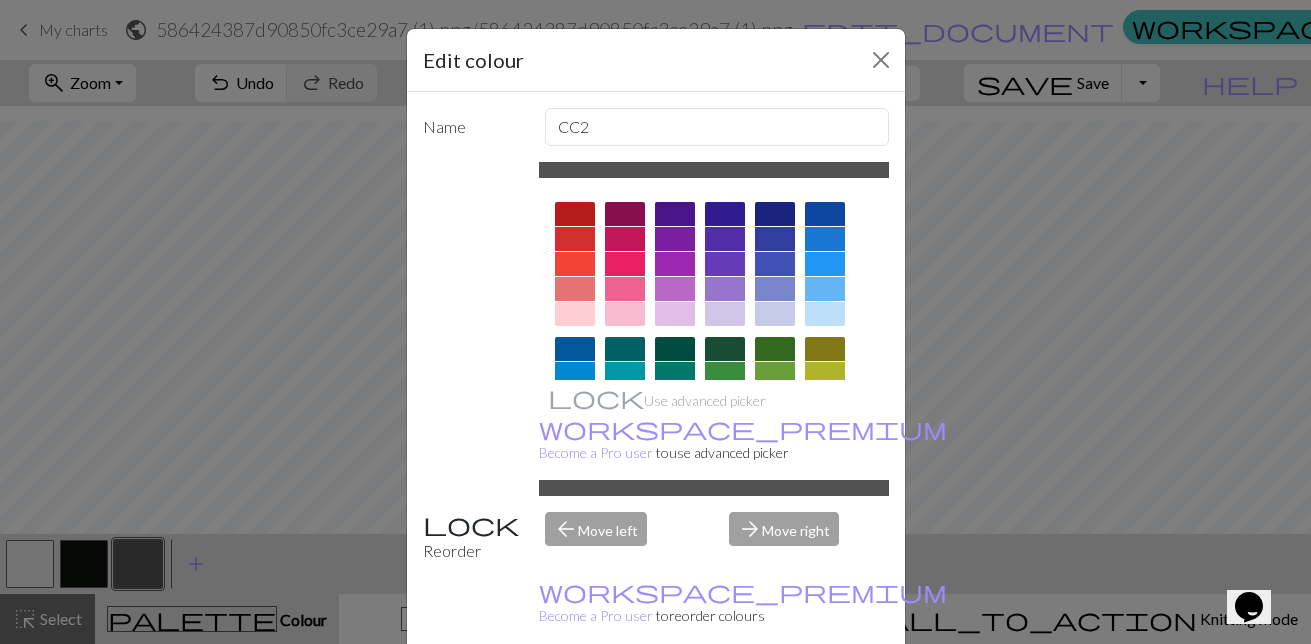 click on "Done" at bounding box center [776, 695] 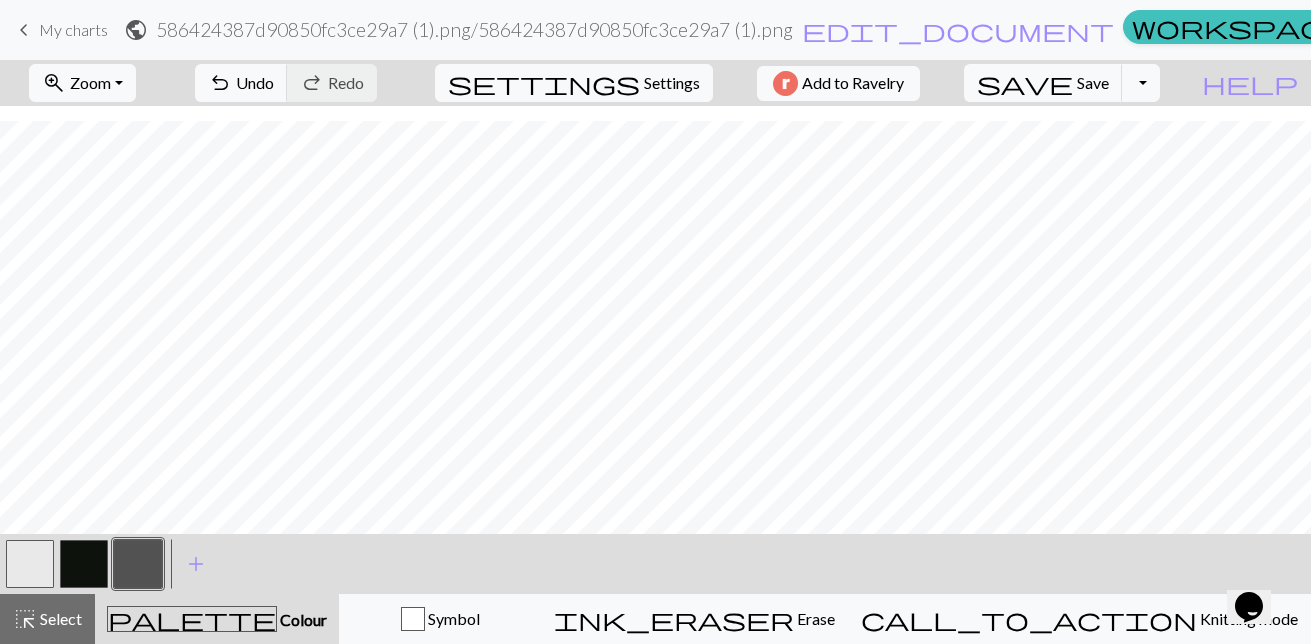click at bounding box center [84, 564] 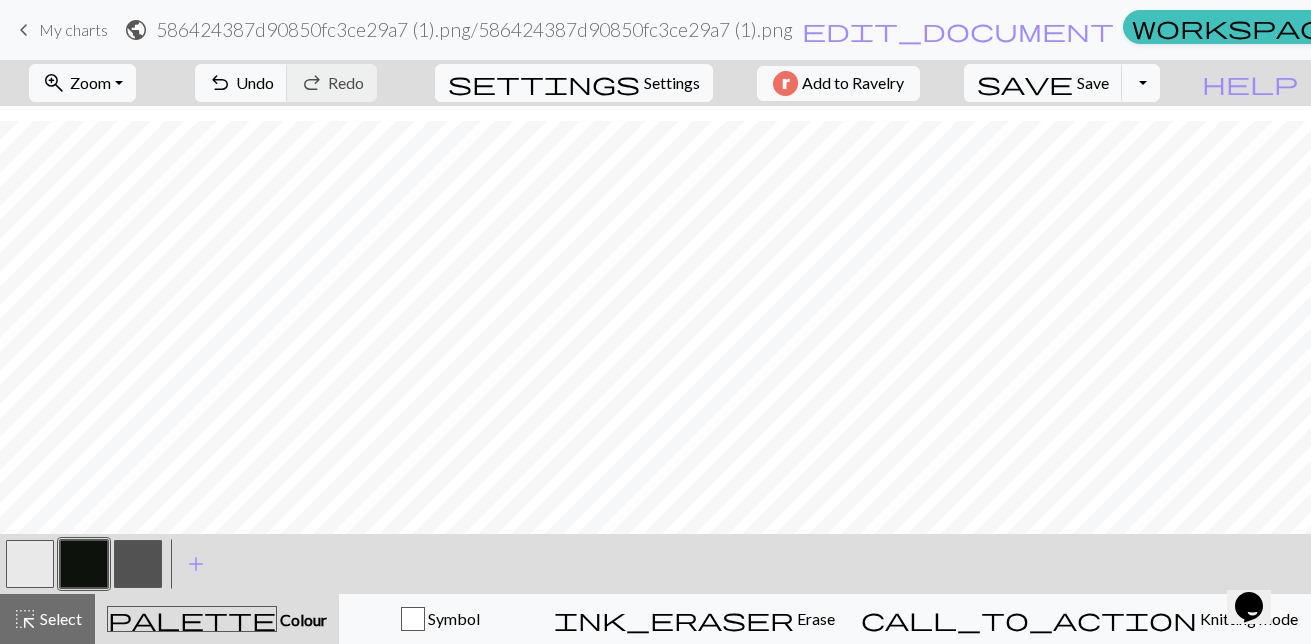 click at bounding box center [30, 564] 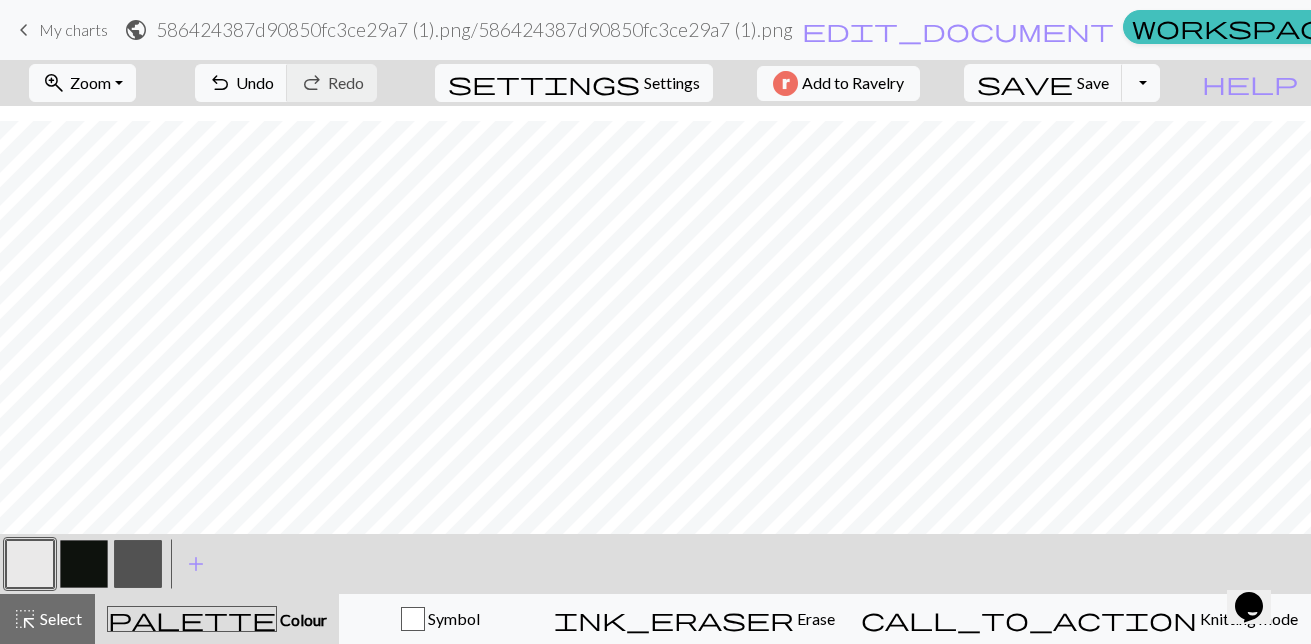 drag, startPoint x: 130, startPoint y: 571, endPoint x: 157, endPoint y: 547, distance: 36.124783 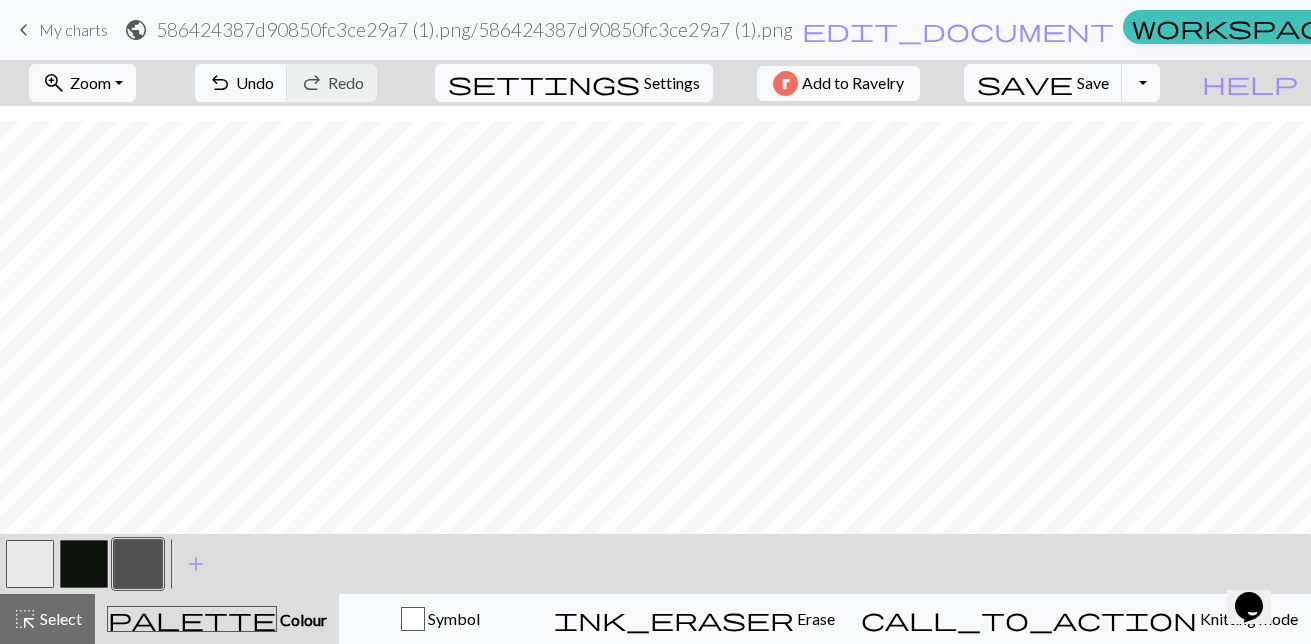 drag, startPoint x: 41, startPoint y: 574, endPoint x: 144, endPoint y: 523, distance: 114.93476 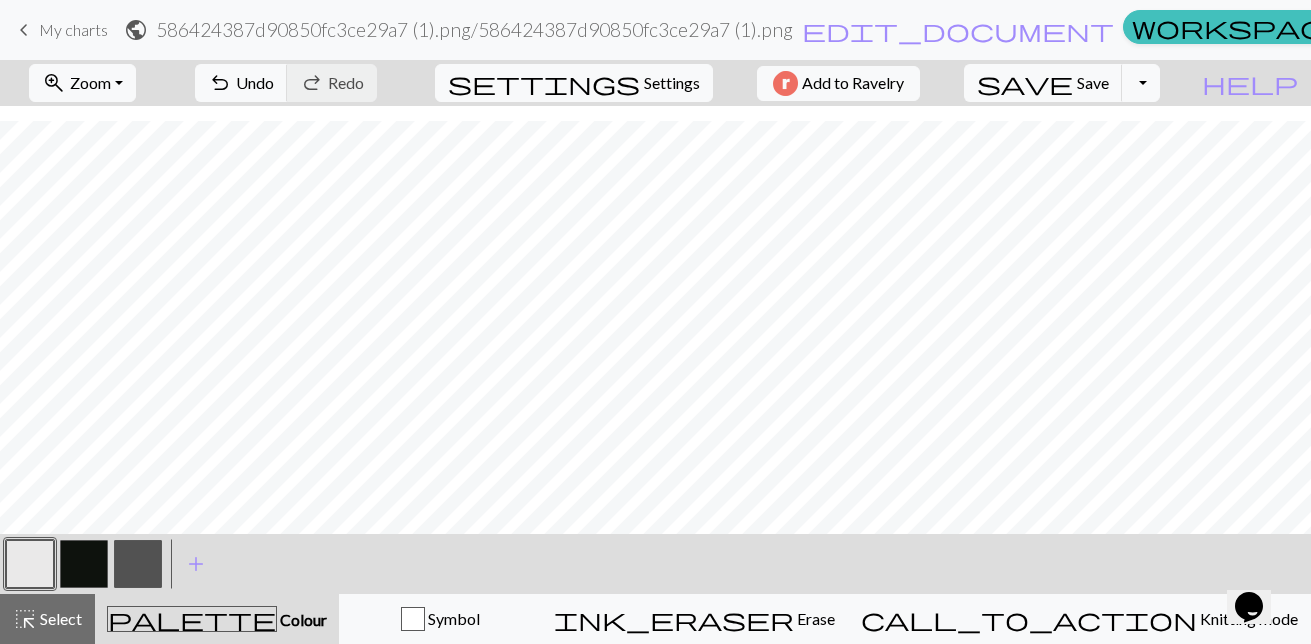 drag, startPoint x: 68, startPoint y: 558, endPoint x: 167, endPoint y: 520, distance: 106.04244 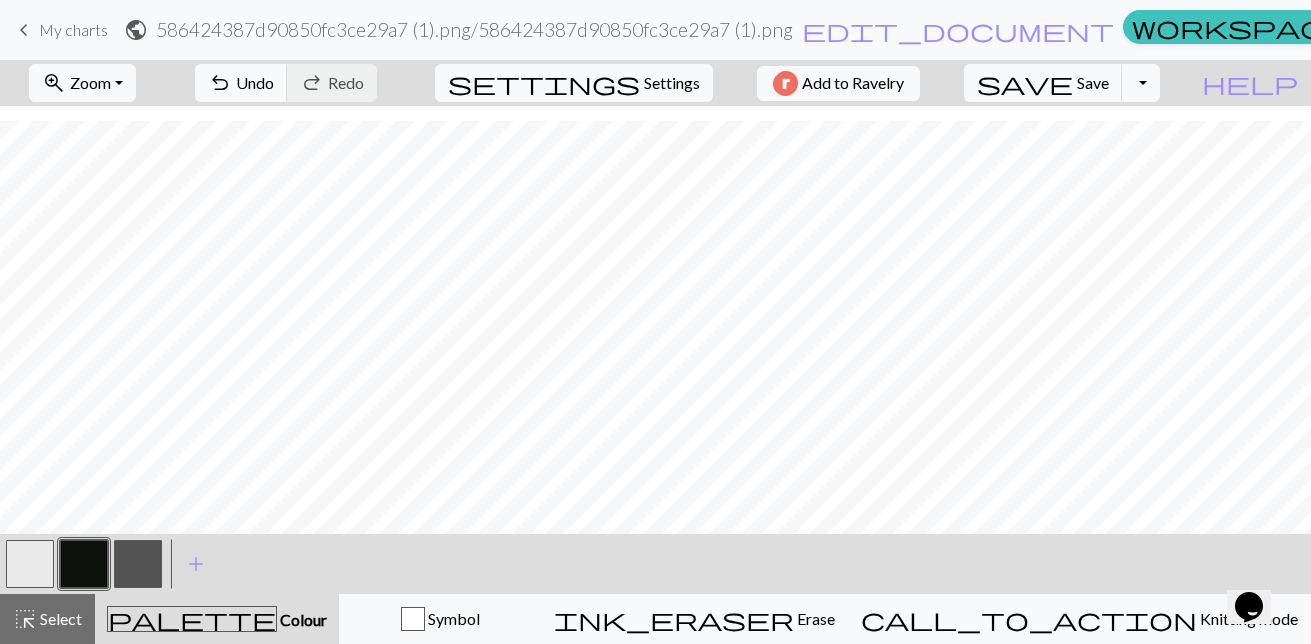 drag, startPoint x: 125, startPoint y: 569, endPoint x: 237, endPoint y: 524, distance: 120.70211 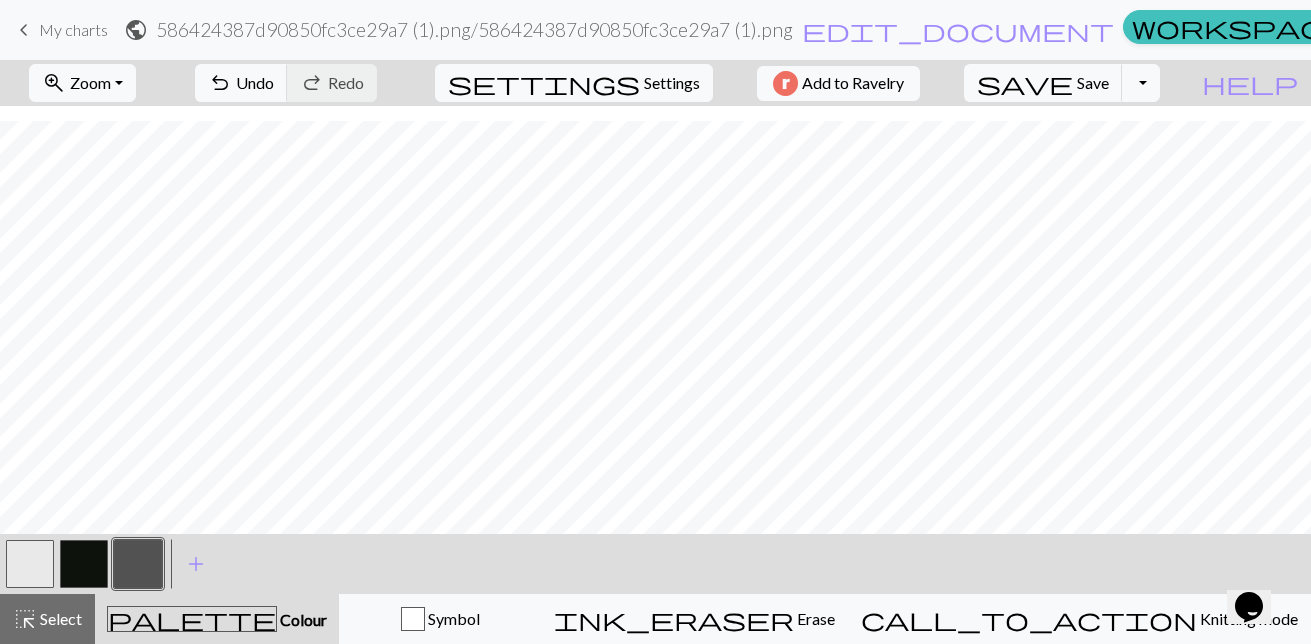 click at bounding box center [84, 564] 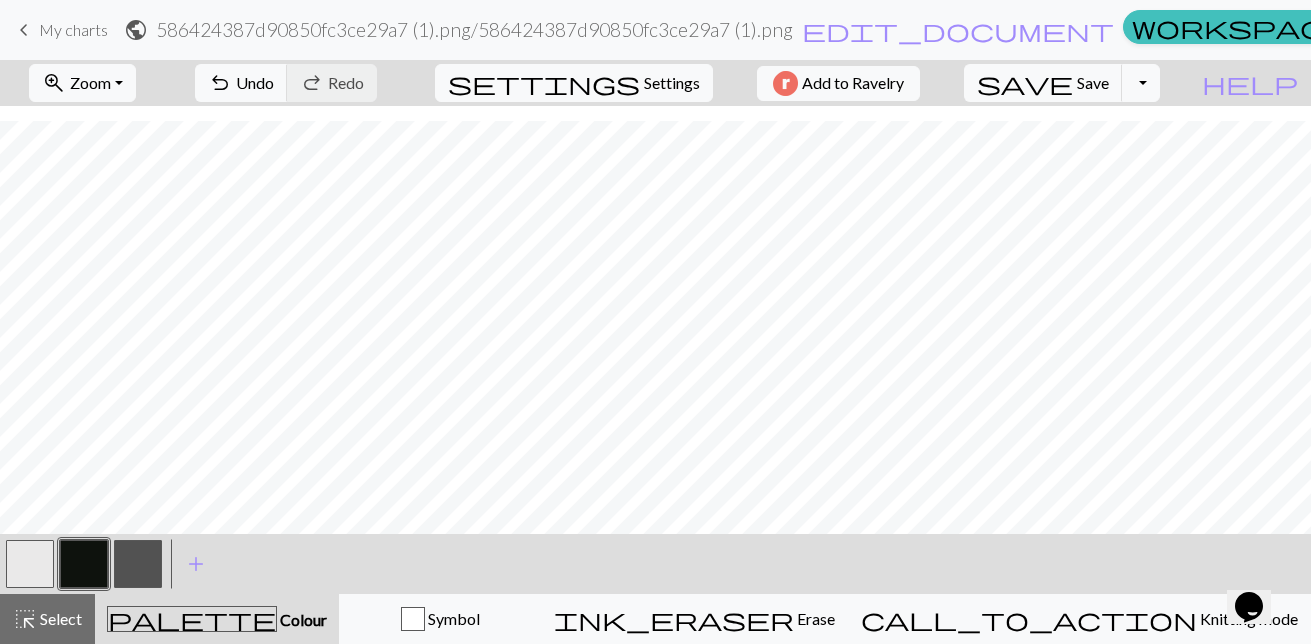 click at bounding box center [138, 564] 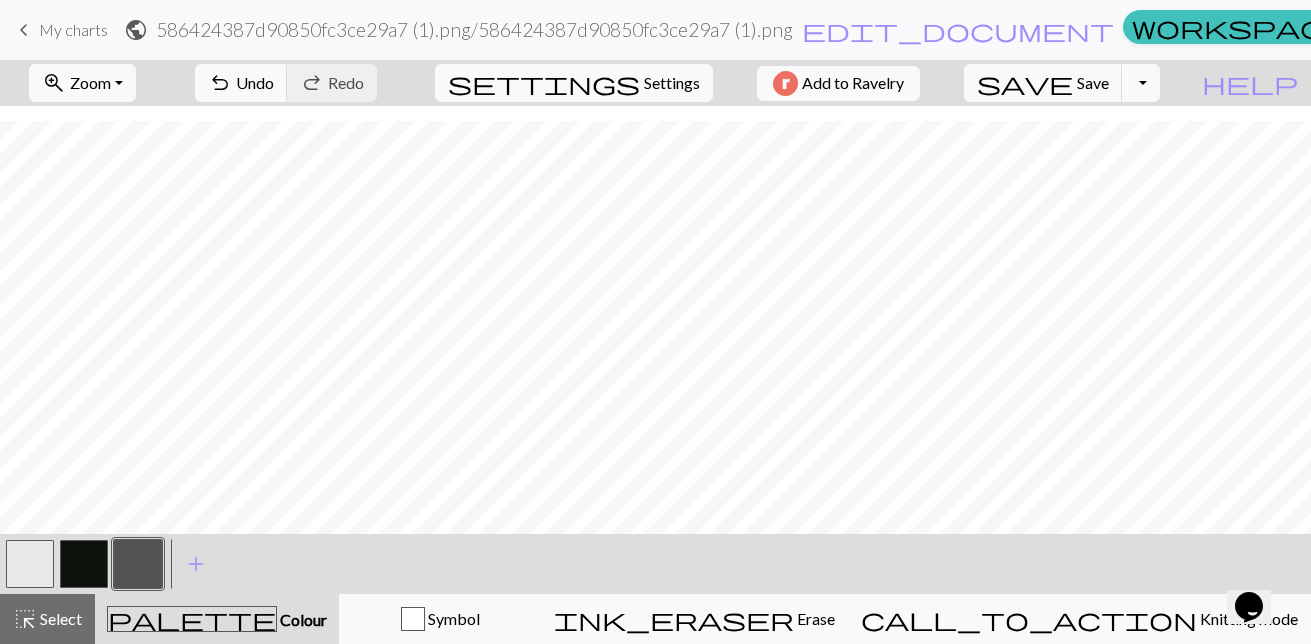 click at bounding box center (30, 564) 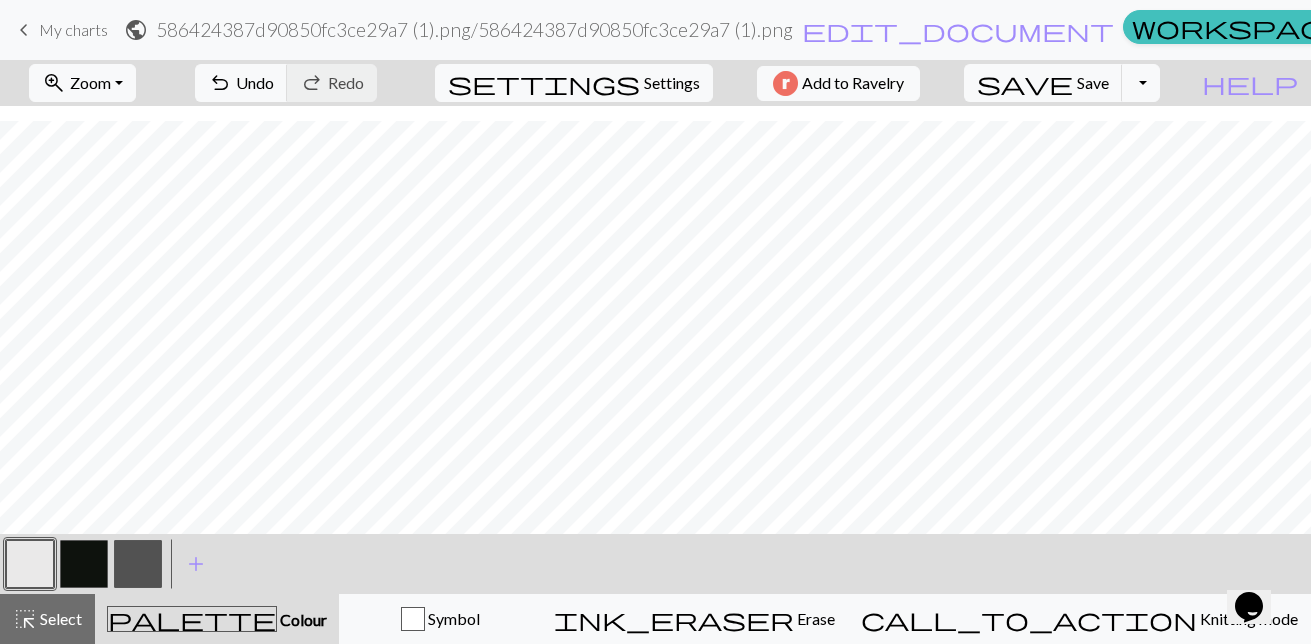 click at bounding box center (84, 564) 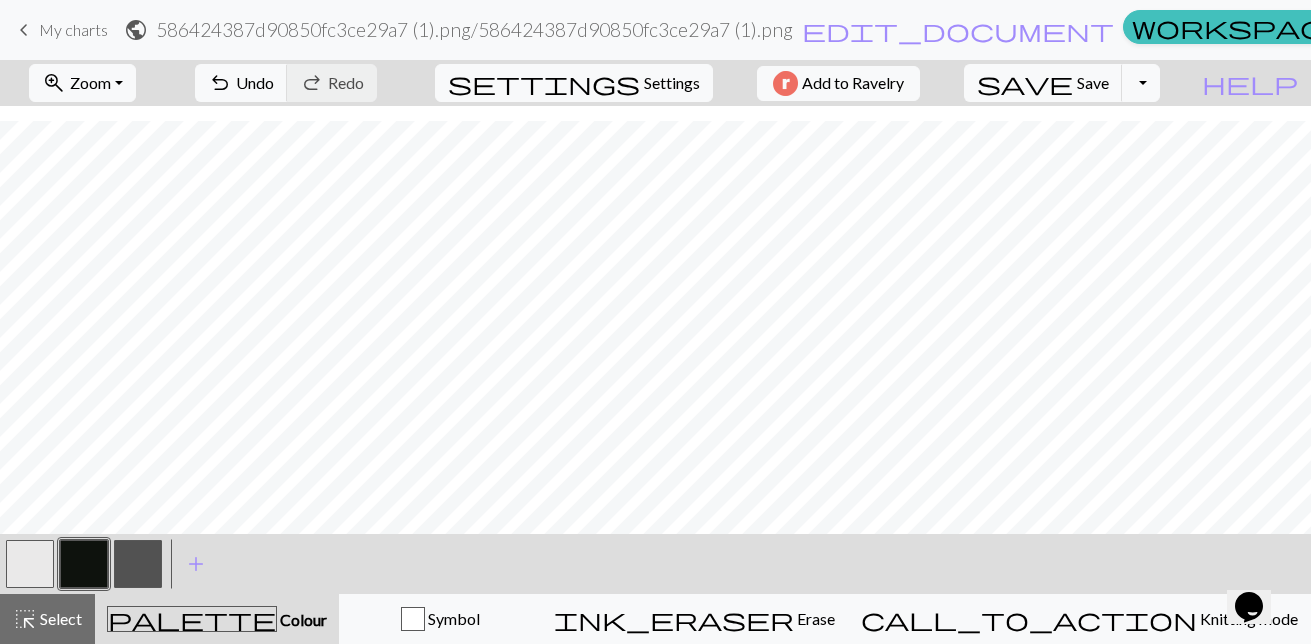 click at bounding box center [84, 564] 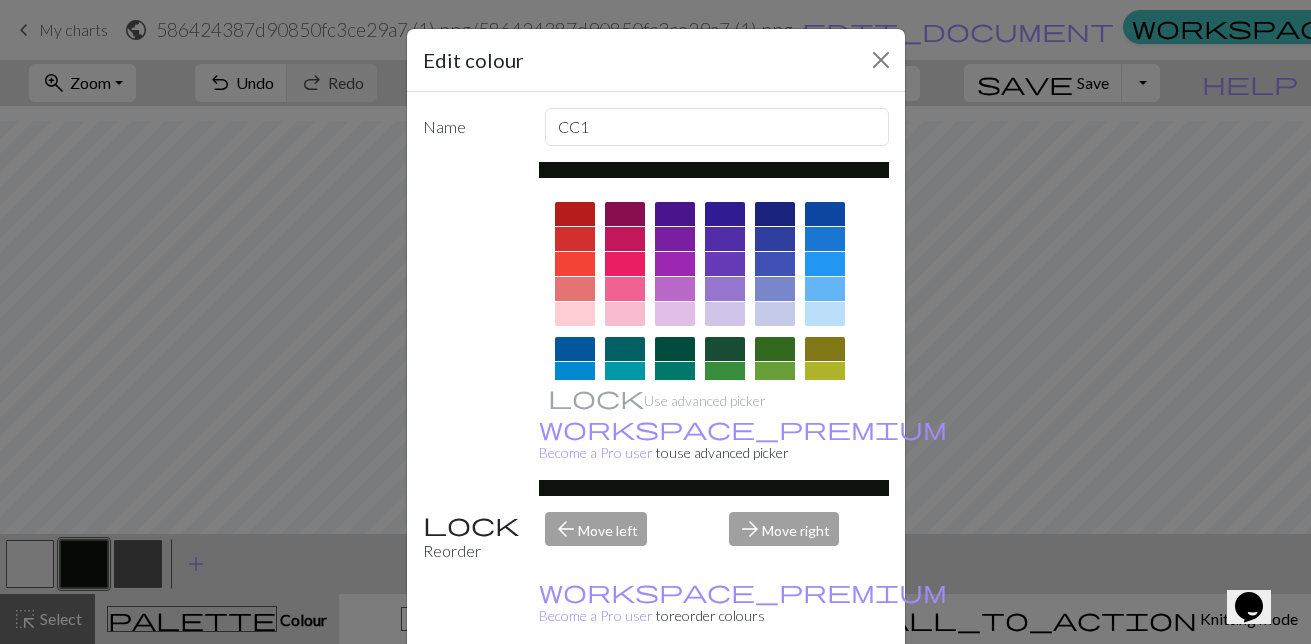 click on "Done" at bounding box center (776, 695) 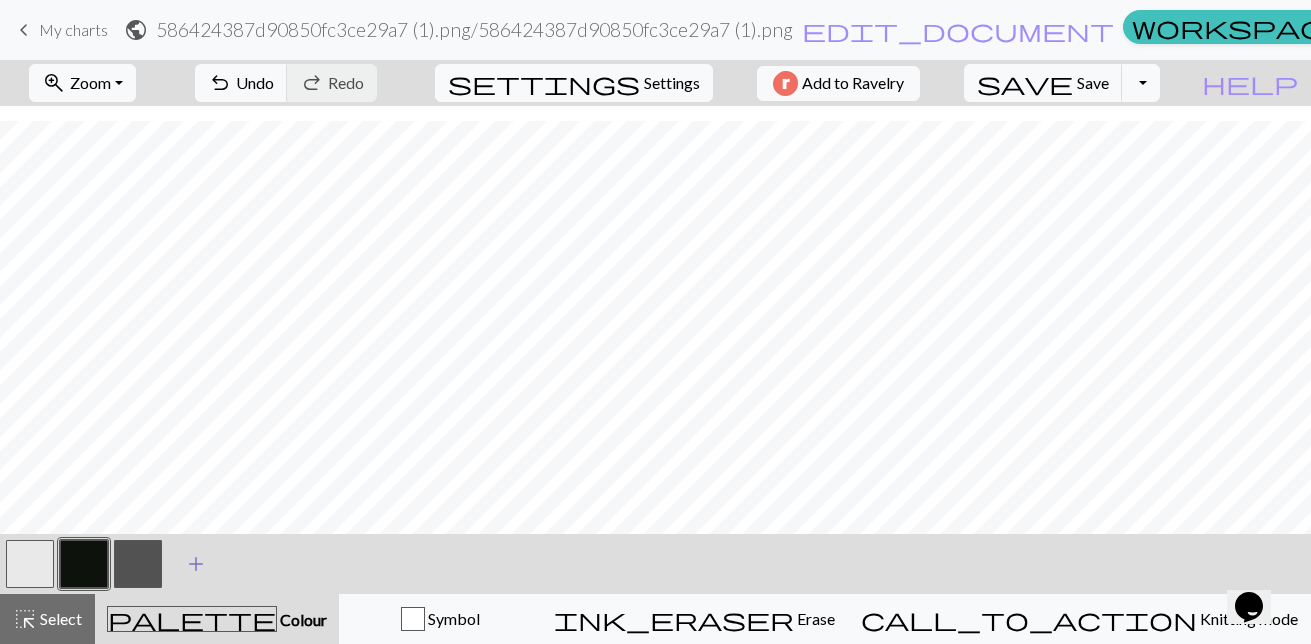 click at bounding box center (138, 564) 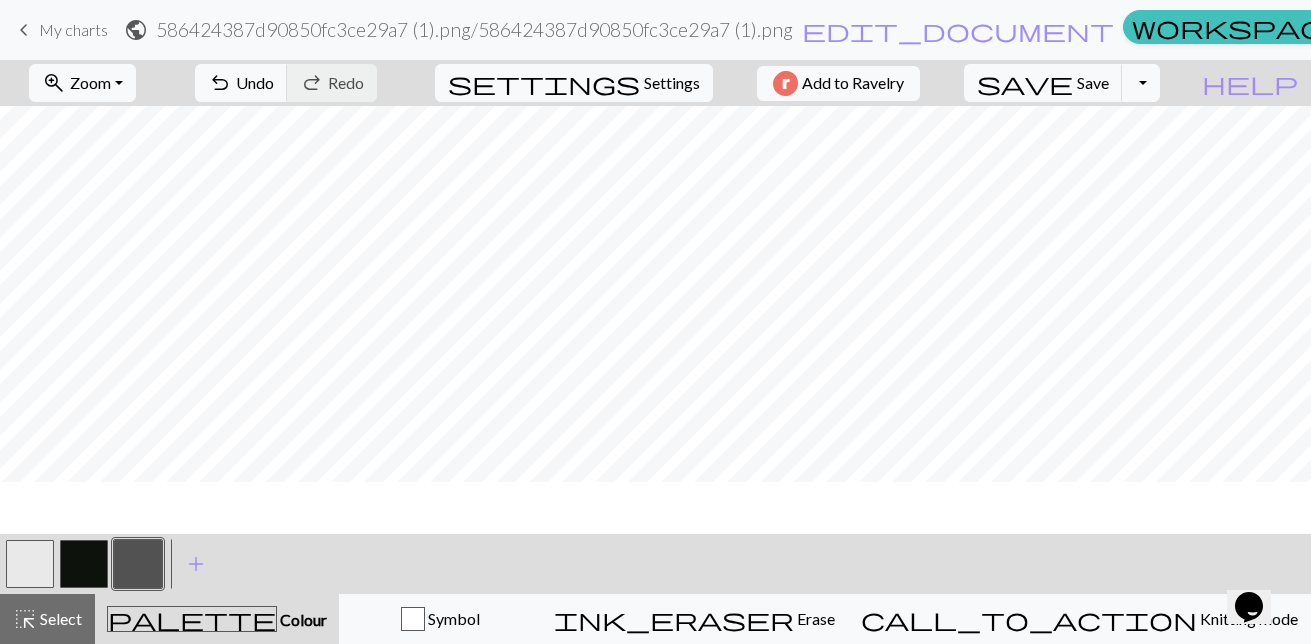scroll, scrollTop: 0, scrollLeft: 0, axis: both 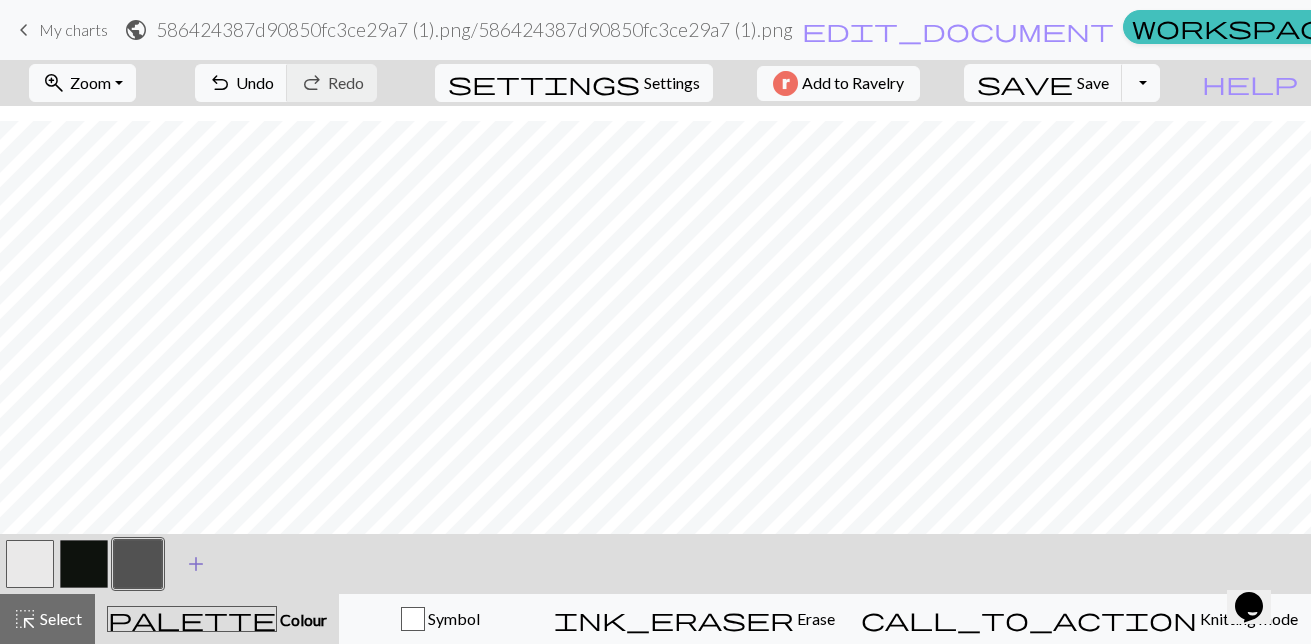click on "add" at bounding box center [196, 564] 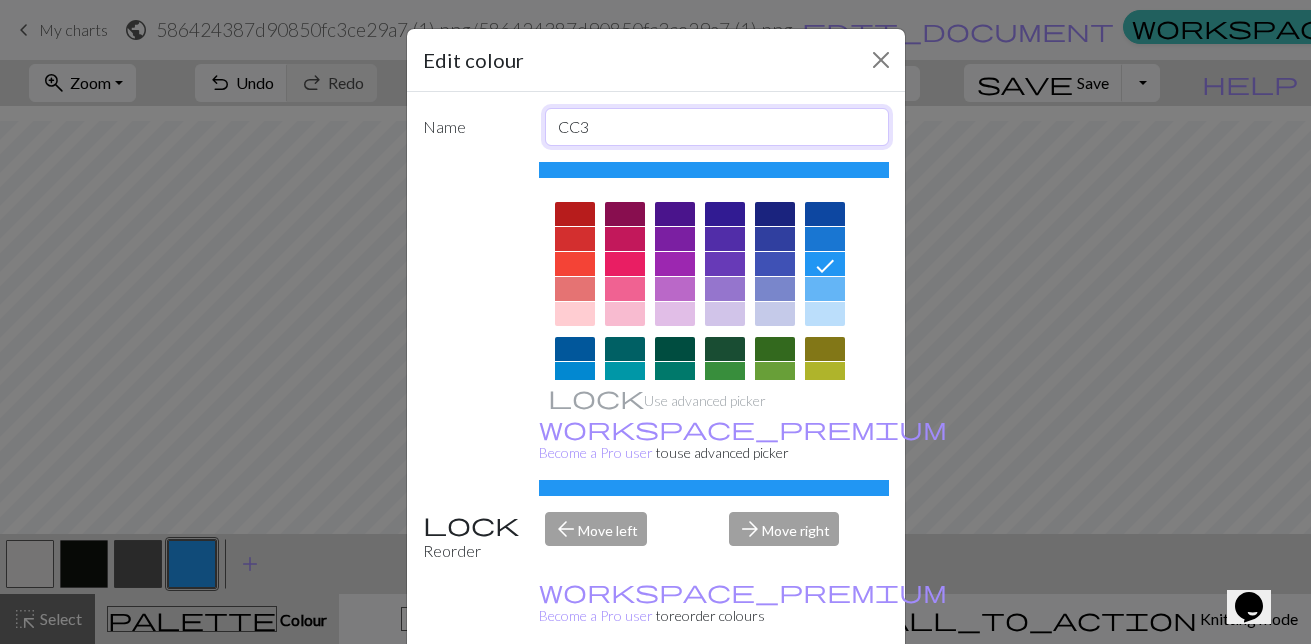 drag, startPoint x: 610, startPoint y: 119, endPoint x: 535, endPoint y: 131, distance: 75.95393 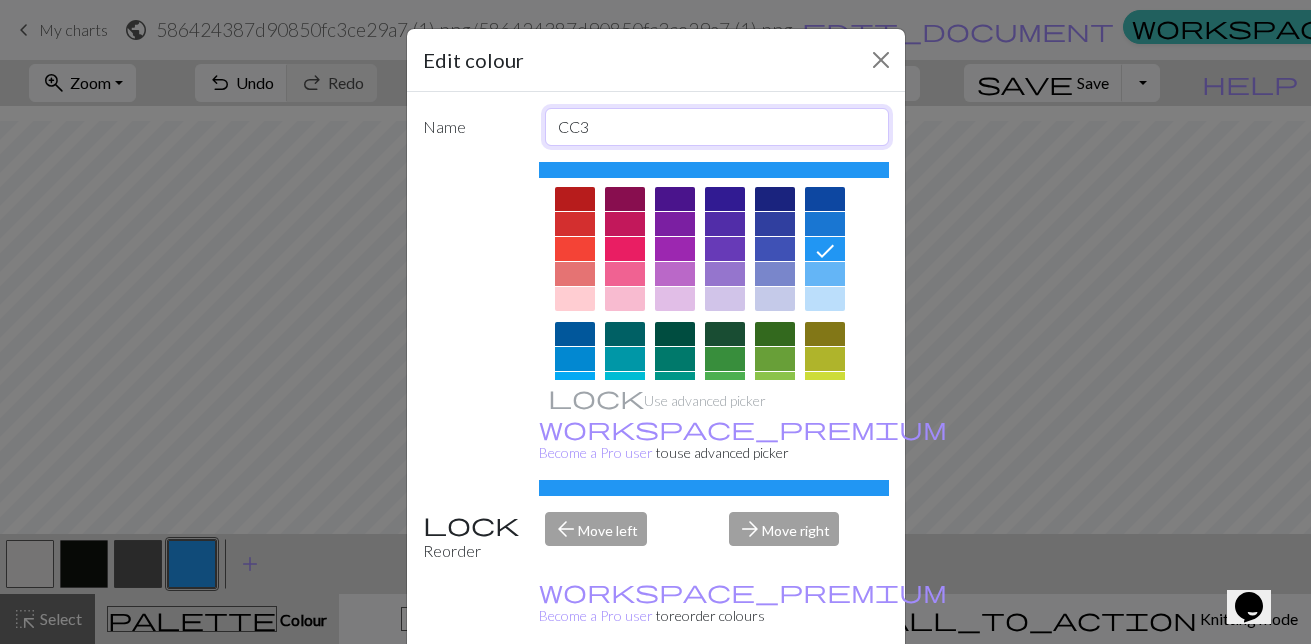 scroll, scrollTop: 0, scrollLeft: 0, axis: both 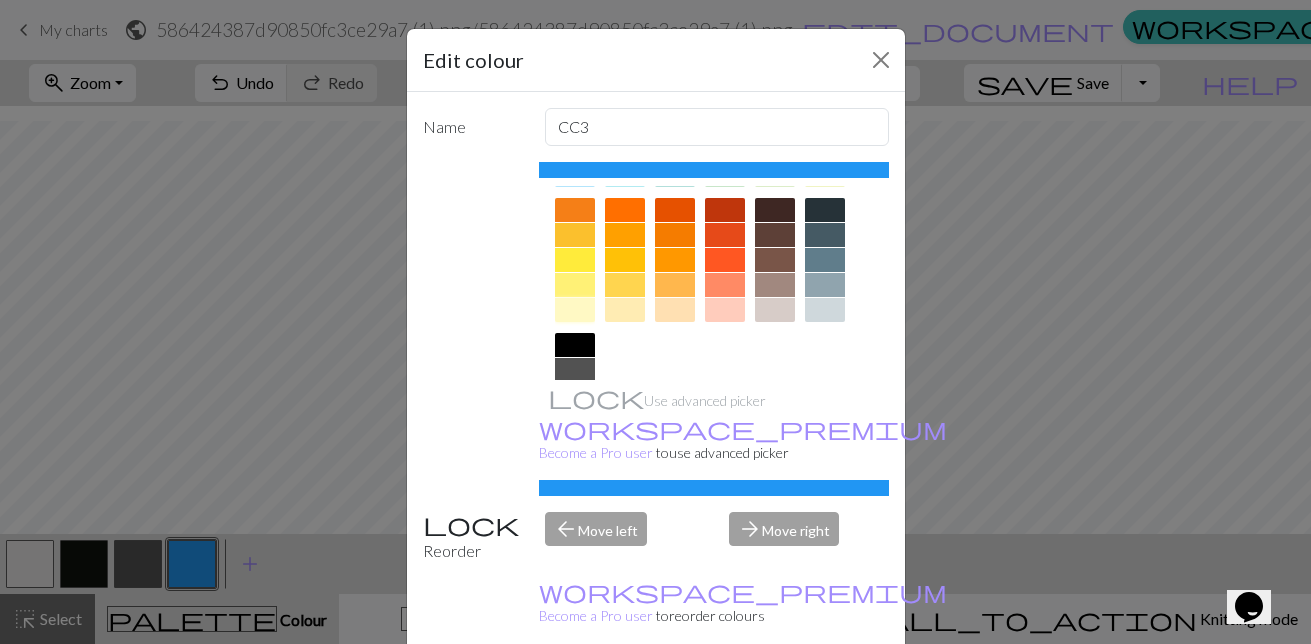 click at bounding box center [575, 310] 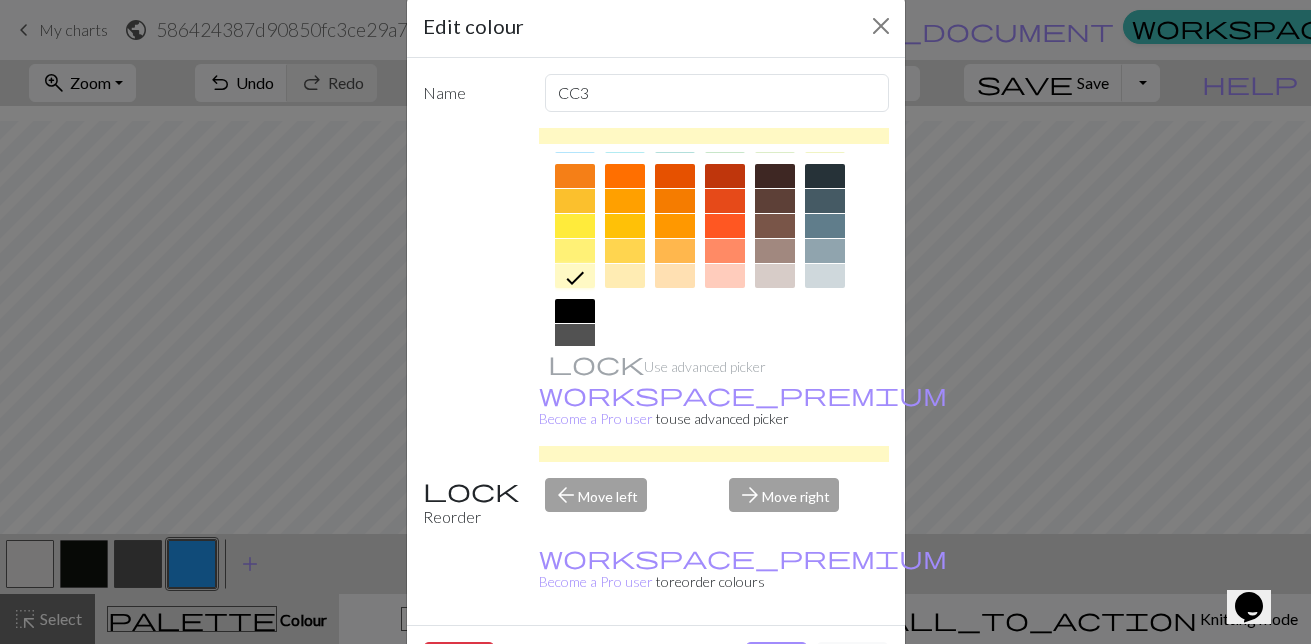 scroll, scrollTop: 50, scrollLeft: 0, axis: vertical 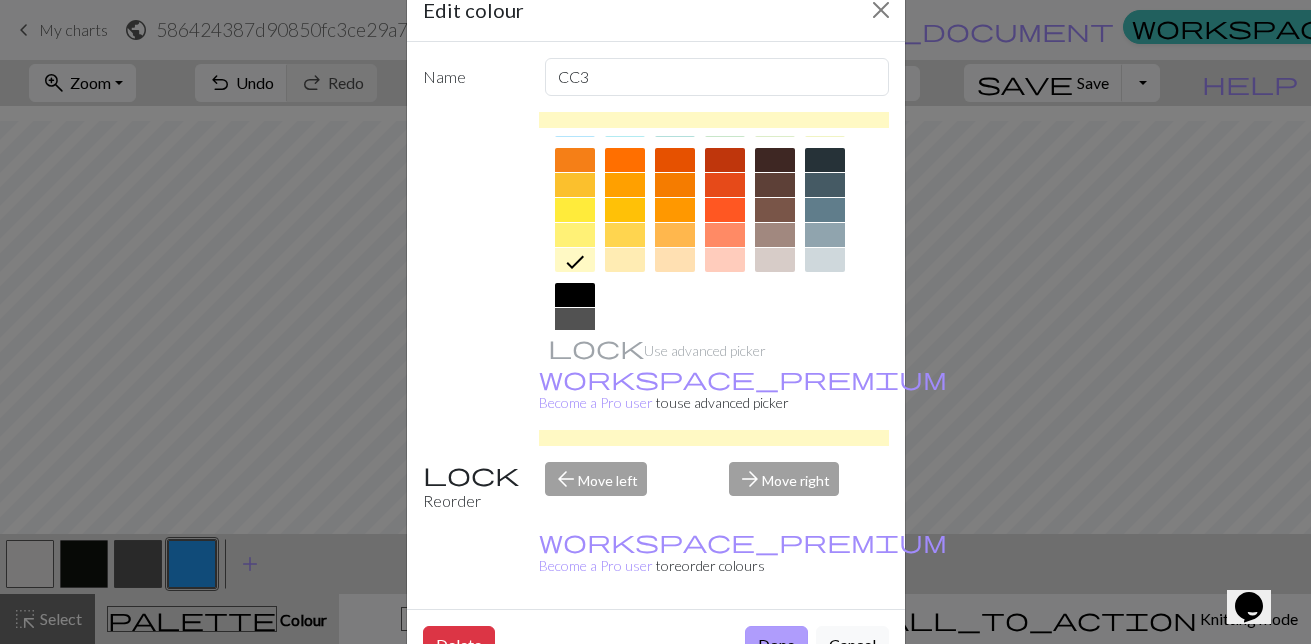 click on "Done" at bounding box center (776, 645) 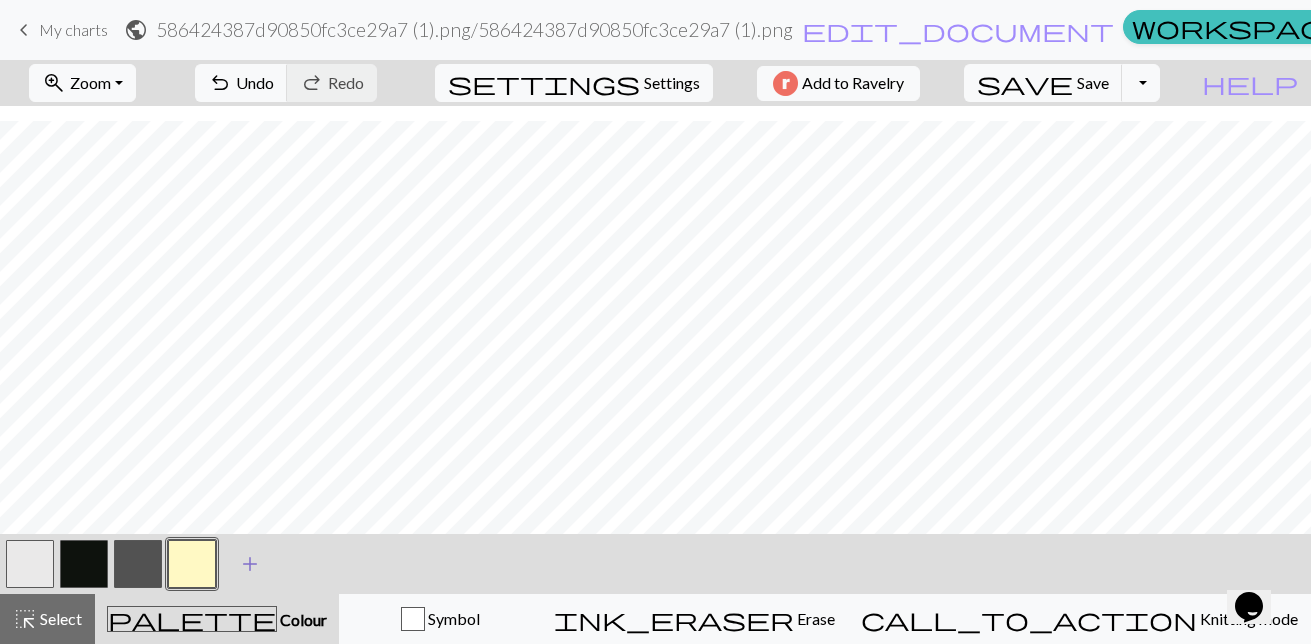 click on "add" at bounding box center [250, 564] 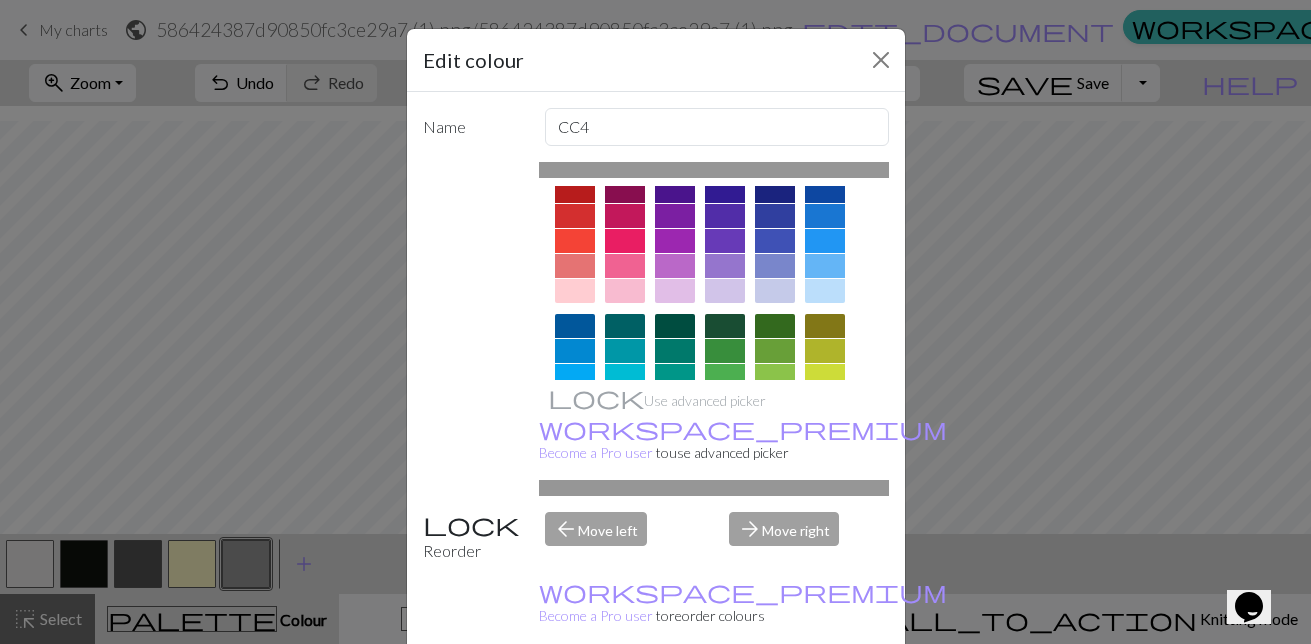 scroll, scrollTop: 0, scrollLeft: 0, axis: both 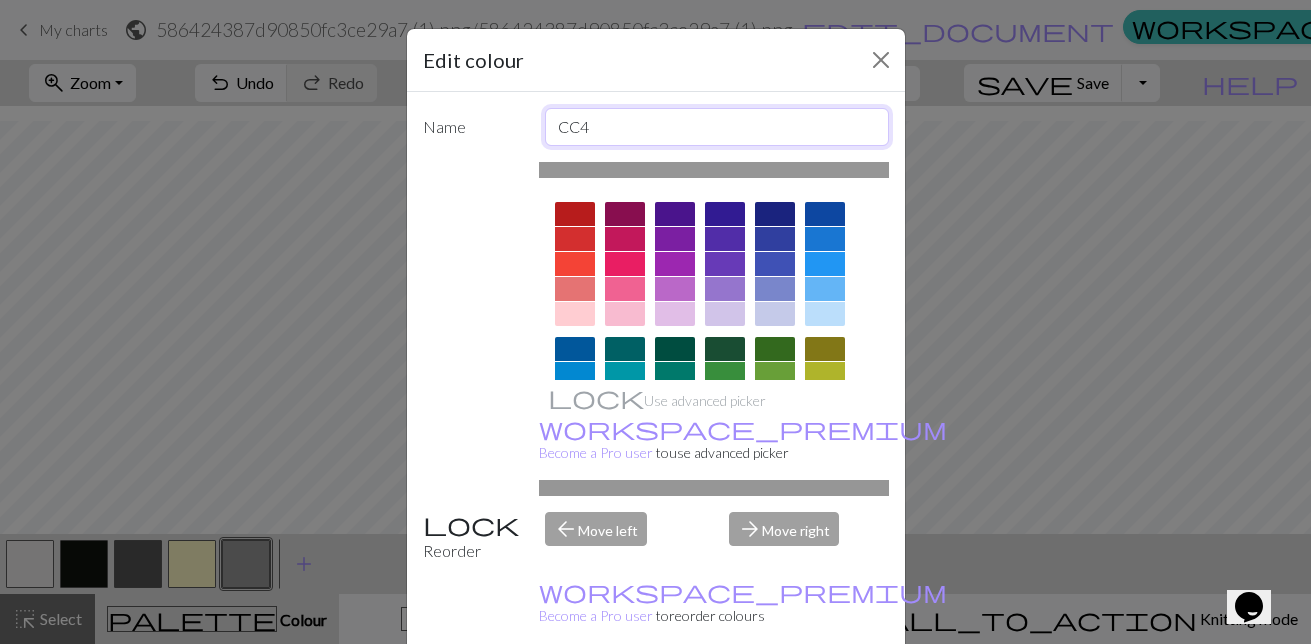 click on "CC4" at bounding box center [717, 127] 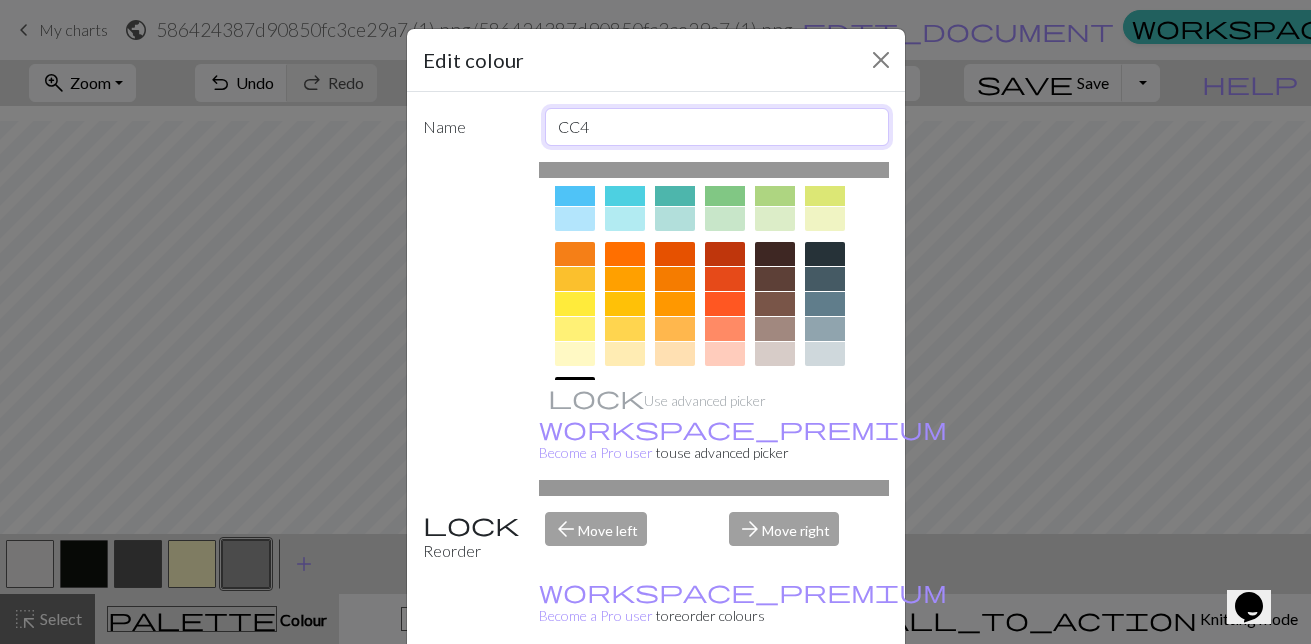 scroll, scrollTop: 274, scrollLeft: 0, axis: vertical 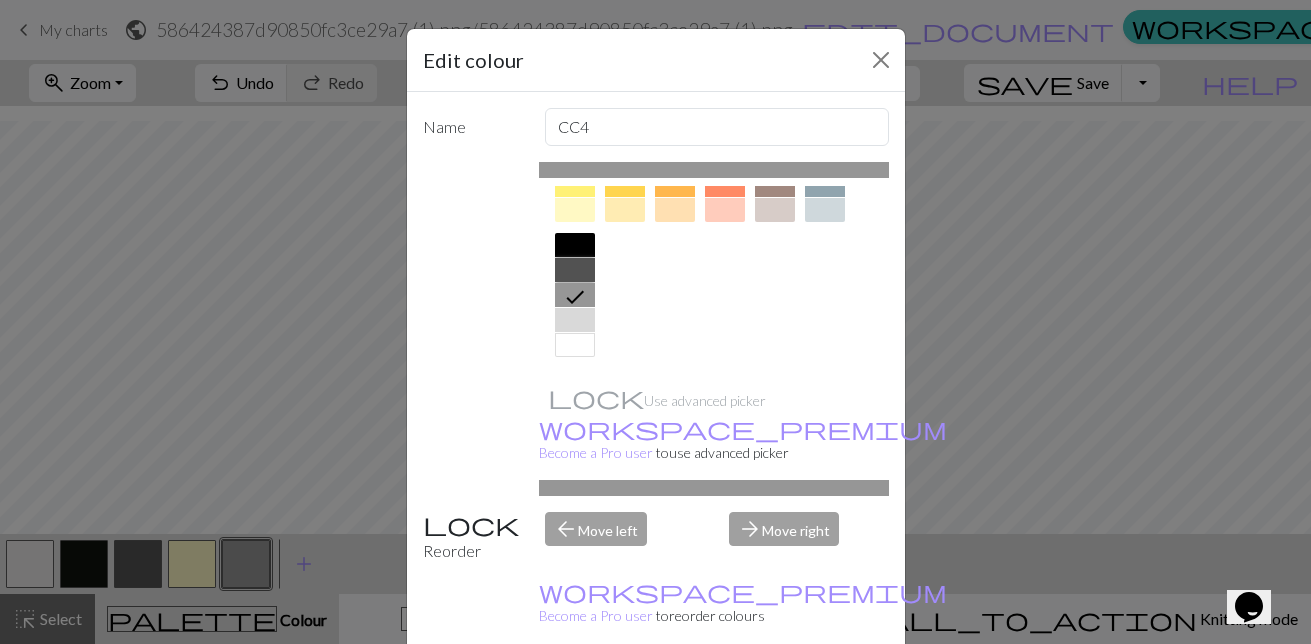 click at bounding box center [575, 270] 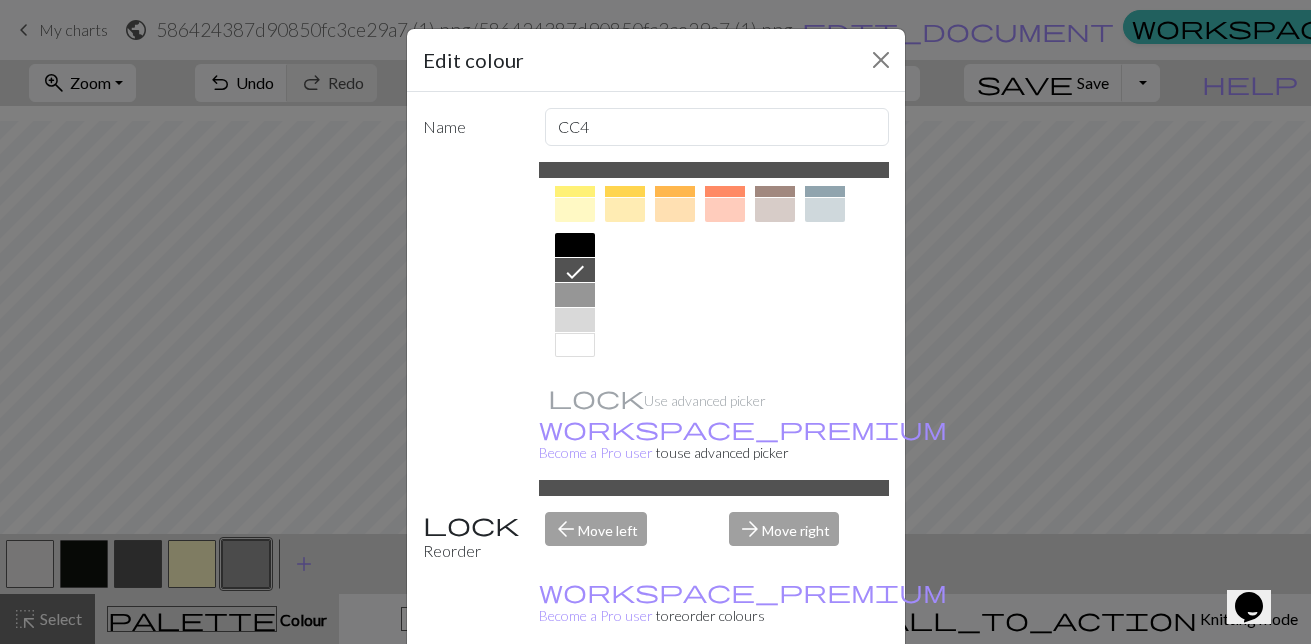 click on "Cancel" at bounding box center [852, 695] 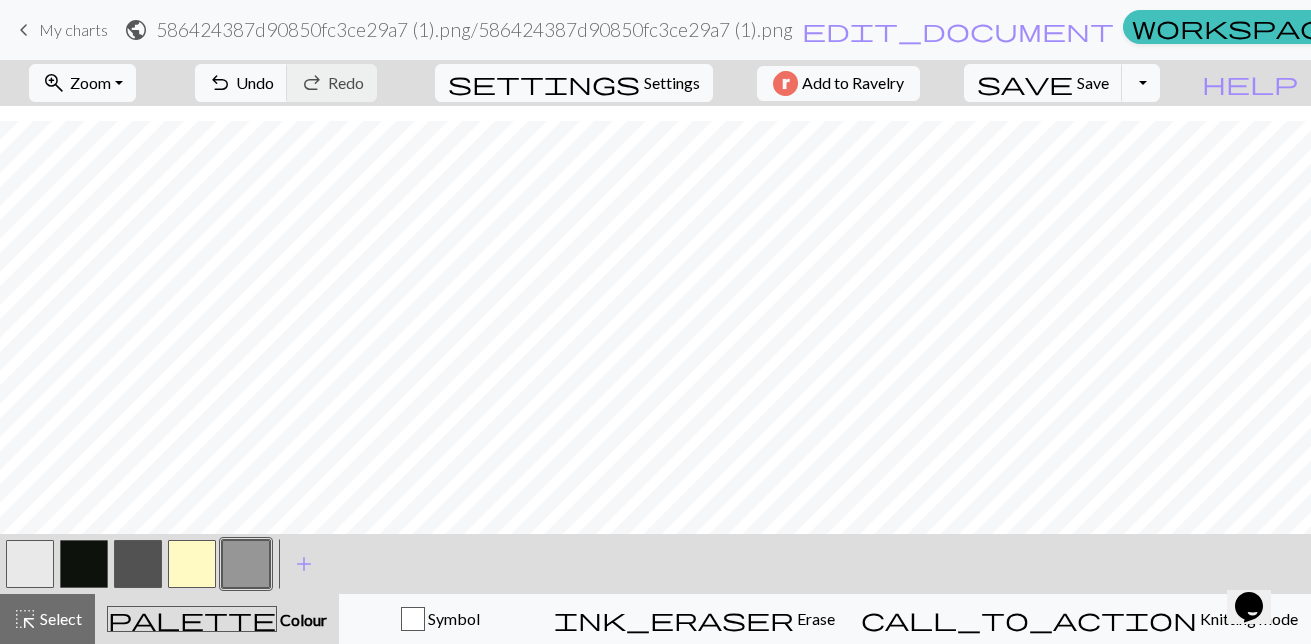 click at bounding box center (138, 564) 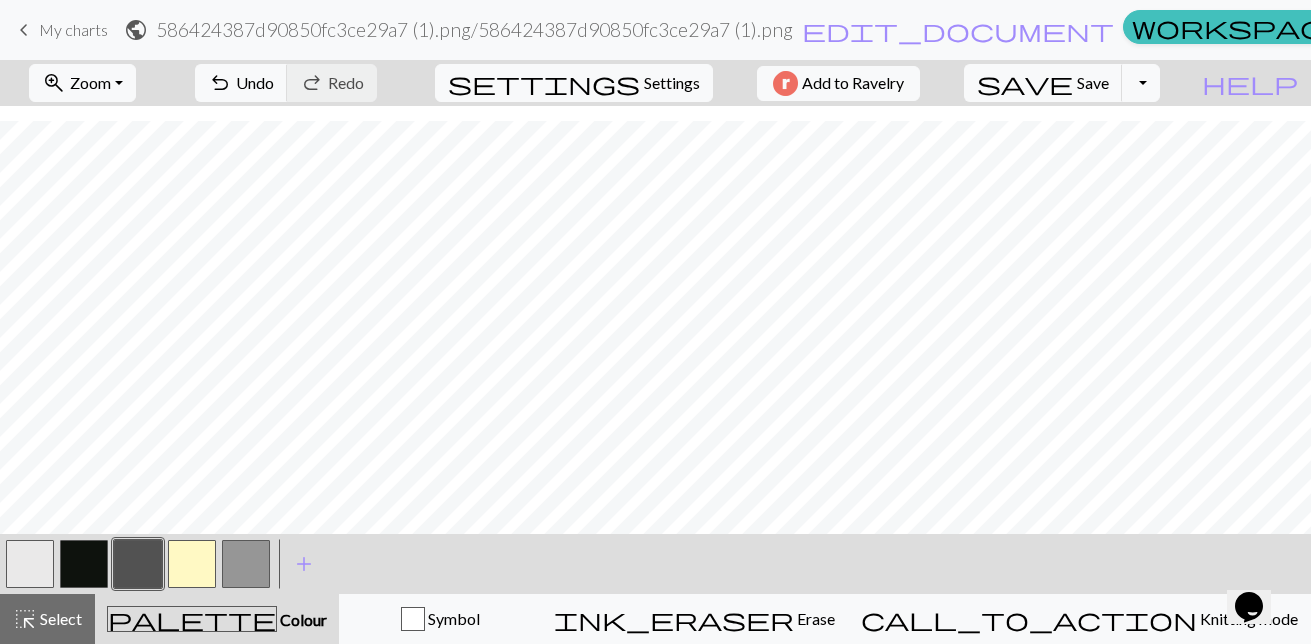 click at bounding box center (138, 564) 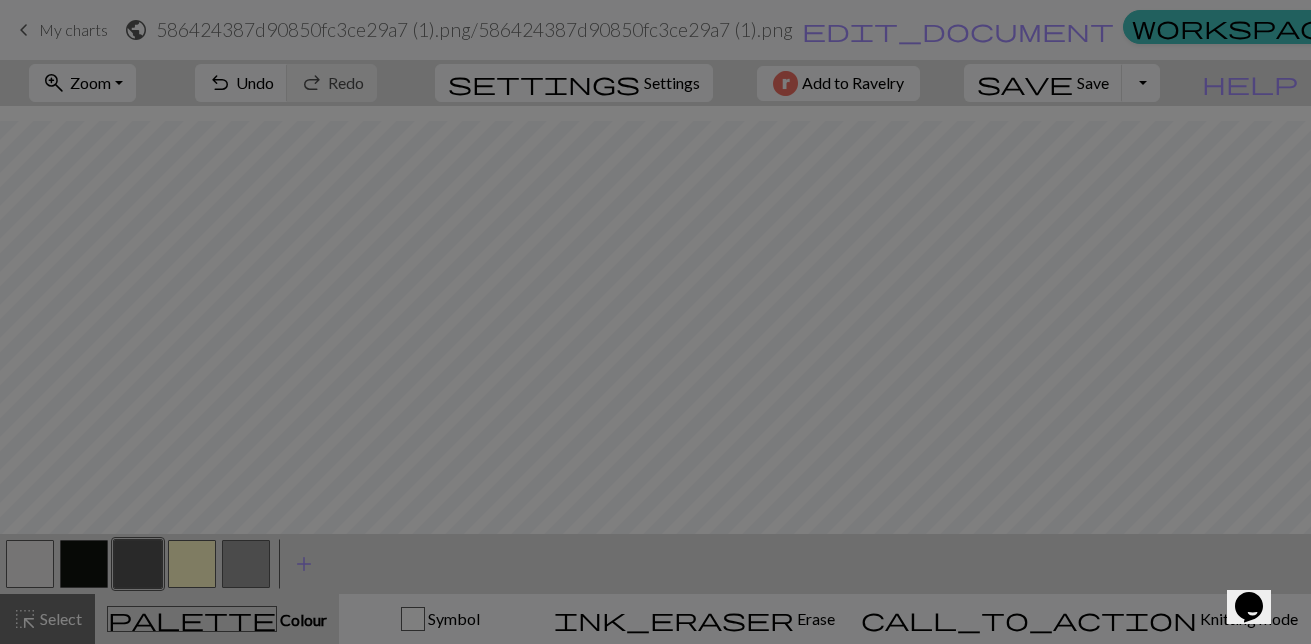 click on "Edit colour Name CC2 Use advanced picker workspace_premium Become a Pro user   to  use advanced picker Reorder arrow_back Move left arrow_forward Move right workspace_premium Become a Pro user   to  reorder colours Delete Done Cancel" at bounding box center (655, 322) 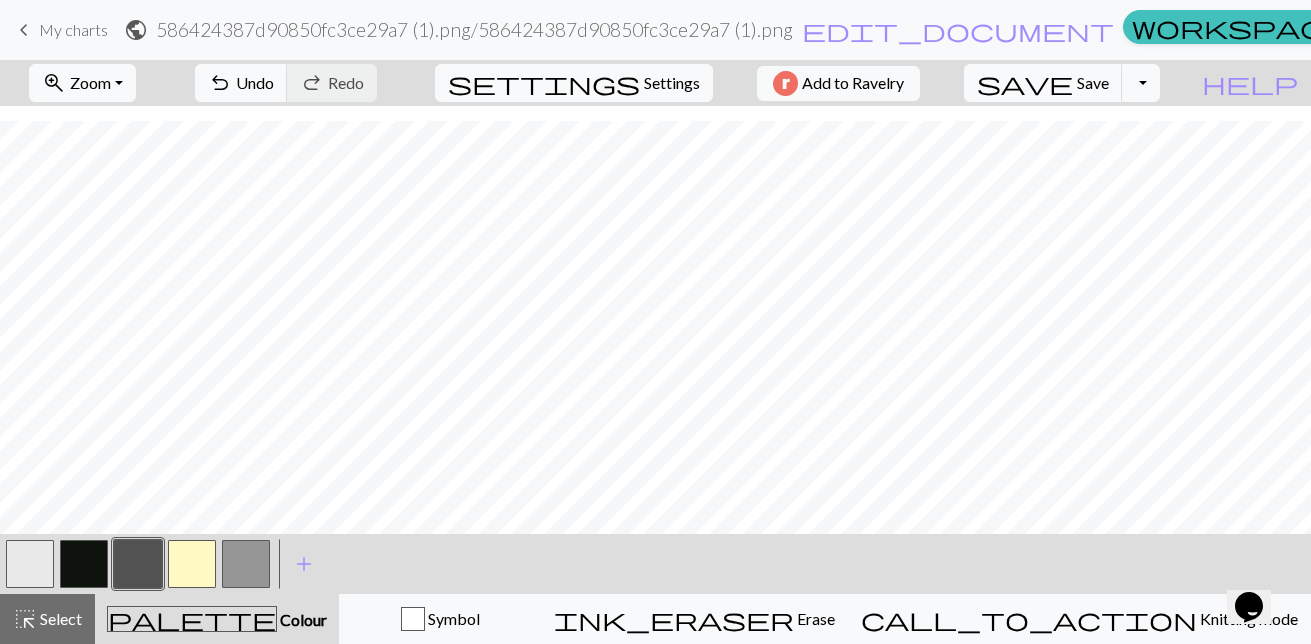 click at bounding box center (138, 564) 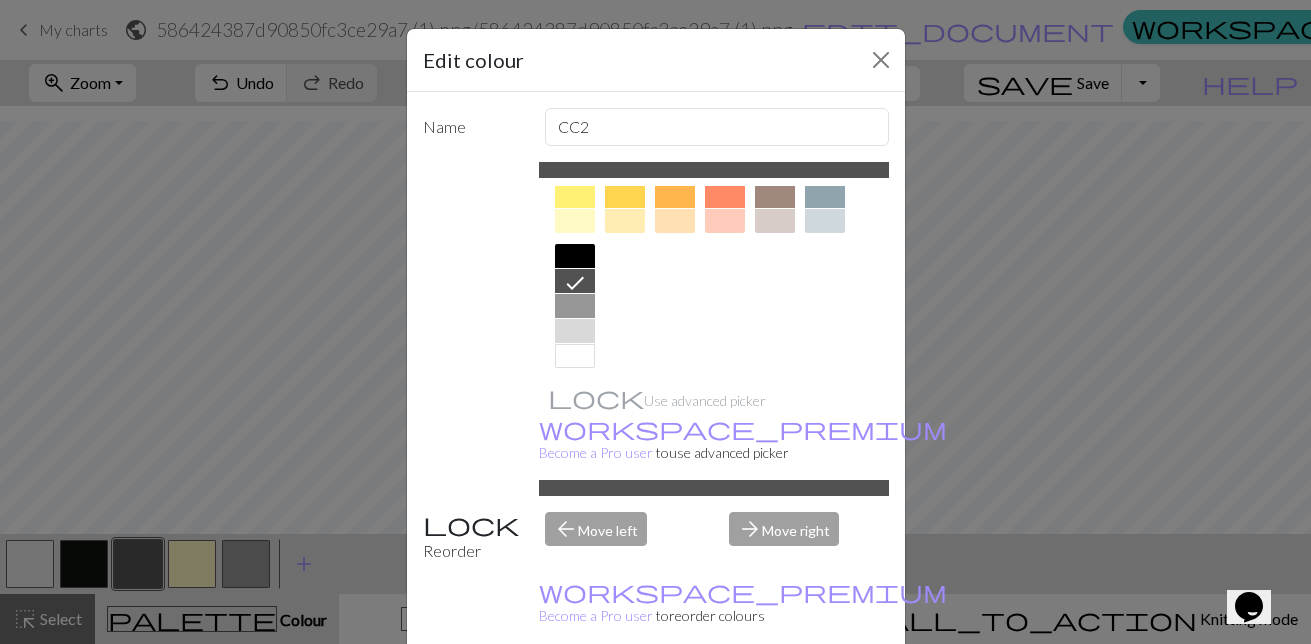 scroll, scrollTop: 374, scrollLeft: 0, axis: vertical 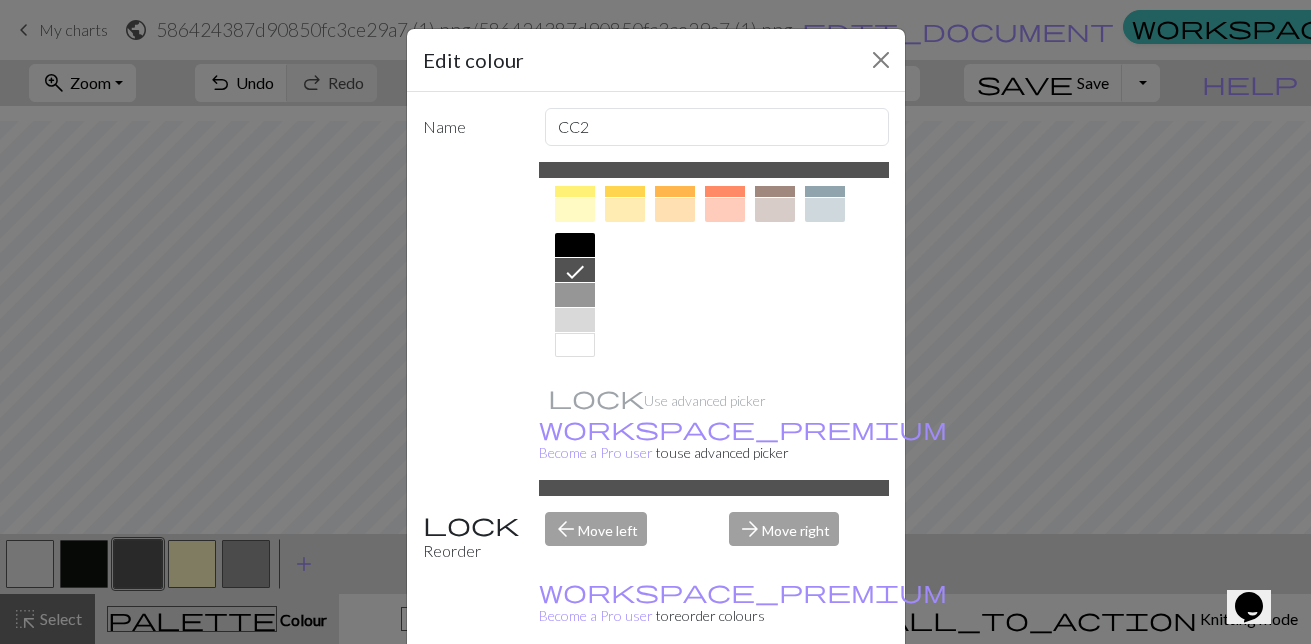 click on "Cancel" at bounding box center [852, 695] 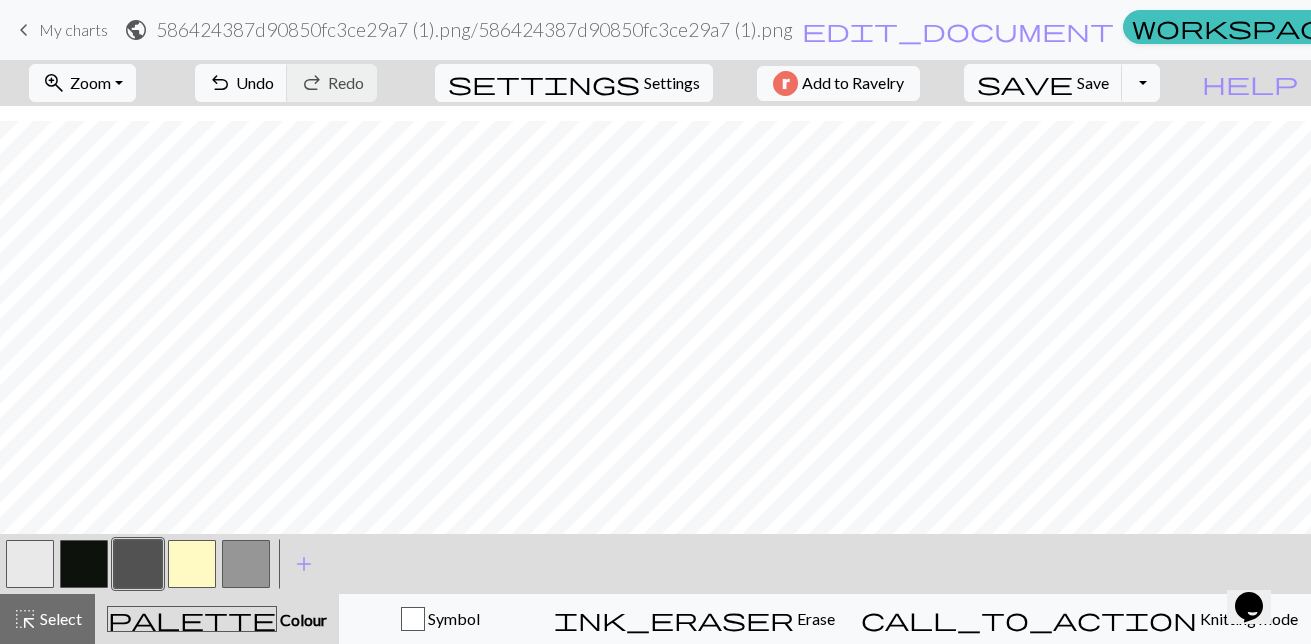 click at bounding box center (246, 564) 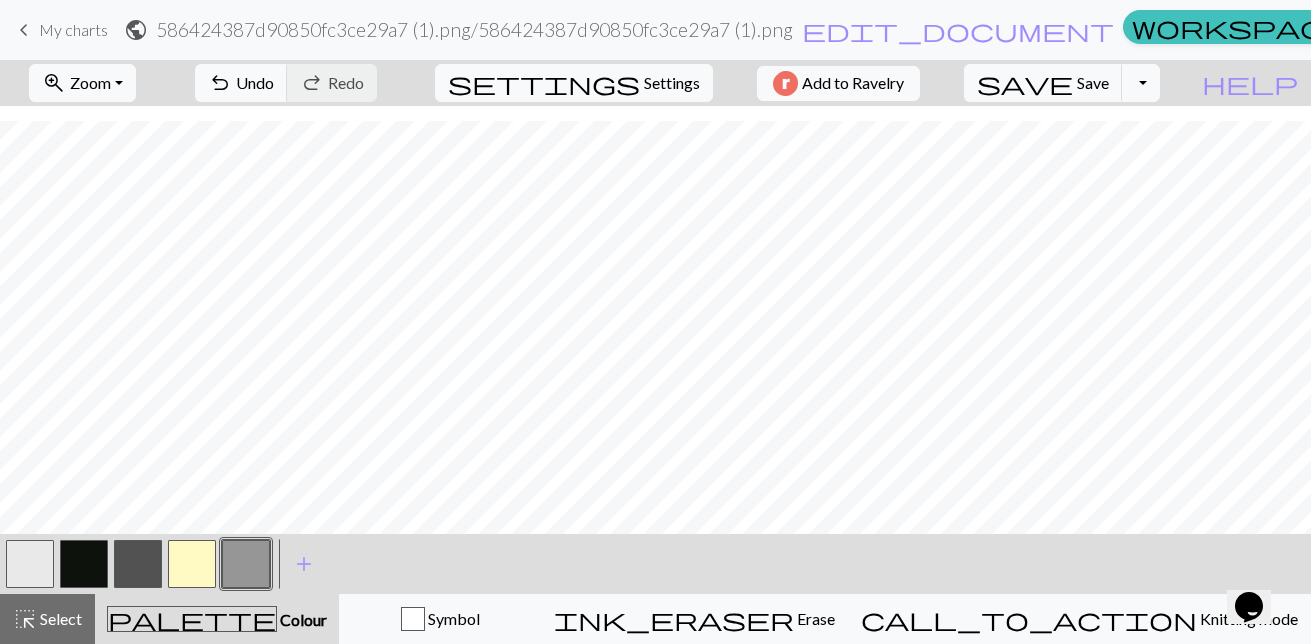 click at bounding box center (246, 564) 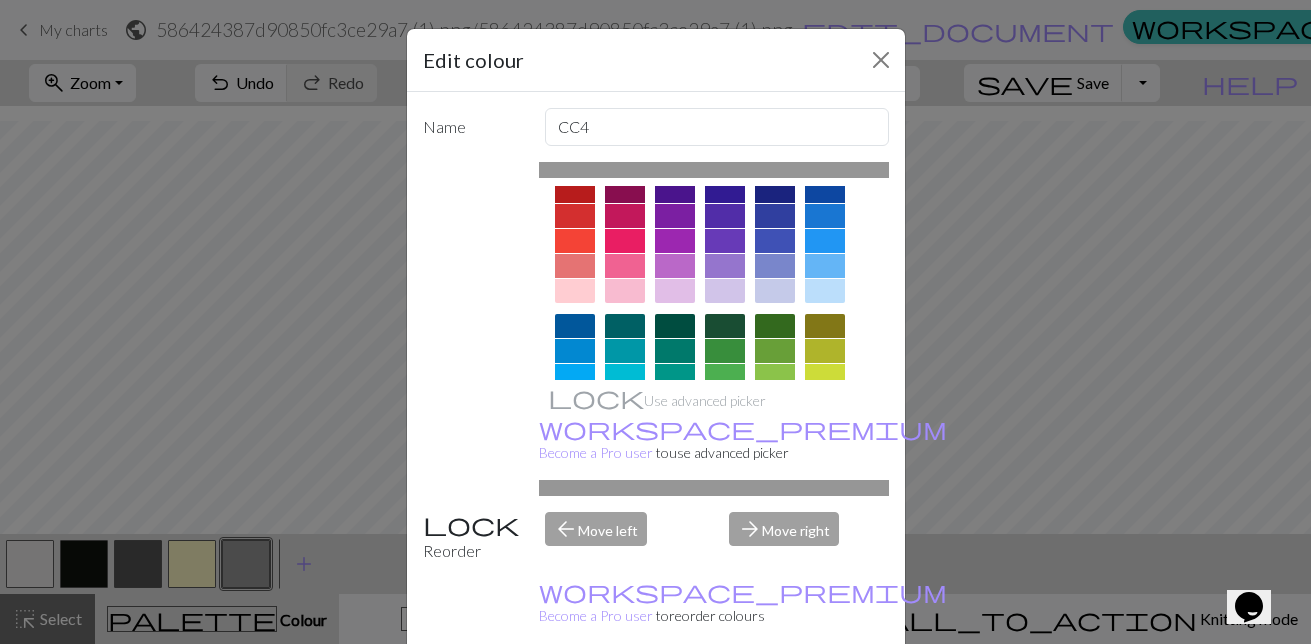 scroll, scrollTop: 0, scrollLeft: 0, axis: both 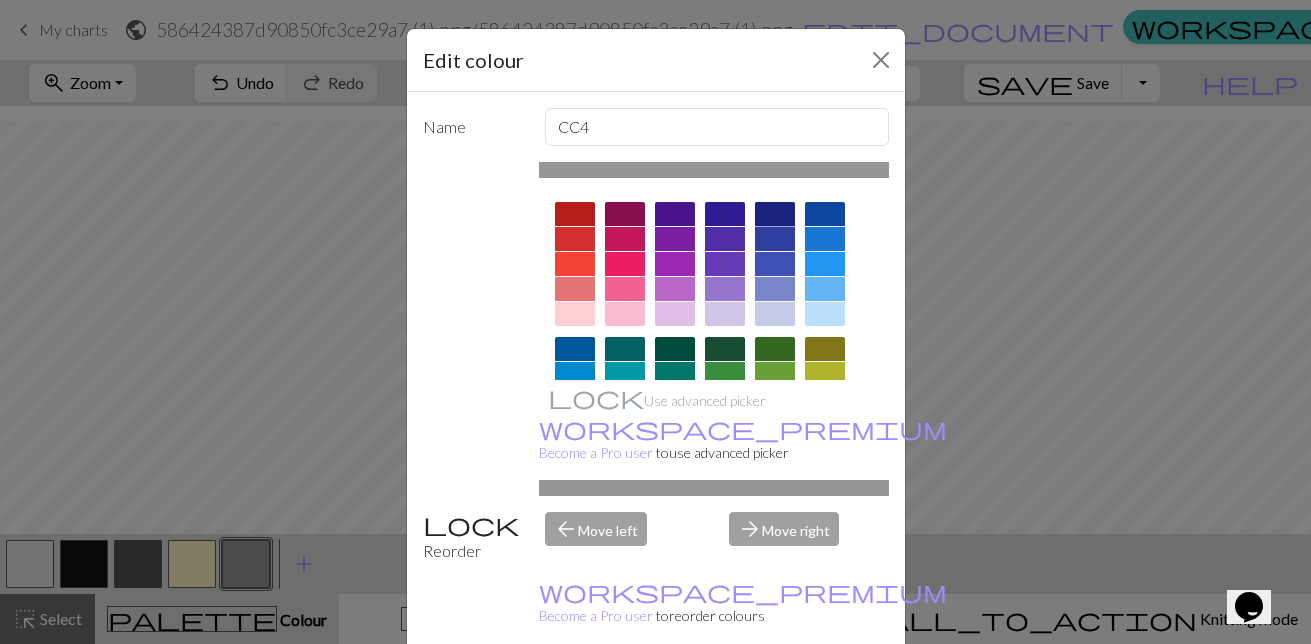 click at bounding box center (775, 214) 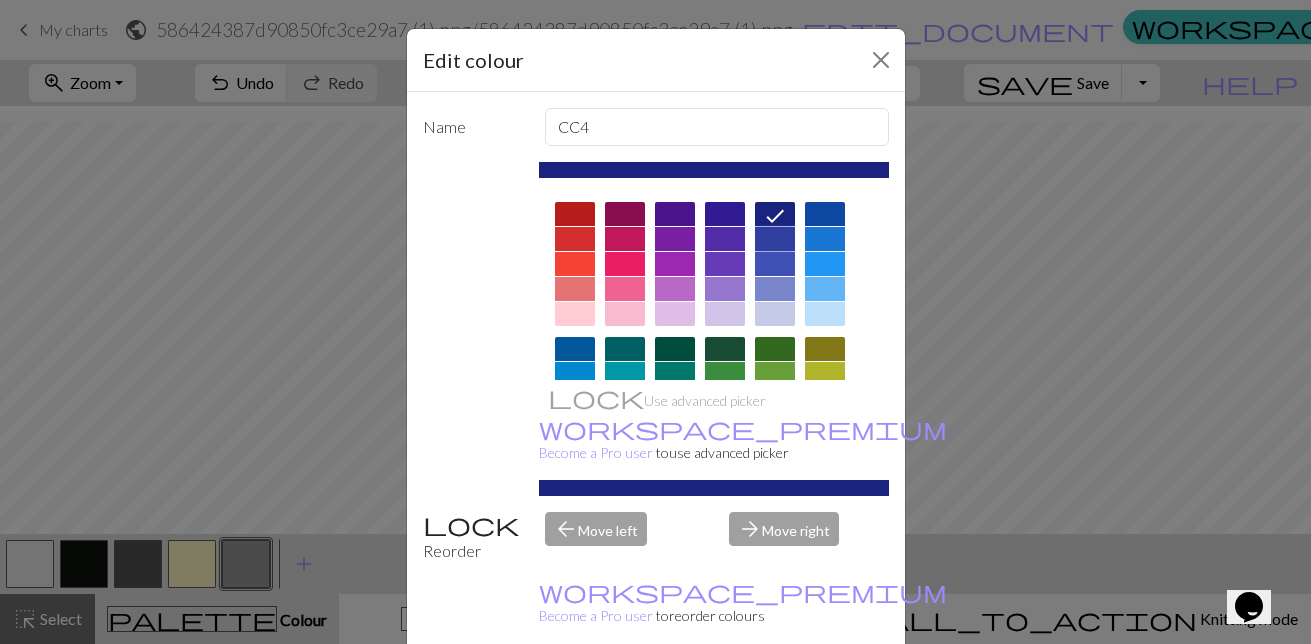 click at bounding box center (775, 239) 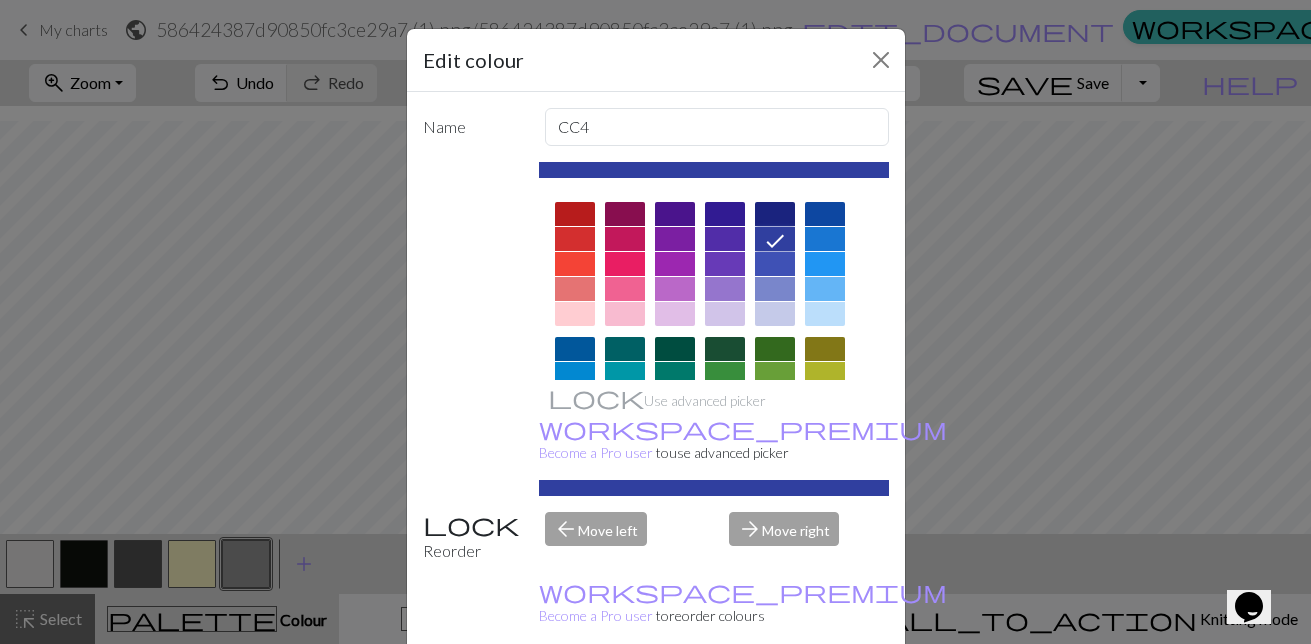 click at bounding box center (775, 214) 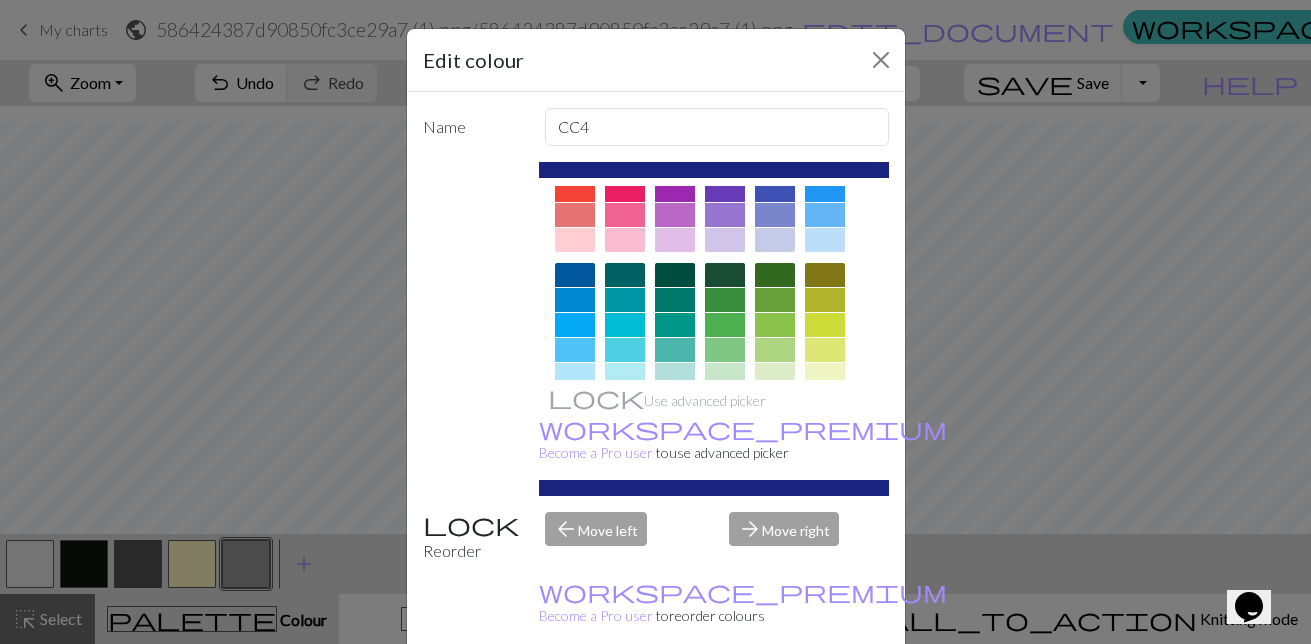 scroll, scrollTop: 100, scrollLeft: 0, axis: vertical 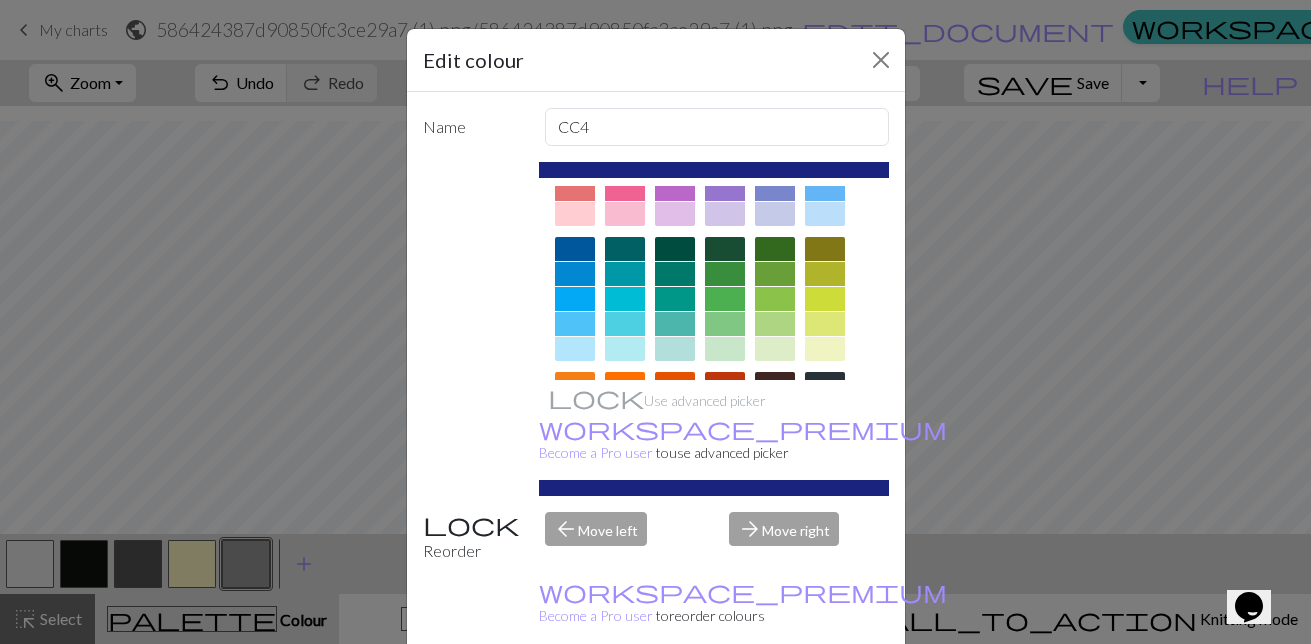 click on "Done" at bounding box center [776, 695] 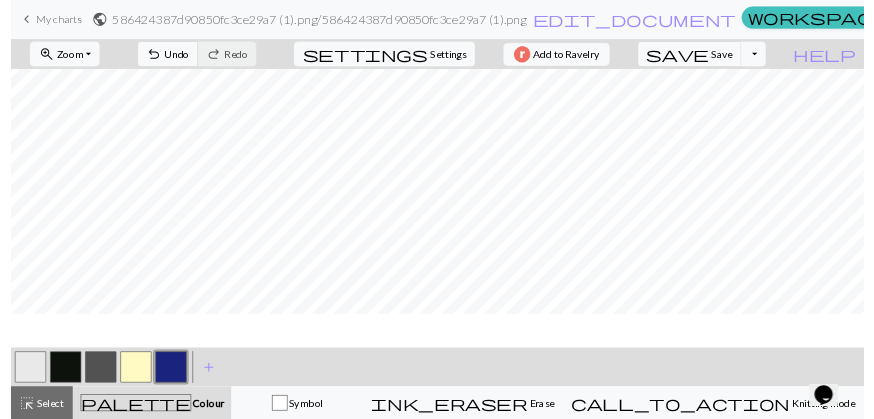 scroll, scrollTop: 0, scrollLeft: 0, axis: both 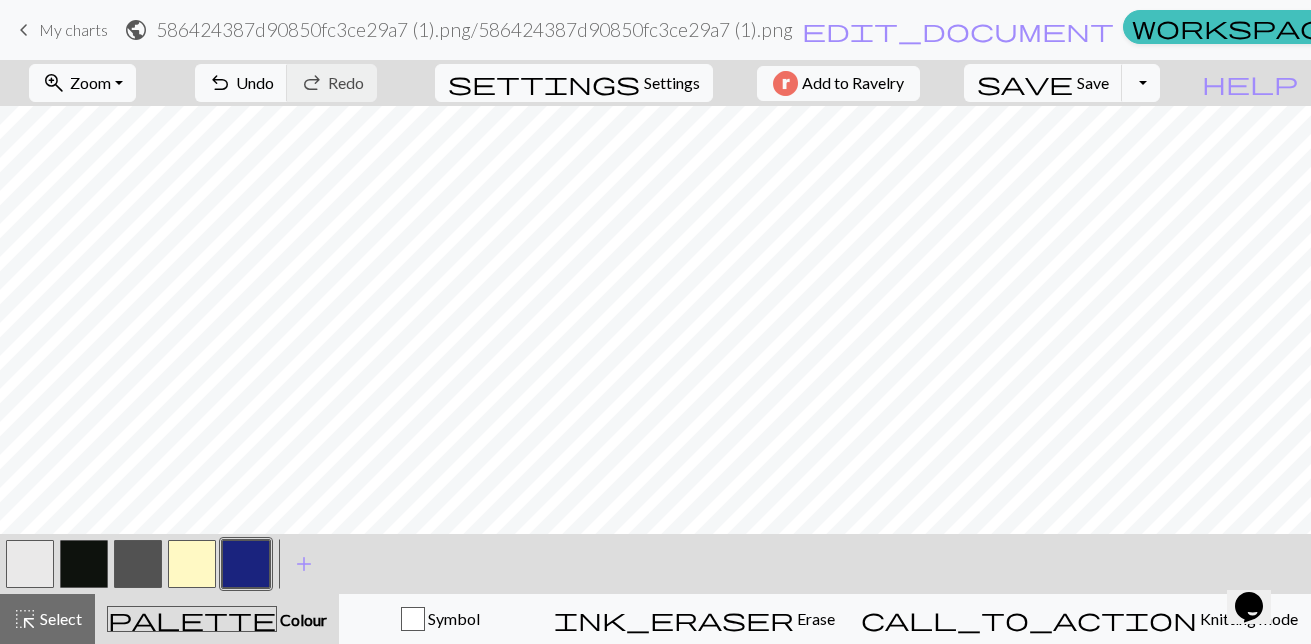 click at bounding box center [246, 564] 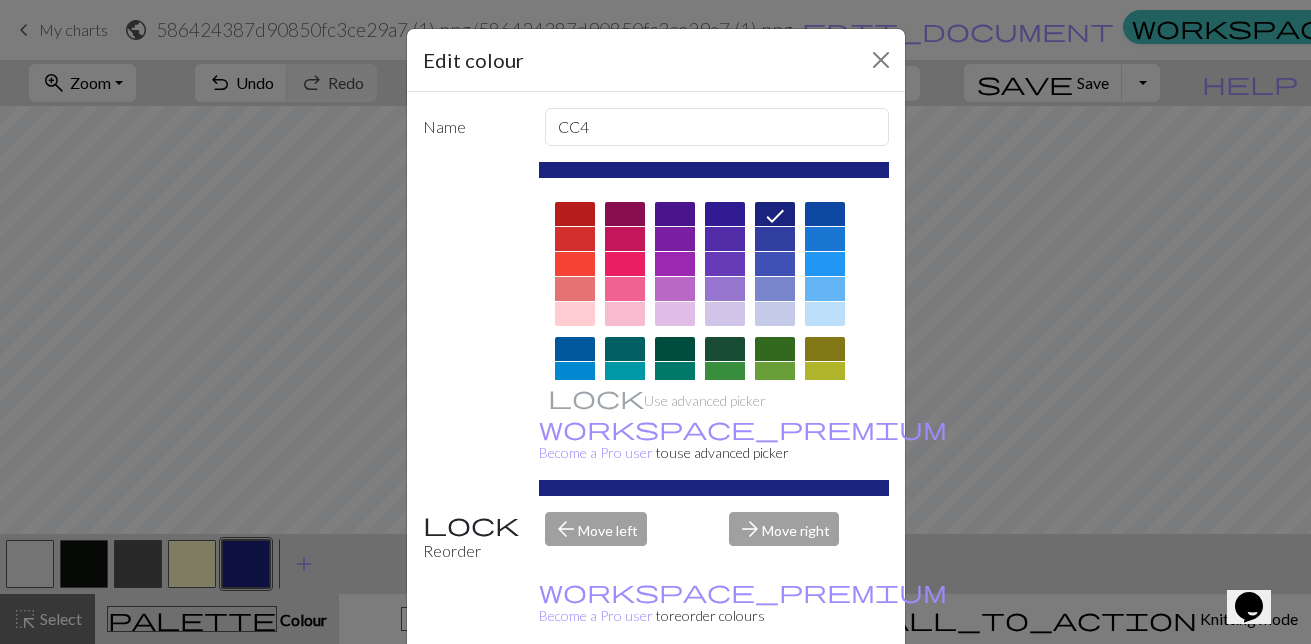click on "Cancel" at bounding box center [852, 695] 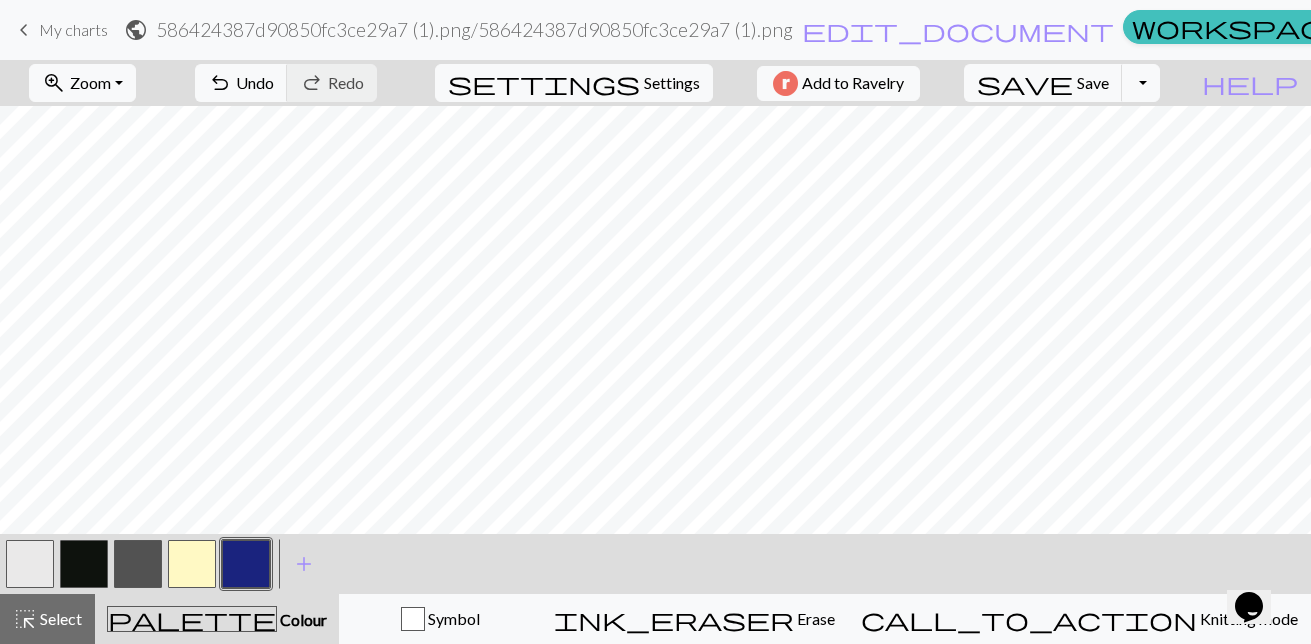 type 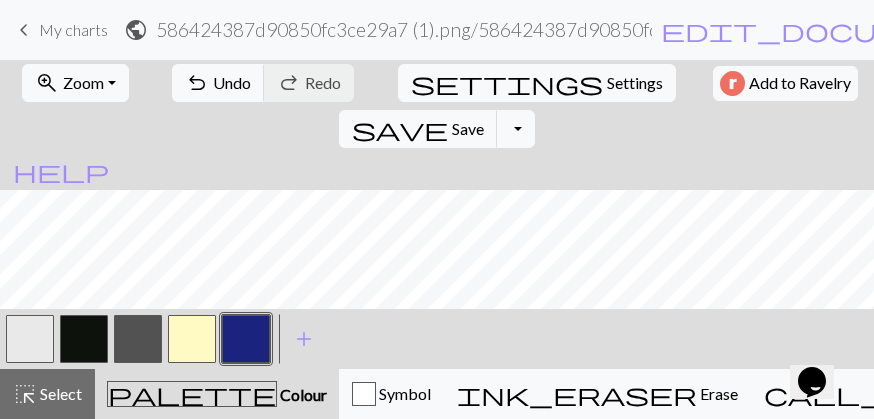 scroll, scrollTop: 133, scrollLeft: 0, axis: vertical 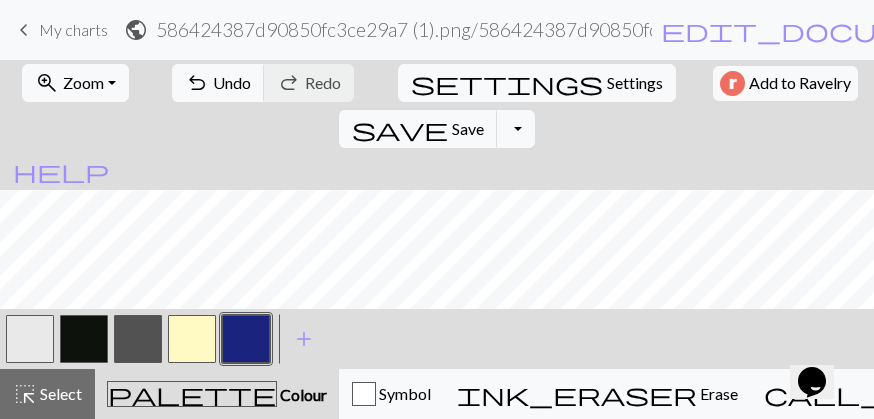 click at bounding box center [138, 339] 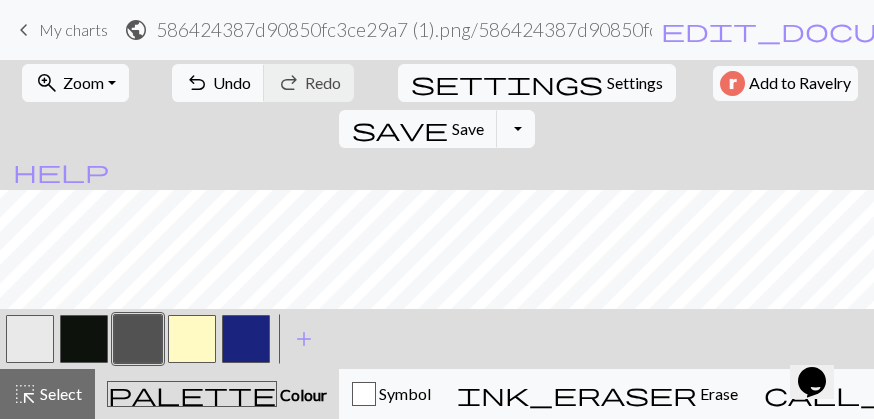 scroll, scrollTop: 66, scrollLeft: 0, axis: vertical 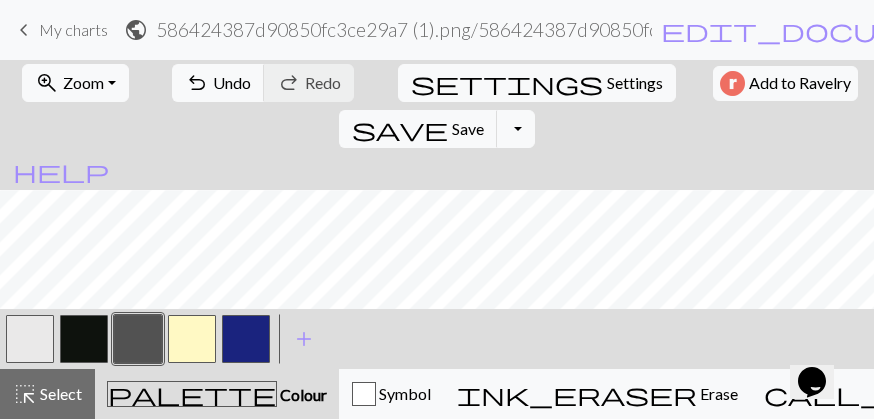 click at bounding box center [84, 339] 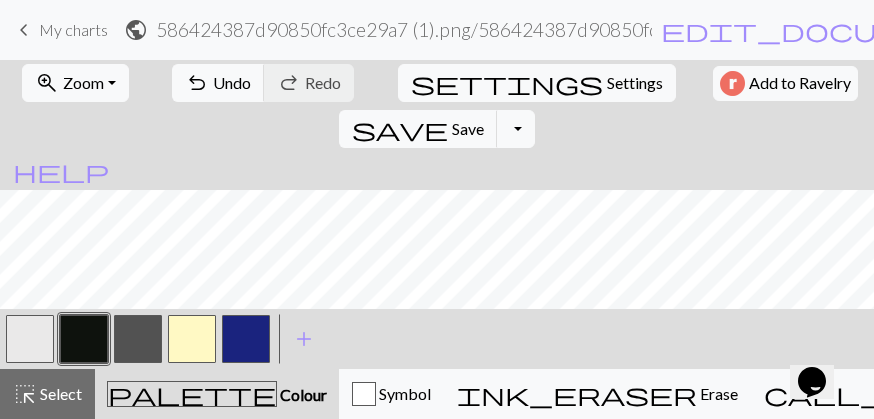 scroll, scrollTop: 66, scrollLeft: 0, axis: vertical 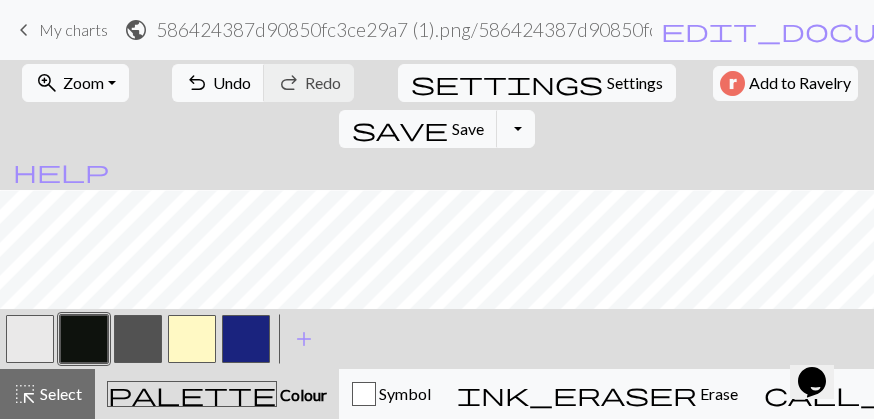 click at bounding box center (138, 339) 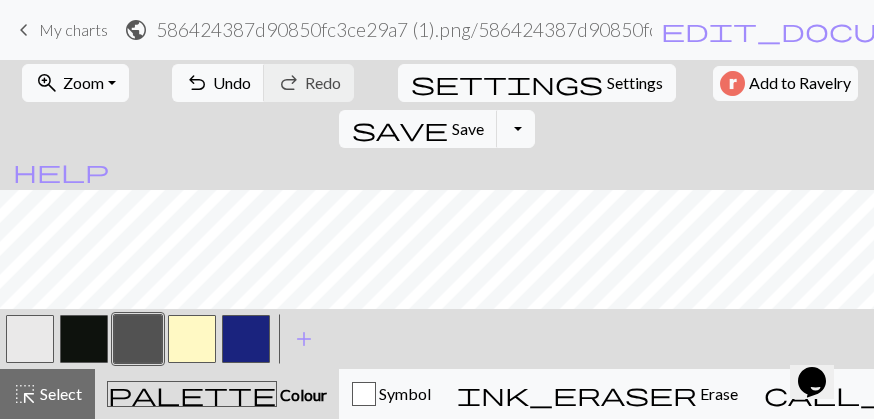 scroll, scrollTop: 66, scrollLeft: 0, axis: vertical 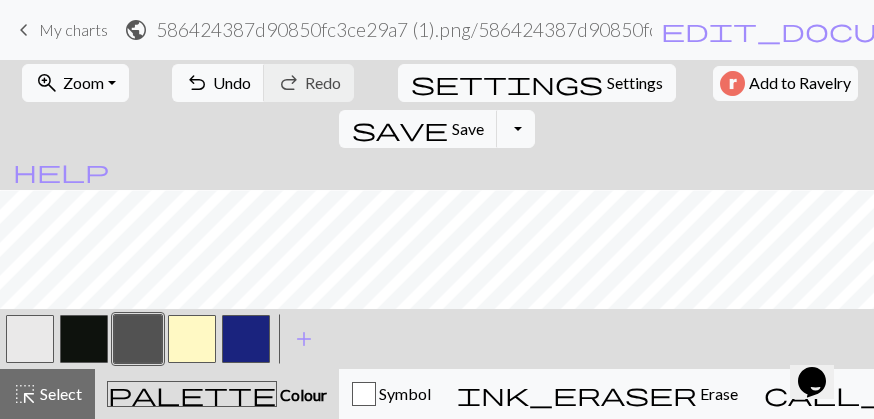 type 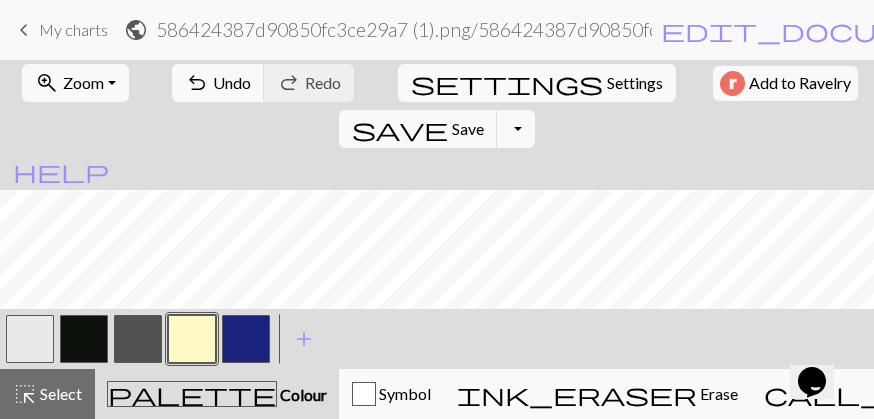 drag, startPoint x: 138, startPoint y: 341, endPoint x: 141, endPoint y: 310, distance: 31.144823 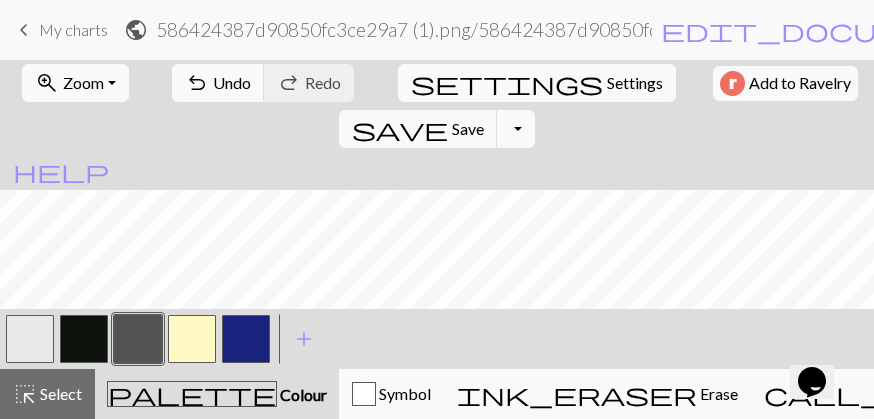 click at bounding box center (246, 339) 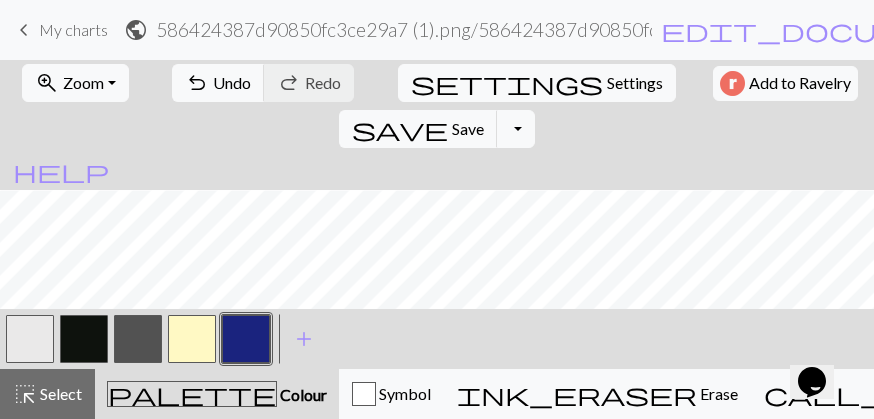 click at bounding box center (138, 339) 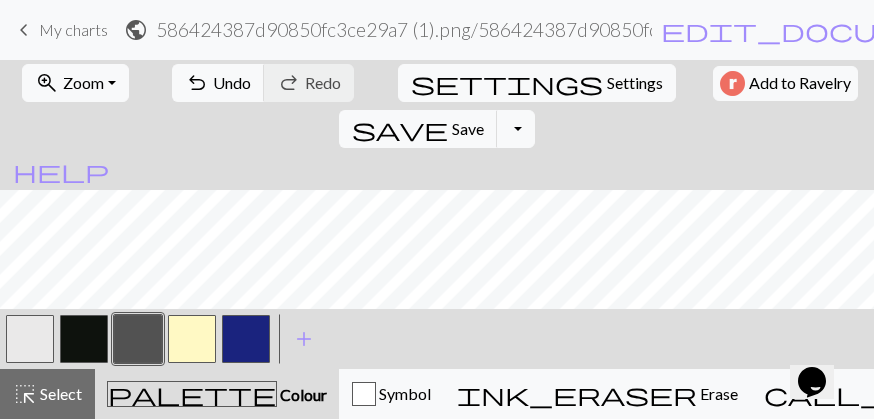 scroll, scrollTop: 66, scrollLeft: 0, axis: vertical 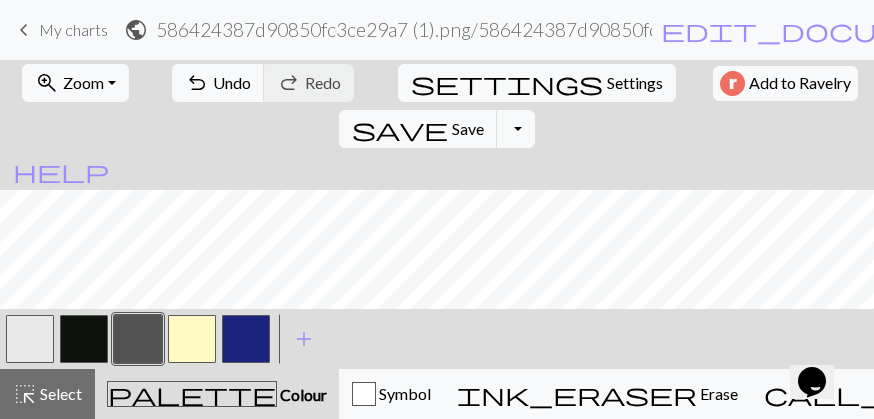 click at bounding box center (246, 339) 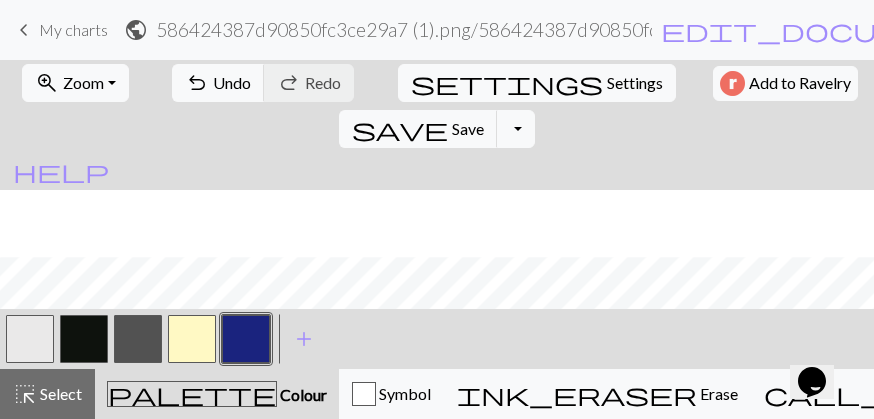 scroll, scrollTop: 133, scrollLeft: 0, axis: vertical 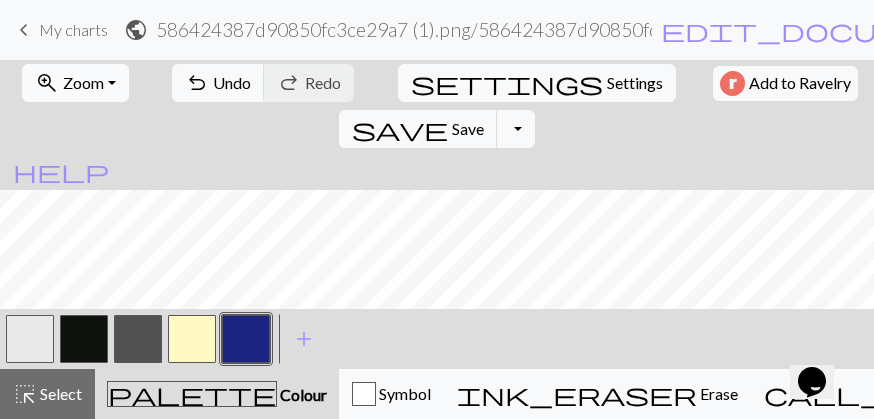 click on "zoom_in" at bounding box center [47, 83] 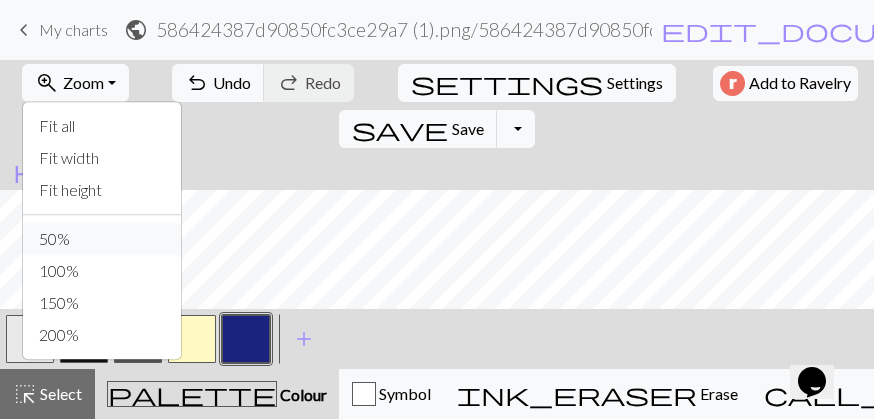 click on "50%" at bounding box center (102, 239) 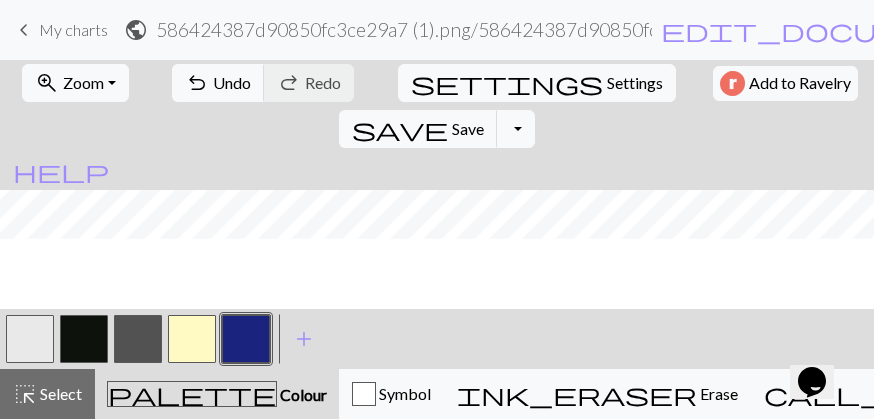 scroll, scrollTop: 86, scrollLeft: 0, axis: vertical 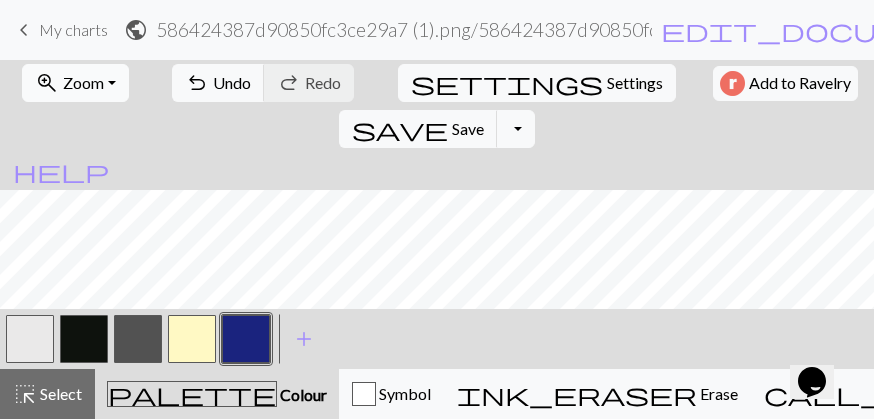 click on "zoom_in Zoom Zoom" at bounding box center [75, 83] 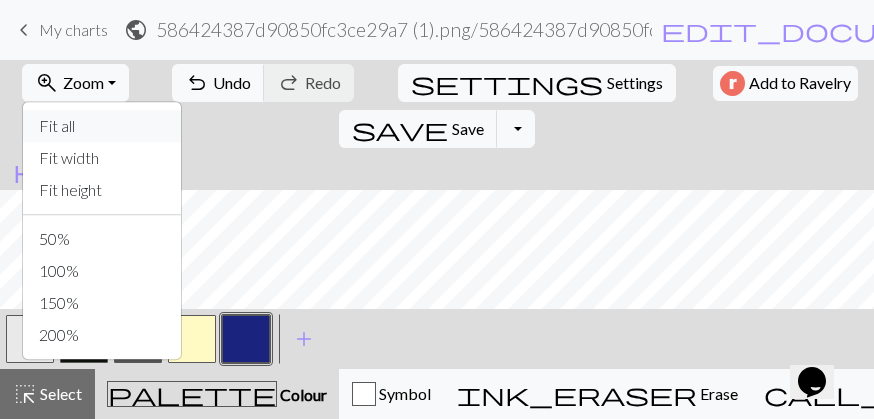 click on "Fit all" at bounding box center [102, 126] 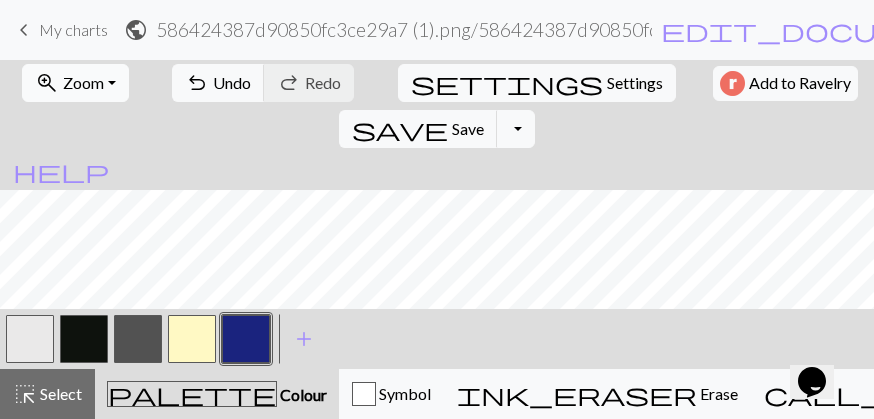 click on "Zoom" at bounding box center [83, 82] 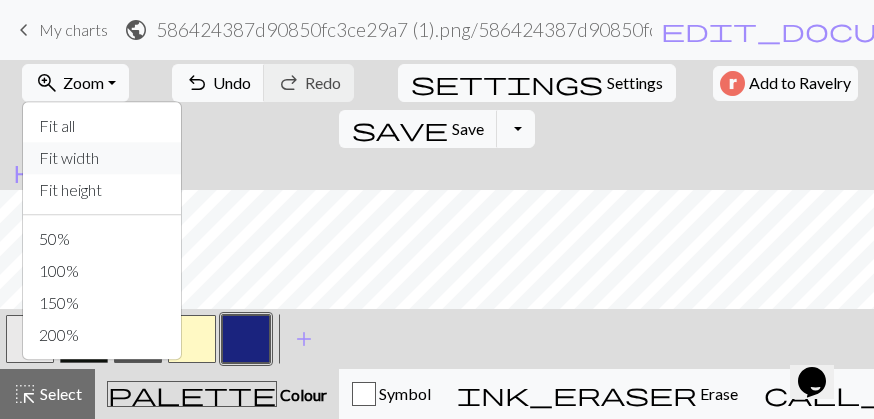 click on "Fit width" at bounding box center (102, 158) 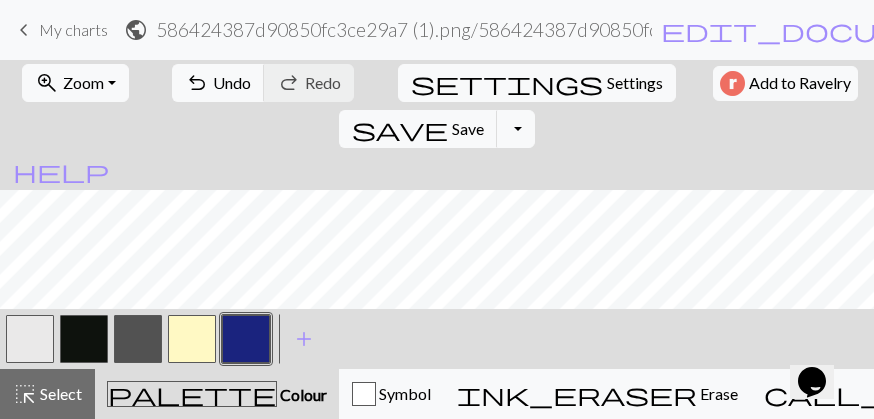 scroll, scrollTop: 152, scrollLeft: 0, axis: vertical 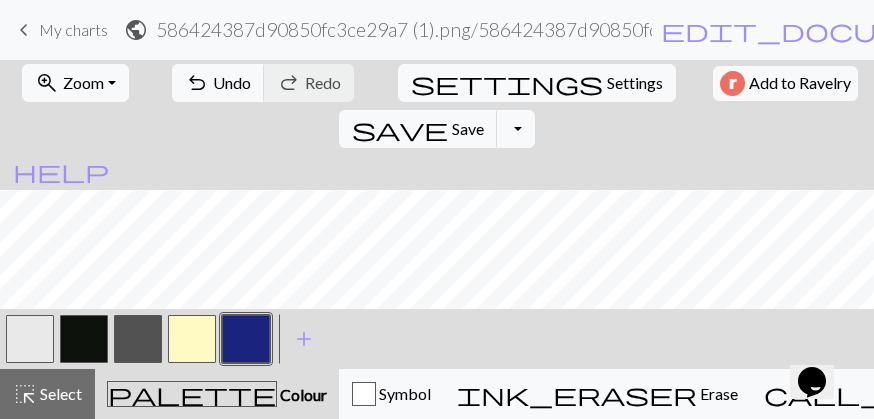 click at bounding box center [192, 339] 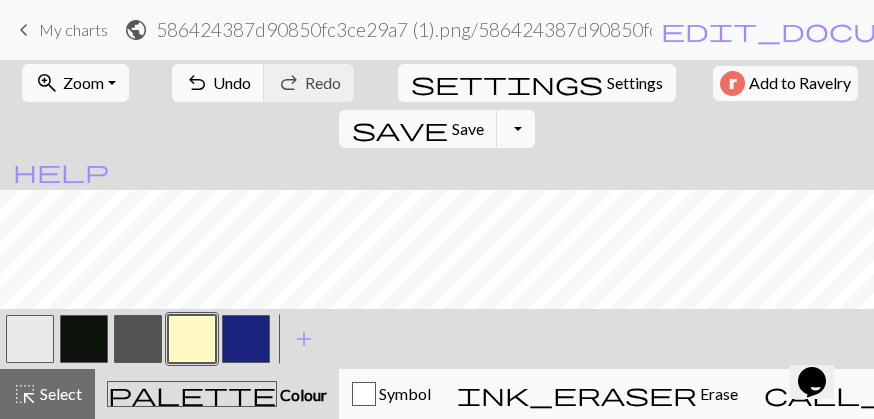 type 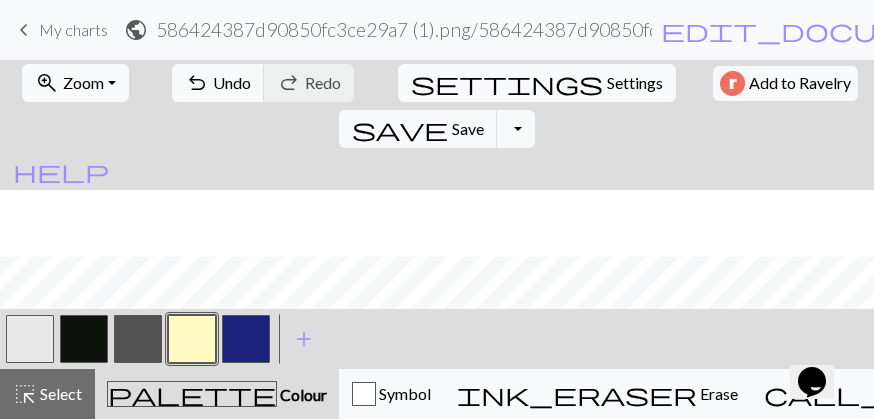 scroll, scrollTop: 152, scrollLeft: 0, axis: vertical 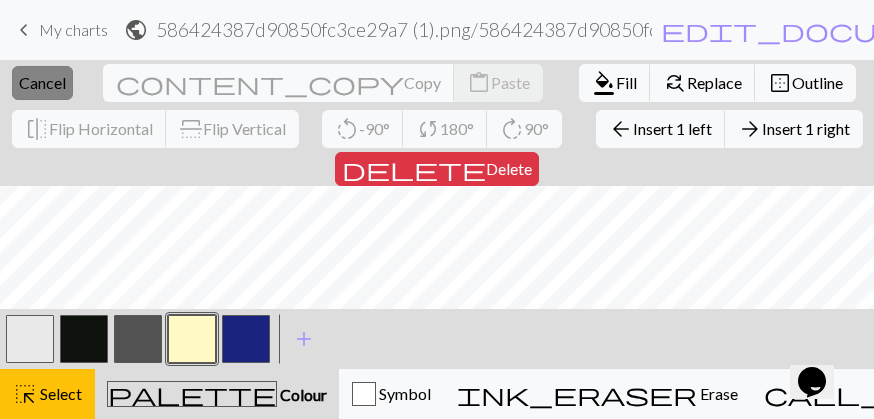 click on "close Cancel" at bounding box center [42, 83] 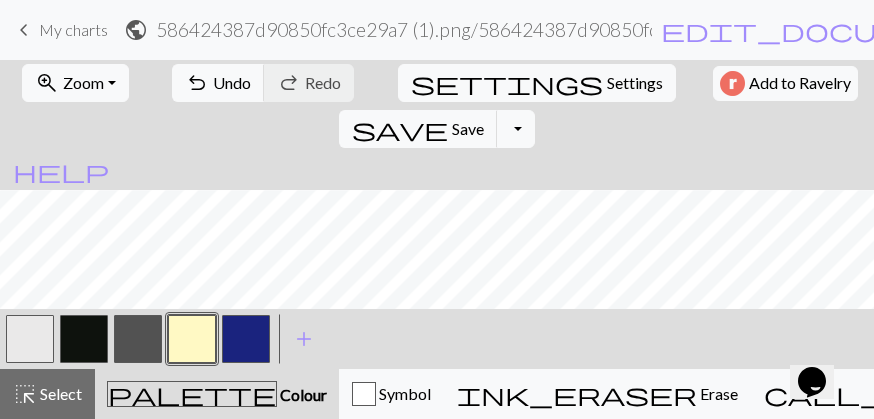 scroll, scrollTop: 152, scrollLeft: 0, axis: vertical 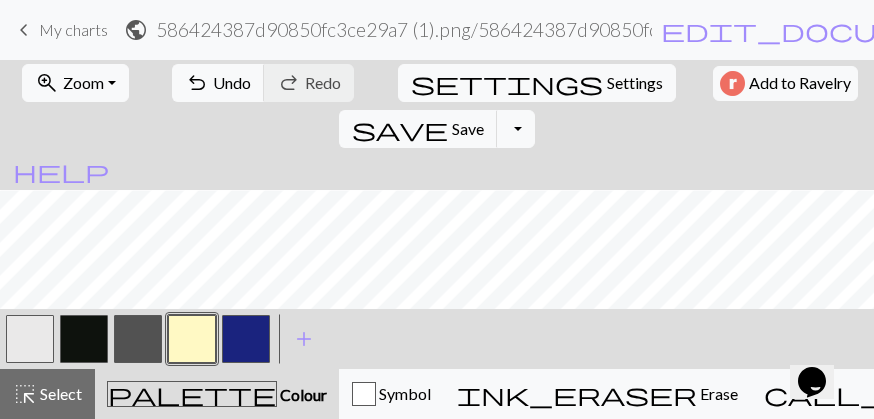click at bounding box center [246, 339] 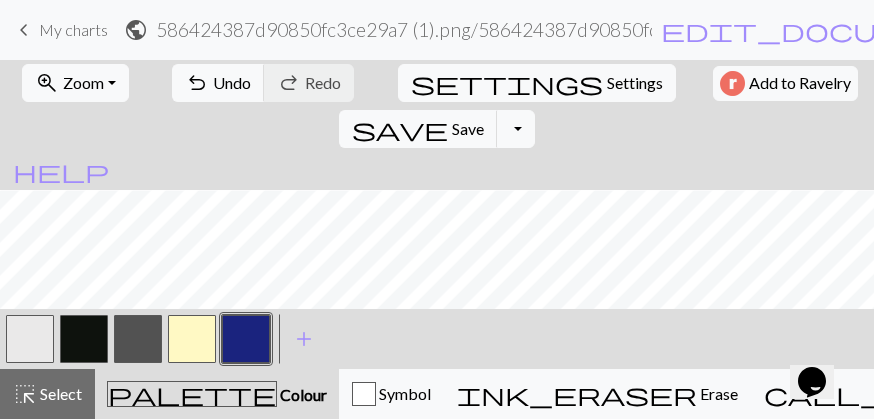 click at bounding box center [138, 339] 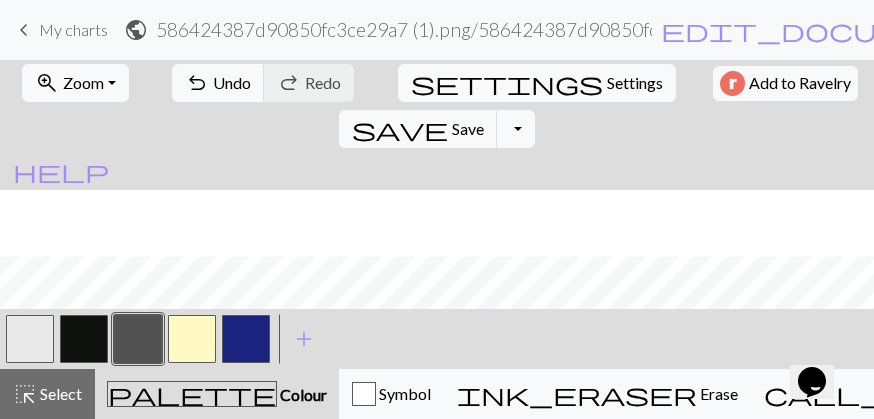 scroll, scrollTop: 152, scrollLeft: 0, axis: vertical 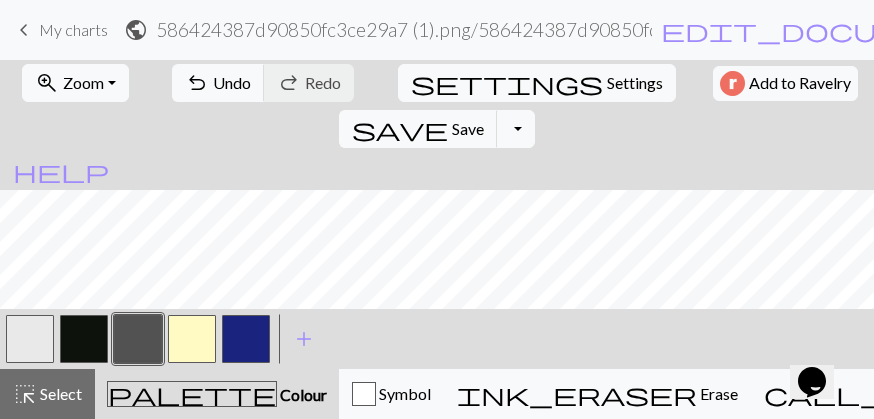 click at bounding box center (246, 339) 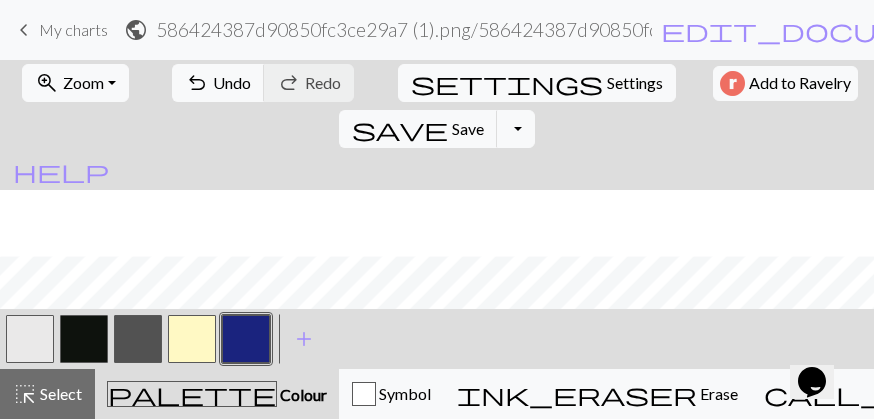 scroll, scrollTop: 152, scrollLeft: 0, axis: vertical 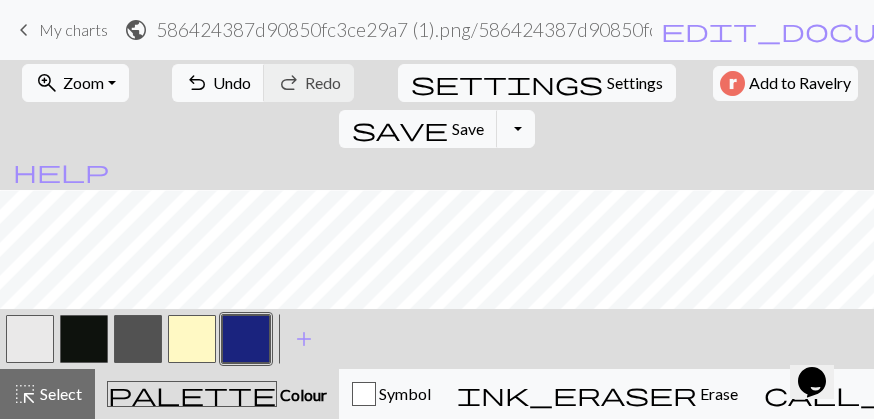 click at bounding box center [192, 339] 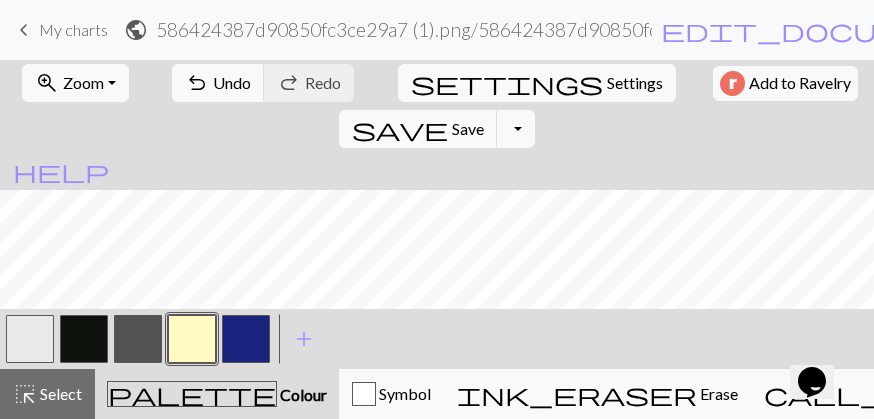 scroll, scrollTop: 86, scrollLeft: 0, axis: vertical 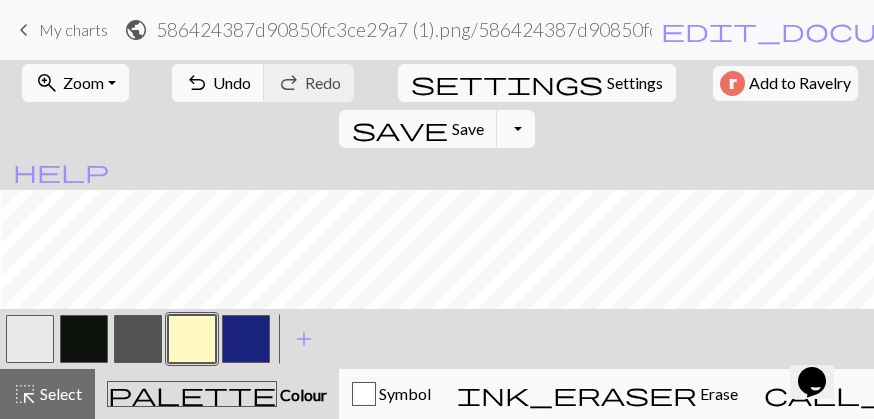 drag, startPoint x: 241, startPoint y: 338, endPoint x: 308, endPoint y: 306, distance: 74.24958 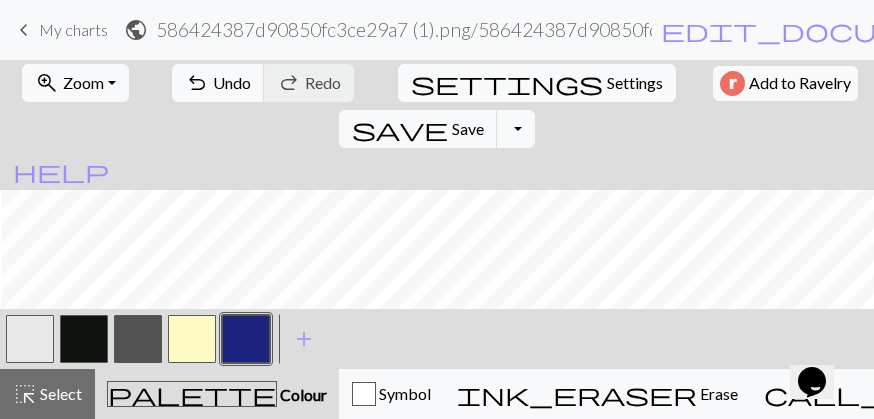 click at bounding box center (192, 339) 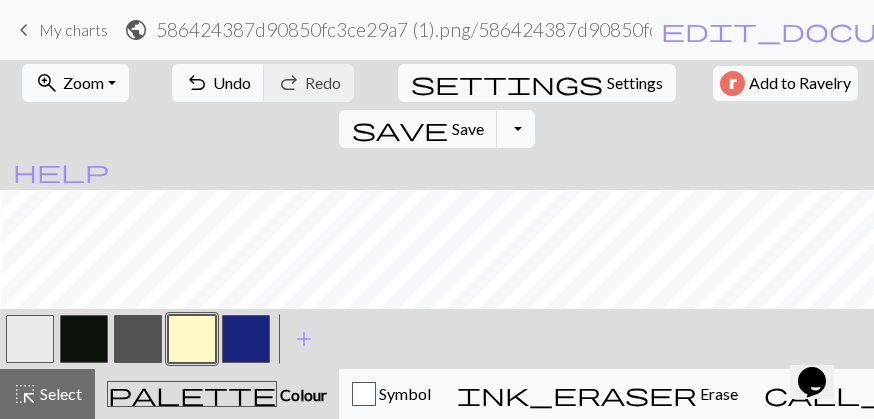 click at bounding box center (30, 339) 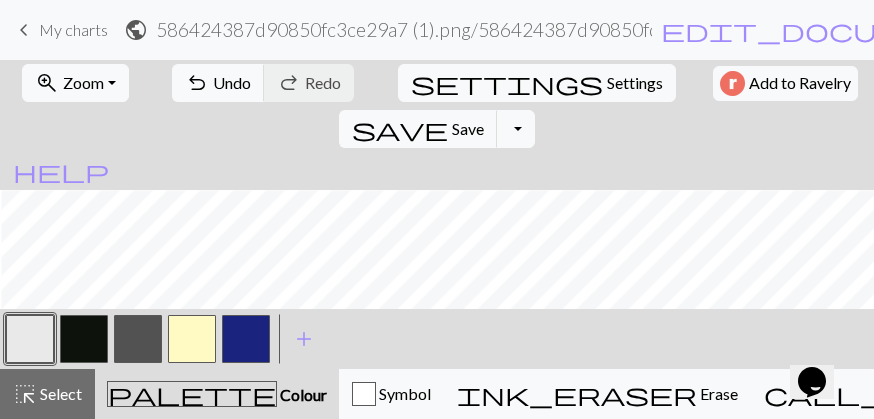 drag, startPoint x: 241, startPoint y: 324, endPoint x: 316, endPoint y: 303, distance: 77.88453 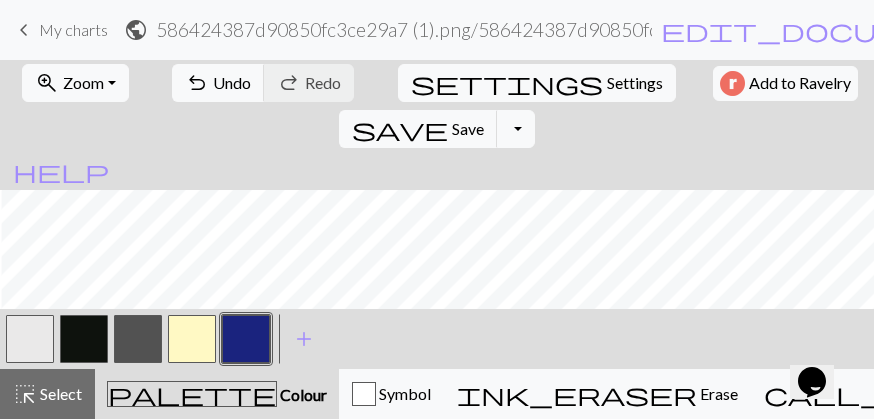 scroll, scrollTop: 86, scrollLeft: 156, axis: both 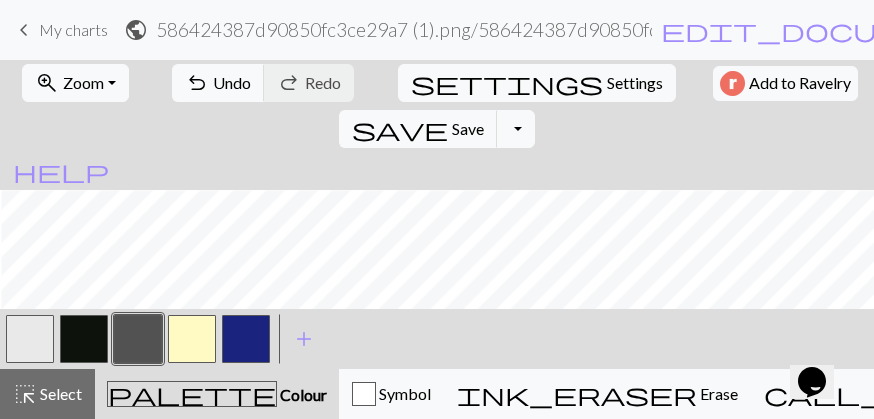 click at bounding box center [246, 339] 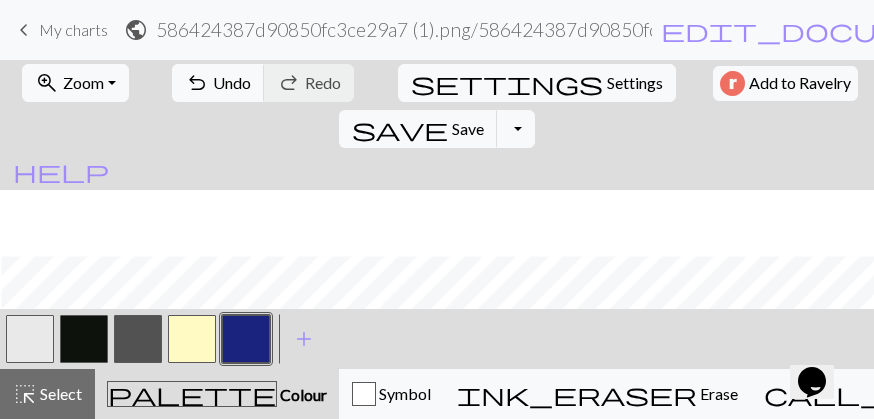 scroll, scrollTop: 66, scrollLeft: 156, axis: both 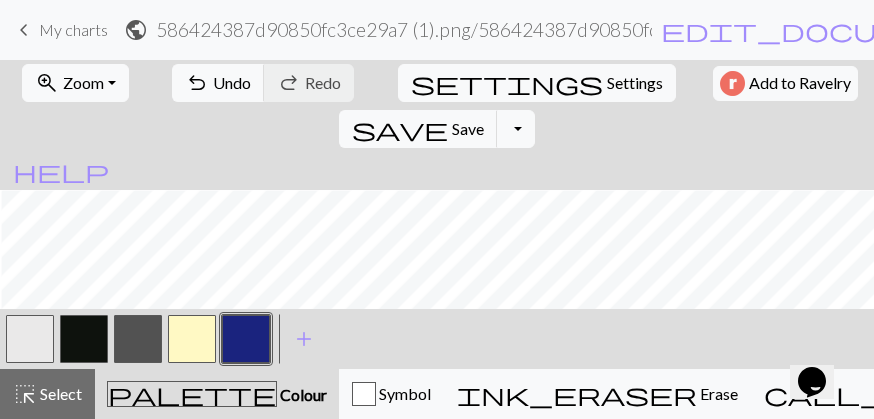 click at bounding box center (84, 339) 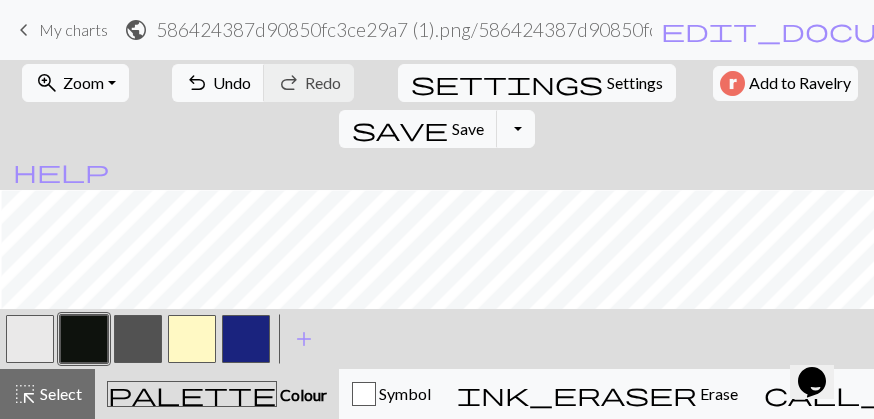 drag, startPoint x: 190, startPoint y: 328, endPoint x: 216, endPoint y: 308, distance: 32.80244 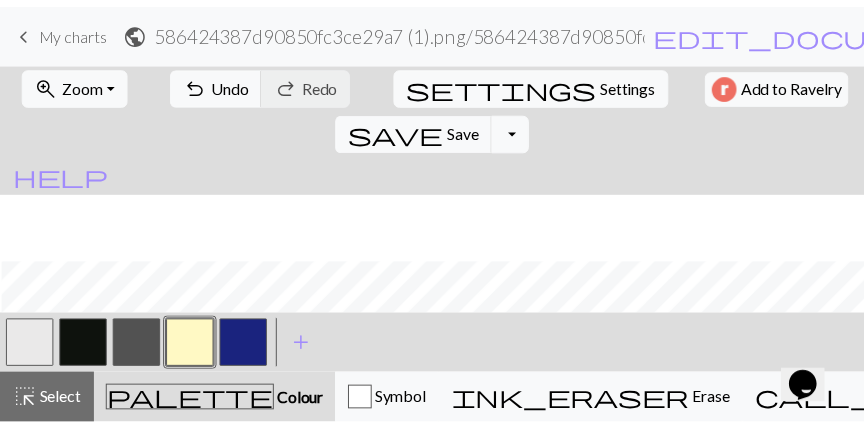 scroll, scrollTop: 133, scrollLeft: 156, axis: both 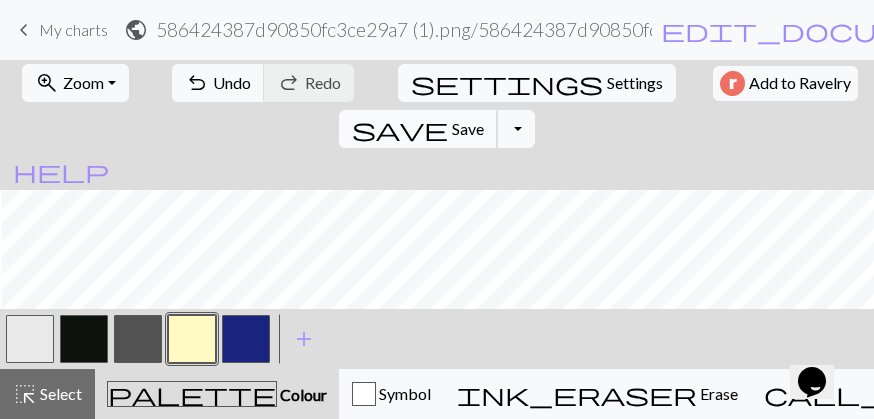 click on "save Save Save" at bounding box center (418, 129) 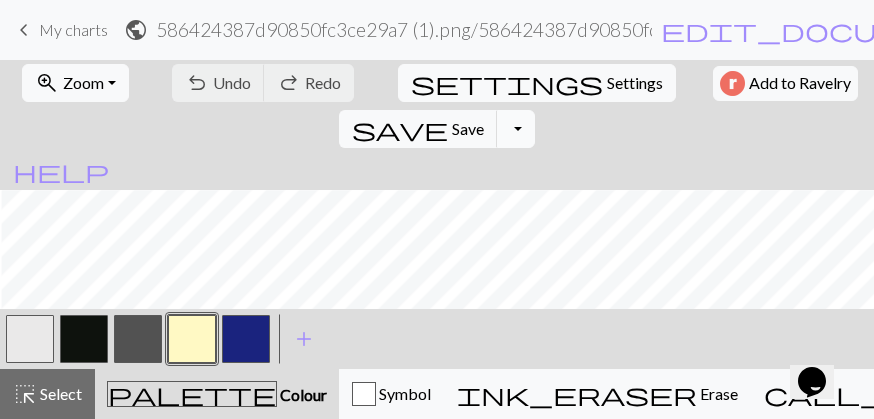 click on "Toggle Dropdown" at bounding box center (516, 129) 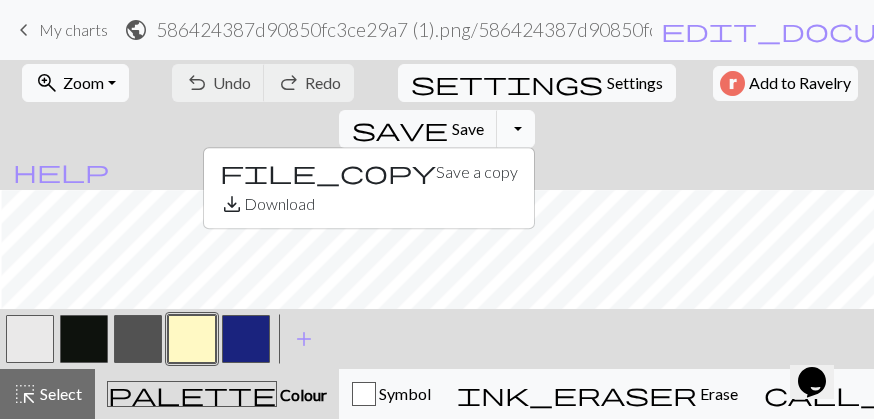 click on "Toggle Dropdown" at bounding box center [516, 129] 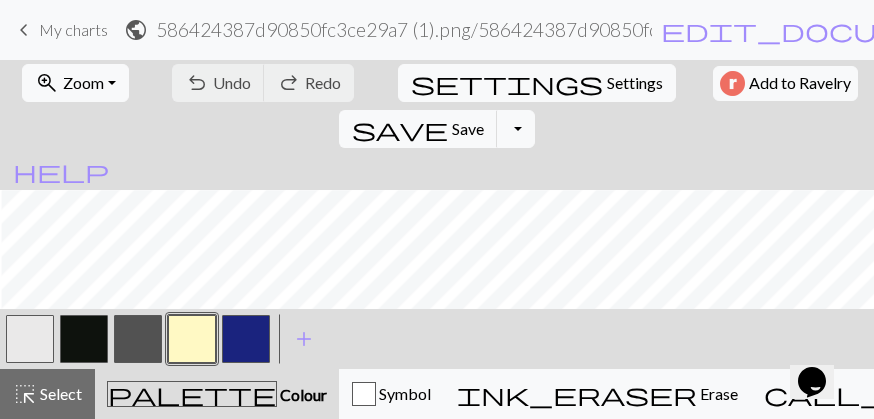 click on "My charts" at bounding box center (73, 29) 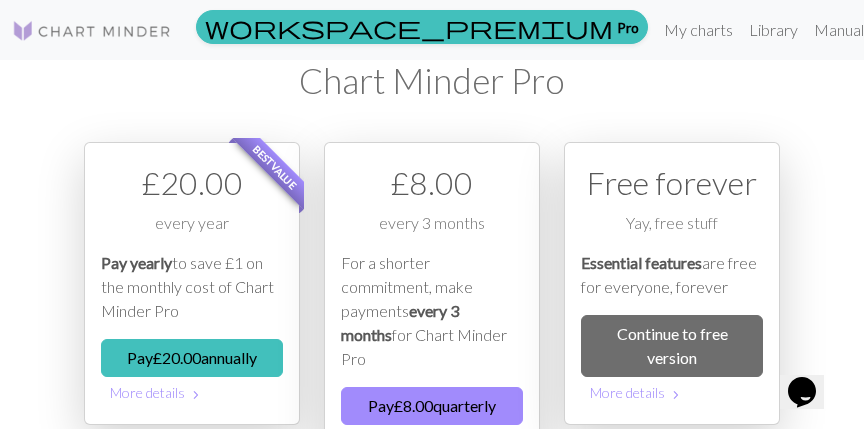 scroll, scrollTop: 0, scrollLeft: 0, axis: both 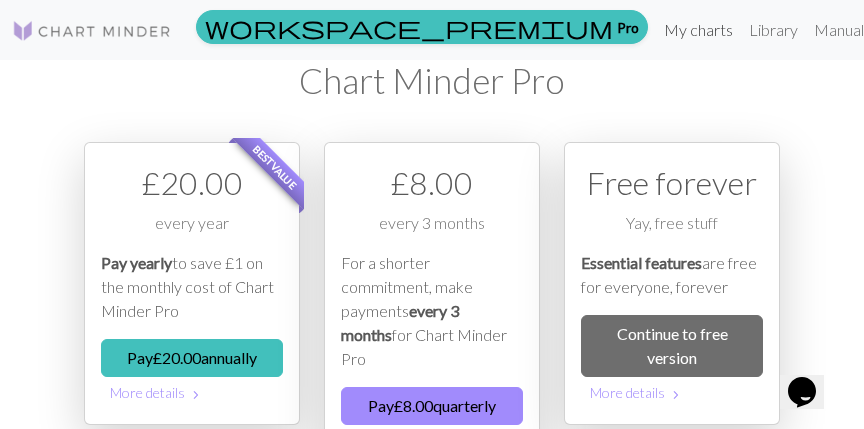 click on "My charts" at bounding box center (698, 30) 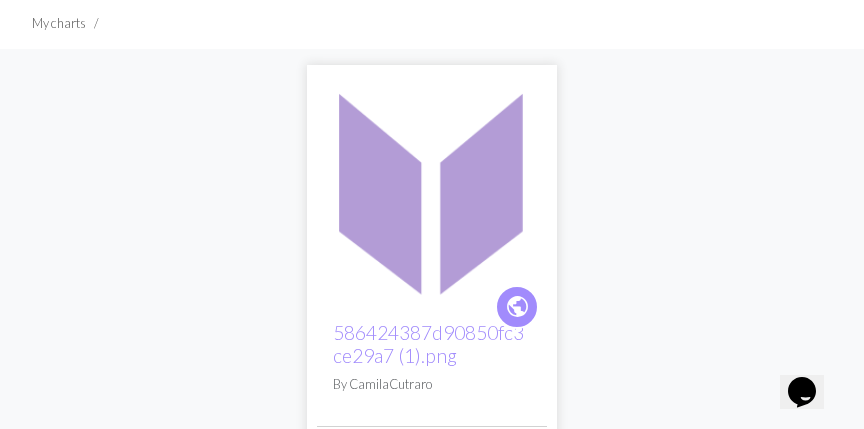scroll, scrollTop: 133, scrollLeft: 0, axis: vertical 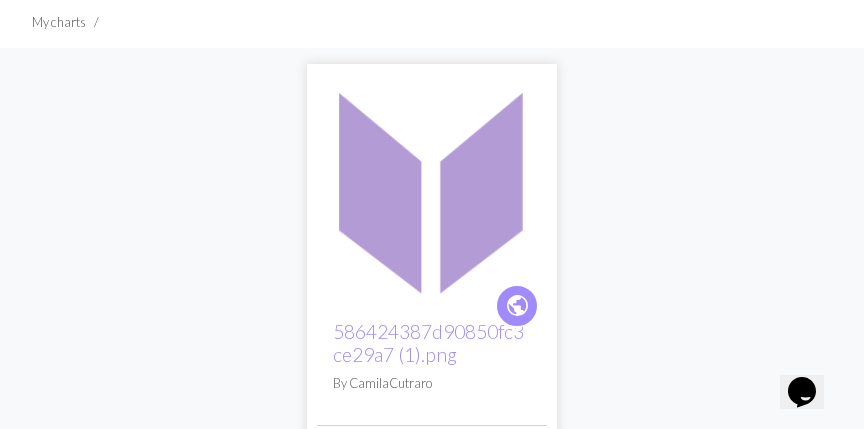 click at bounding box center [432, 189] 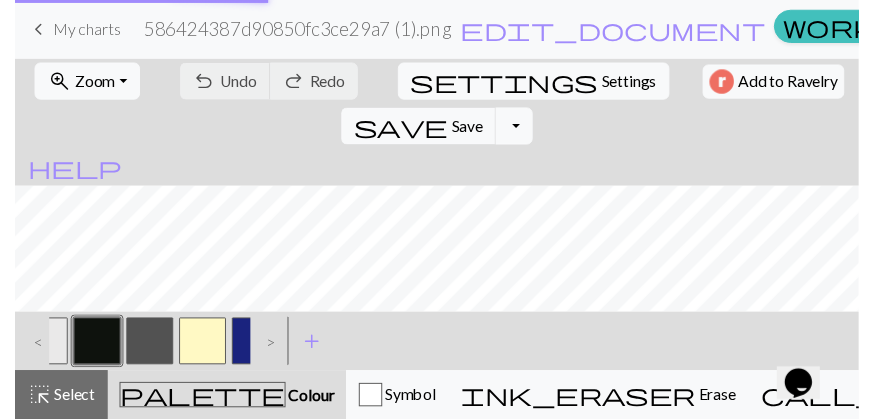 scroll, scrollTop: 0, scrollLeft: 0, axis: both 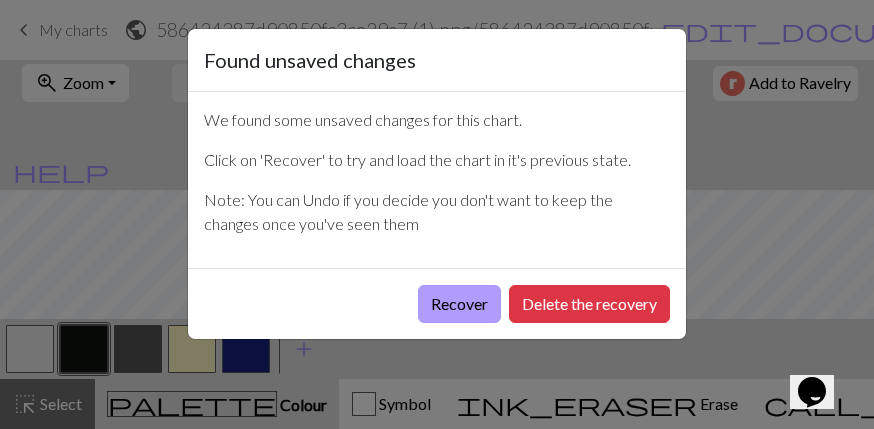 click on "Recover" at bounding box center [459, 304] 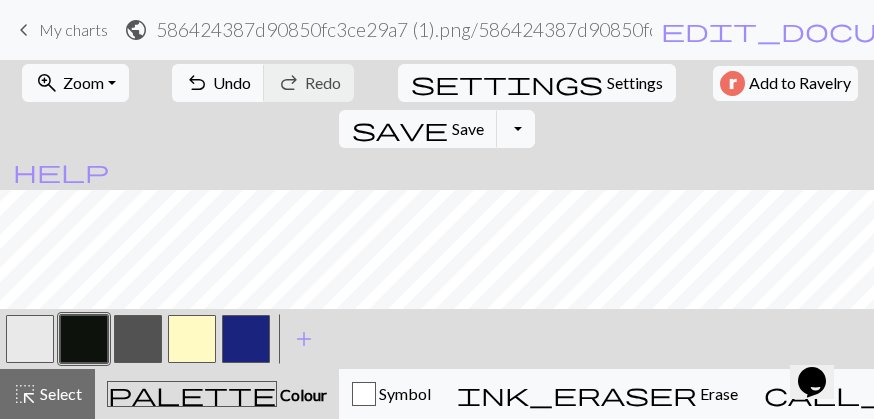 scroll, scrollTop: 86, scrollLeft: 0, axis: vertical 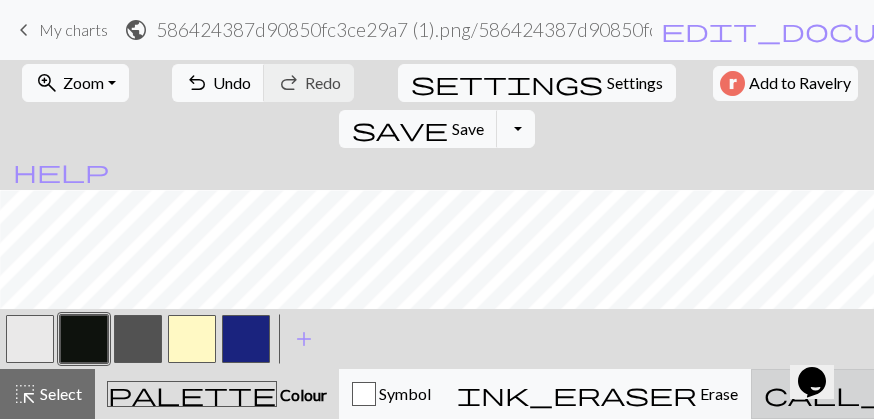 click on "Knitting mode" at bounding box center (1150, 393) 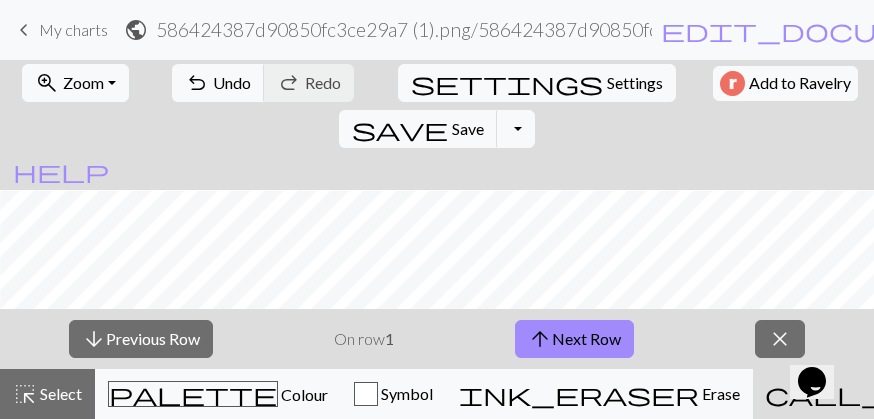 click on "Knitting mode" at bounding box center (1151, 393) 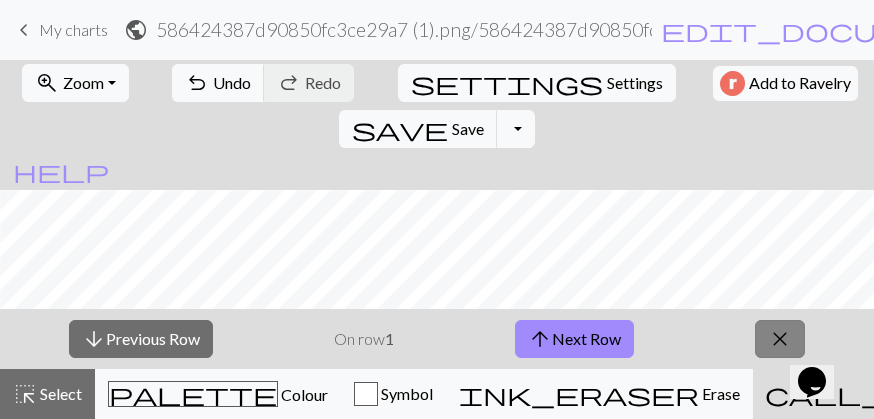 click on "close" at bounding box center (780, 339) 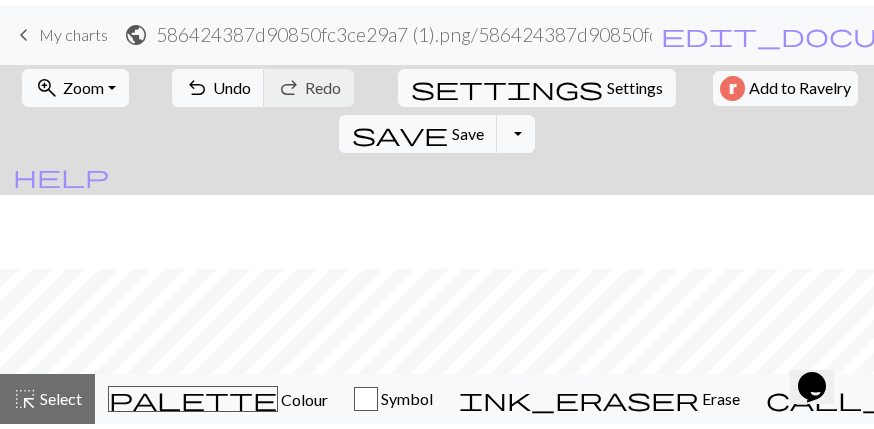 scroll, scrollTop: 226, scrollLeft: 83, axis: both 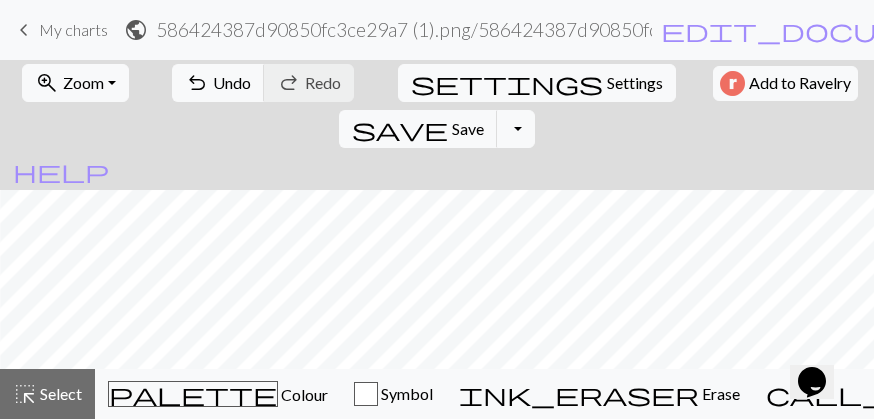 click on "586424387d90850fc3ce29a7 (1).png  /  586424387d90850fc3ce29a7 (1).png" at bounding box center (404, 29) 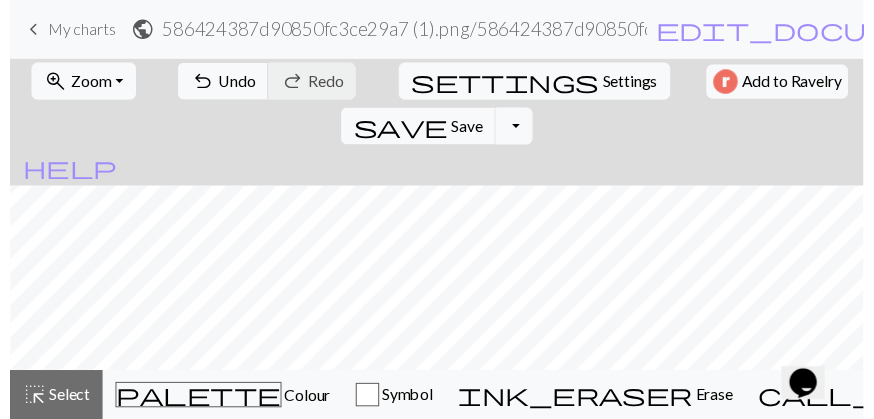 scroll, scrollTop: 216, scrollLeft: 83, axis: both 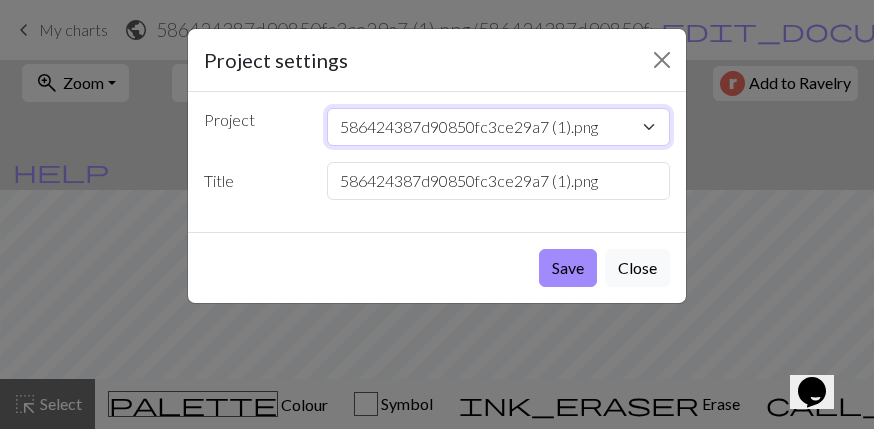 click on "586424387d90850fc3ce29a7 (1).png" at bounding box center [499, 127] 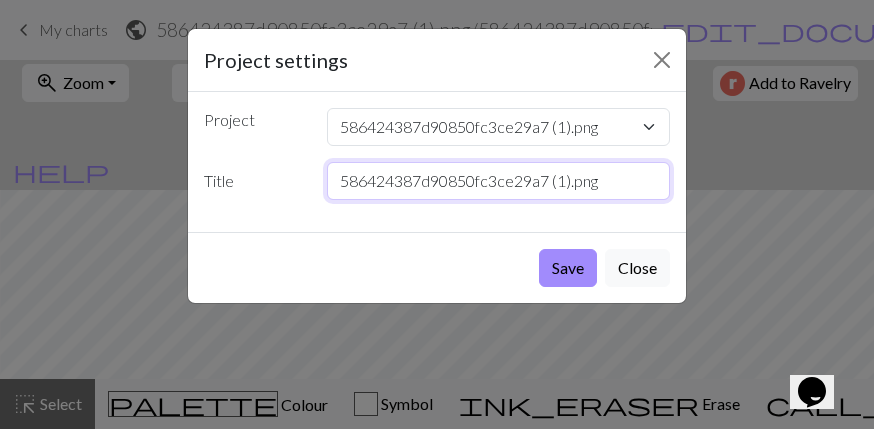 drag, startPoint x: 607, startPoint y: 188, endPoint x: 130, endPoint y: 230, distance: 478.8455 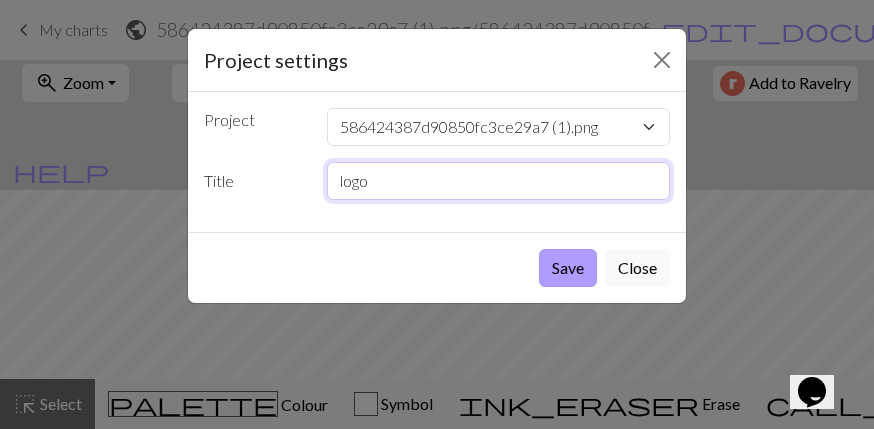 type on "logo" 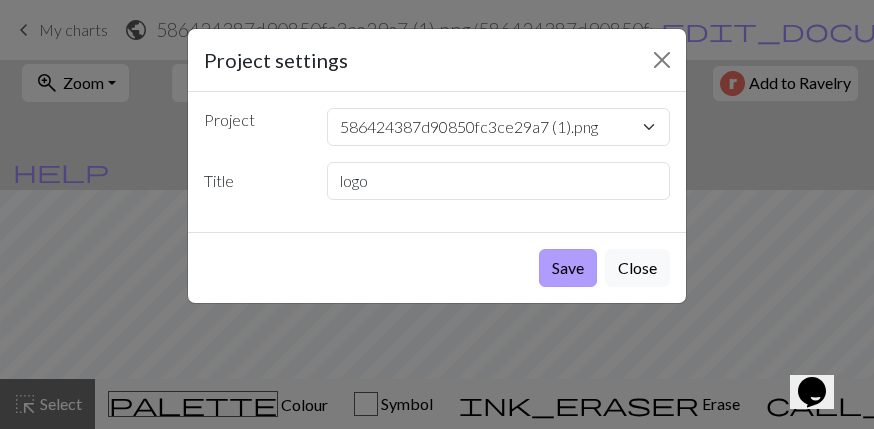 click on "Save" at bounding box center [568, 268] 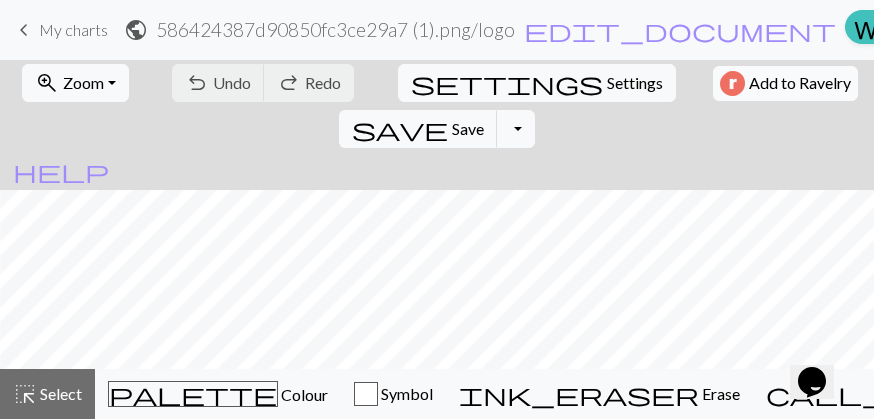 scroll, scrollTop: 149, scrollLeft: 83, axis: both 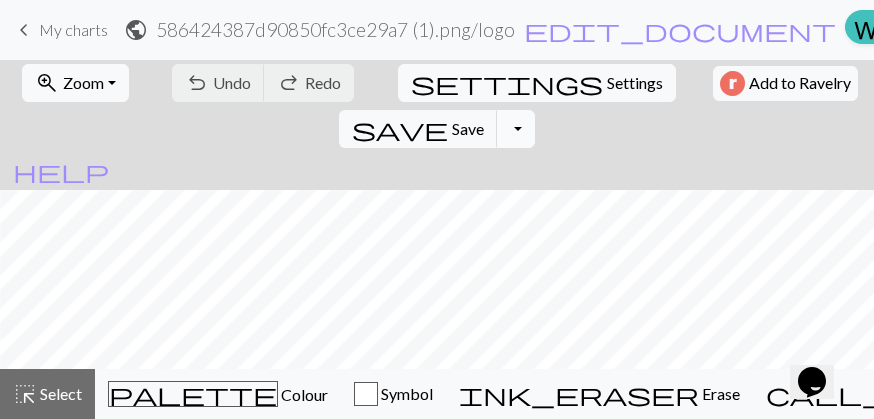 click on "Toggle Dropdown" at bounding box center [516, 129] 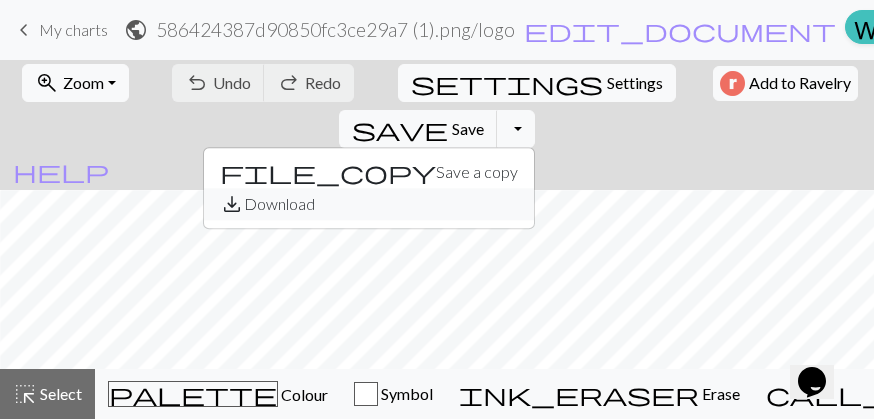click on "save_alt  Download" at bounding box center (369, 204) 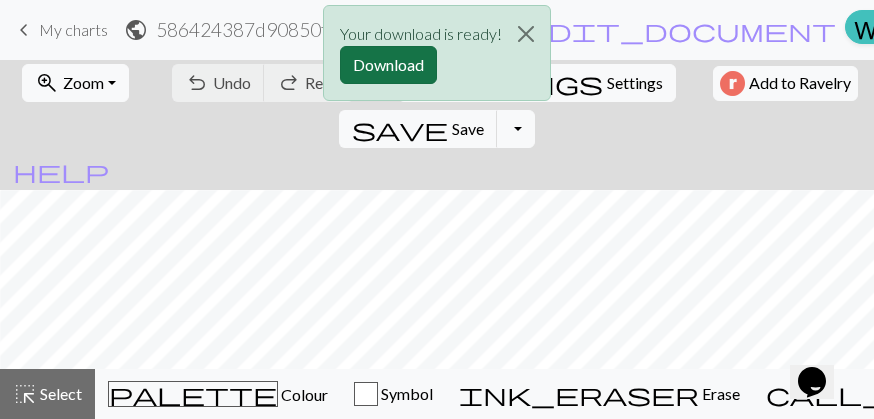 click on "Download" at bounding box center (388, 65) 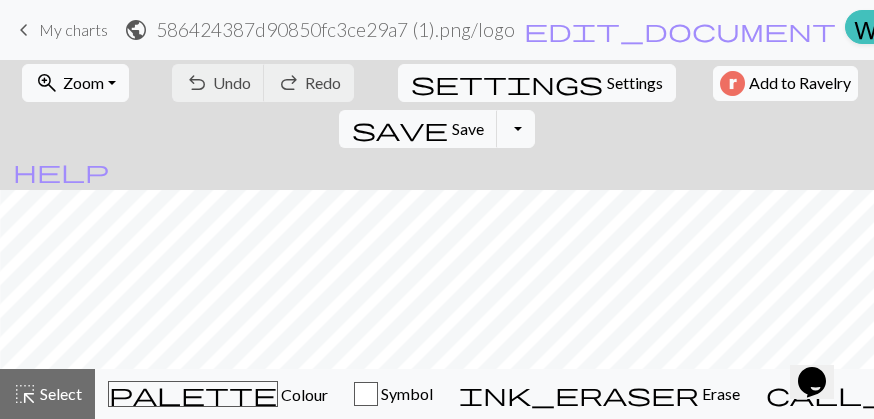 scroll, scrollTop: 0, scrollLeft: 83, axis: horizontal 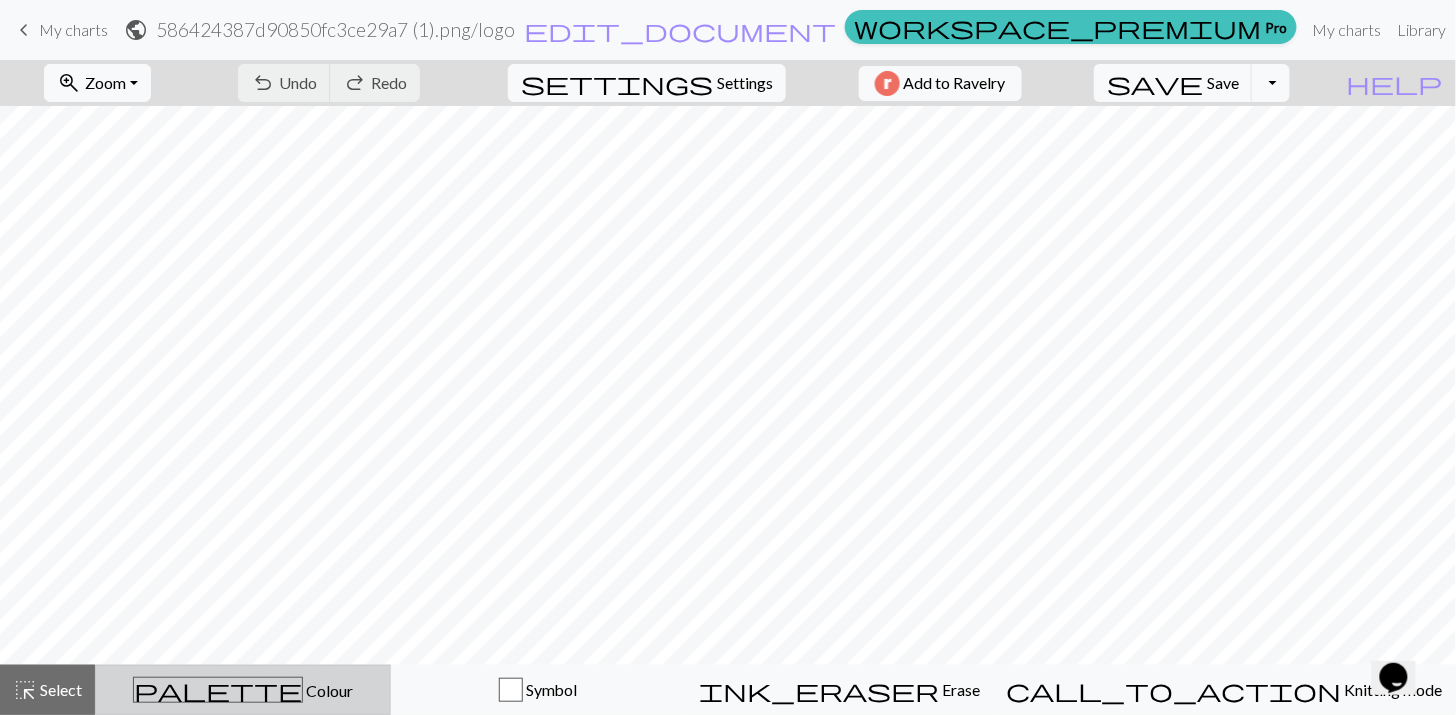 click on "palette" at bounding box center [218, 690] 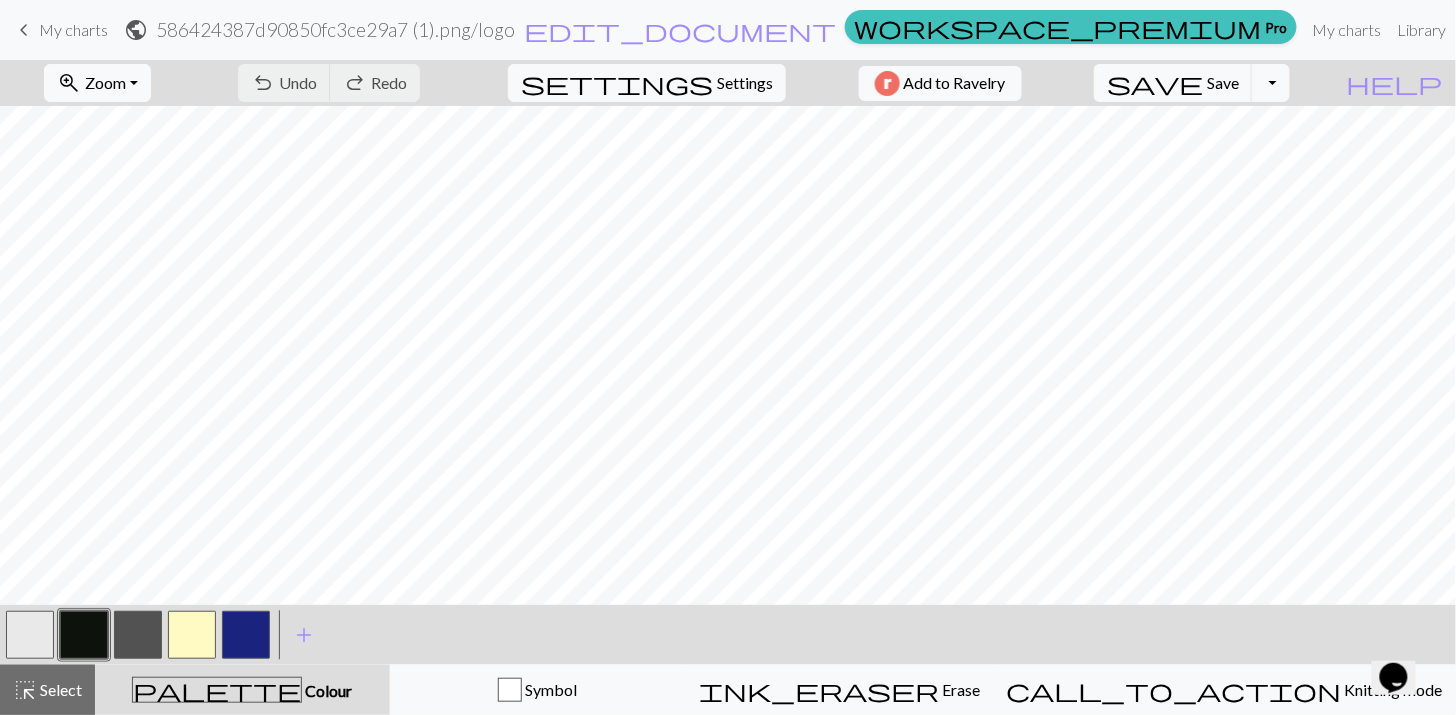 click at bounding box center [138, 635] 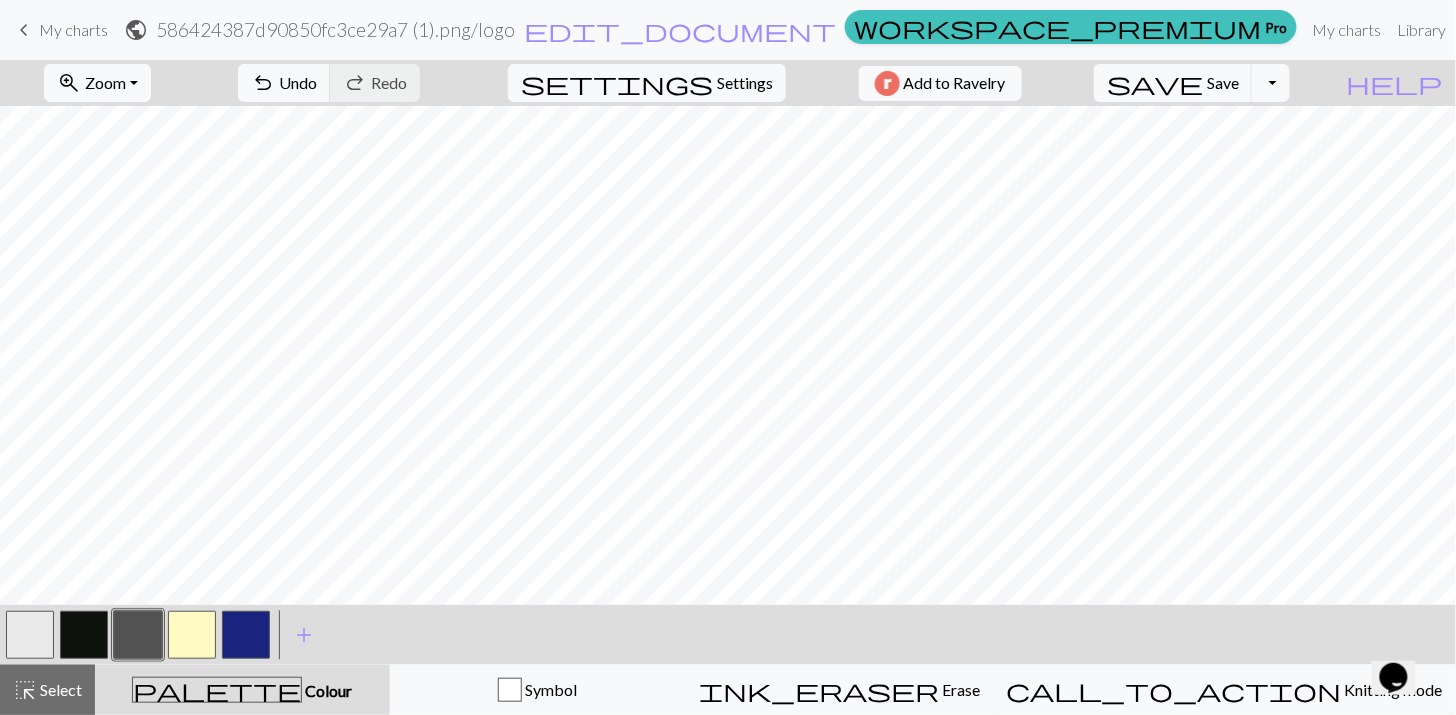 click at bounding box center [192, 635] 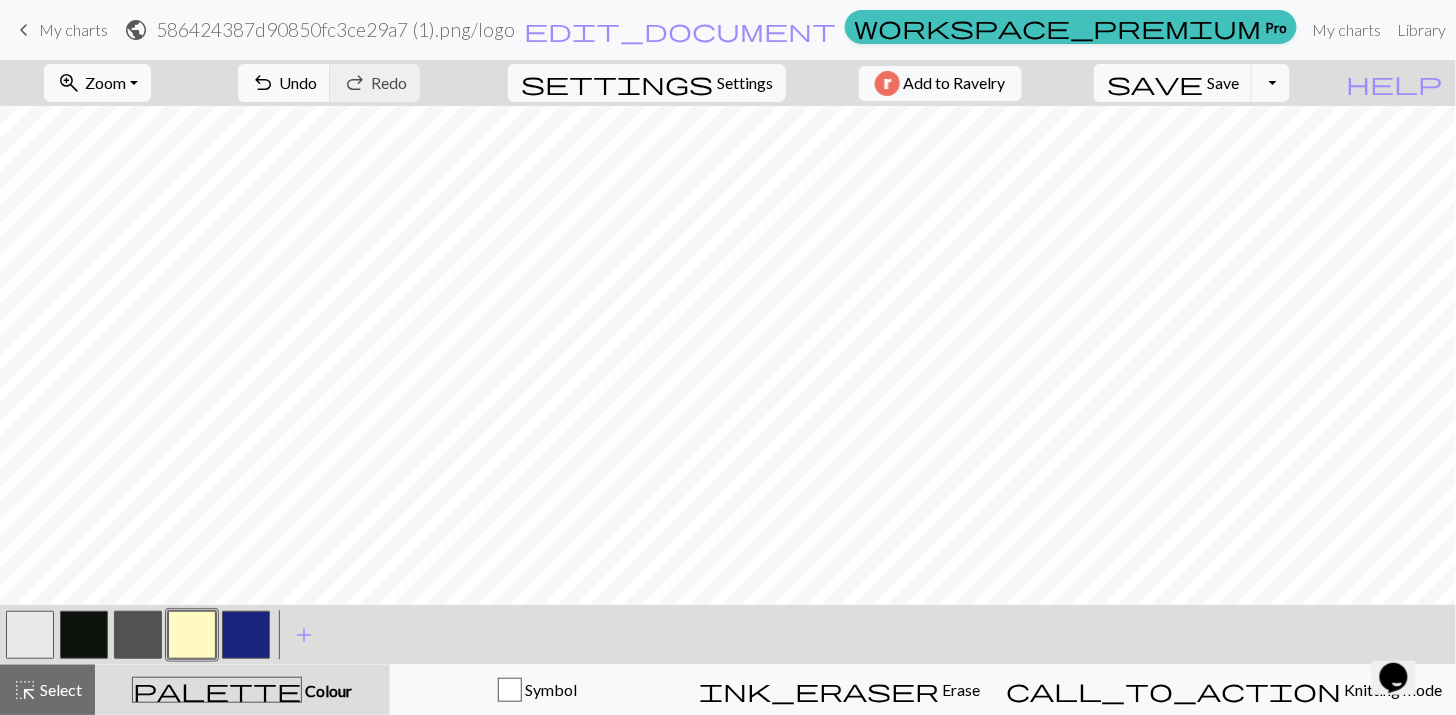 click at bounding box center (84, 635) 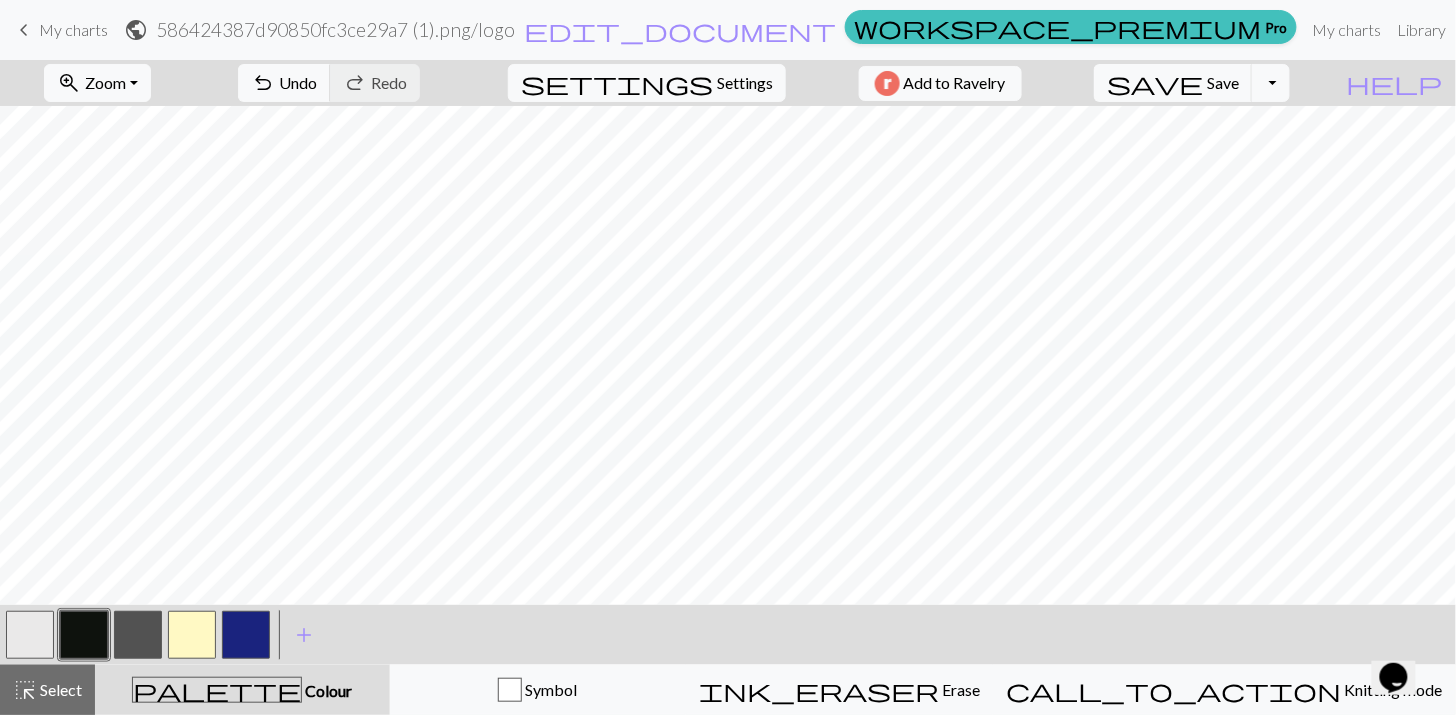 click at bounding box center [30, 635] 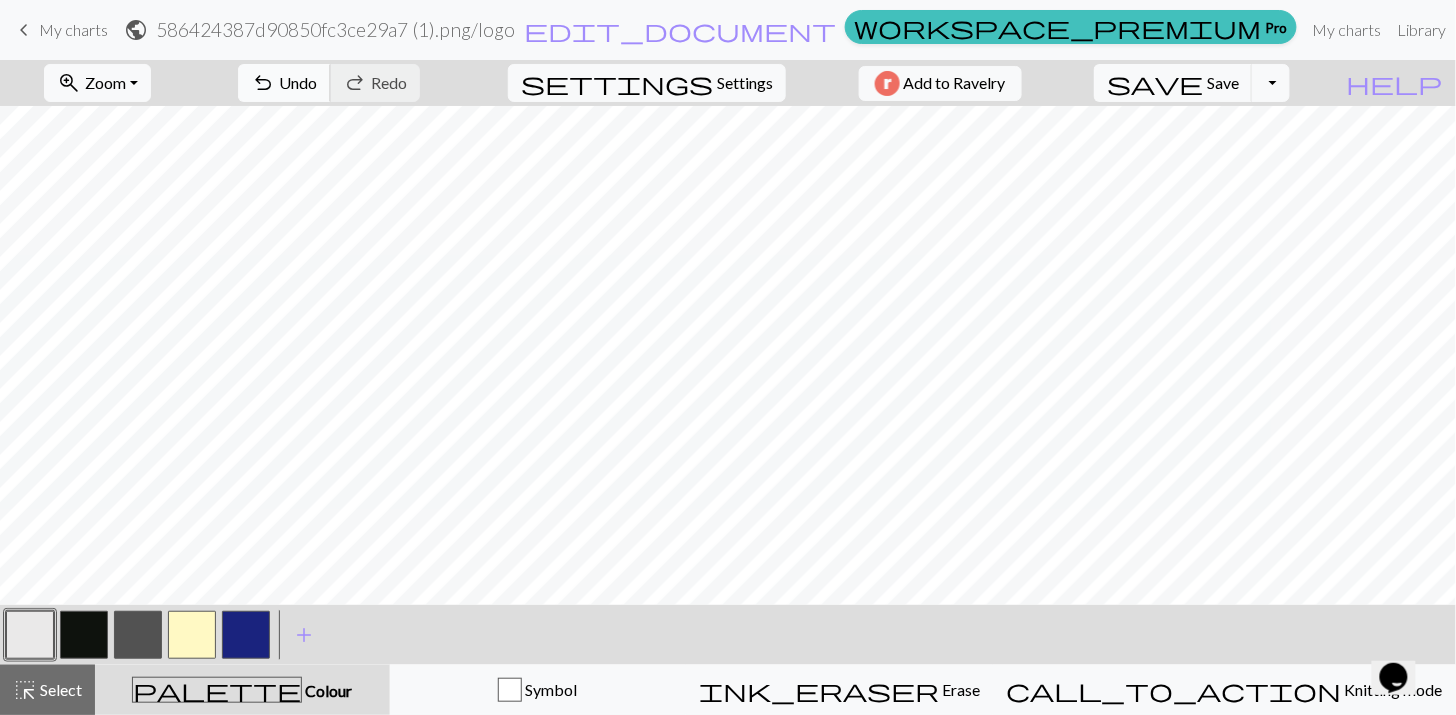 click on "Undo" at bounding box center (298, 82) 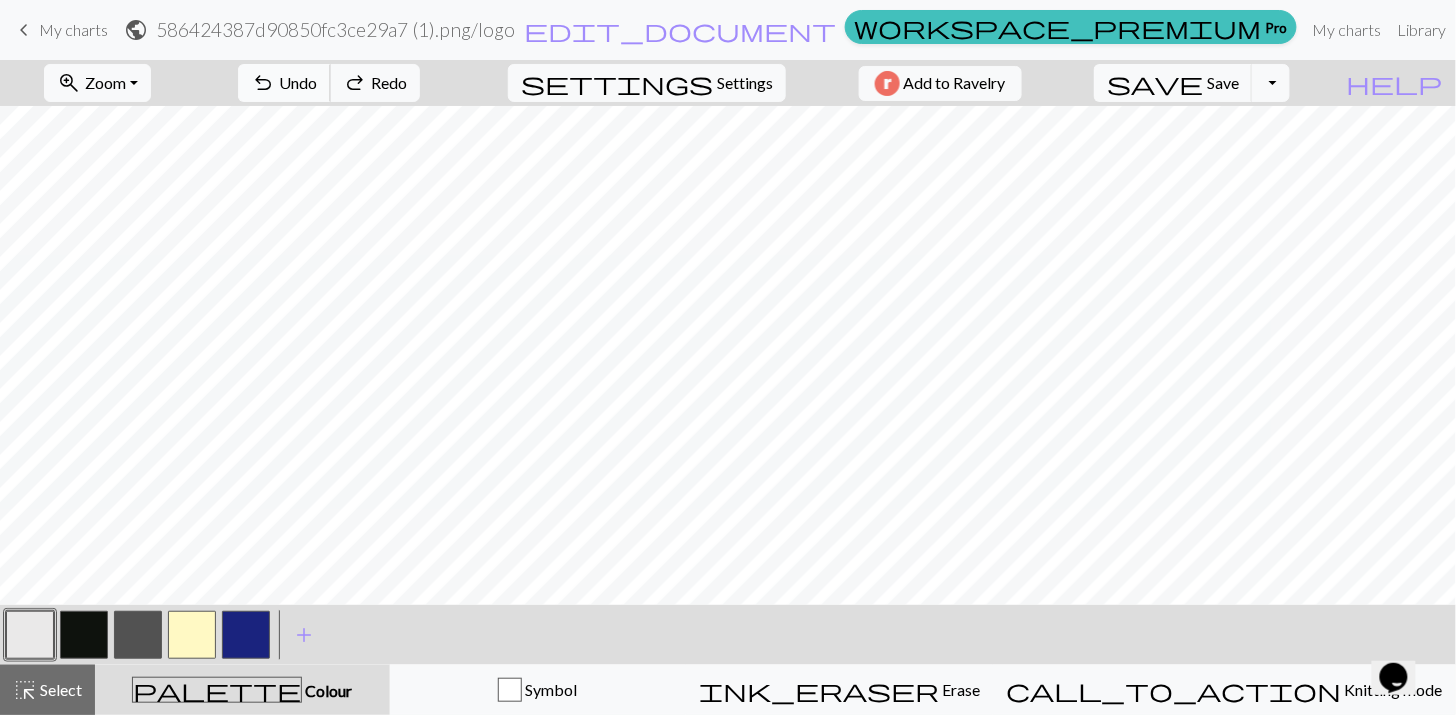 click on "Undo" at bounding box center [298, 82] 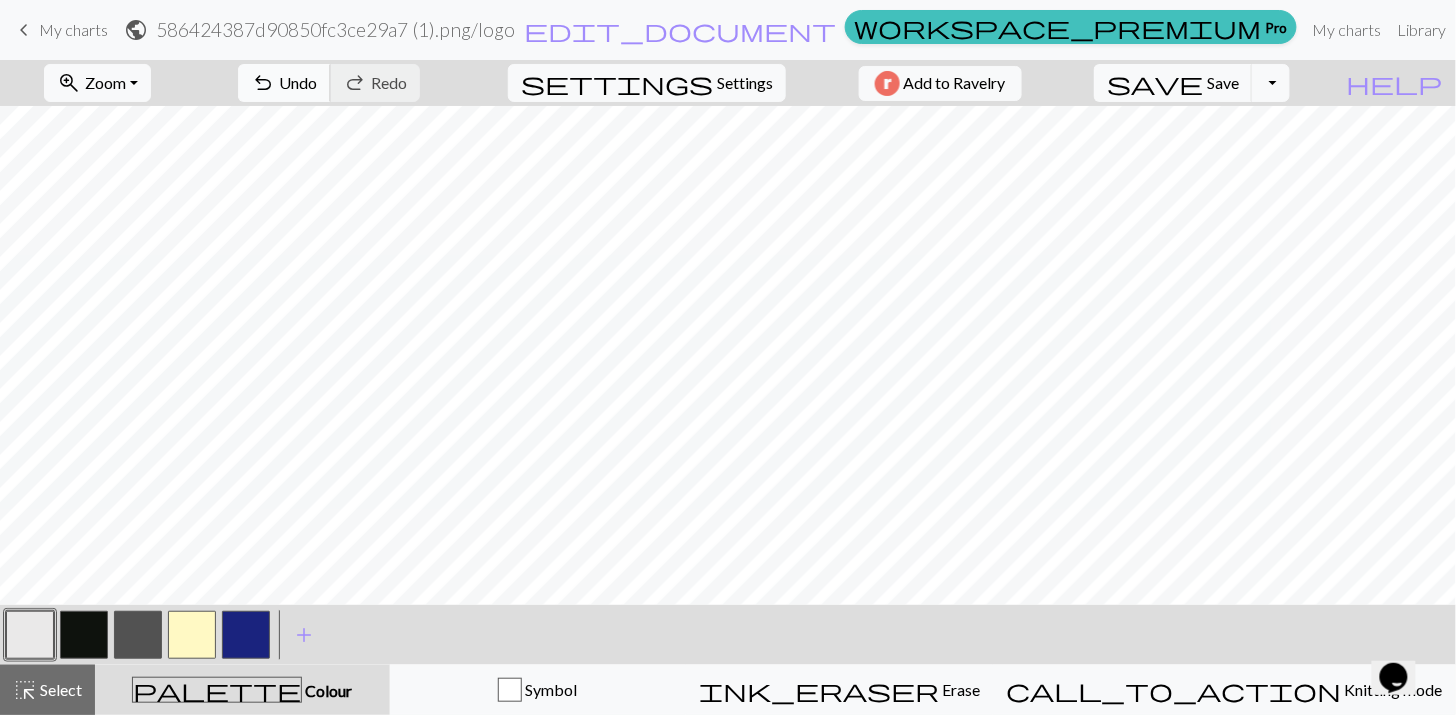 click on "Undo" at bounding box center (298, 82) 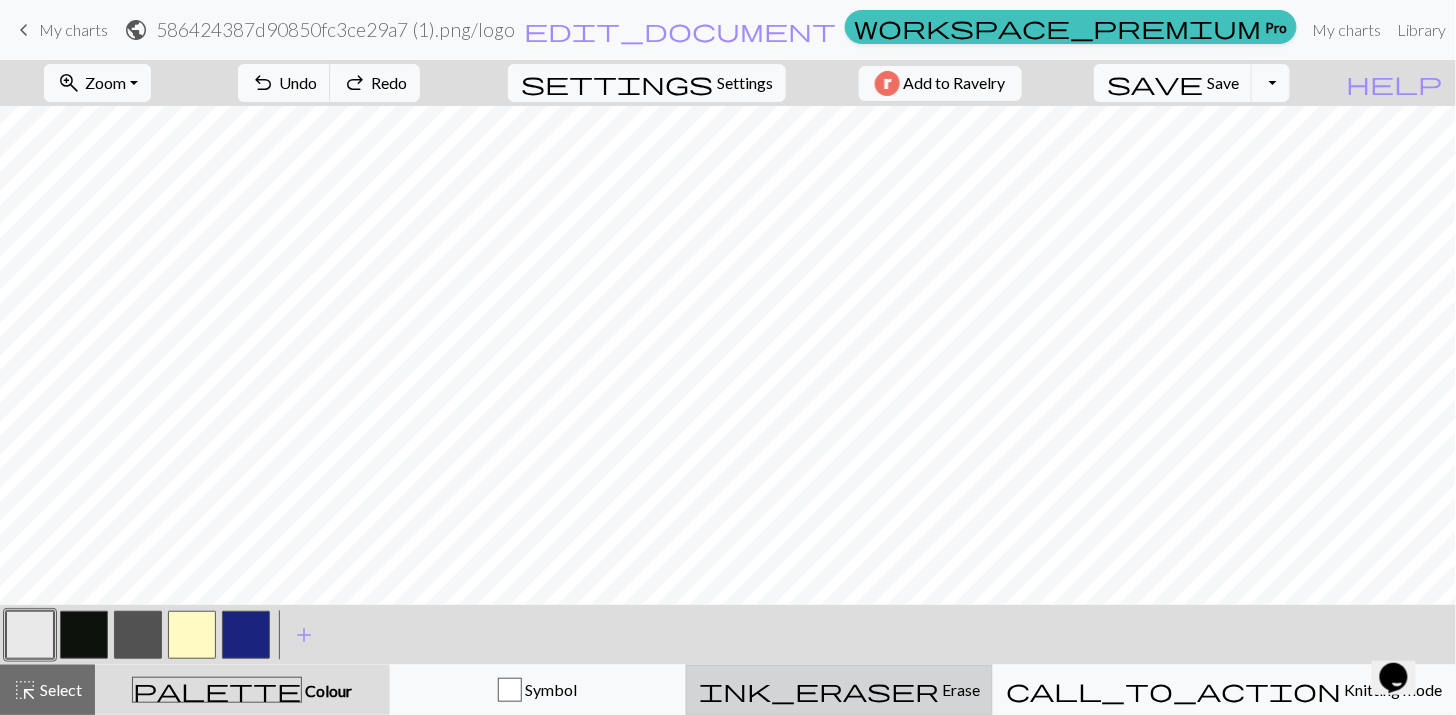 click on "ink_eraser   Erase   Erase" at bounding box center [839, 690] 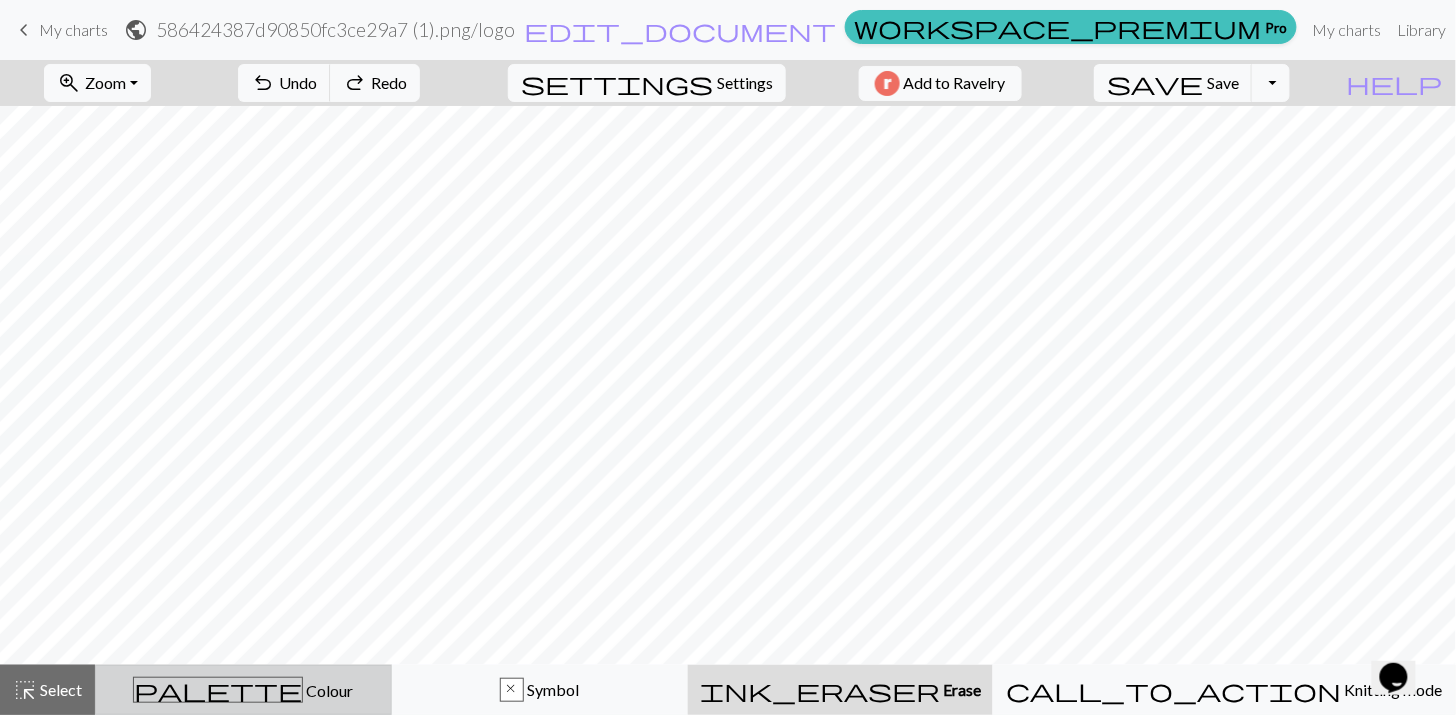 click on "palette   Colour   Colour" at bounding box center (243, 690) 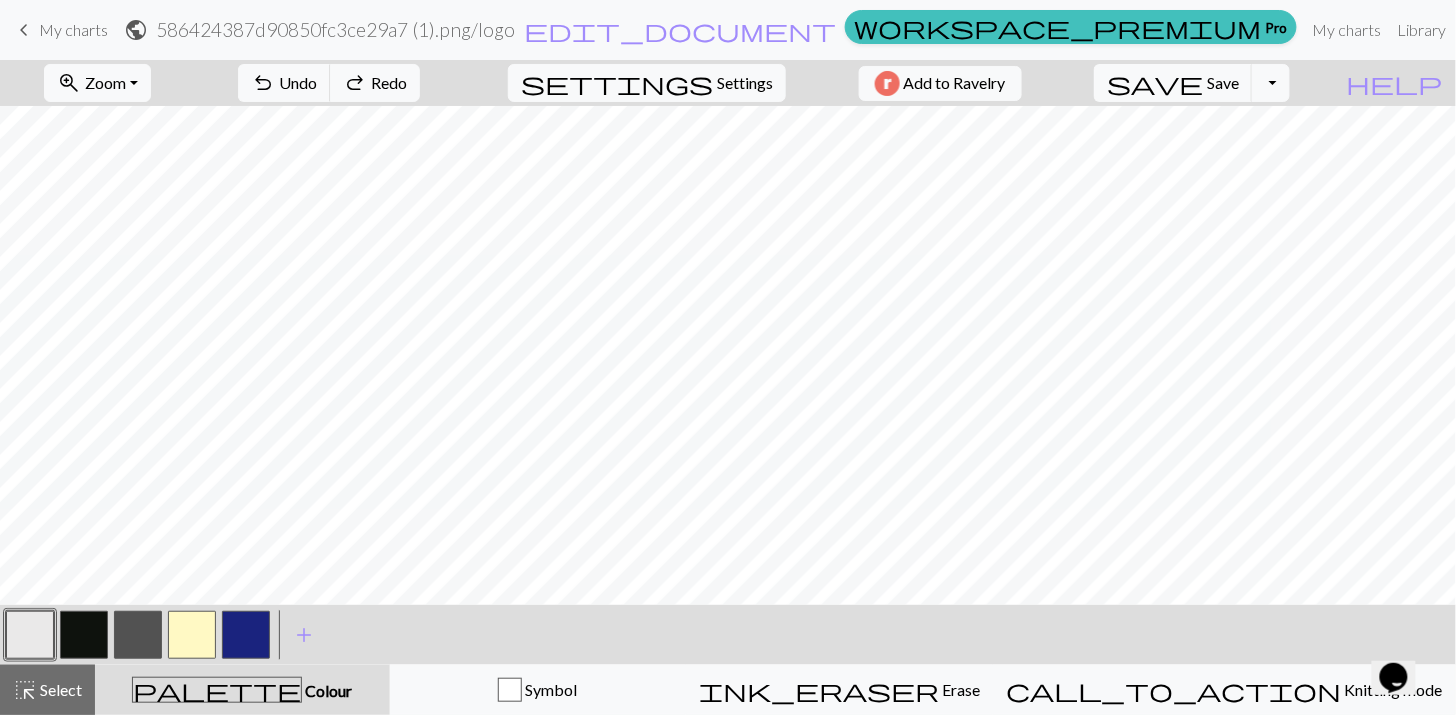 click at bounding box center (84, 635) 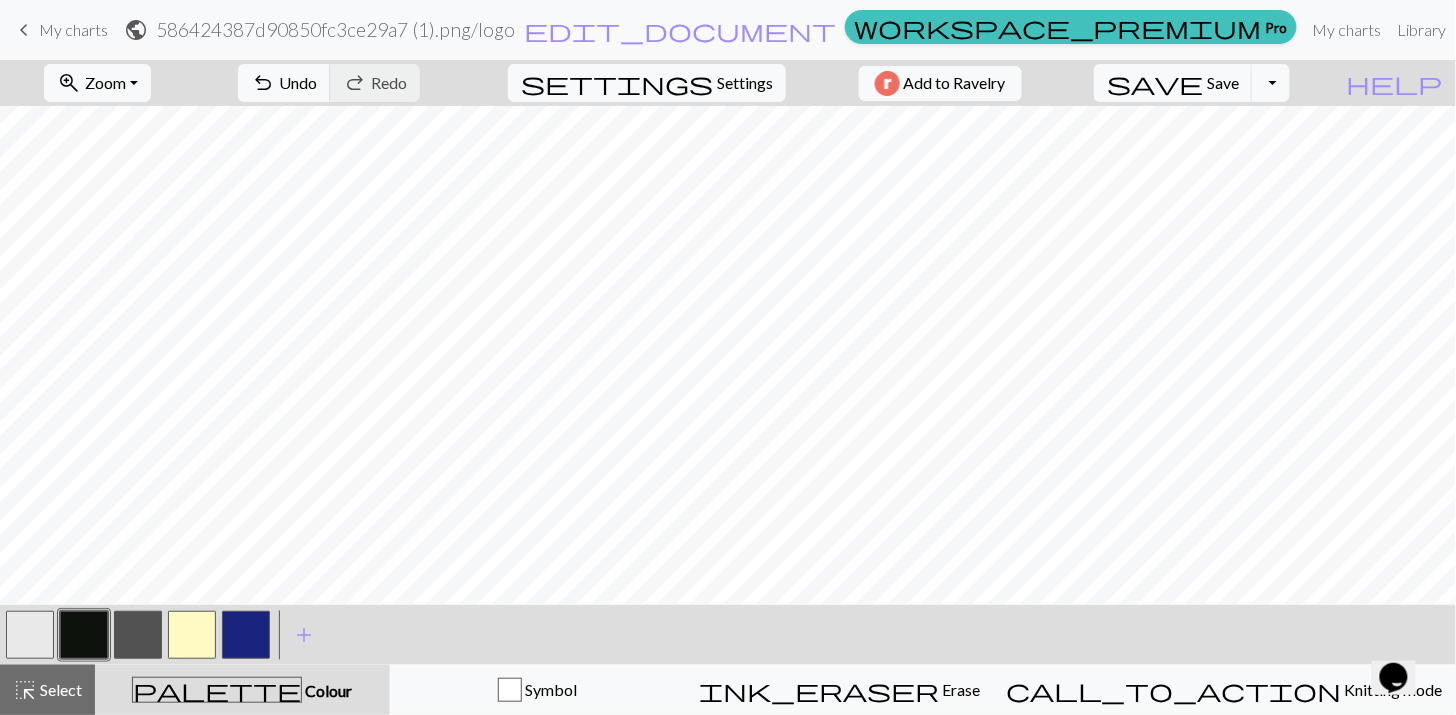 click at bounding box center (30, 635) 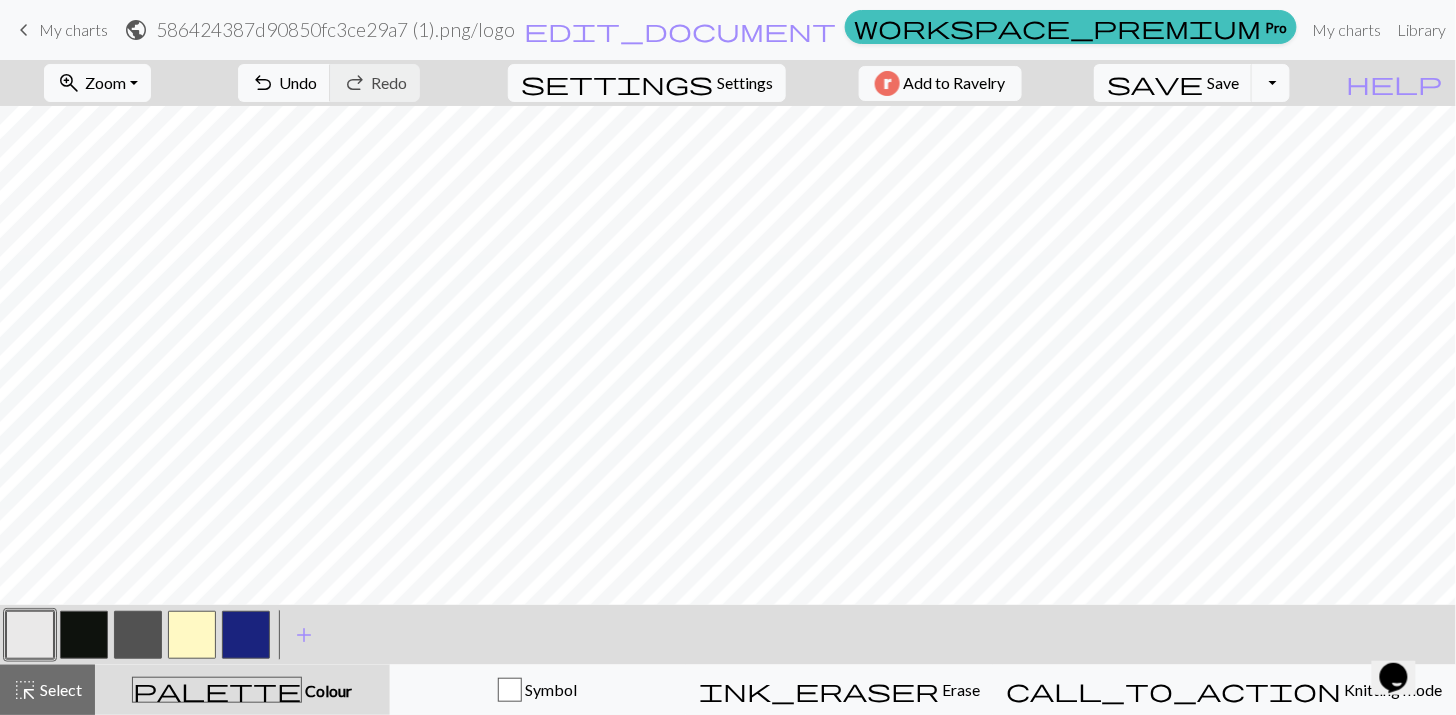 drag, startPoint x: 135, startPoint y: 648, endPoint x: 224, endPoint y: 588, distance: 107.33592 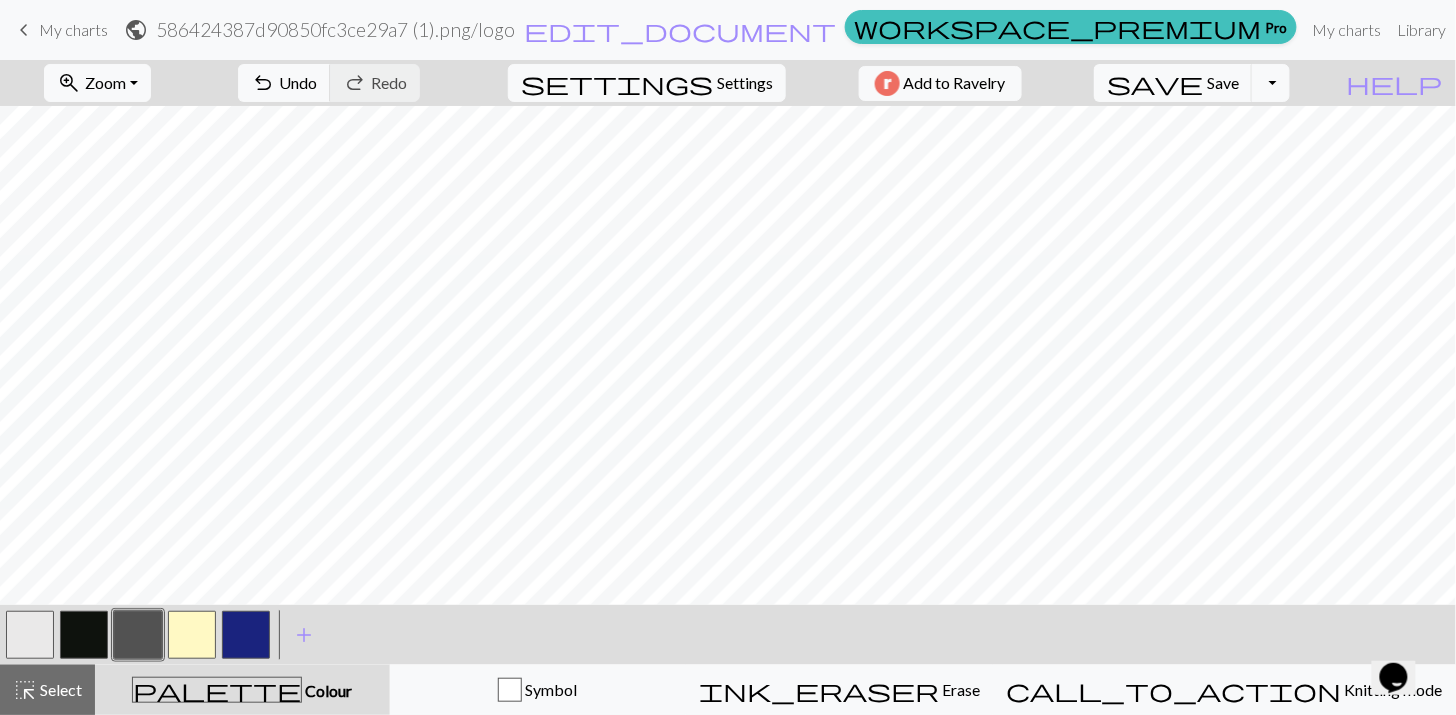 click at bounding box center (192, 635) 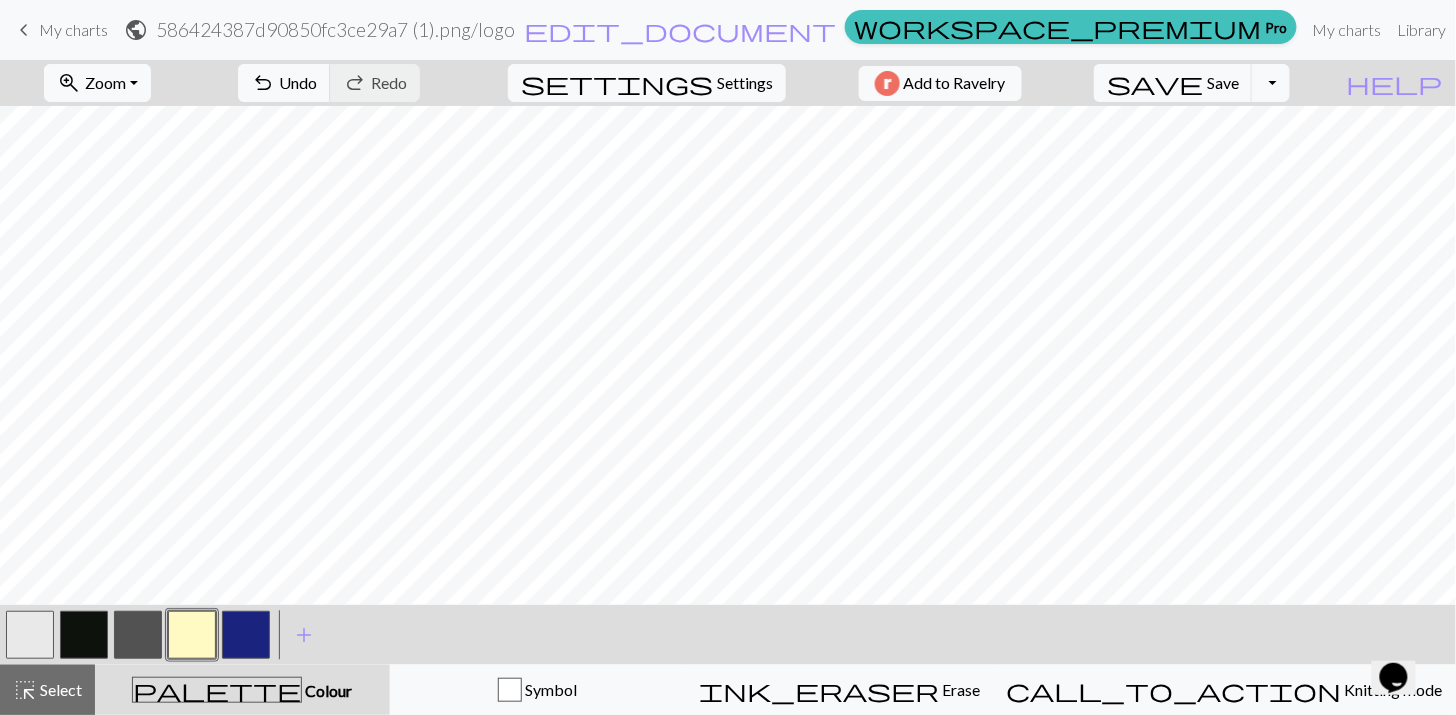 click at bounding box center [30, 635] 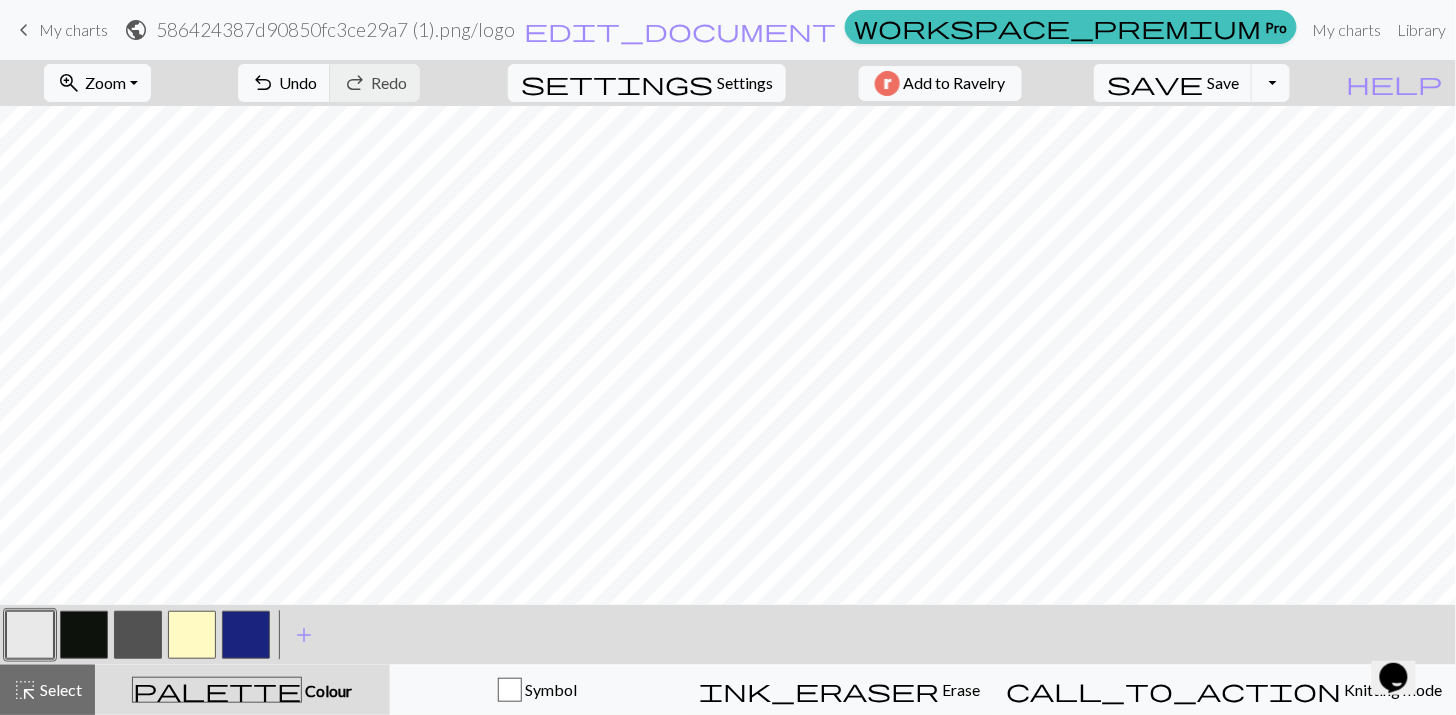 click at bounding box center (192, 635) 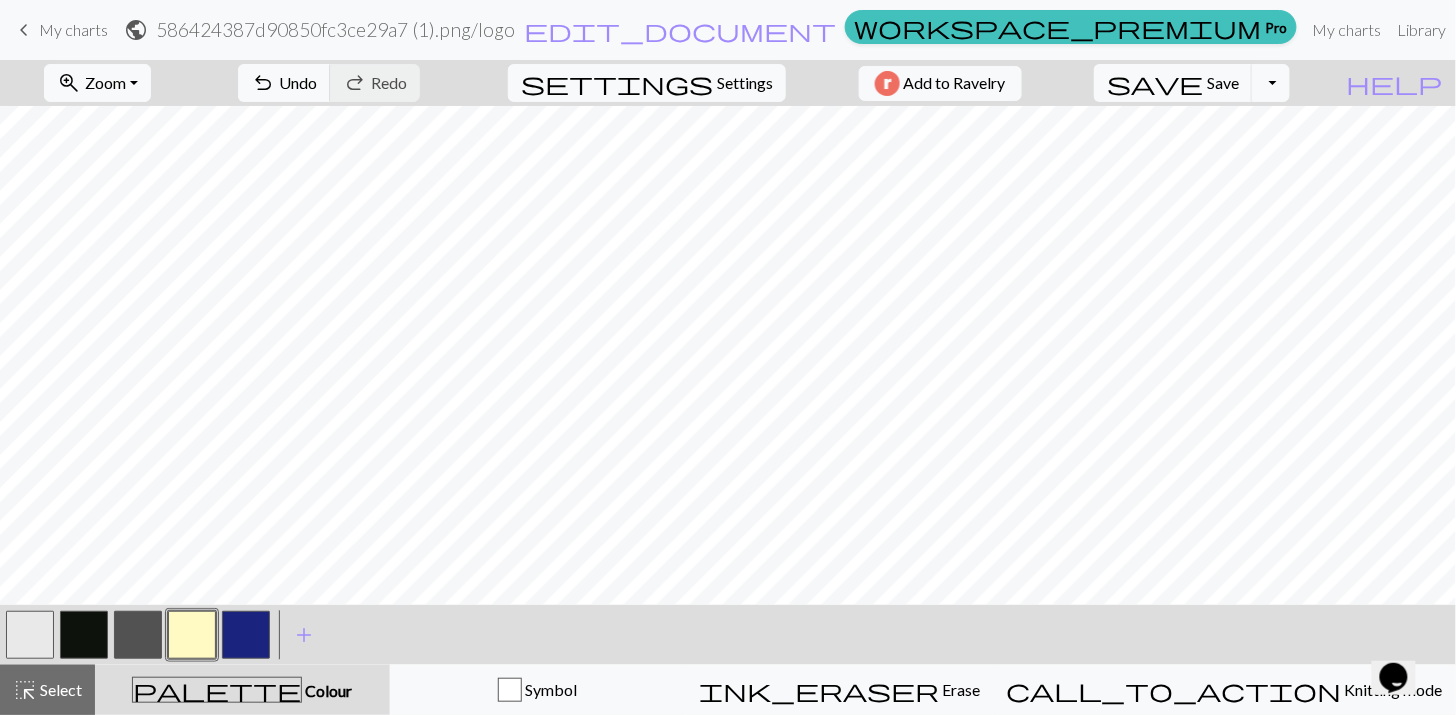 click at bounding box center (138, 635) 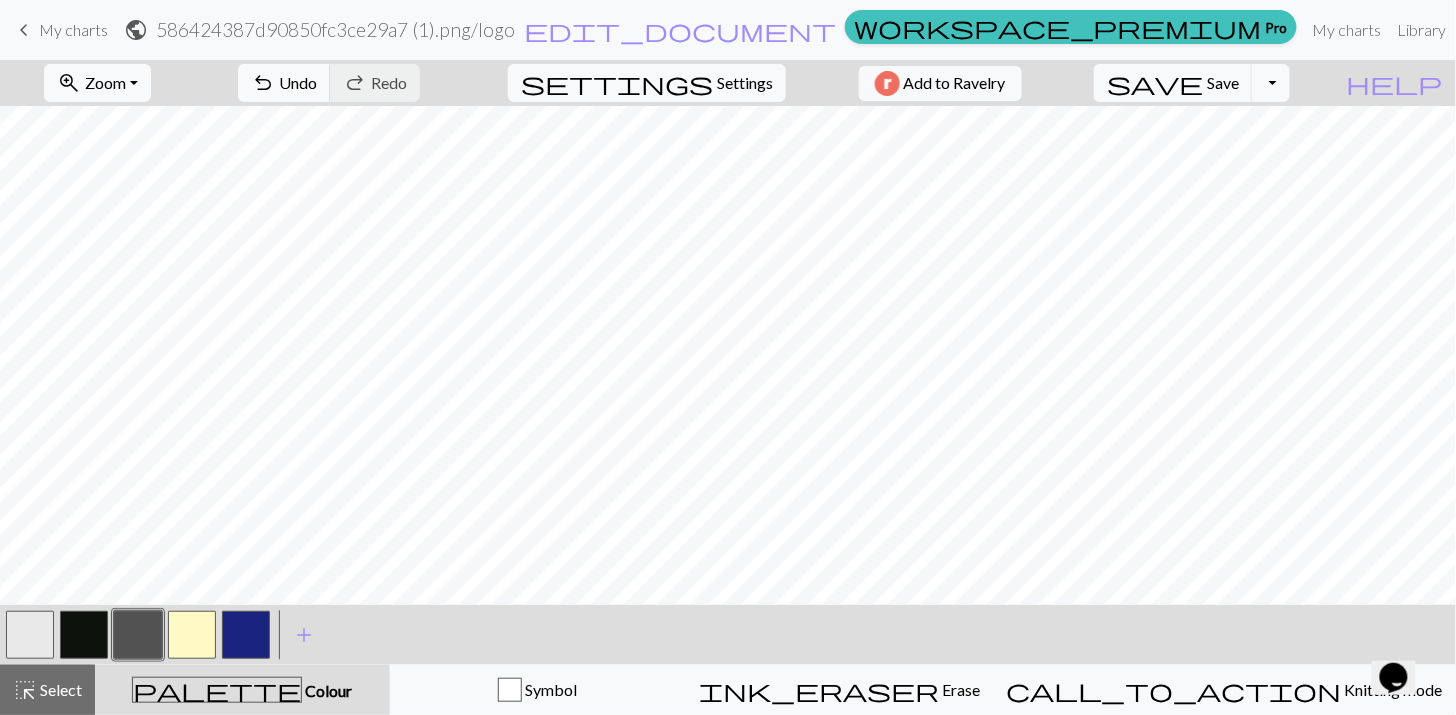 click at bounding box center (30, 635) 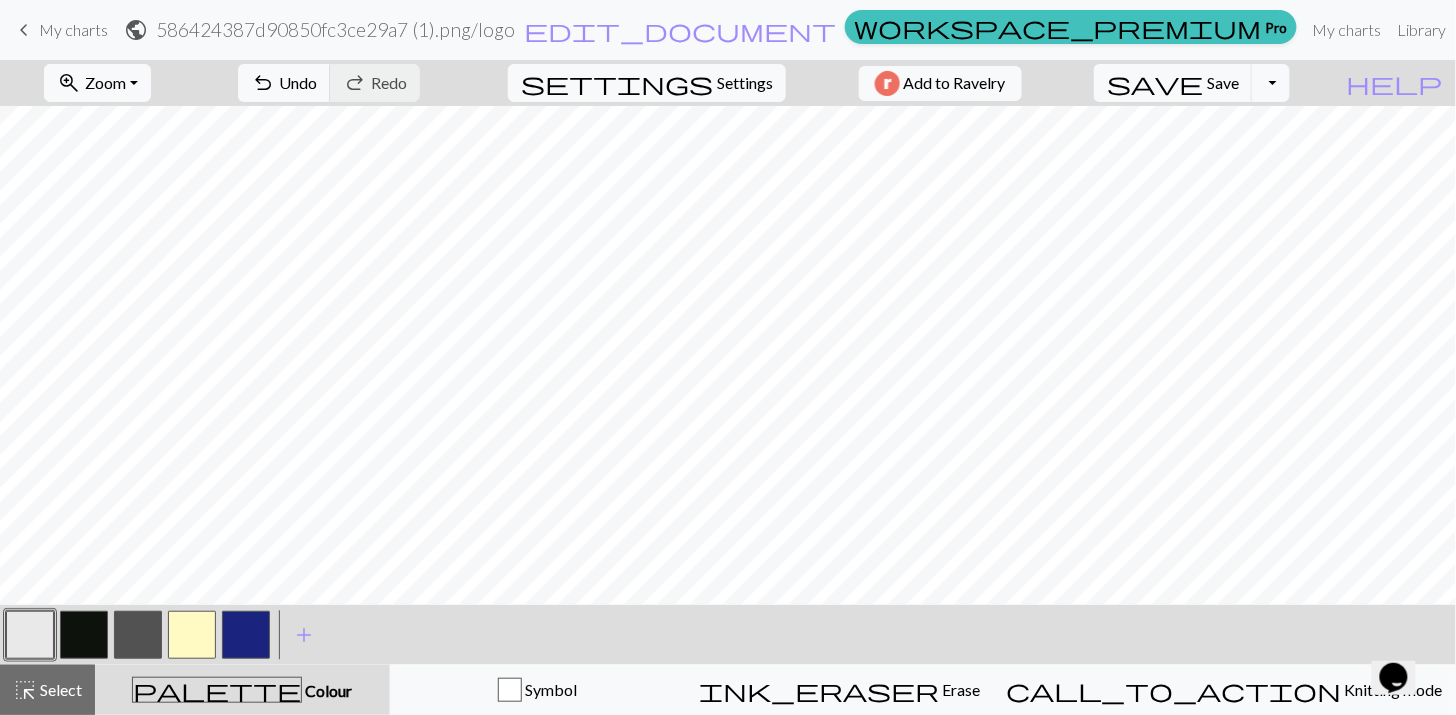 click at bounding box center (192, 635) 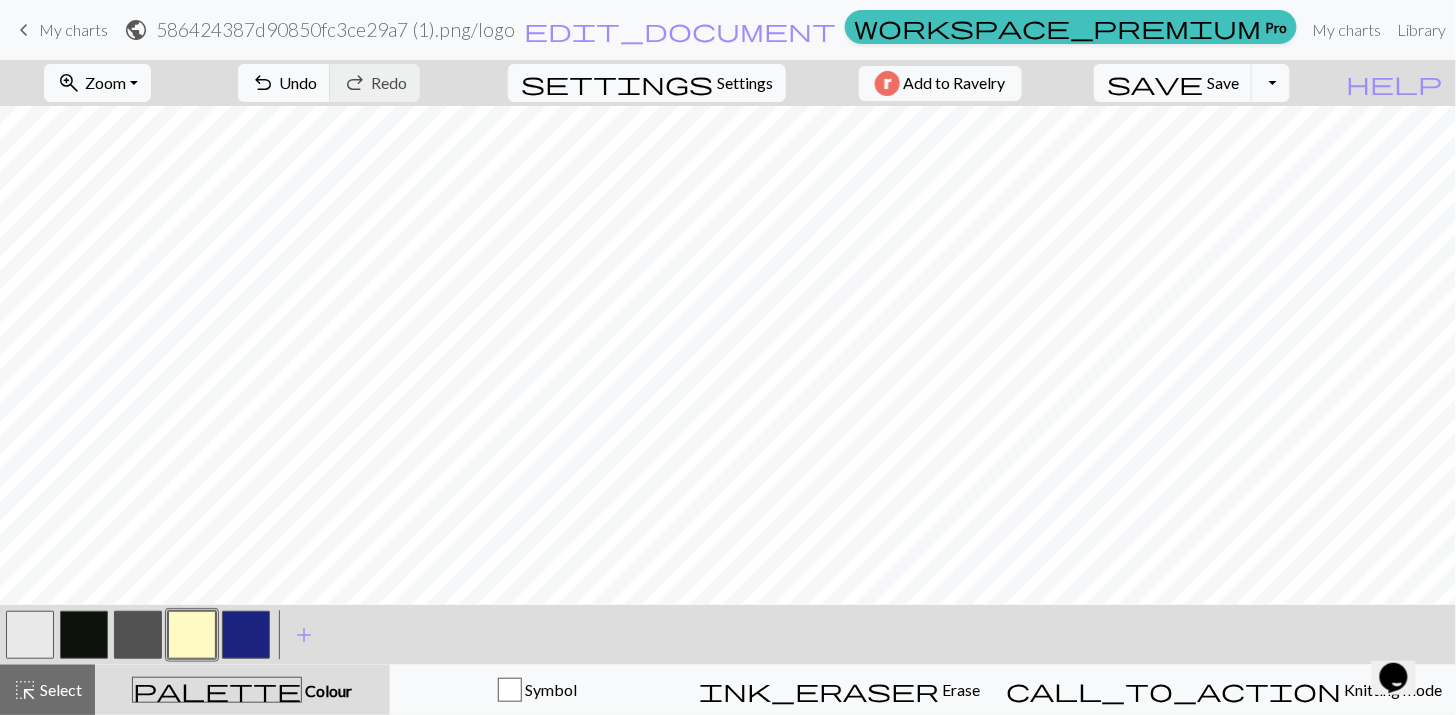click at bounding box center [30, 635] 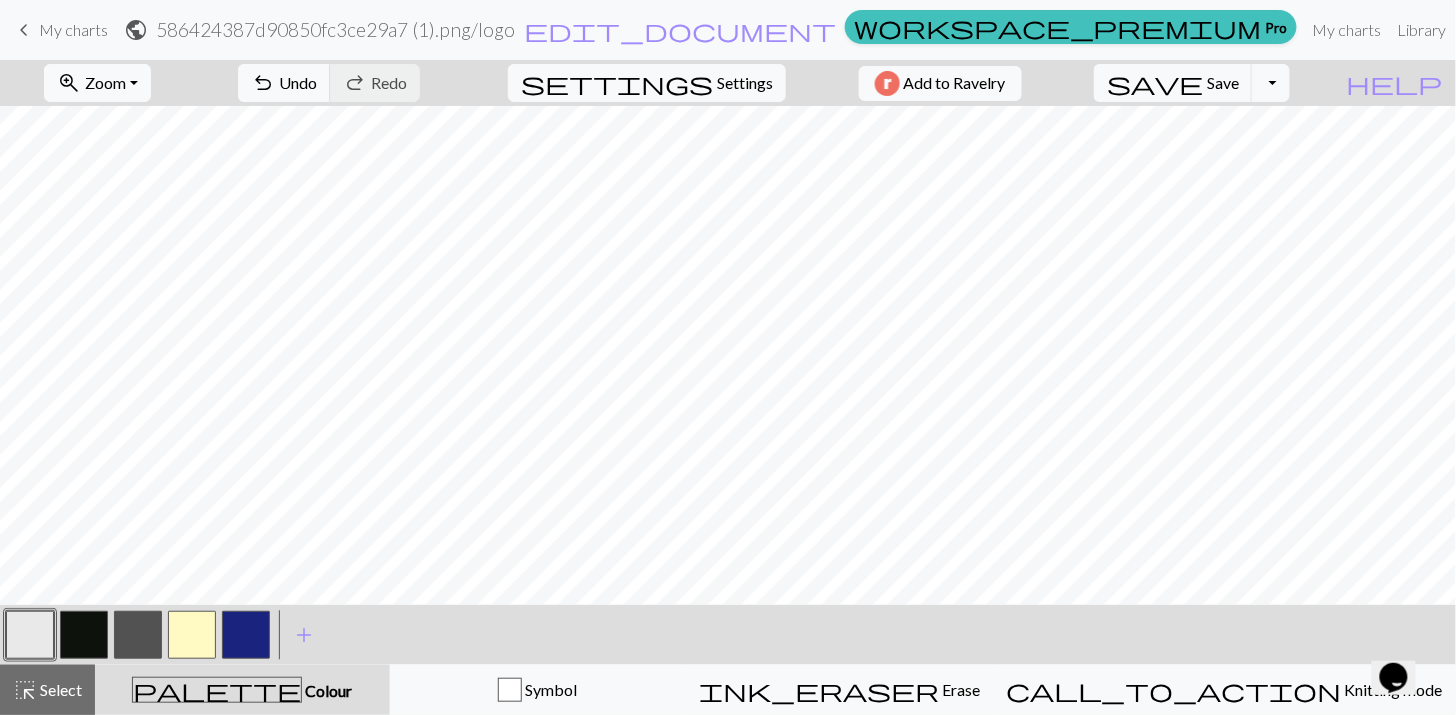 click at bounding box center (192, 635) 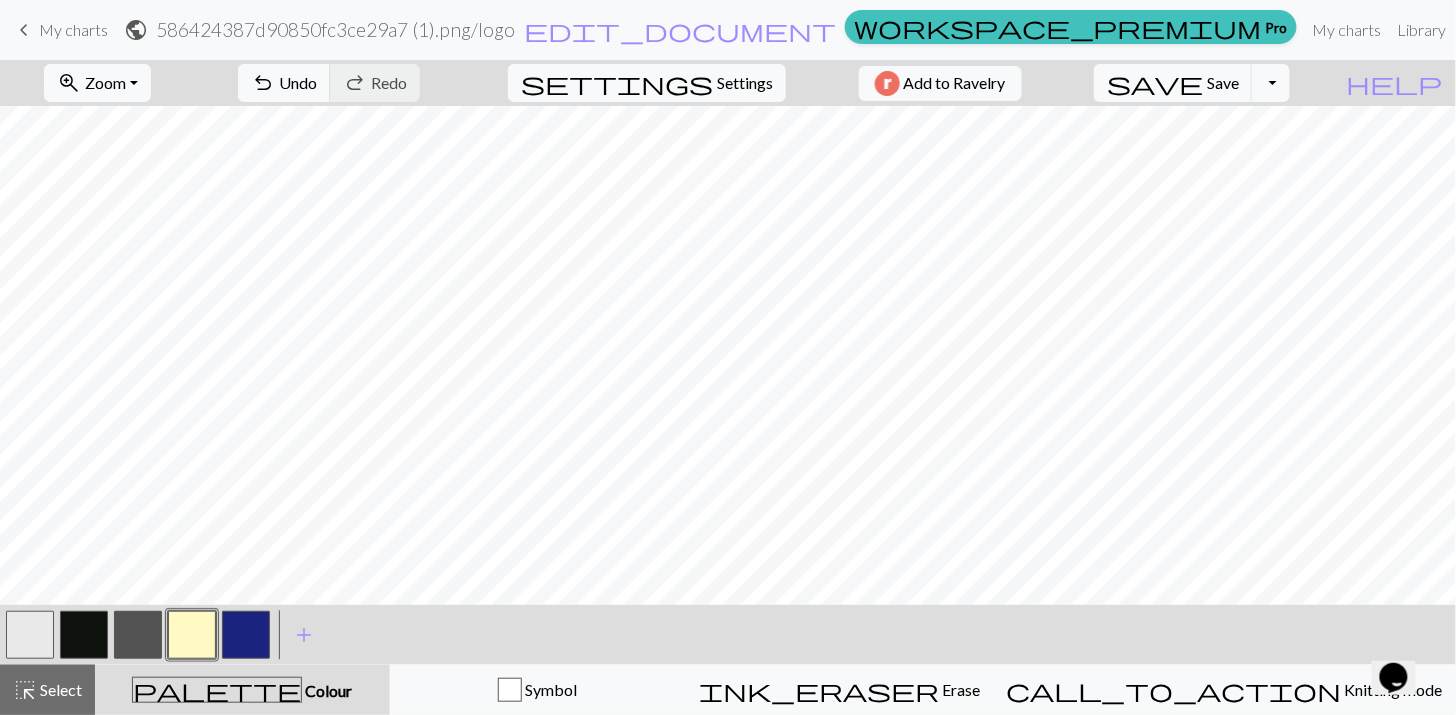 click at bounding box center (138, 635) 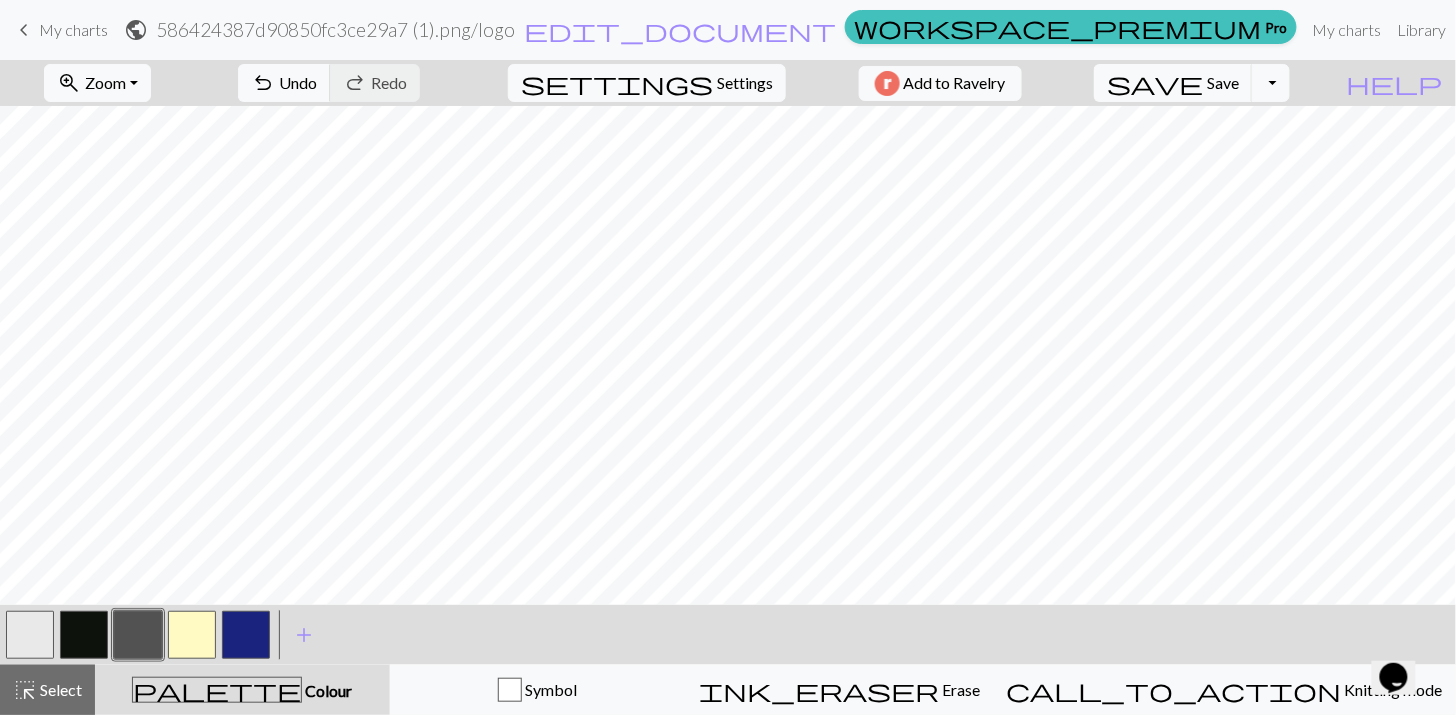 click at bounding box center [30, 635] 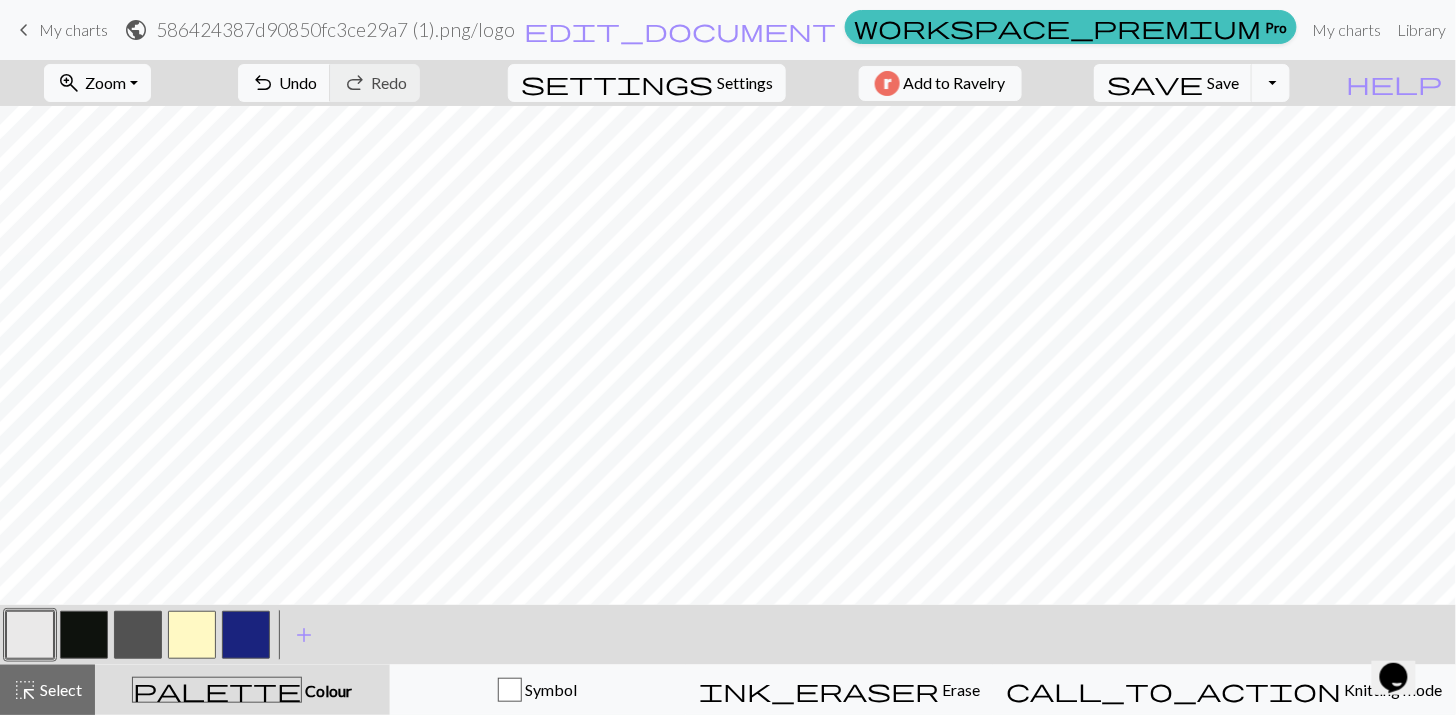 click at bounding box center [138, 635] 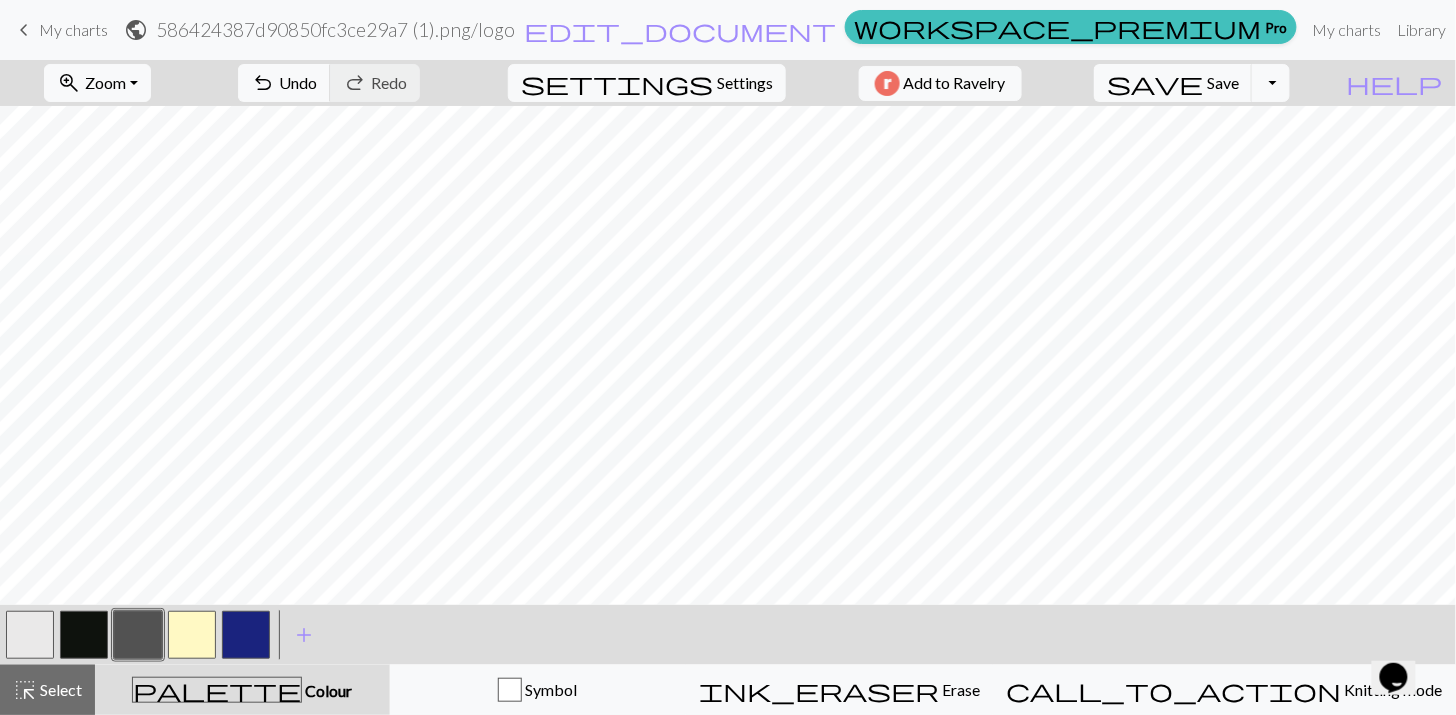 click at bounding box center (192, 635) 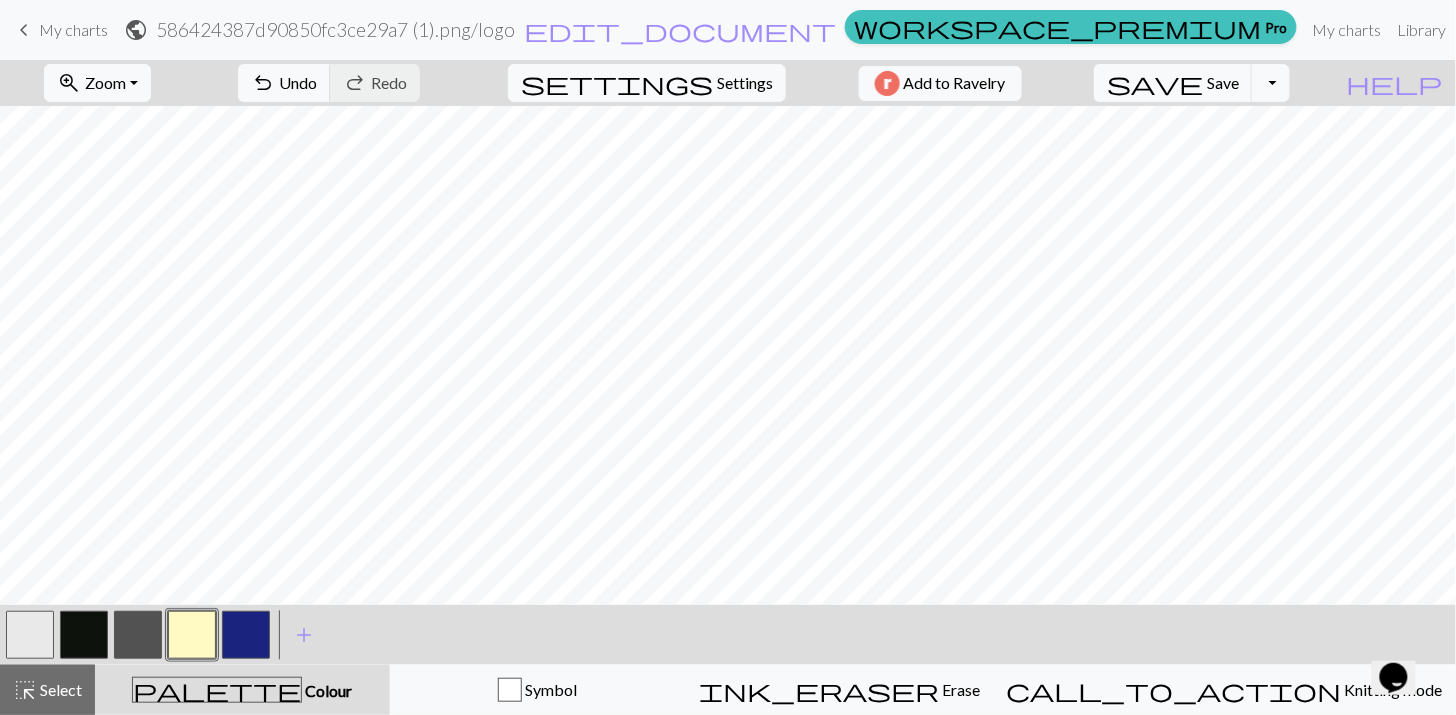 drag, startPoint x: 45, startPoint y: 642, endPoint x: 77, endPoint y: 618, distance: 40 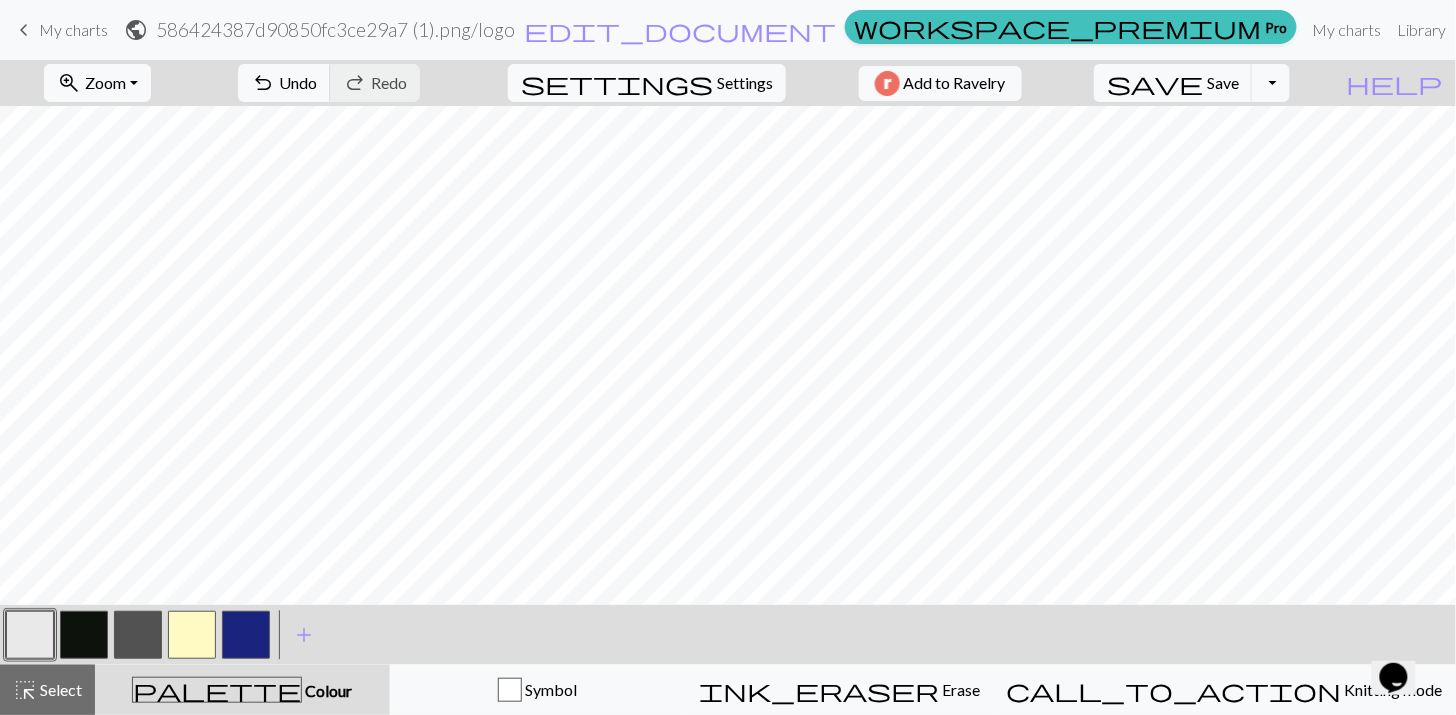 click at bounding box center [138, 635] 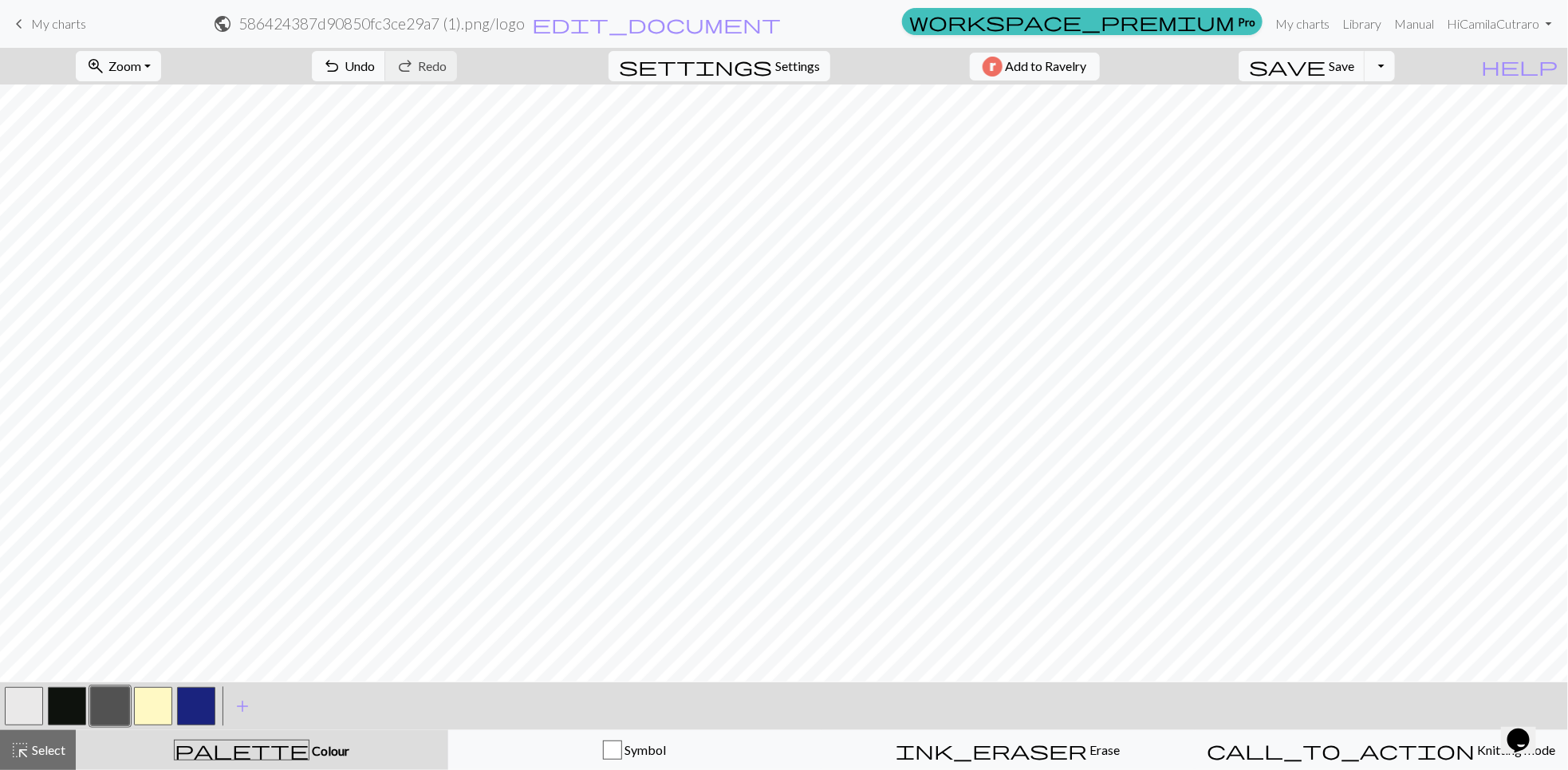 click at bounding box center [153, 706] 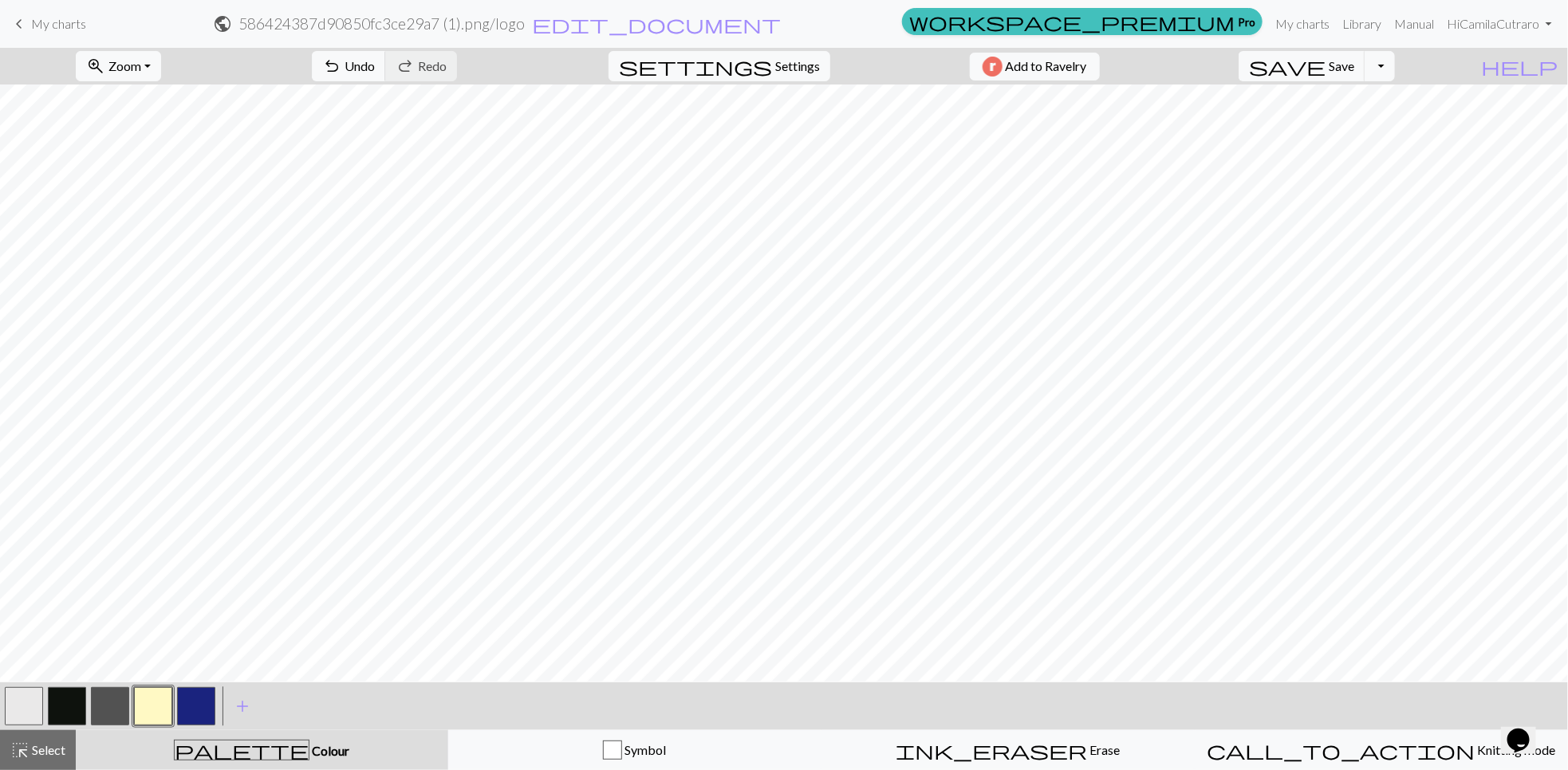 click at bounding box center (67, 706) 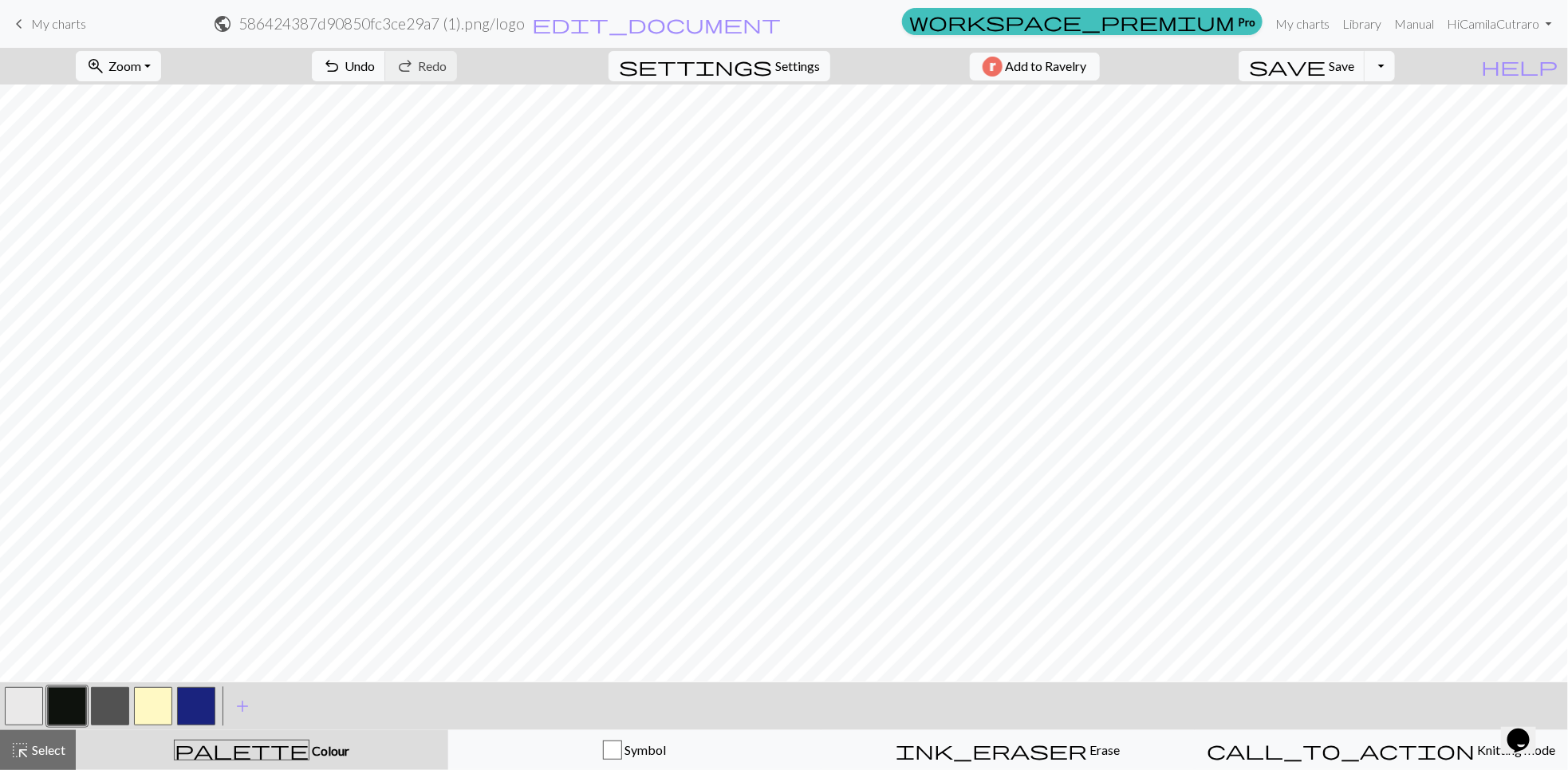 click at bounding box center [24, 706] 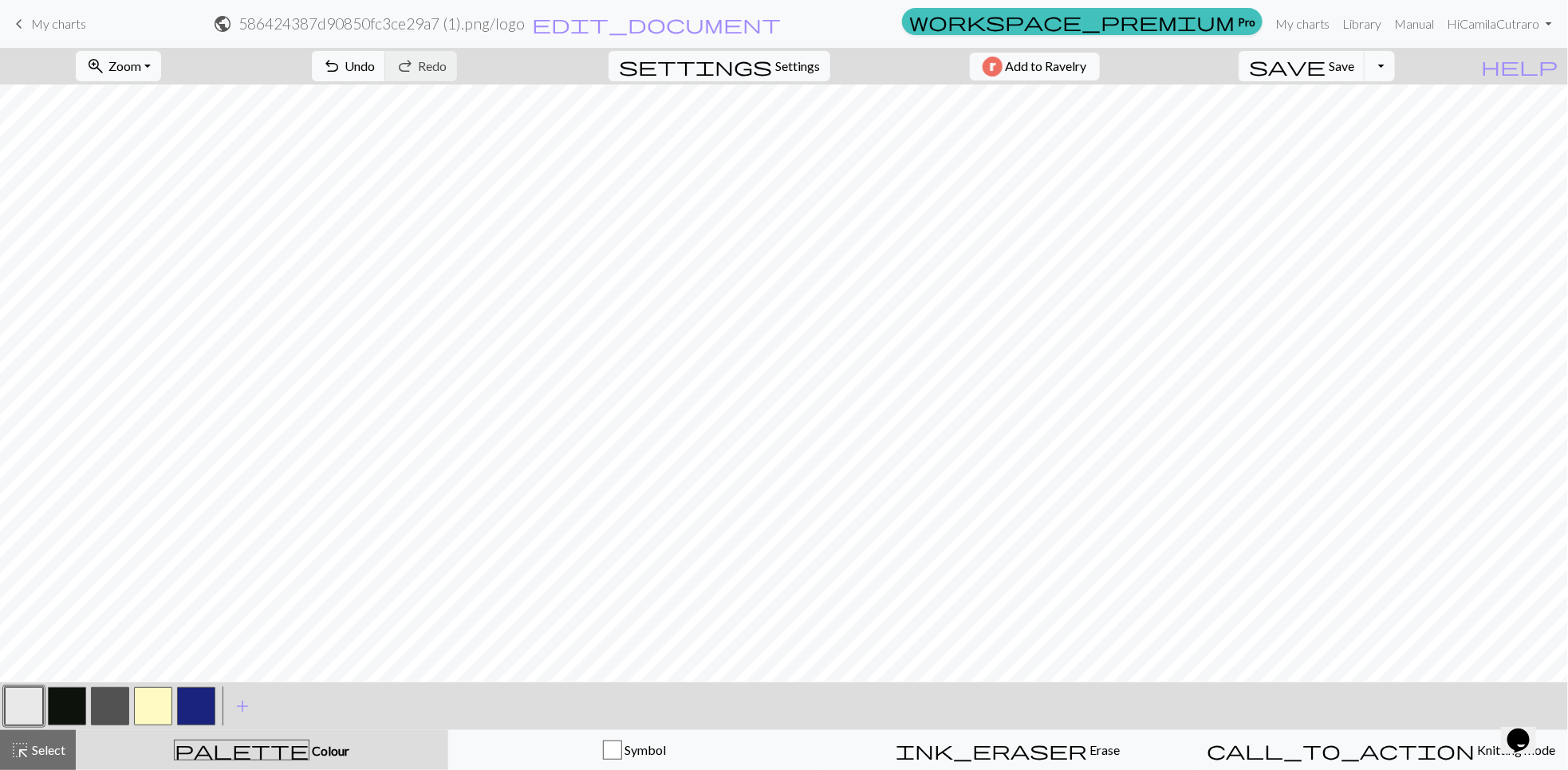 click at bounding box center [153, 706] 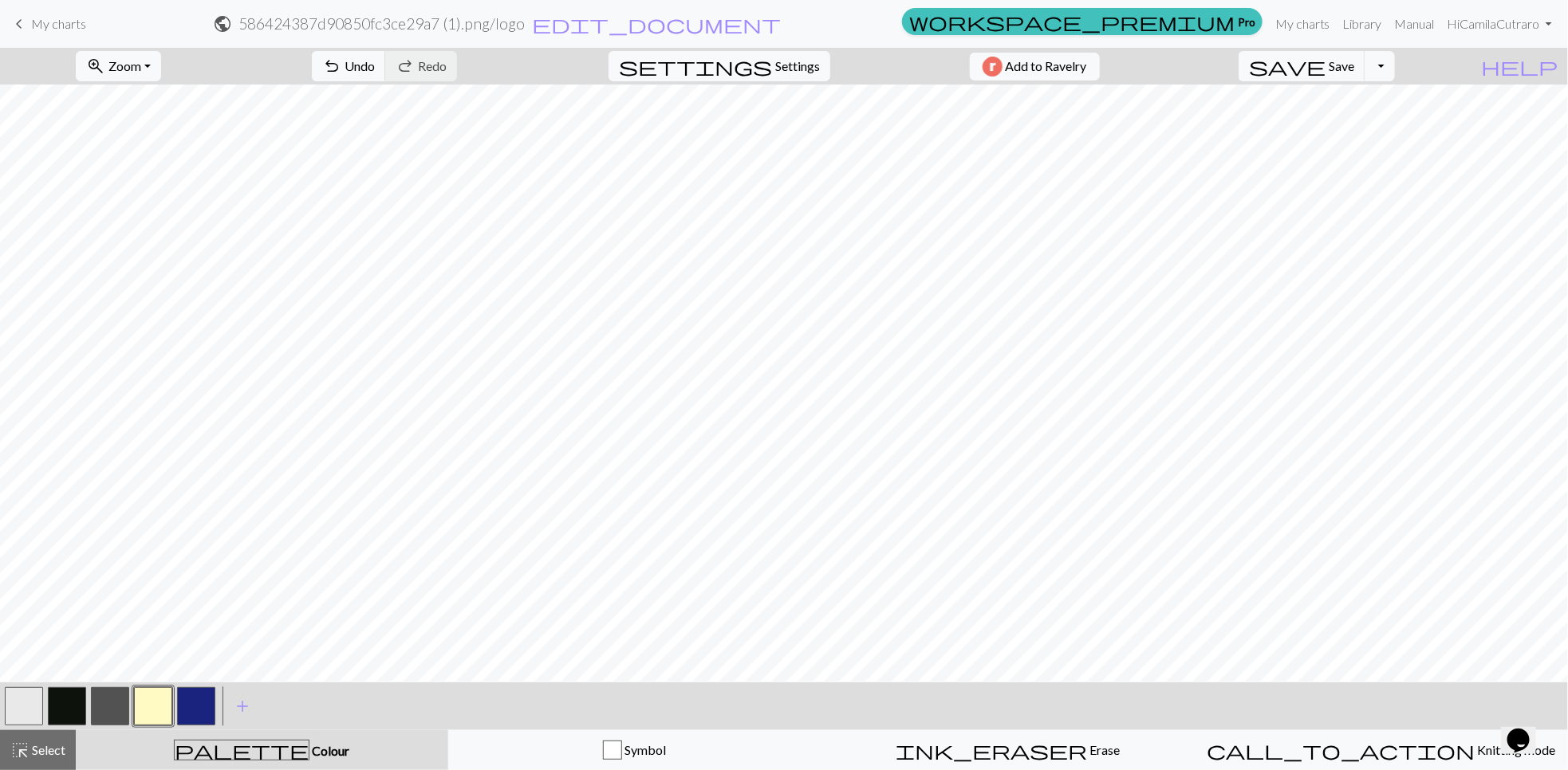 click at bounding box center [110, 706] 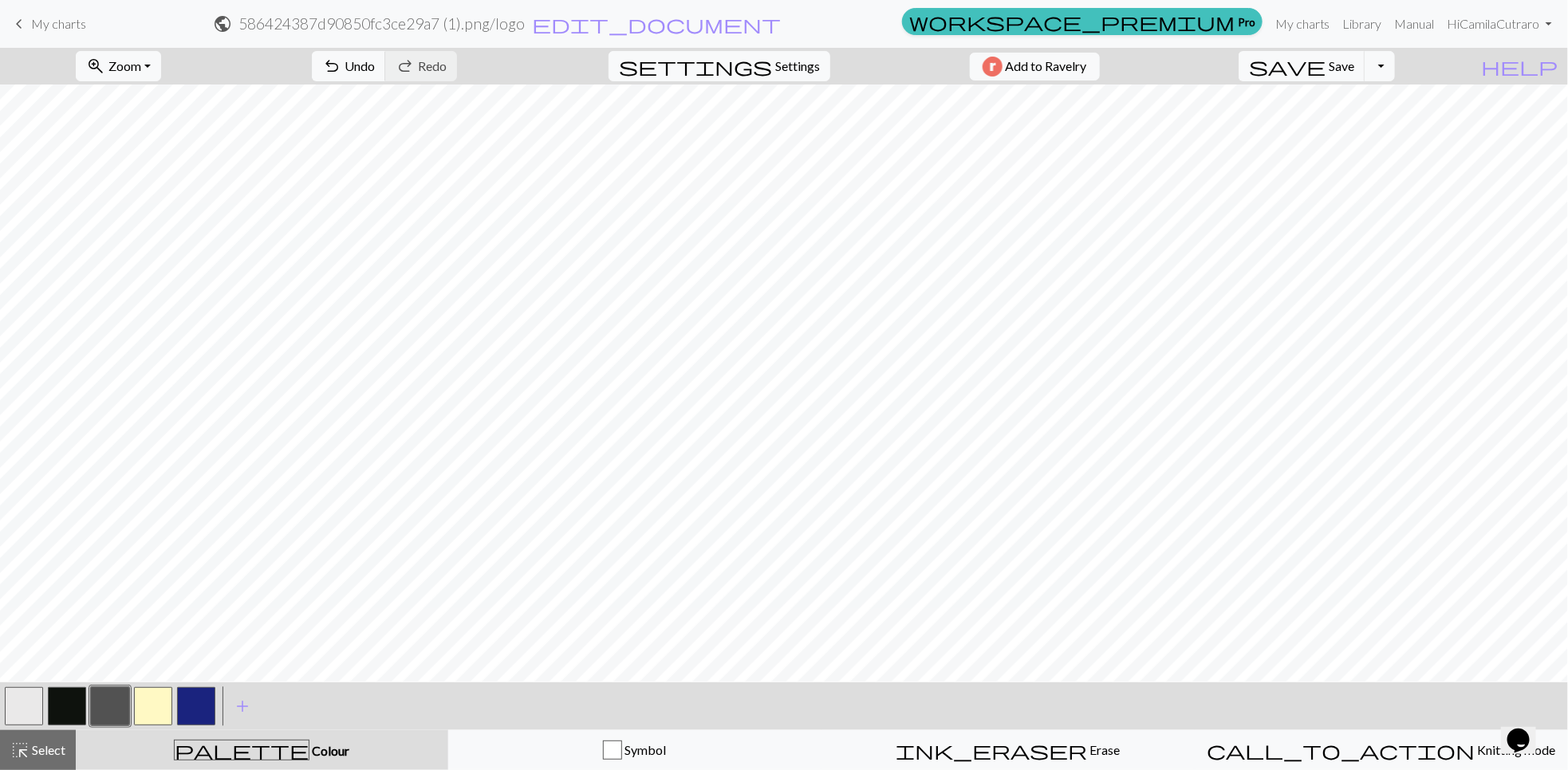 click at bounding box center (67, 706) 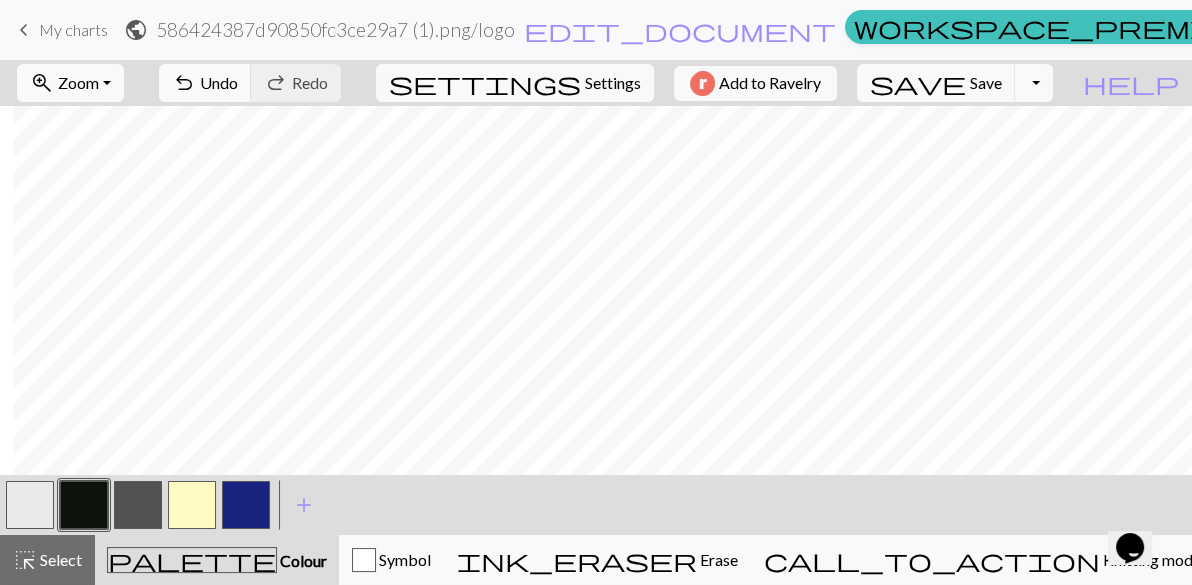 scroll, scrollTop: 0, scrollLeft: 13, axis: horizontal 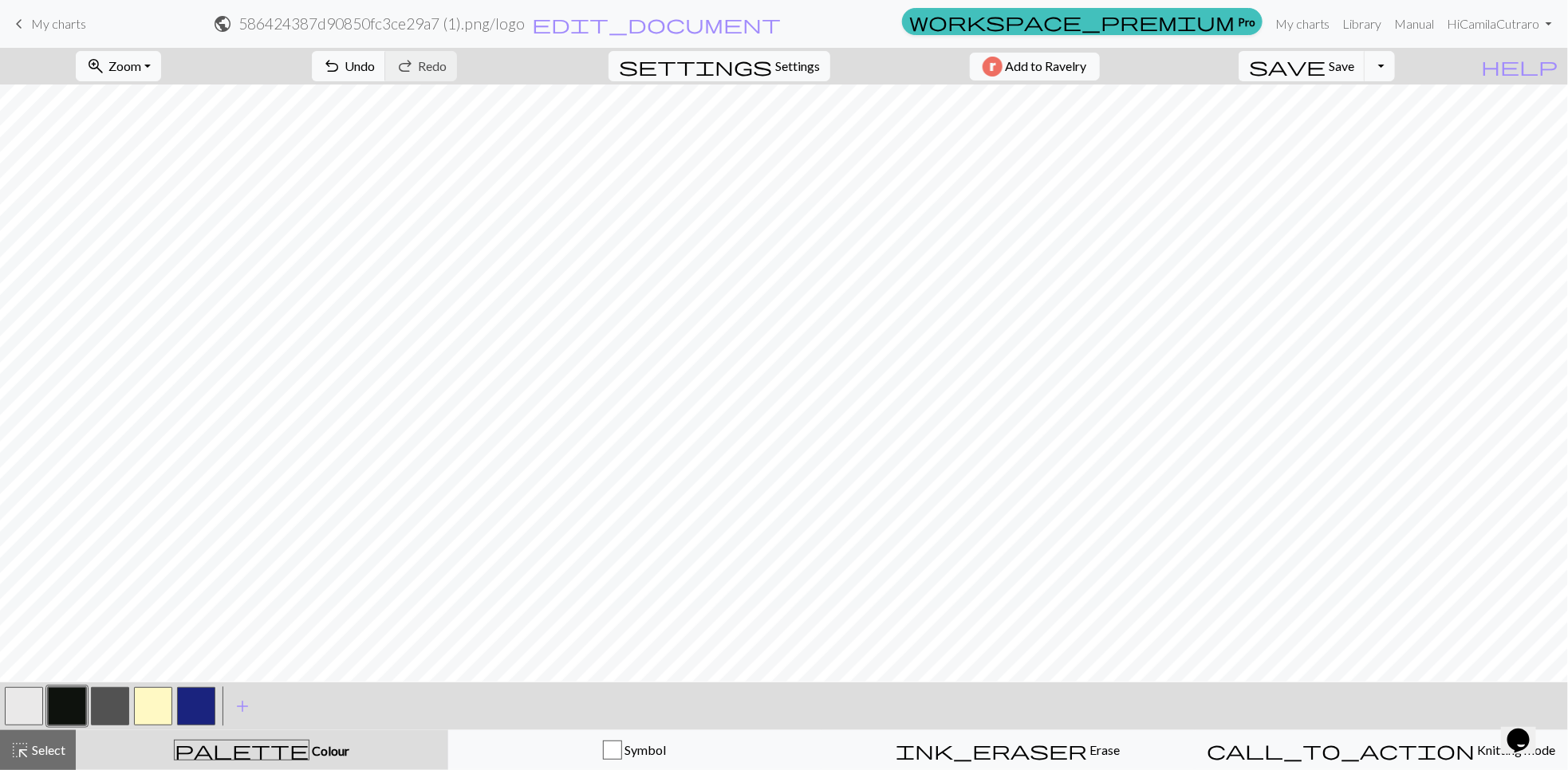 click at bounding box center [110, 706] 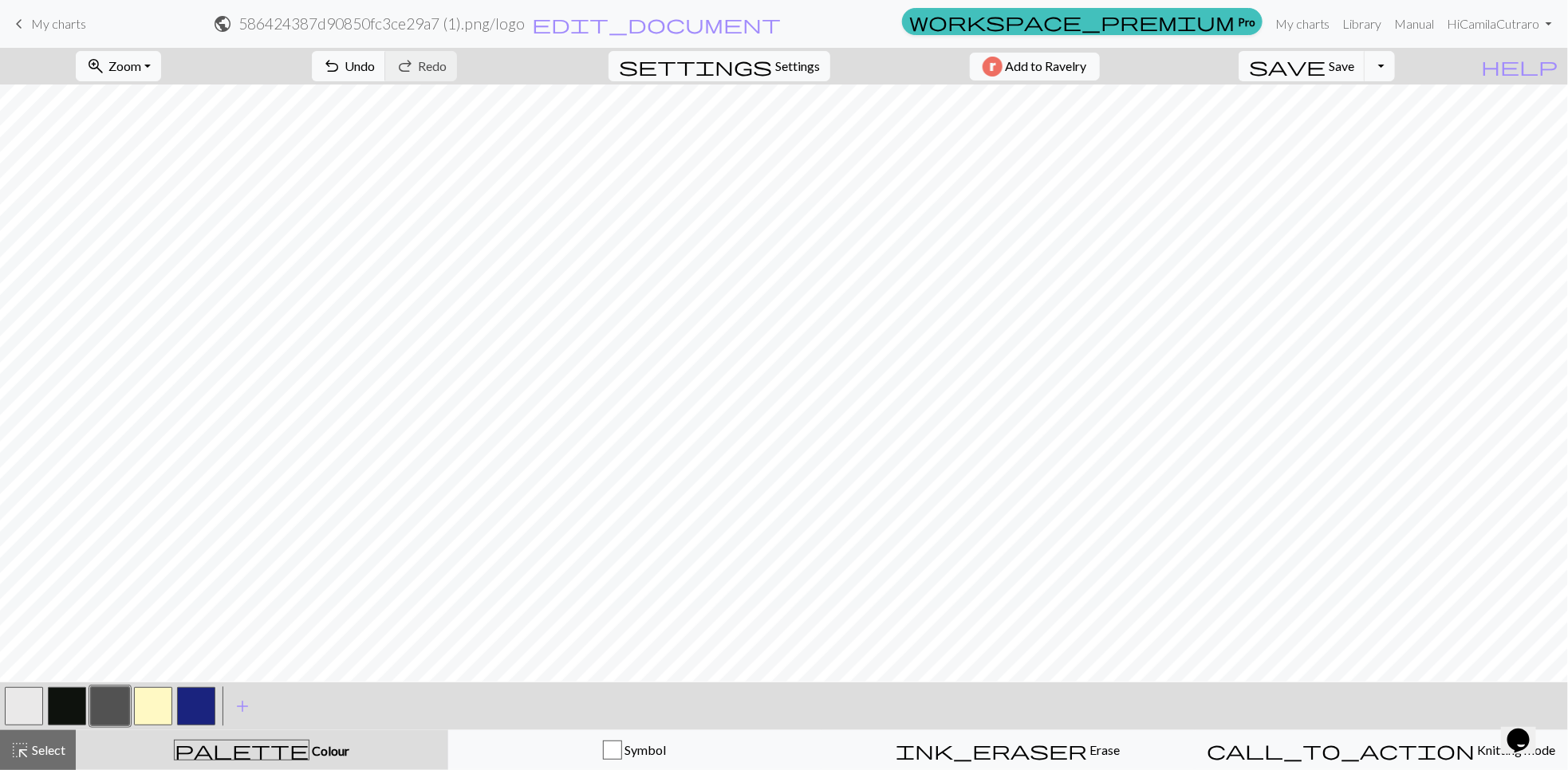 click at bounding box center [153, 706] 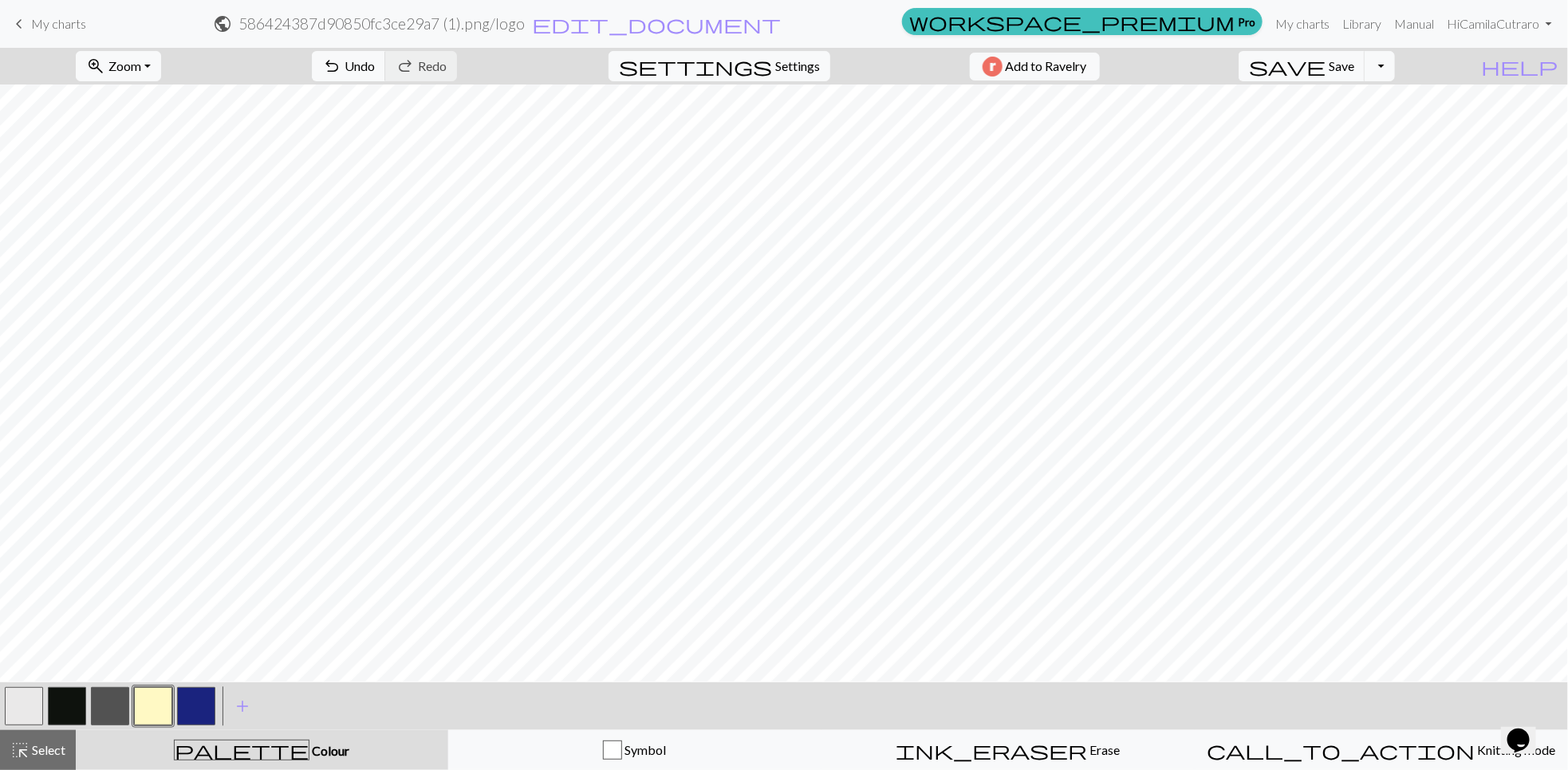click at bounding box center (24, 706) 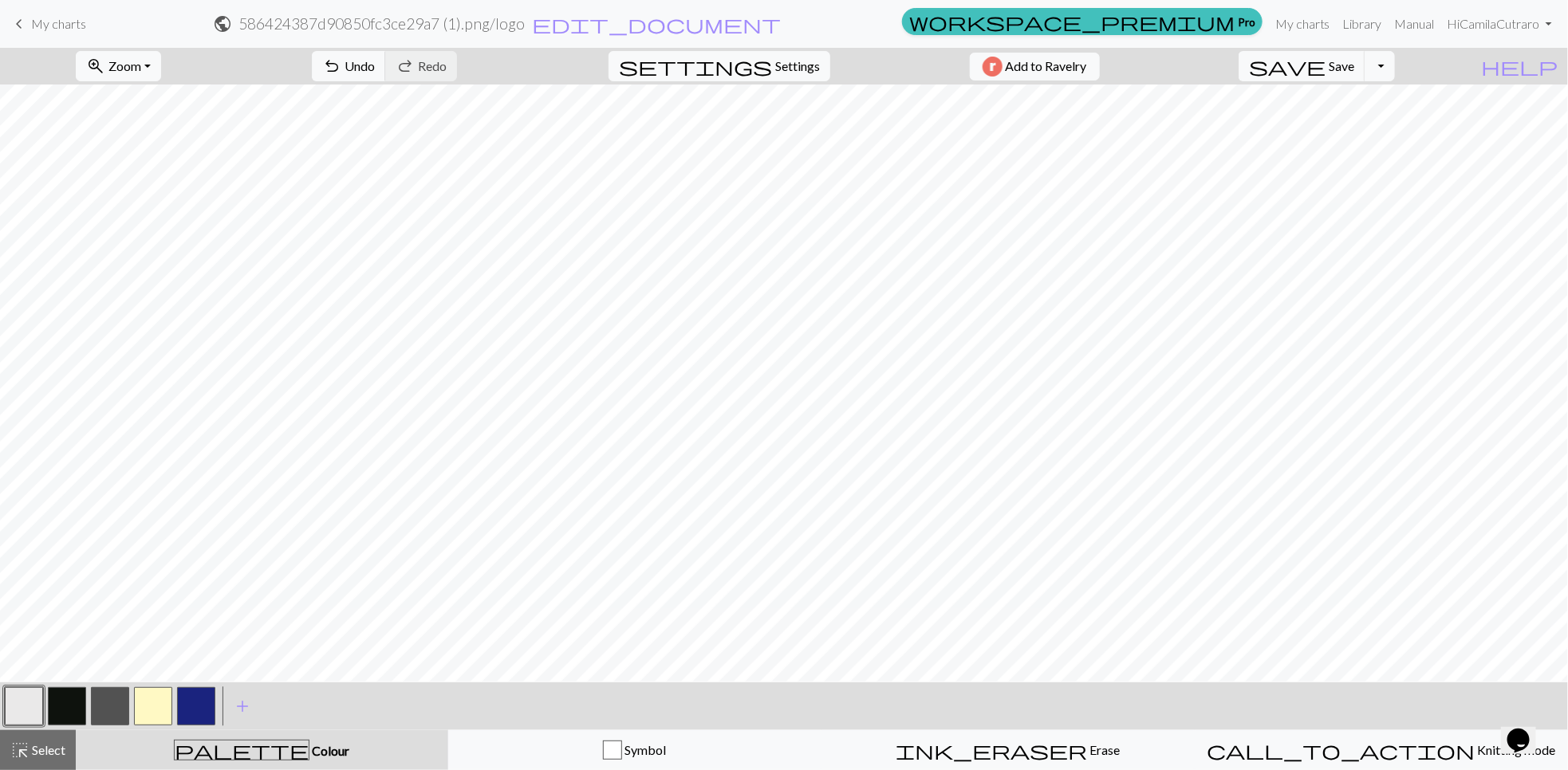 click at bounding box center [153, 706] 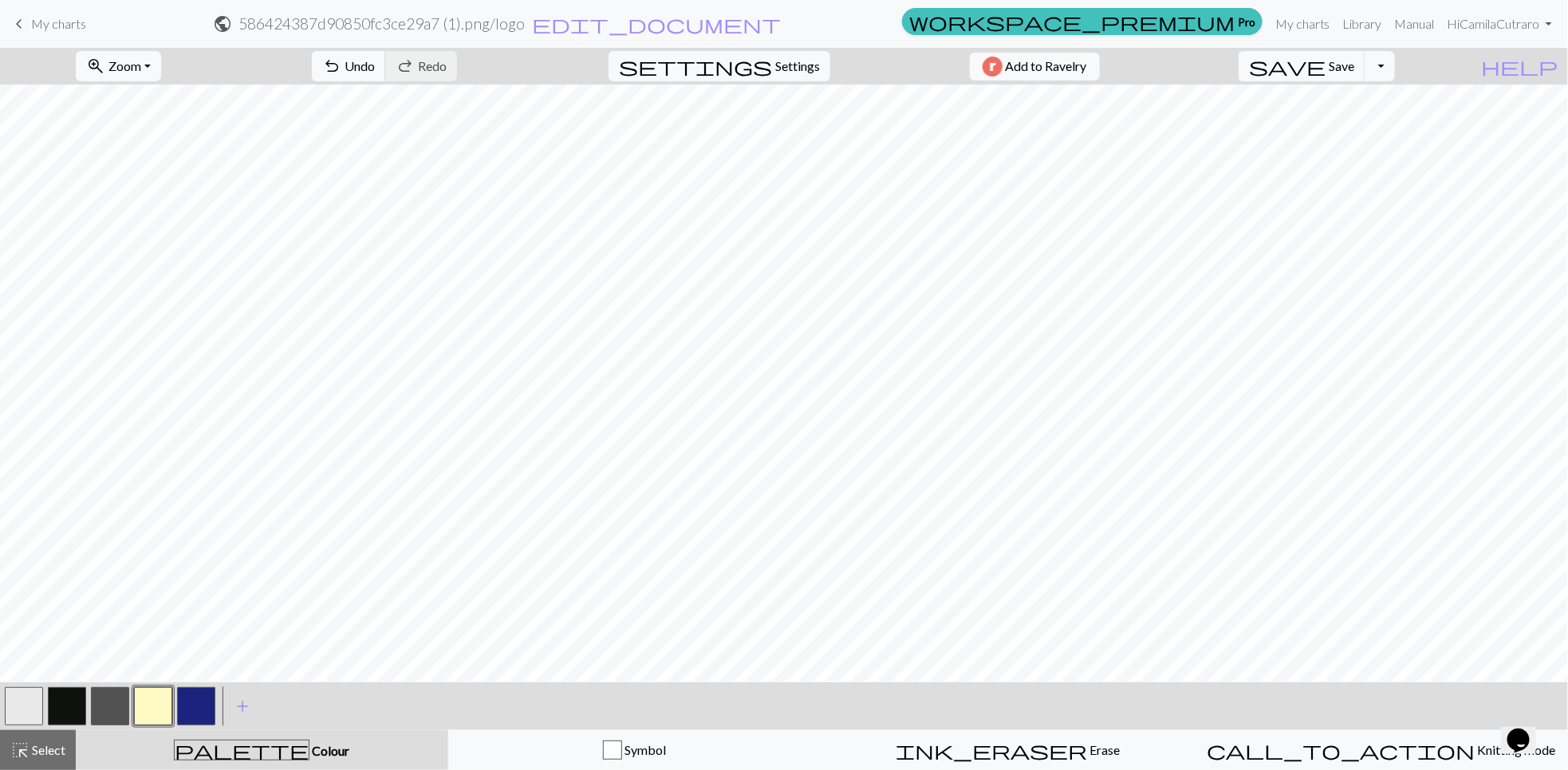 click at bounding box center [24, 706] 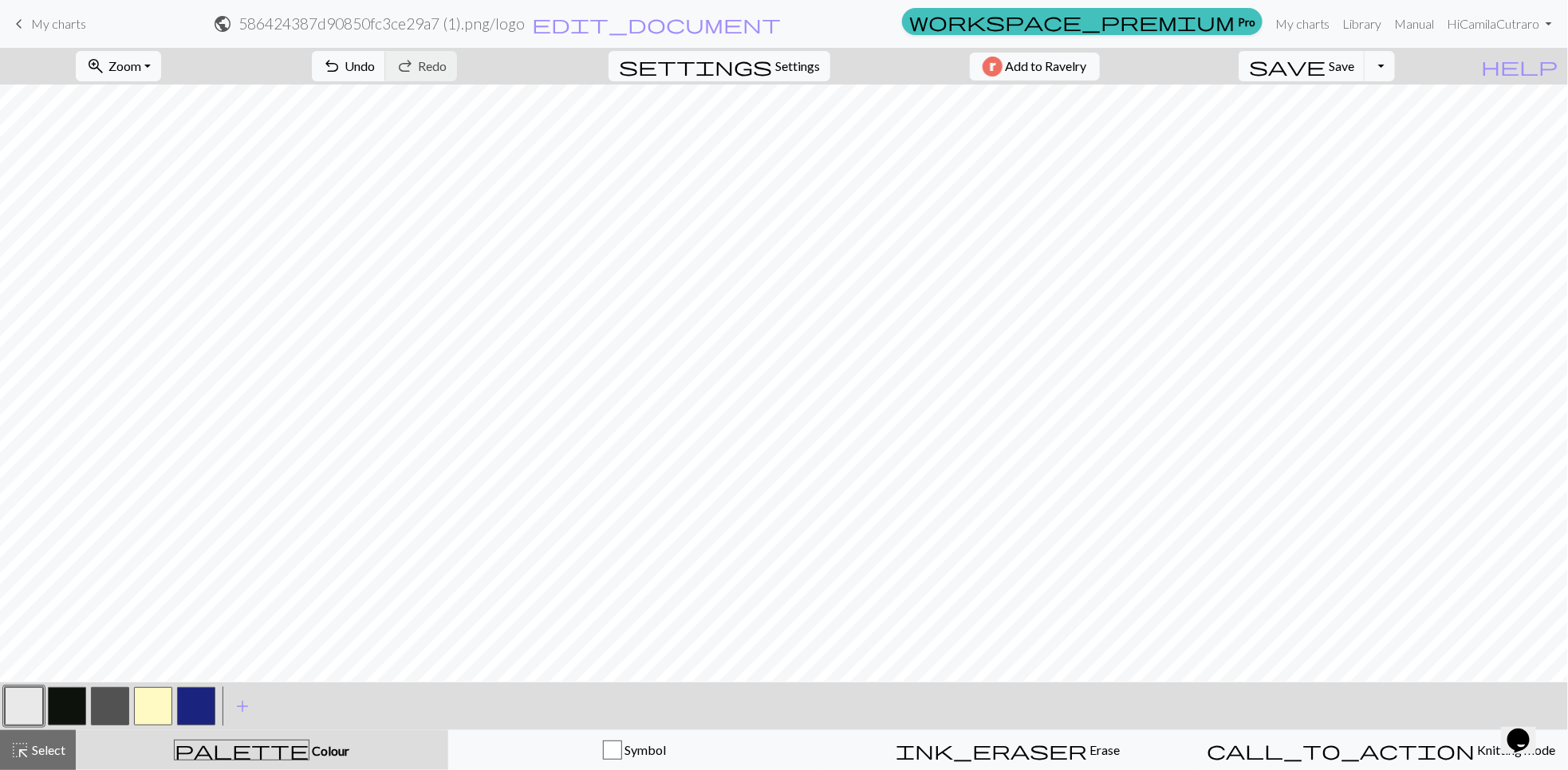 click at bounding box center [153, 706] 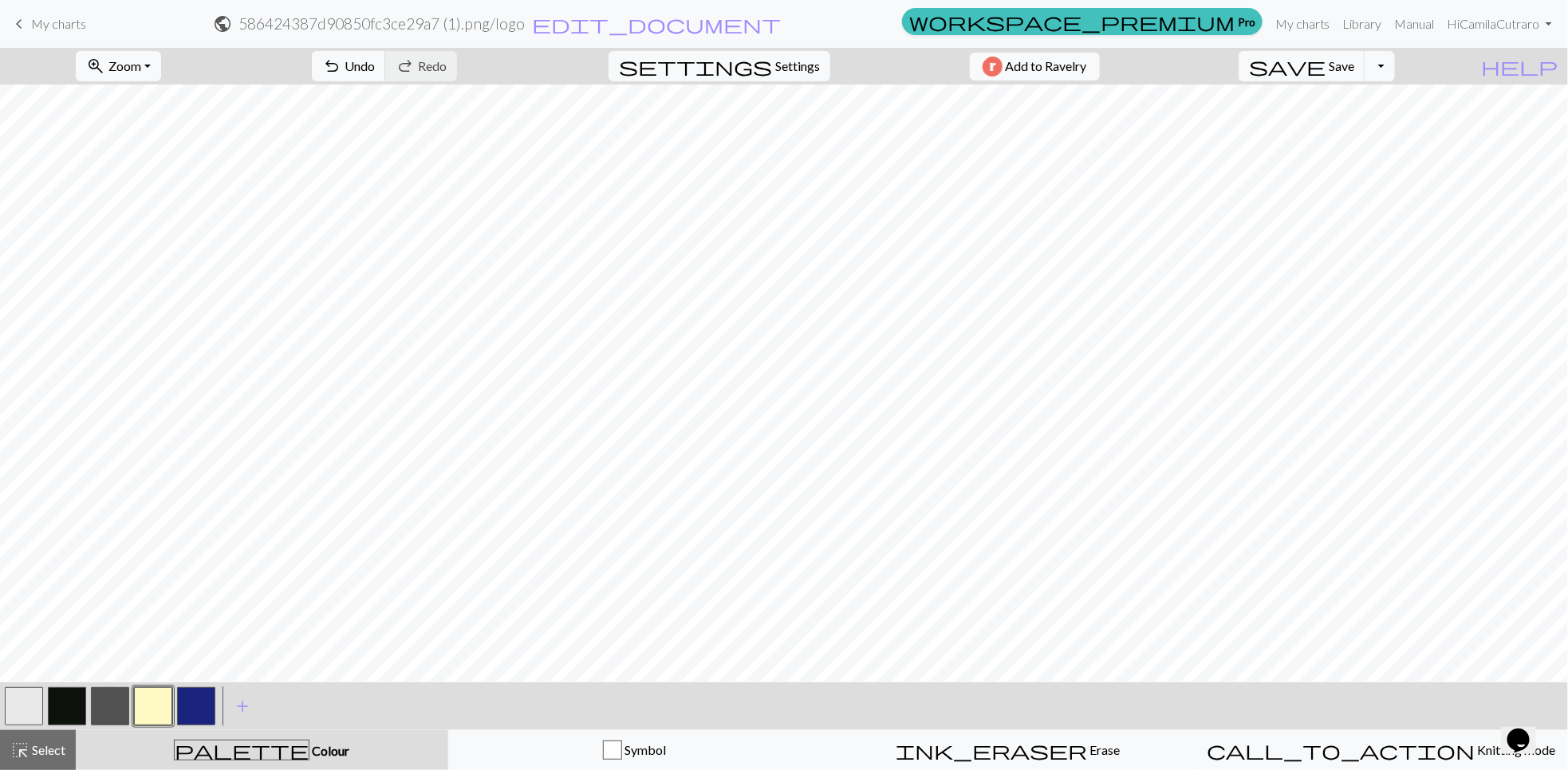 click at bounding box center [110, 706] 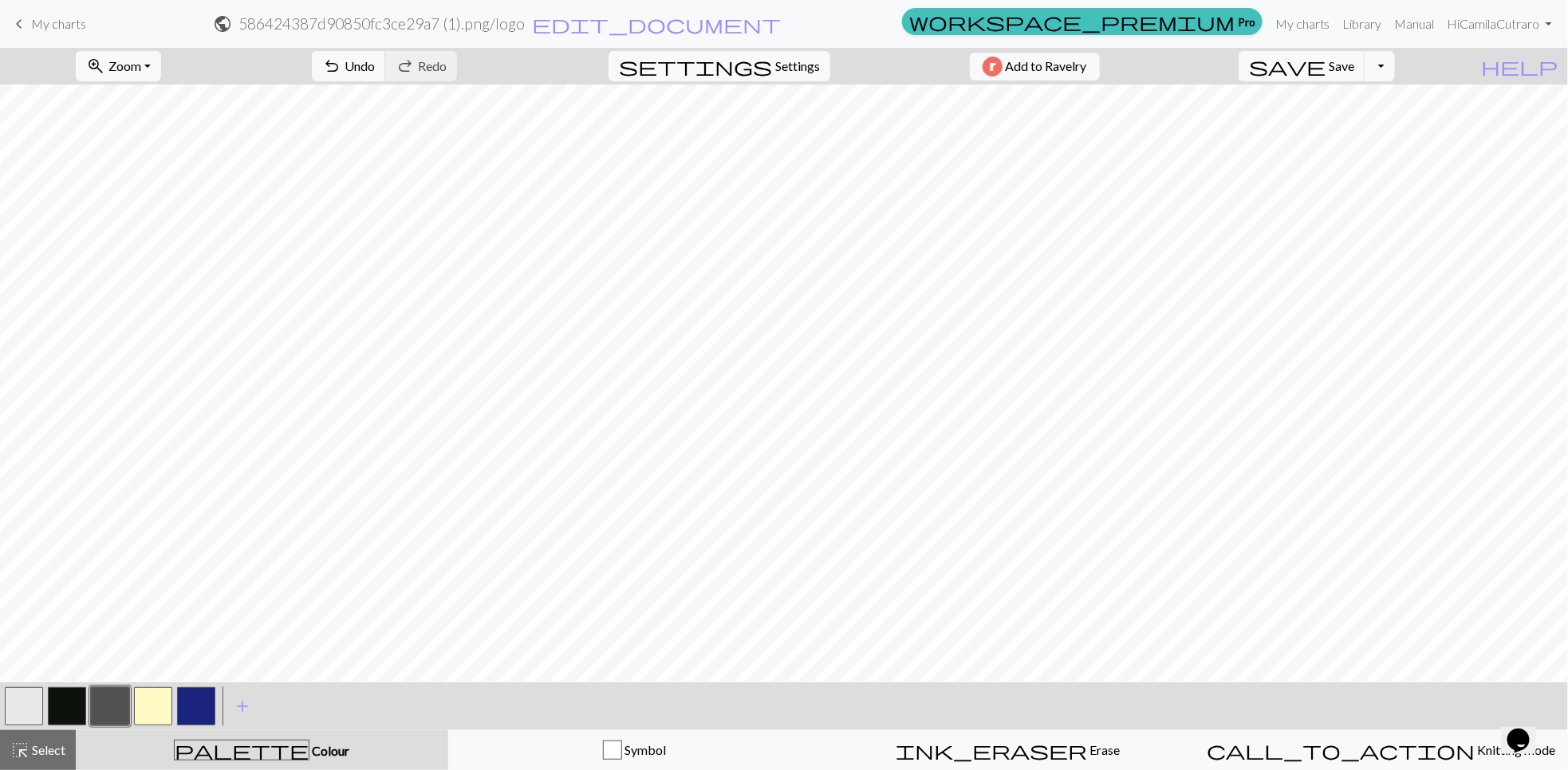 click at bounding box center [153, 706] 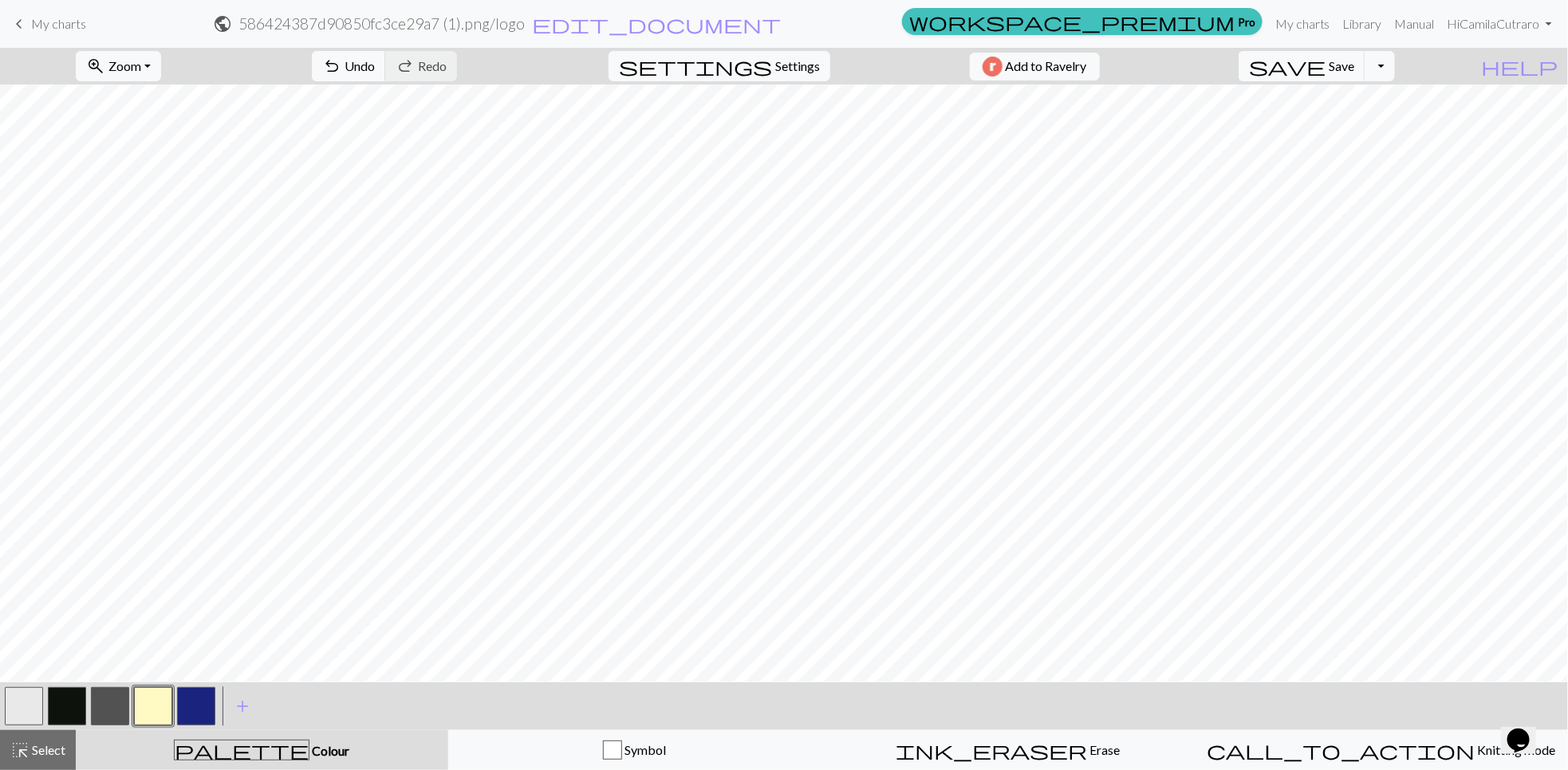 click at bounding box center (24, 706) 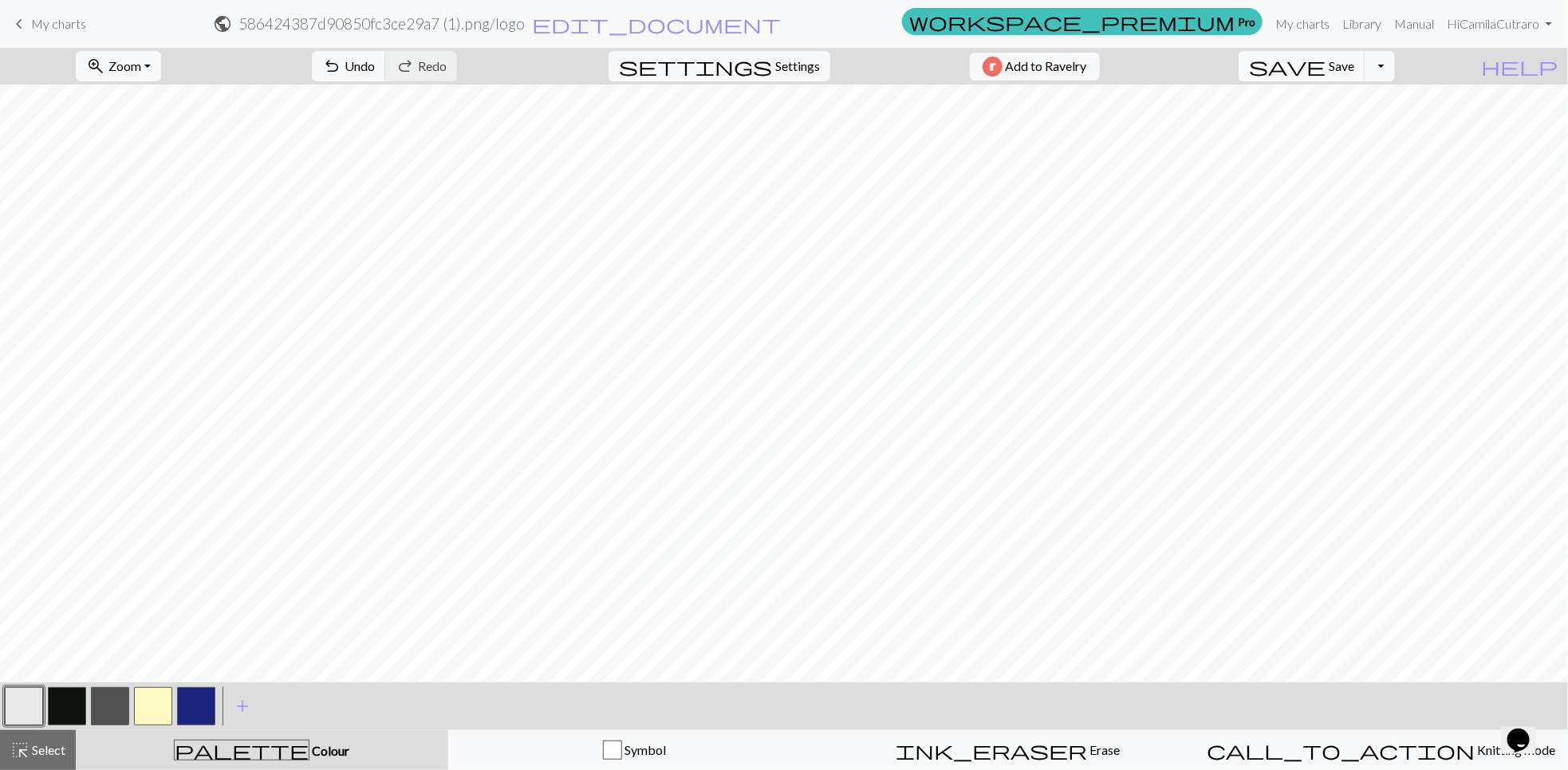 click at bounding box center (110, 706) 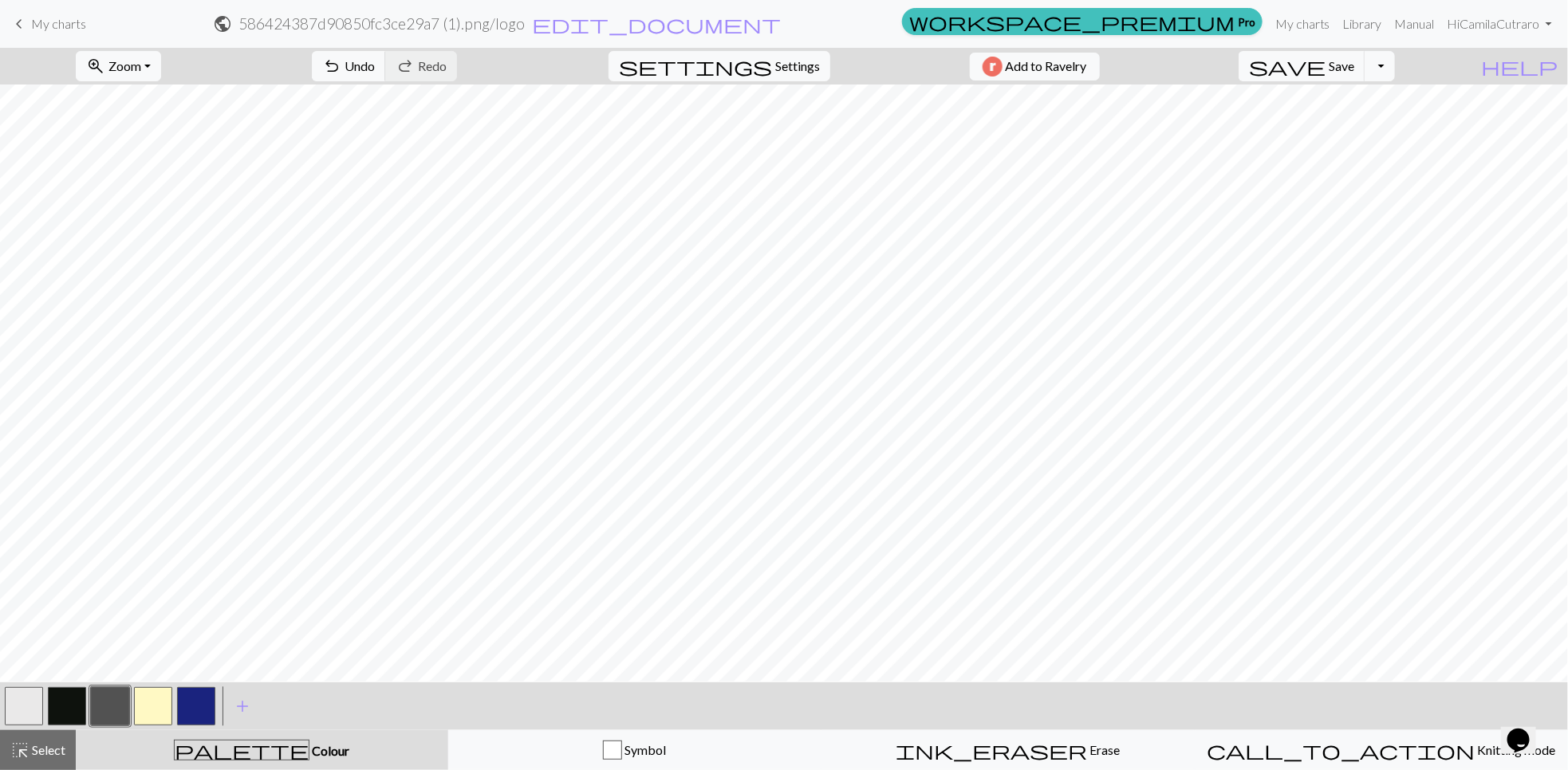 click at bounding box center [153, 706] 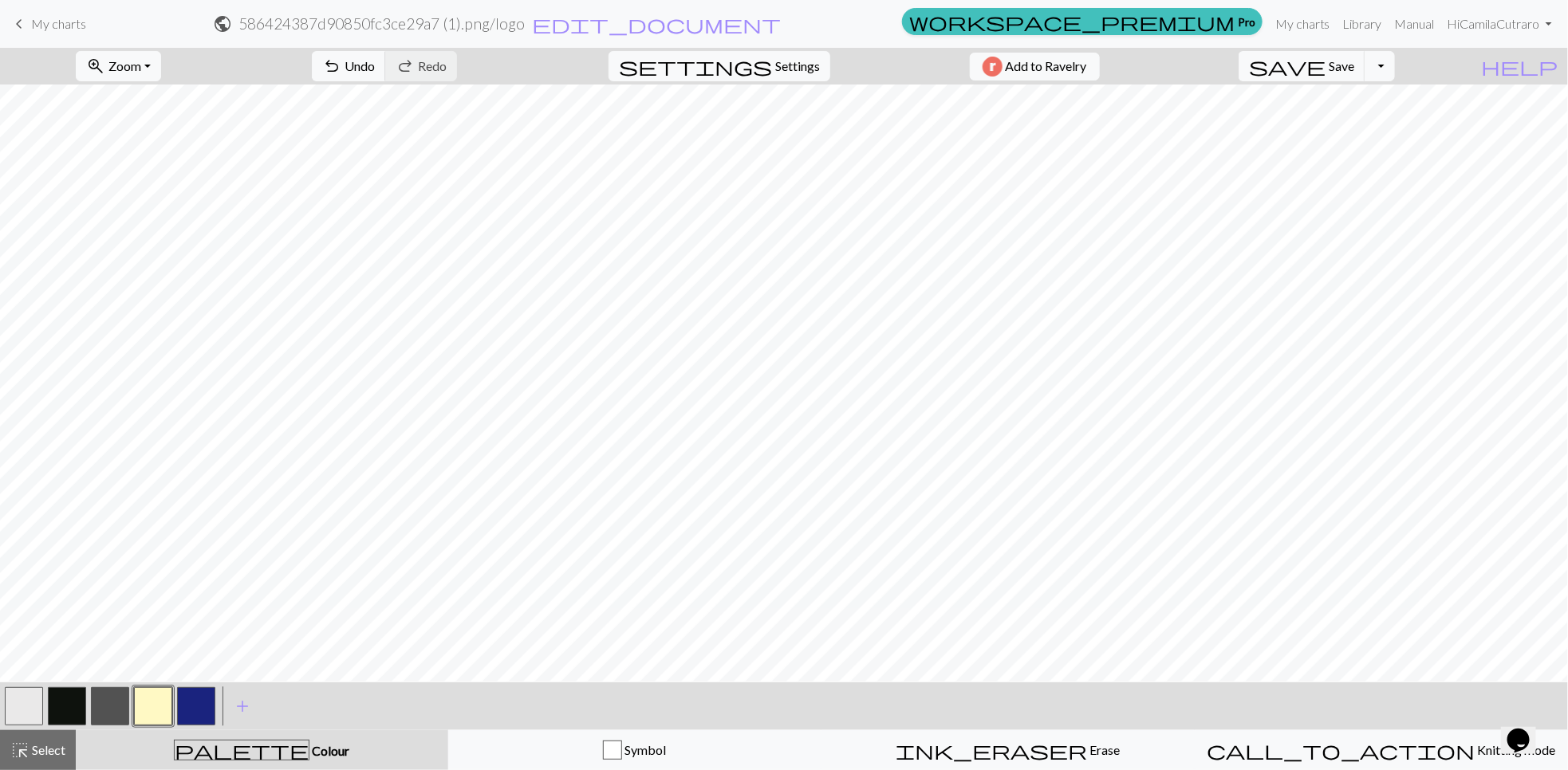 click at bounding box center (110, 706) 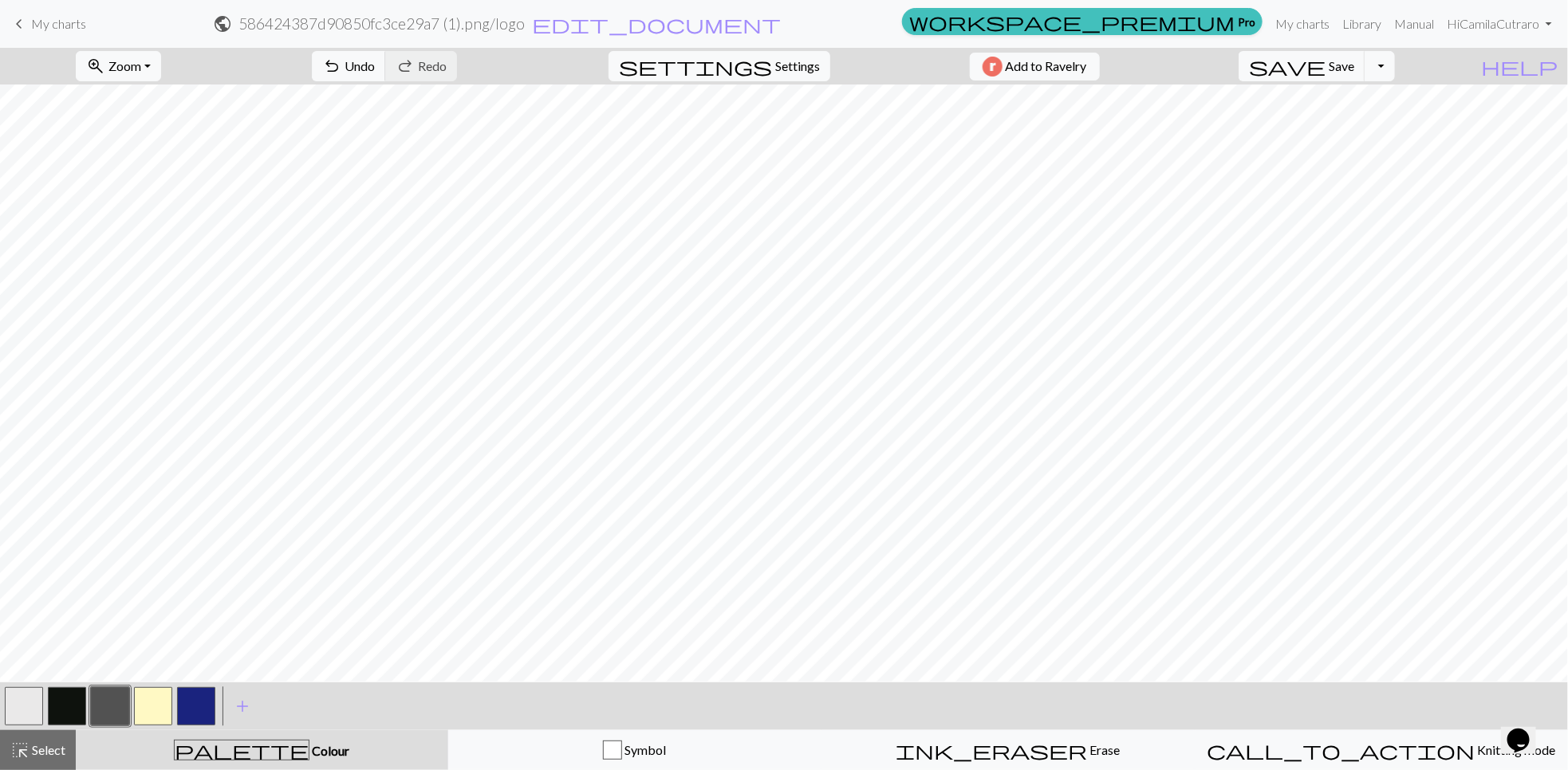 click at bounding box center (153, 706) 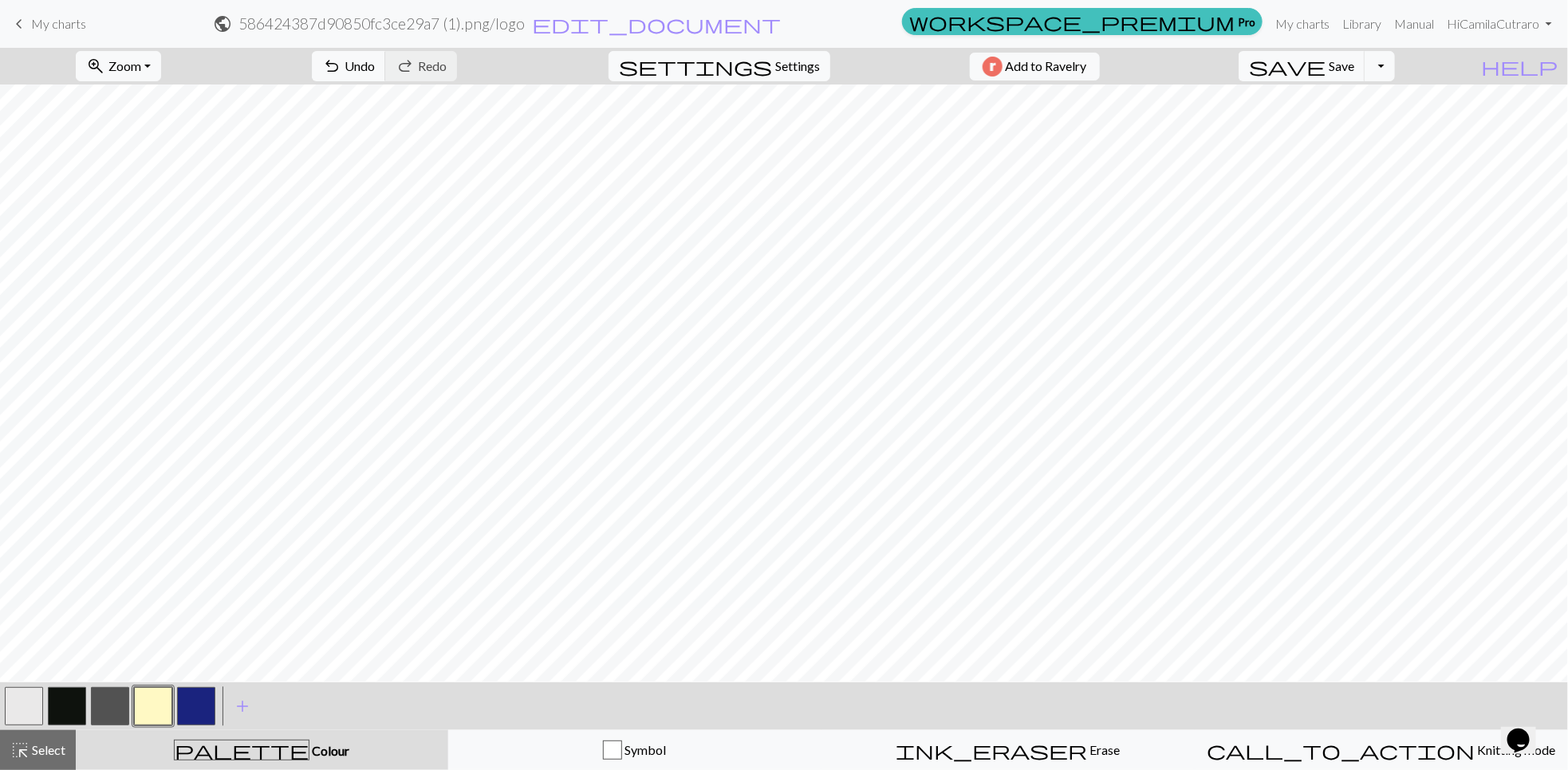 click at bounding box center (110, 706) 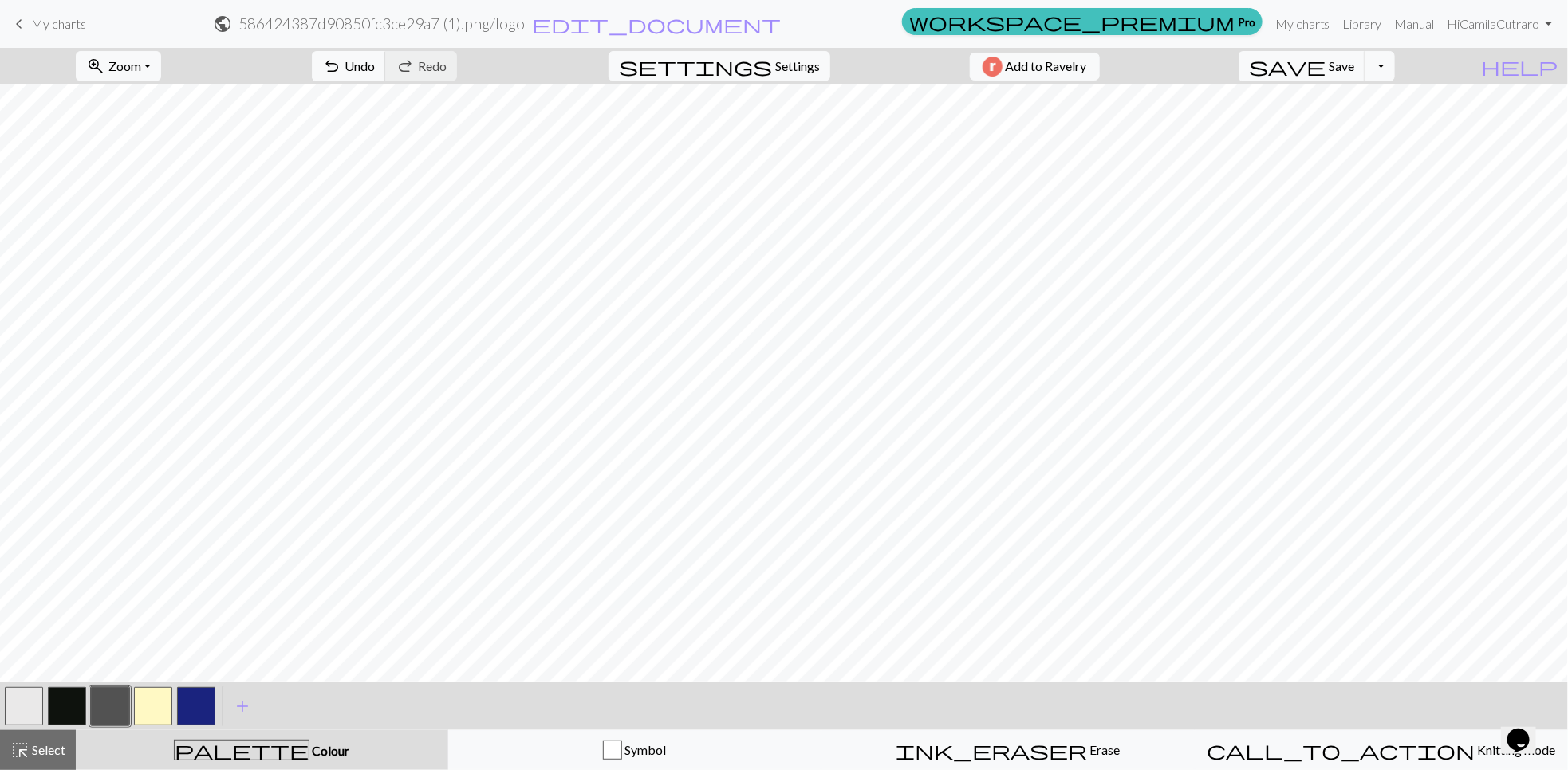 click at bounding box center (153, 706) 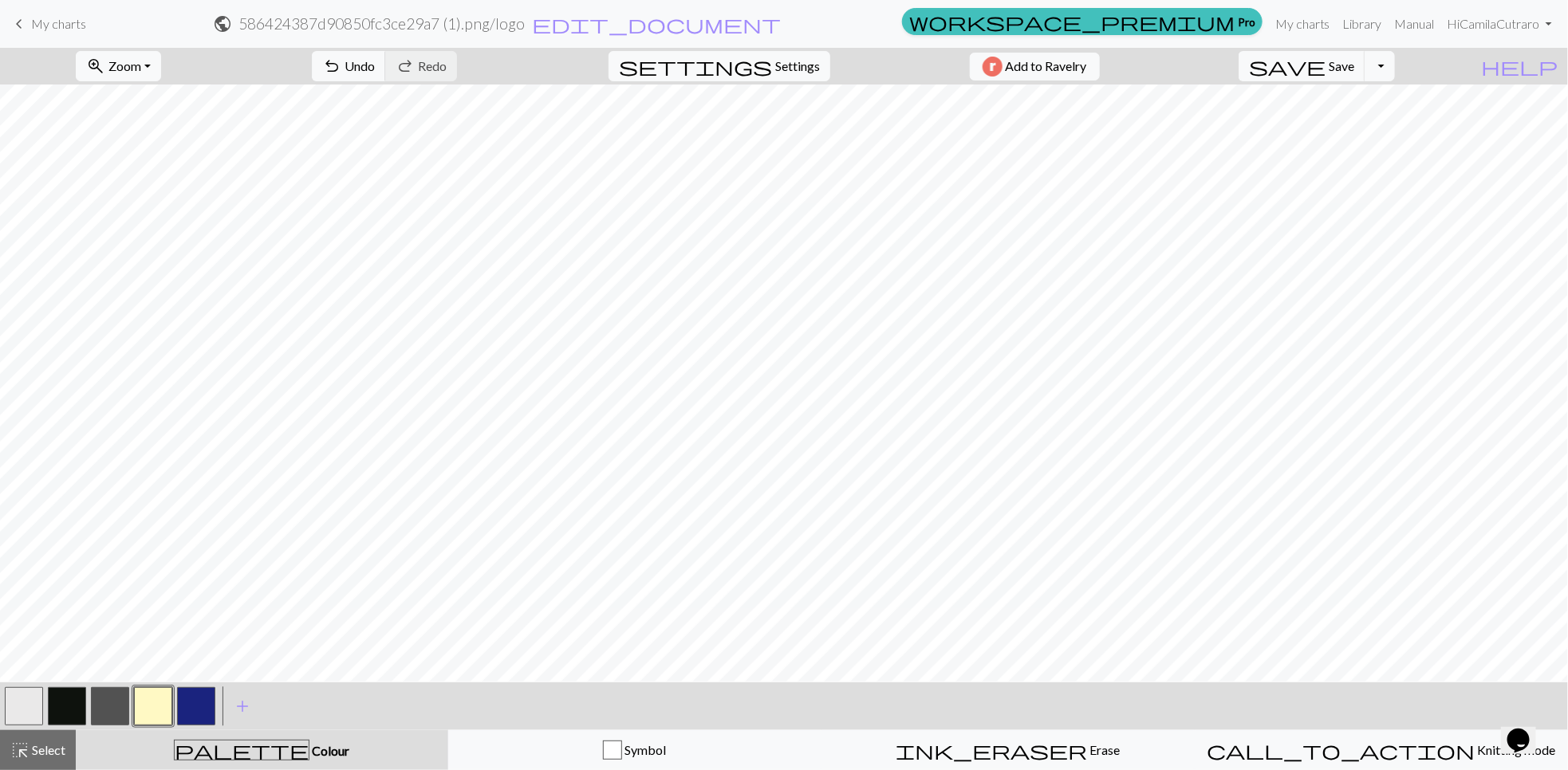 click at bounding box center (110, 706) 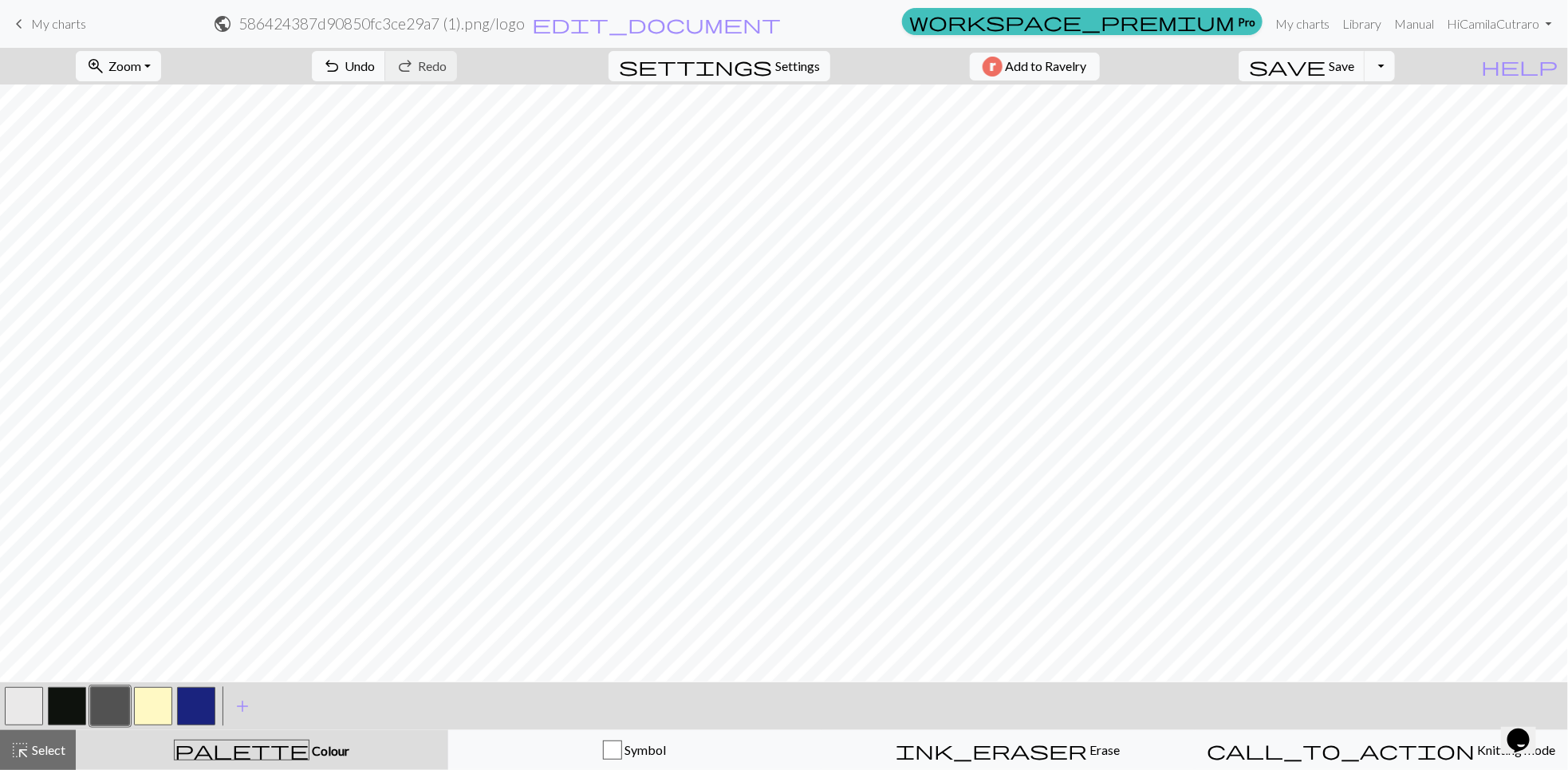 click at bounding box center (153, 706) 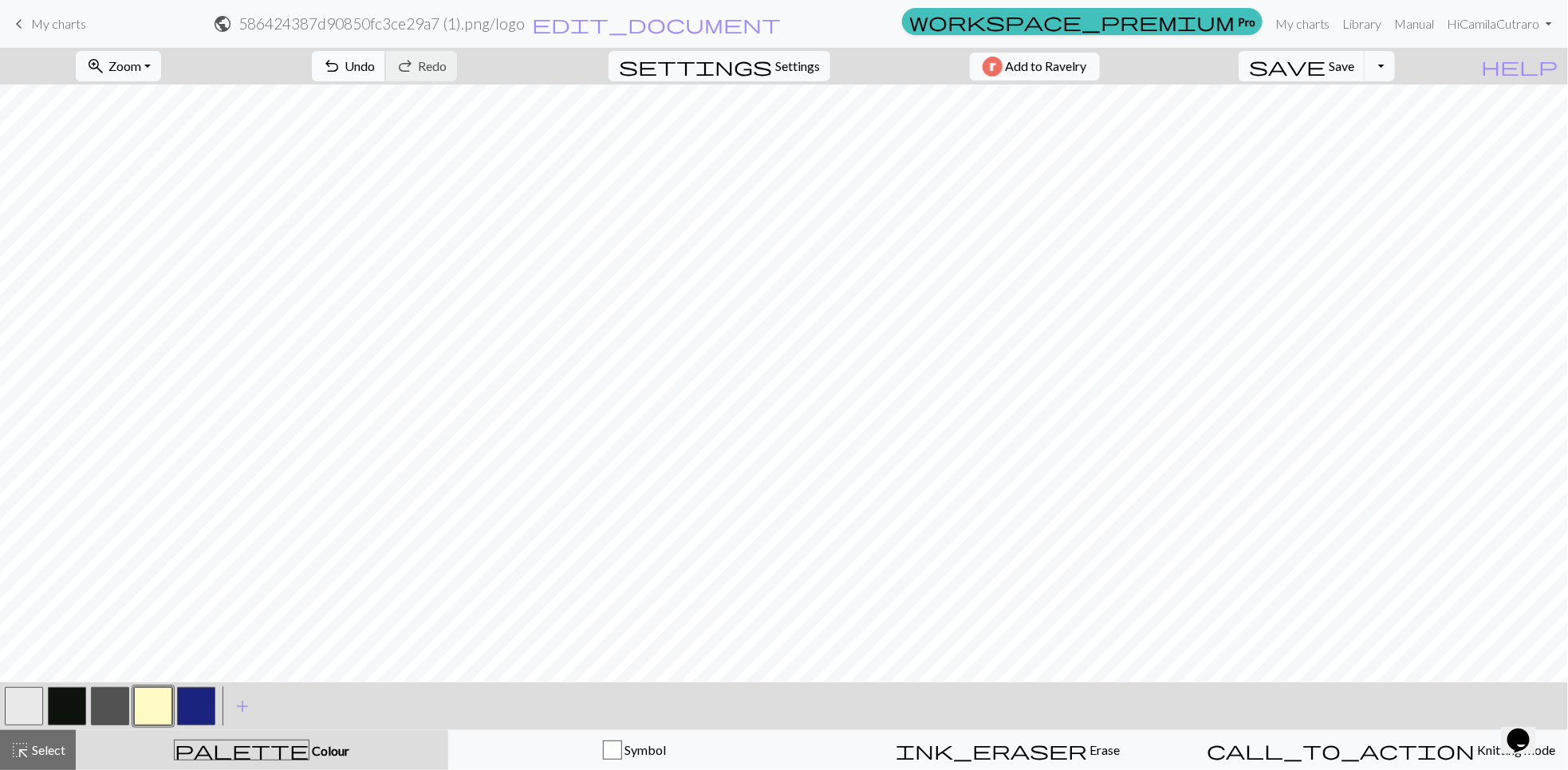 click on "undo" at bounding box center [332, 66] 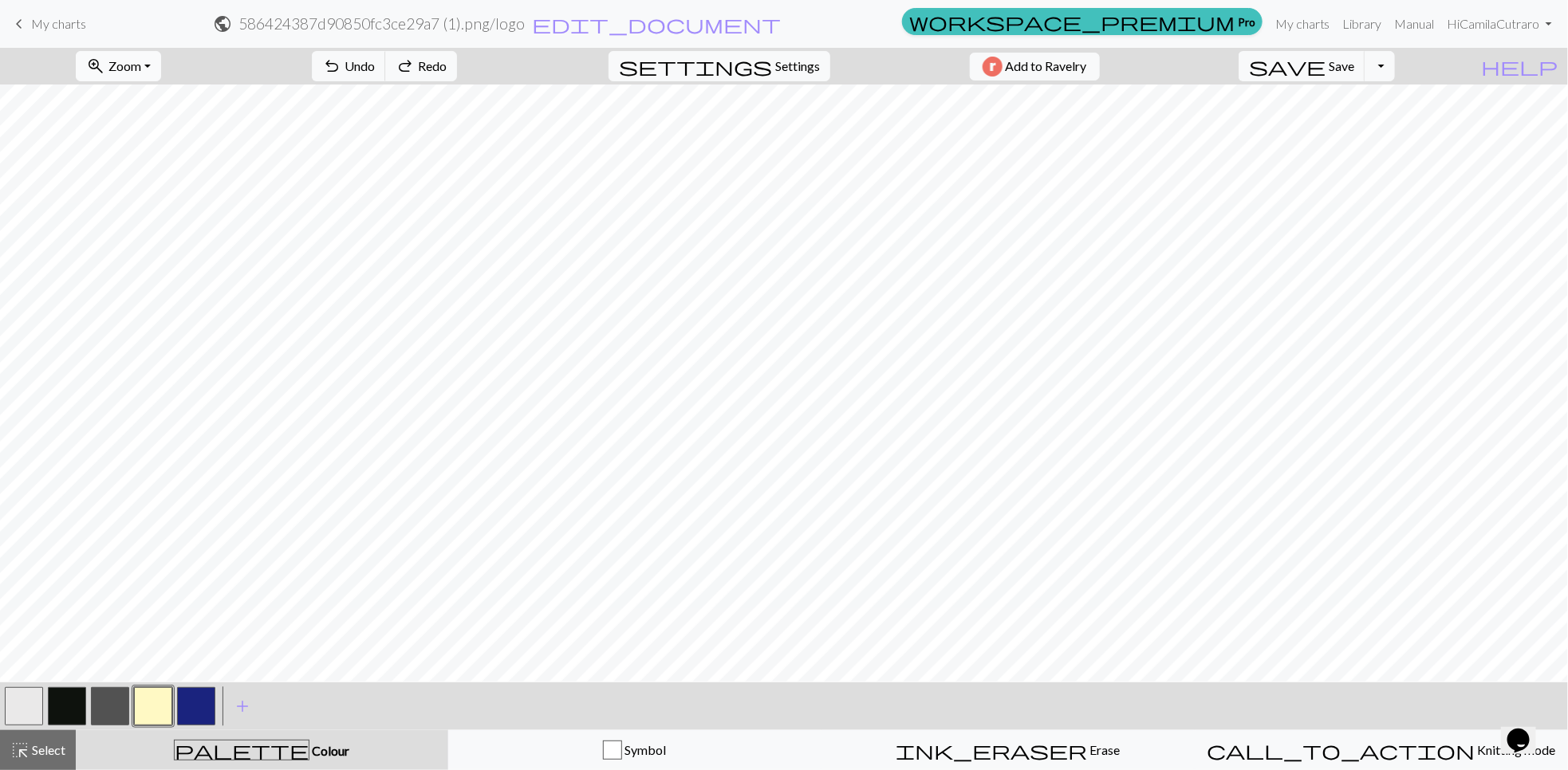 click on "zoom_in Zoom Zoom" at bounding box center (118, 66) 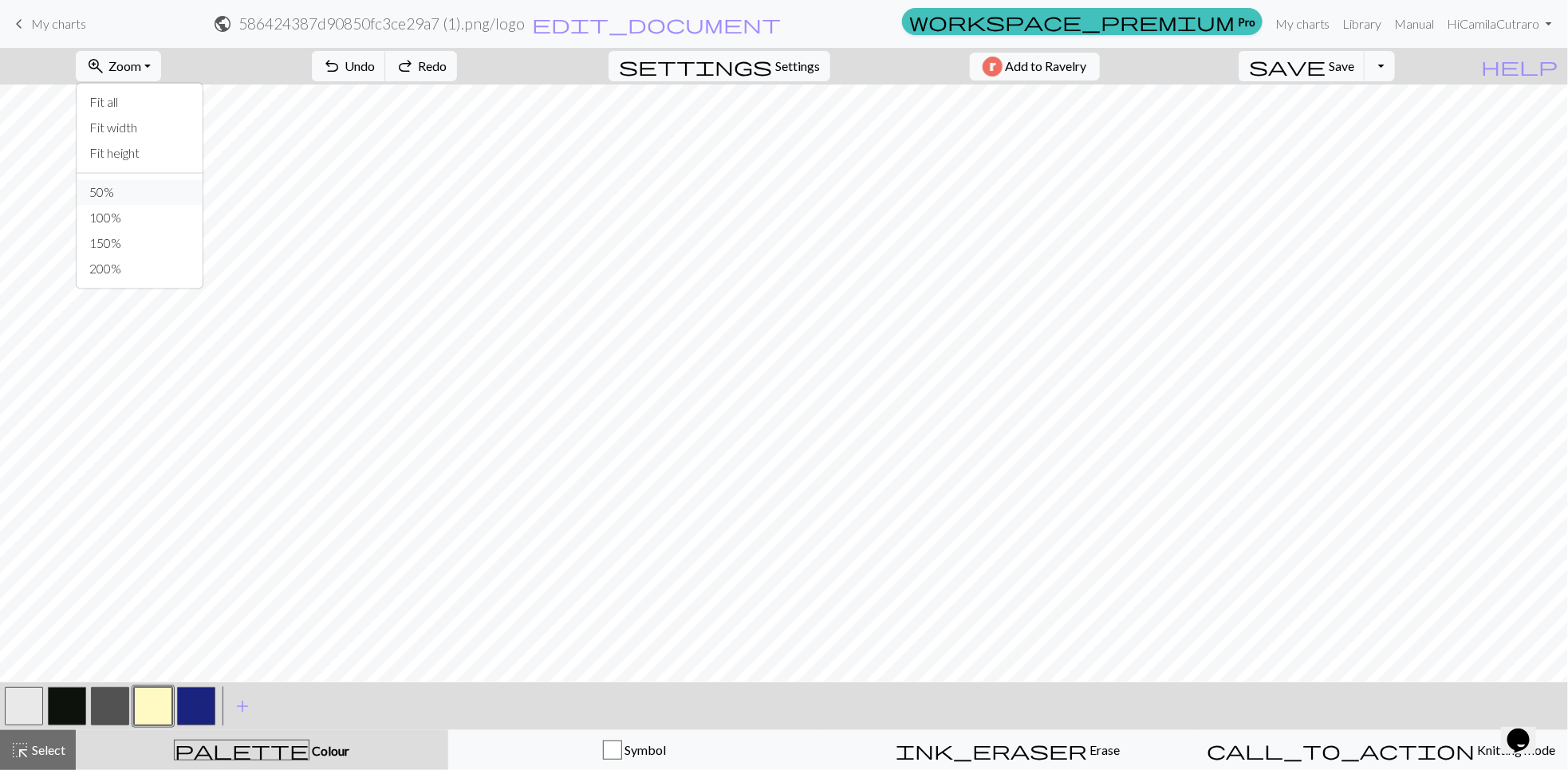click on "50%" at bounding box center (140, 193) 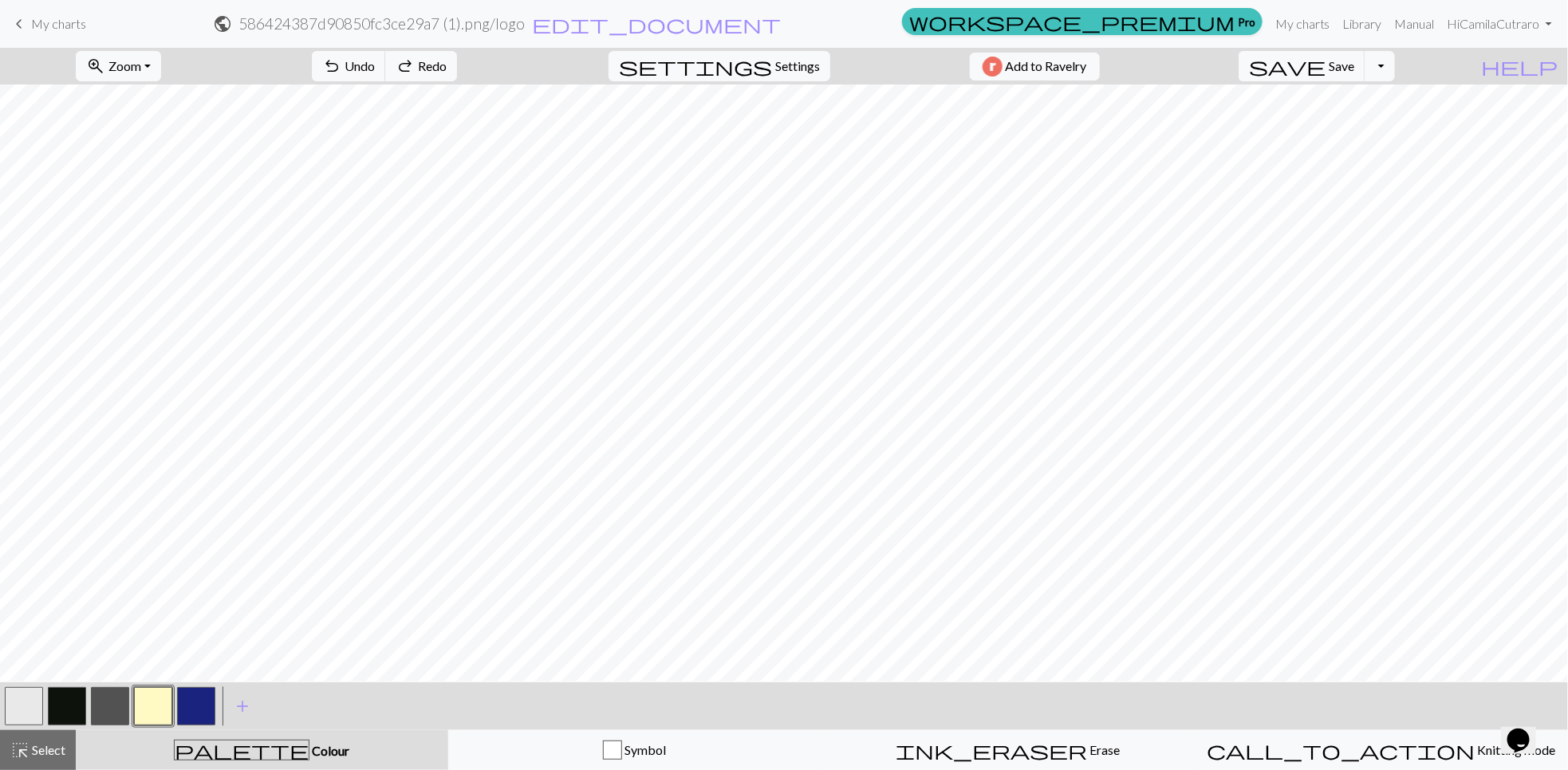 click at bounding box center [110, 706] 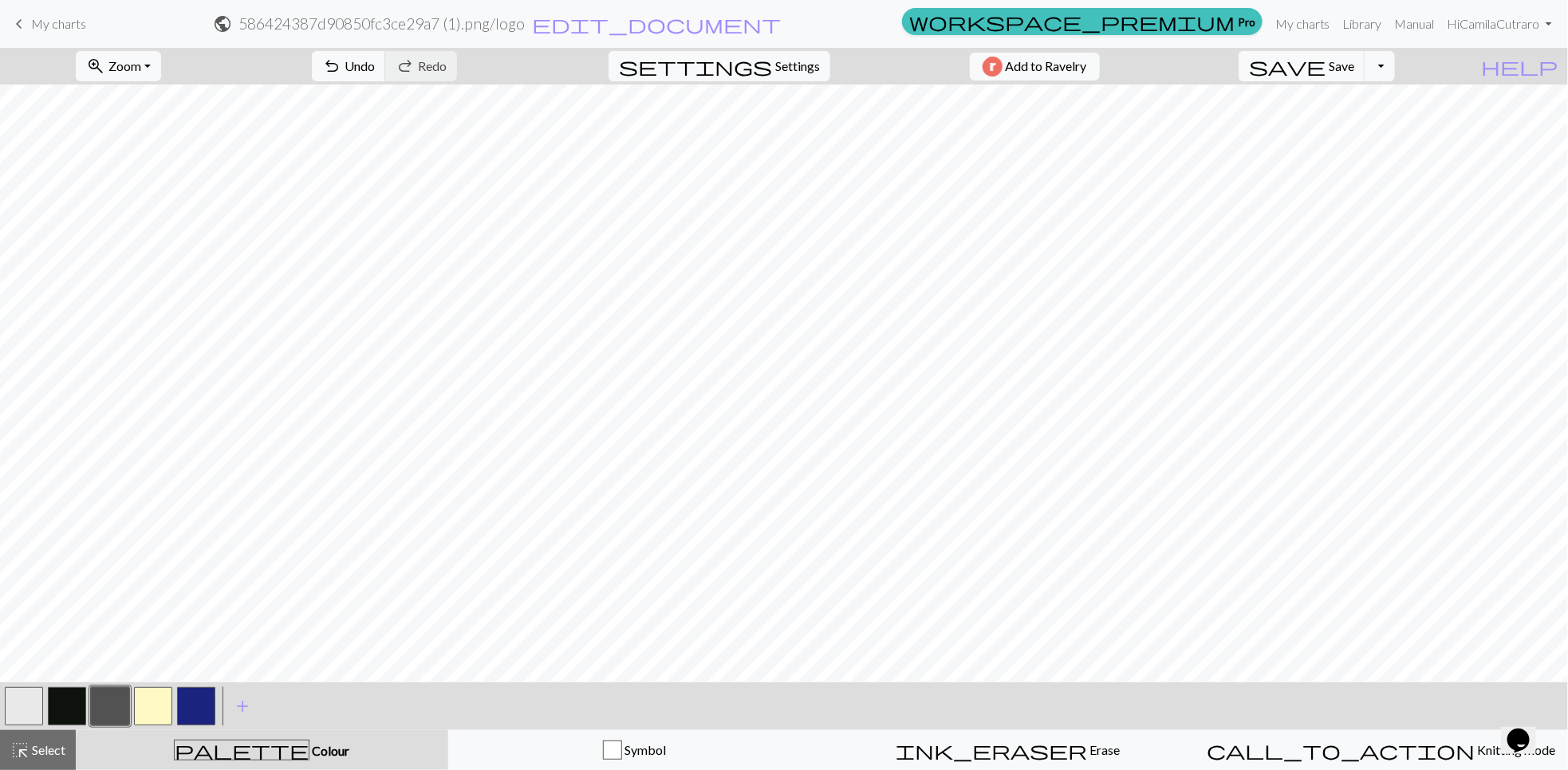 drag, startPoint x: 29, startPoint y: 710, endPoint x: 44, endPoint y: 689, distance: 25.806976 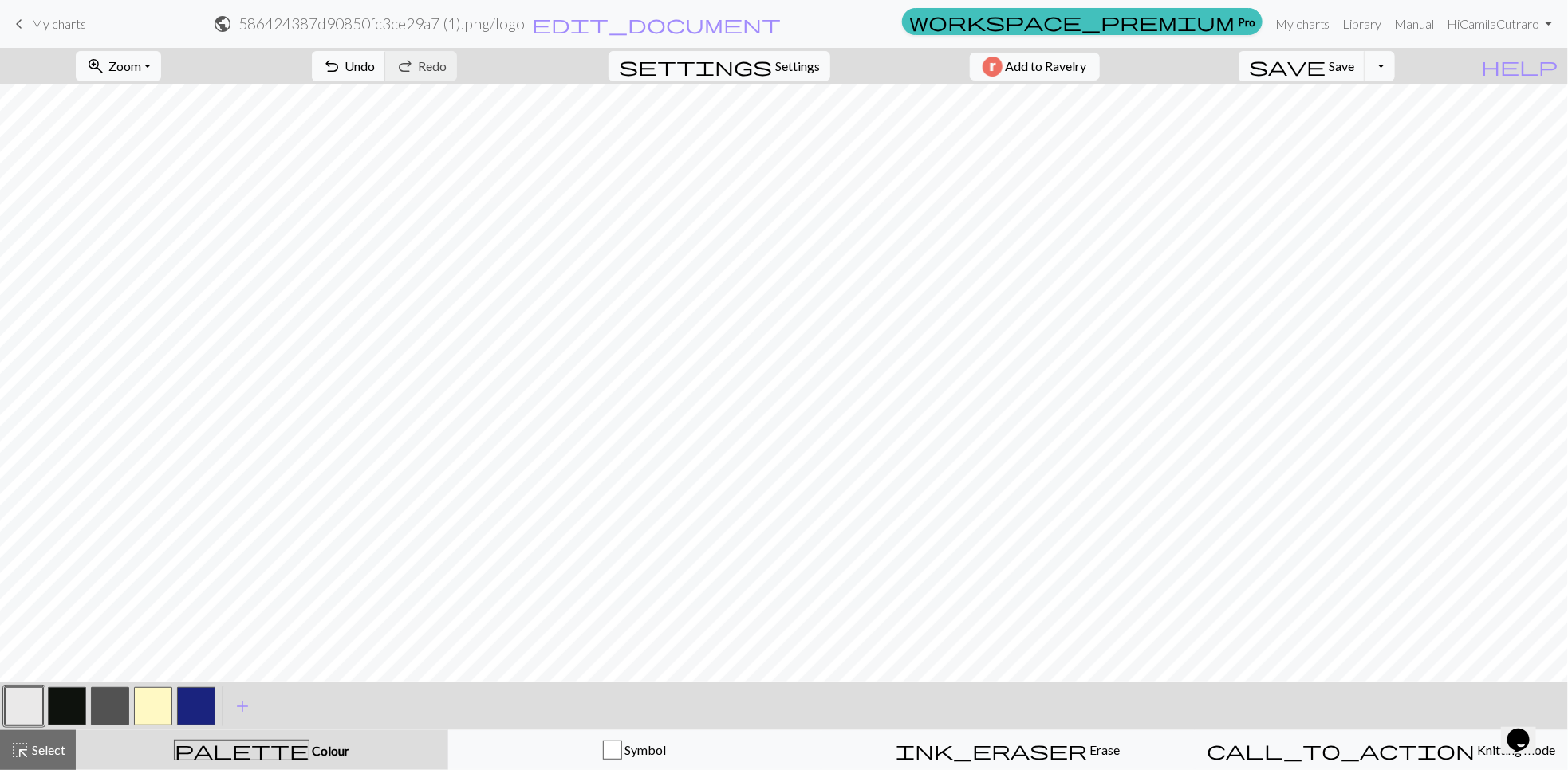 click at bounding box center [153, 706] 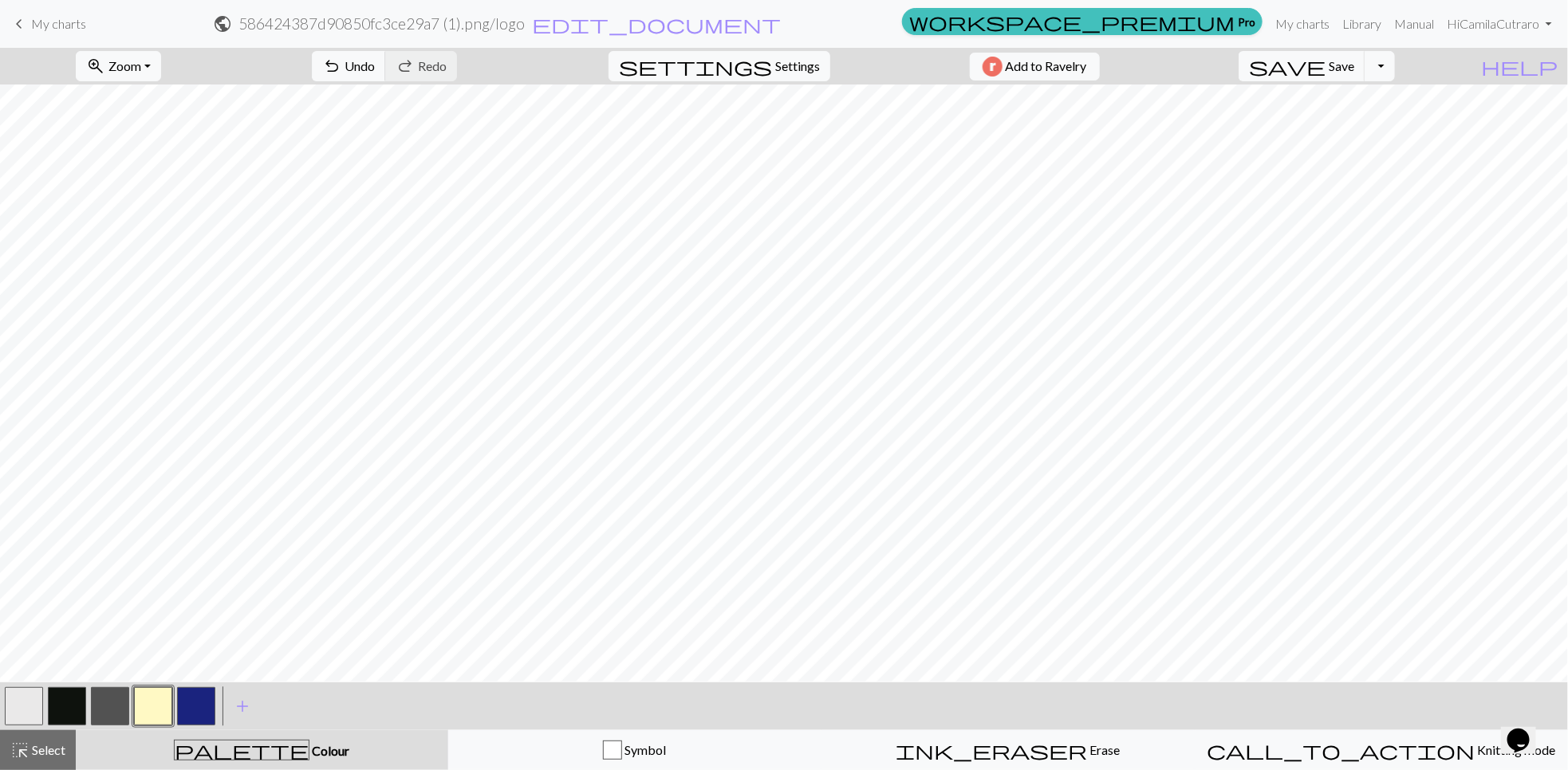 click at bounding box center [110, 706] 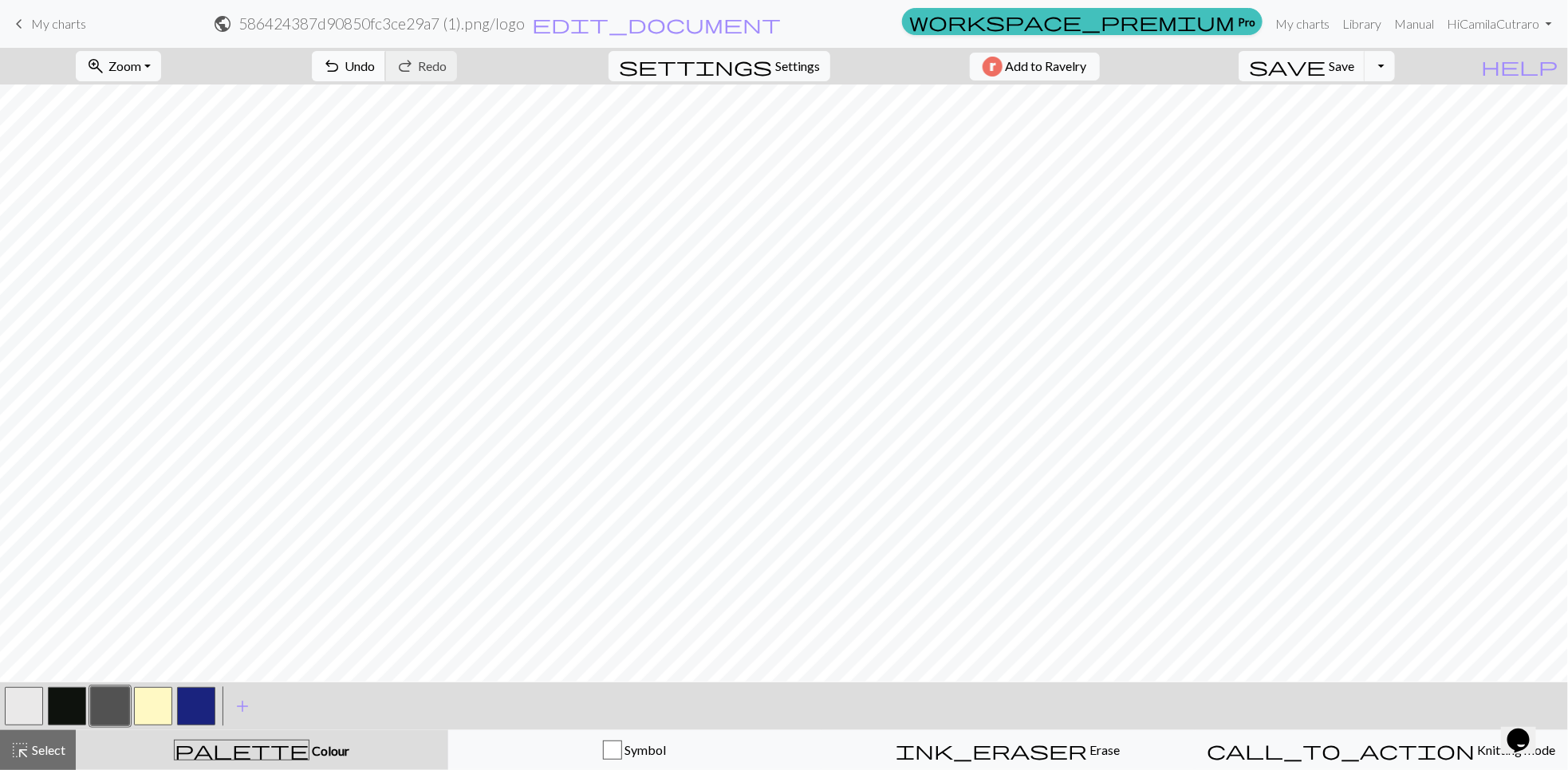 click on "Undo" at bounding box center (360, 65) 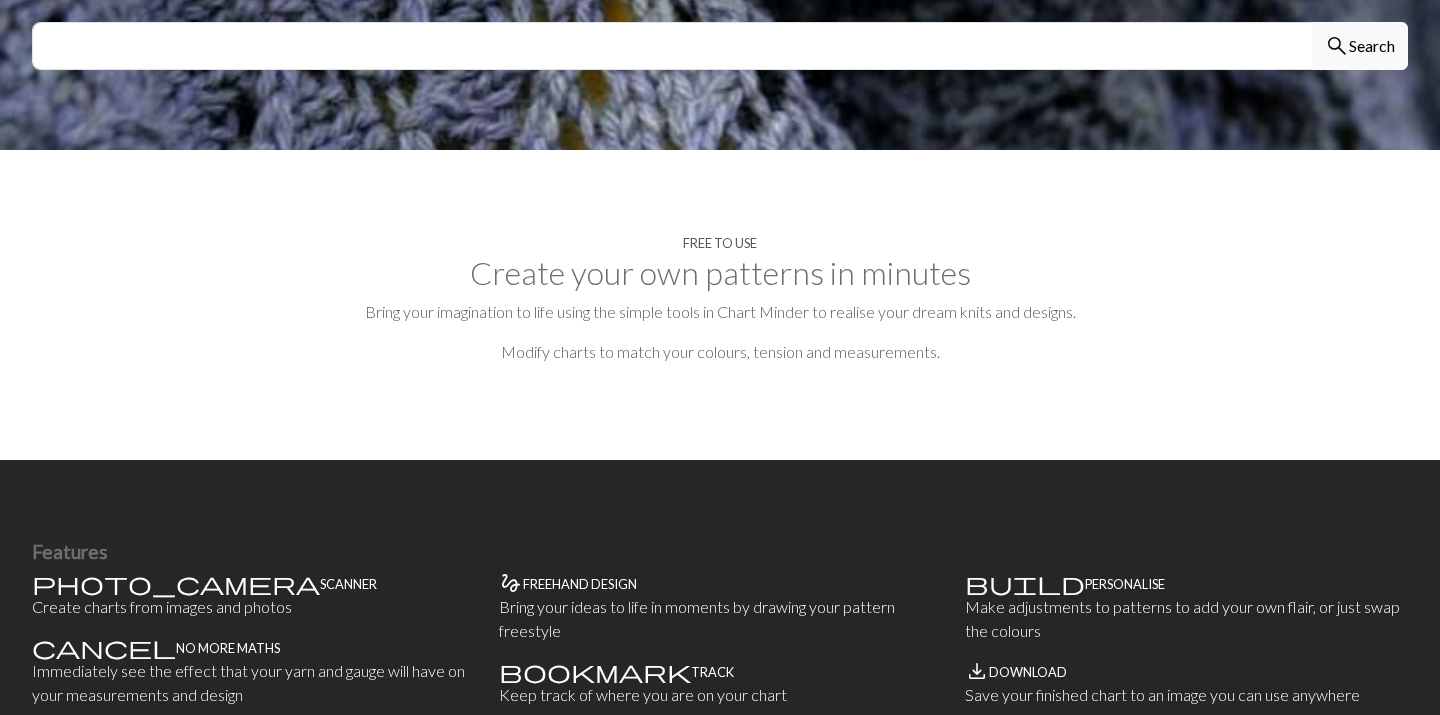 scroll, scrollTop: 777, scrollLeft: 0, axis: vertical 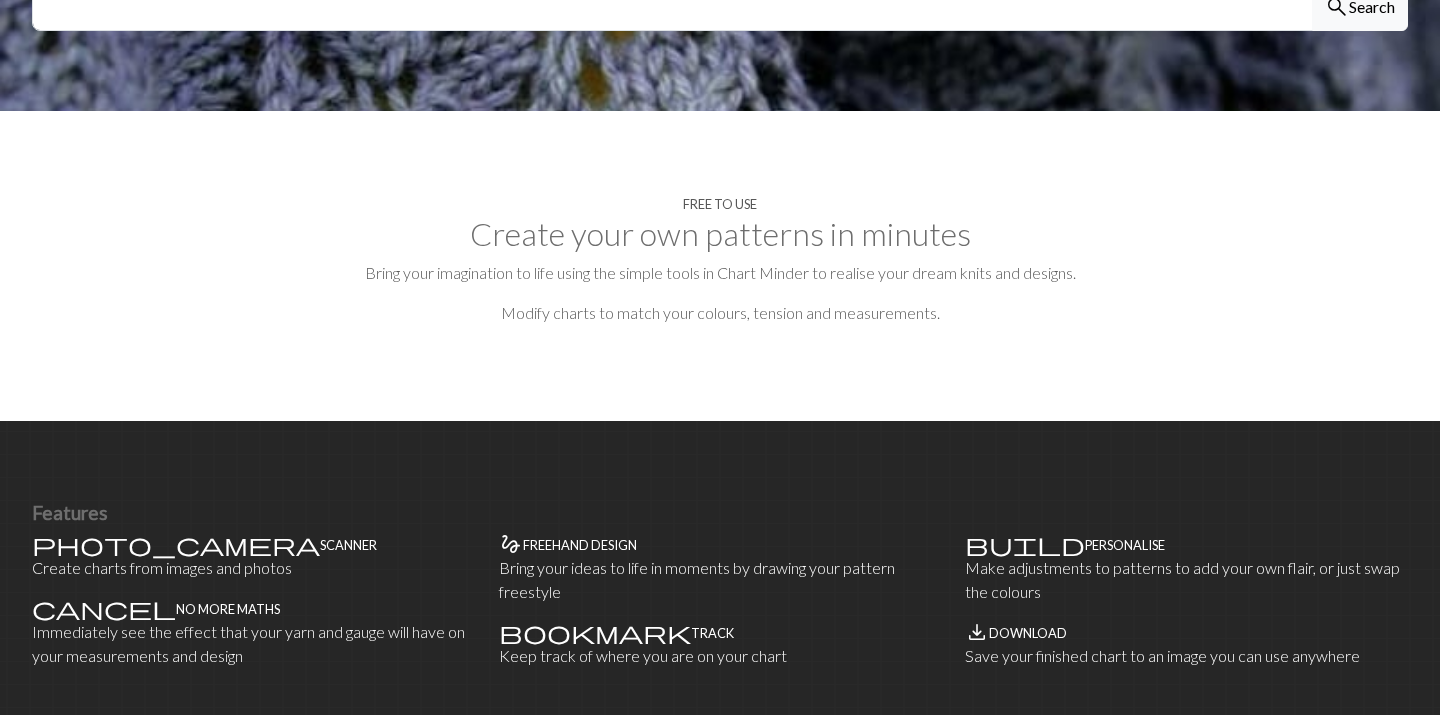 click on "Free to use Create your own patterns in minutes Bring your imagination to life using the simple tools in Chart Minder to realise your dream knits and designs. Modify charts to match your colours, tension and measurements." at bounding box center (720, 266) 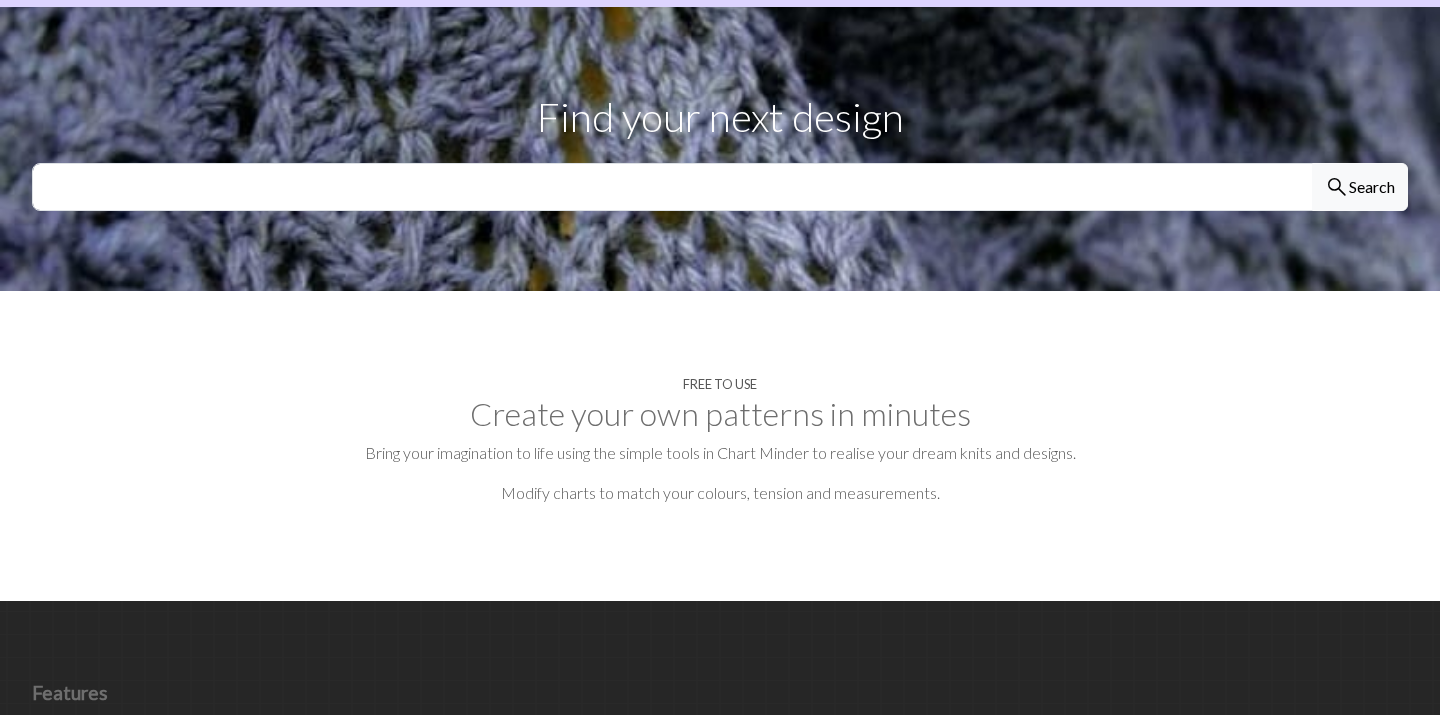 scroll, scrollTop: 1111, scrollLeft: 0, axis: vertical 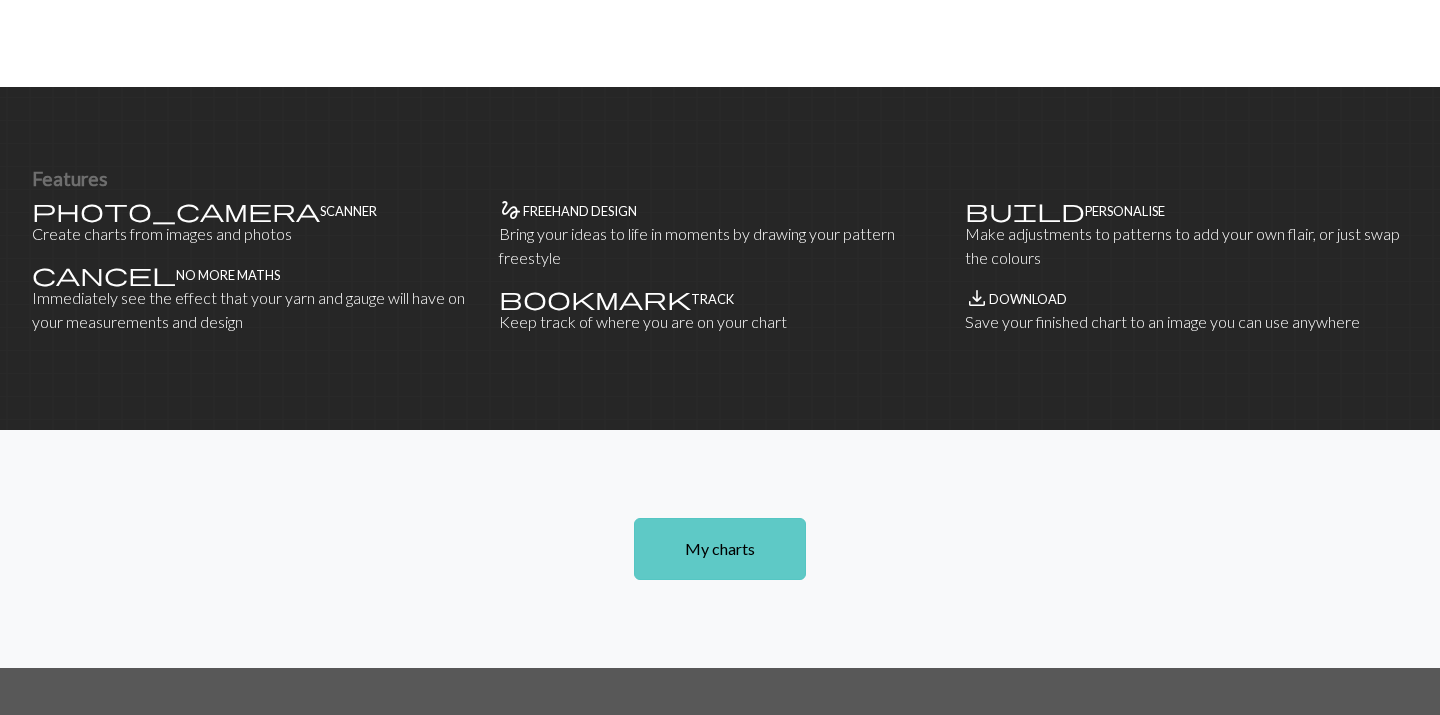 click on "My charts" at bounding box center (720, 549) 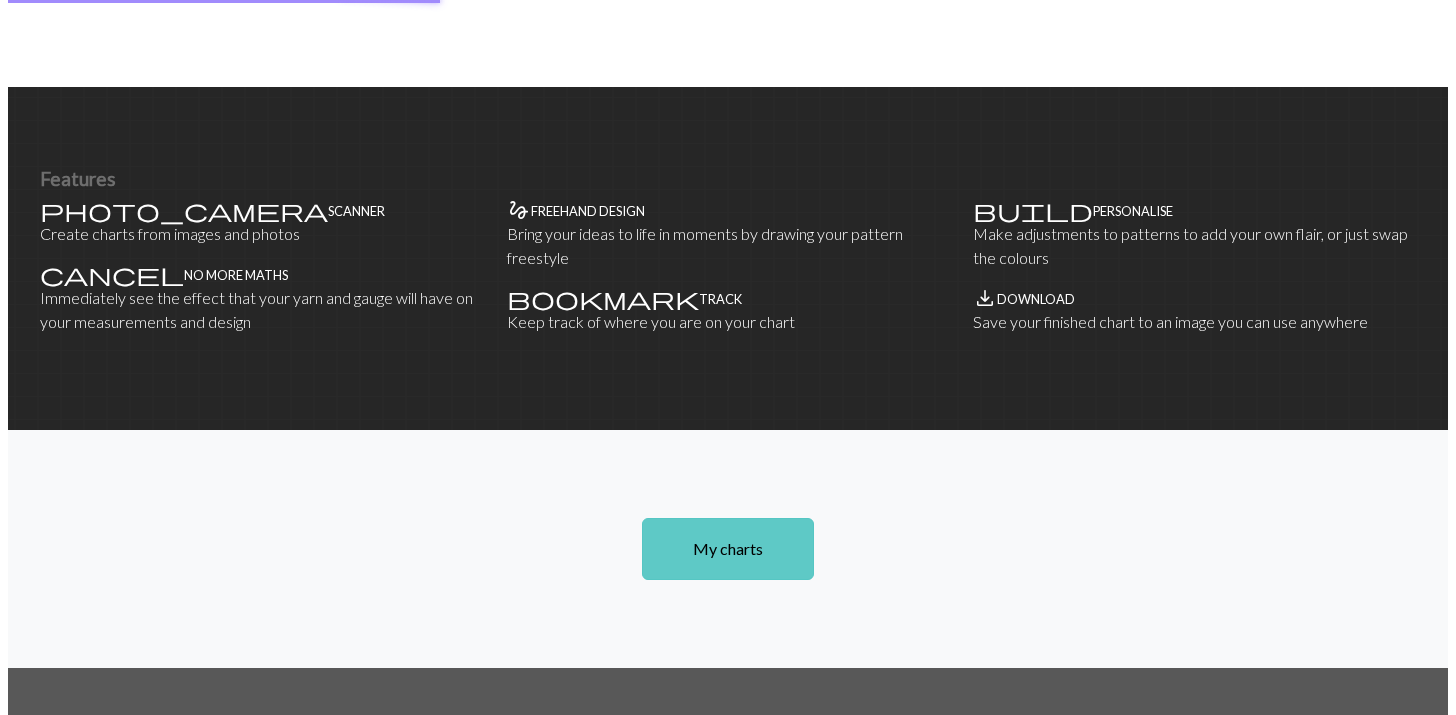 scroll, scrollTop: 0, scrollLeft: 0, axis: both 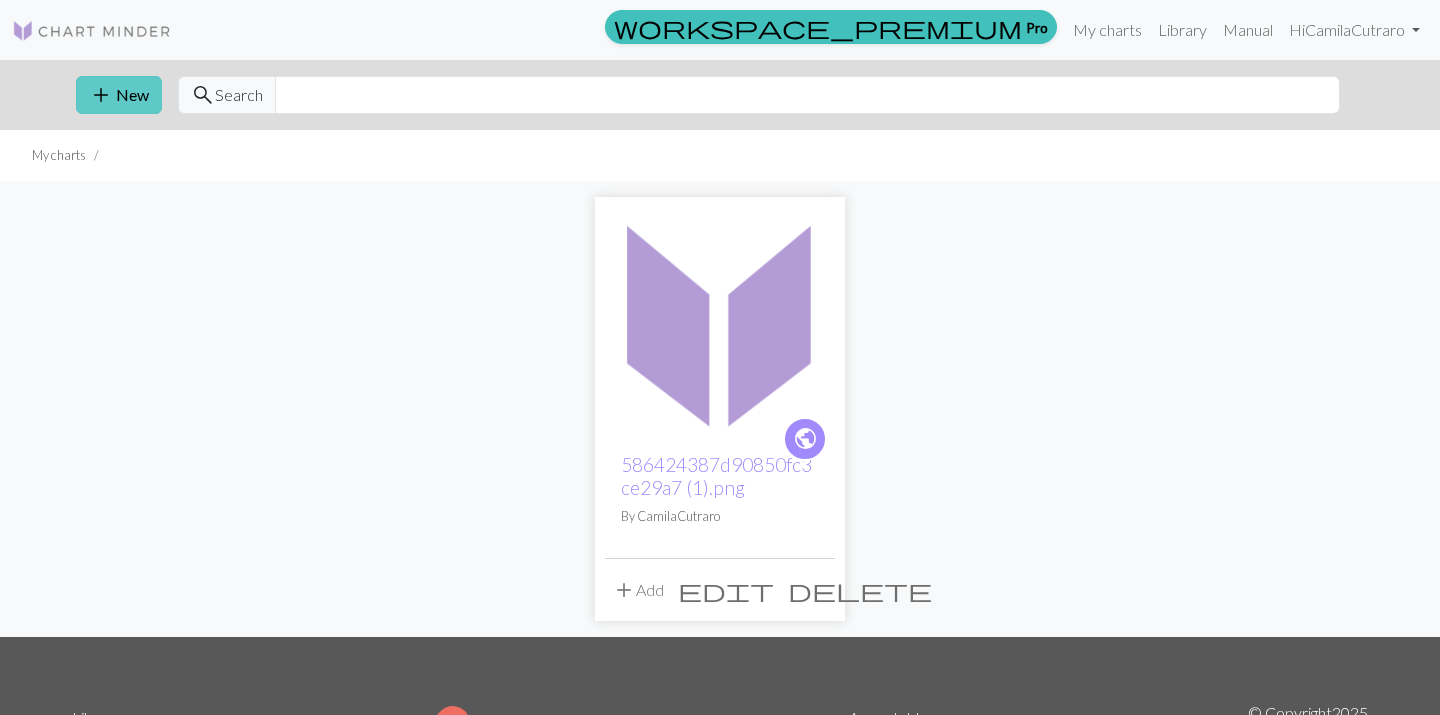 click on "add   New" at bounding box center (119, 95) 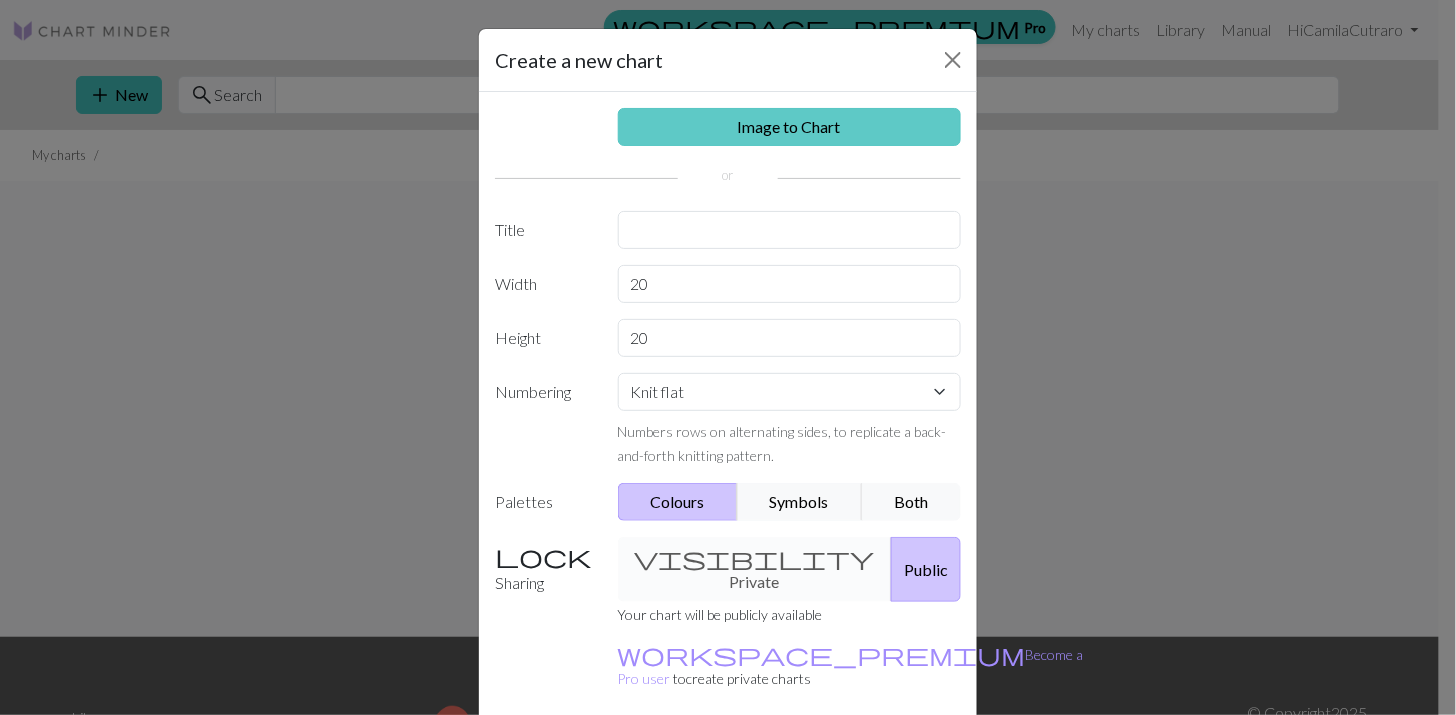 click on "Image to Chart" at bounding box center [790, 127] 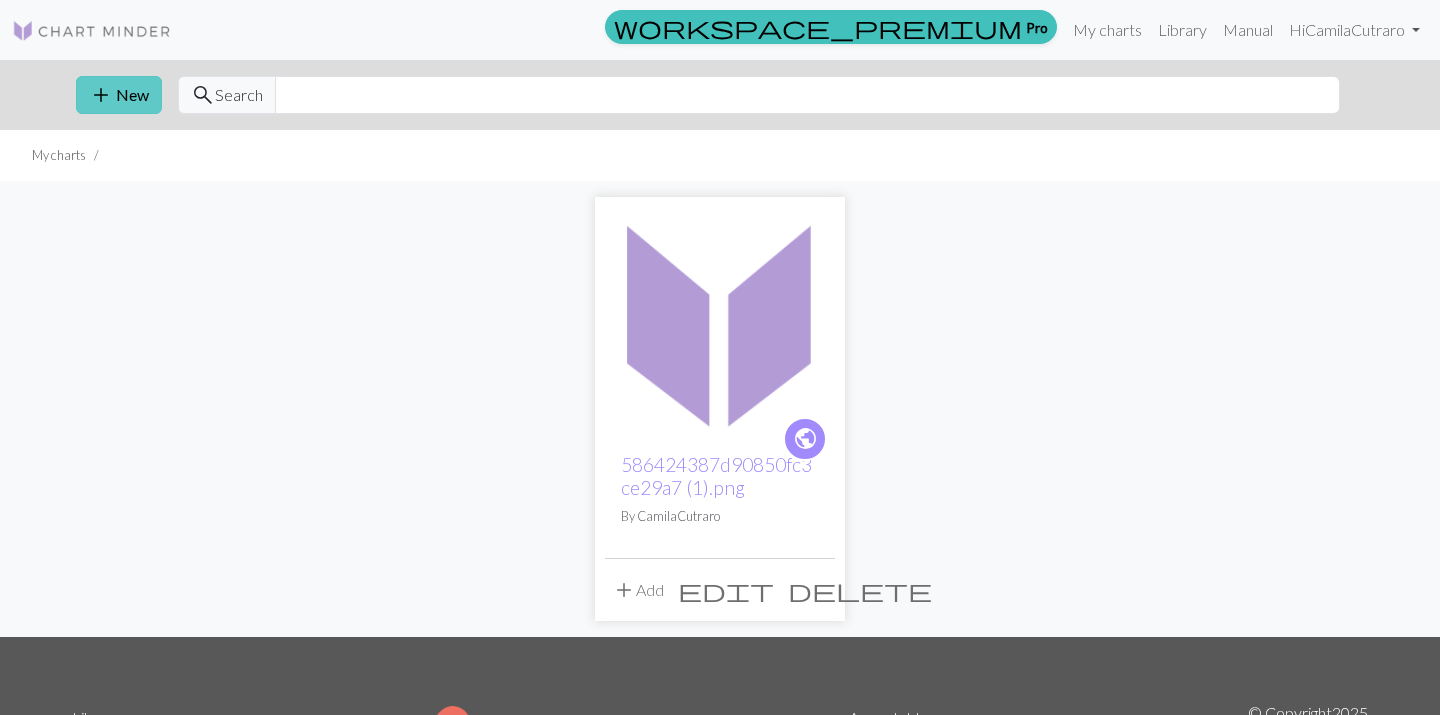 click on "add   New" at bounding box center [119, 95] 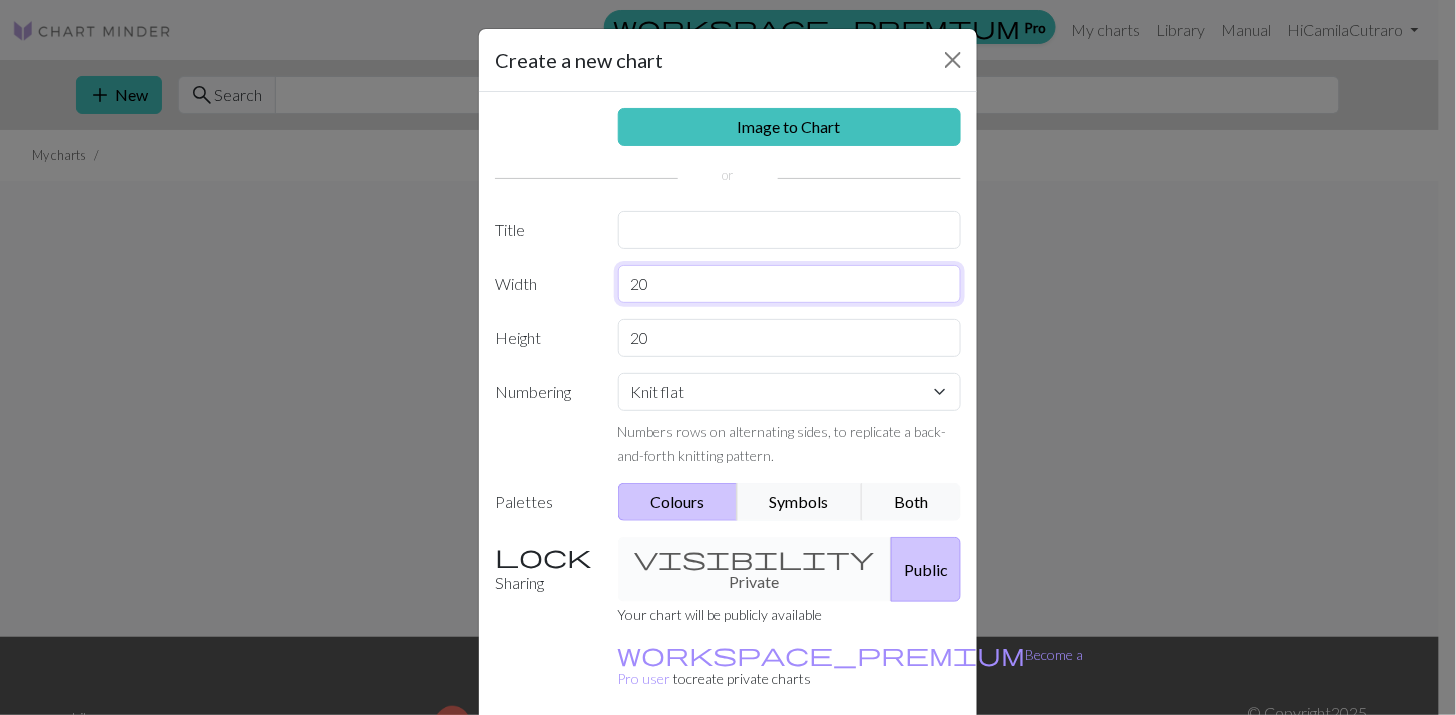 drag, startPoint x: 683, startPoint y: 285, endPoint x: 533, endPoint y: 285, distance: 150 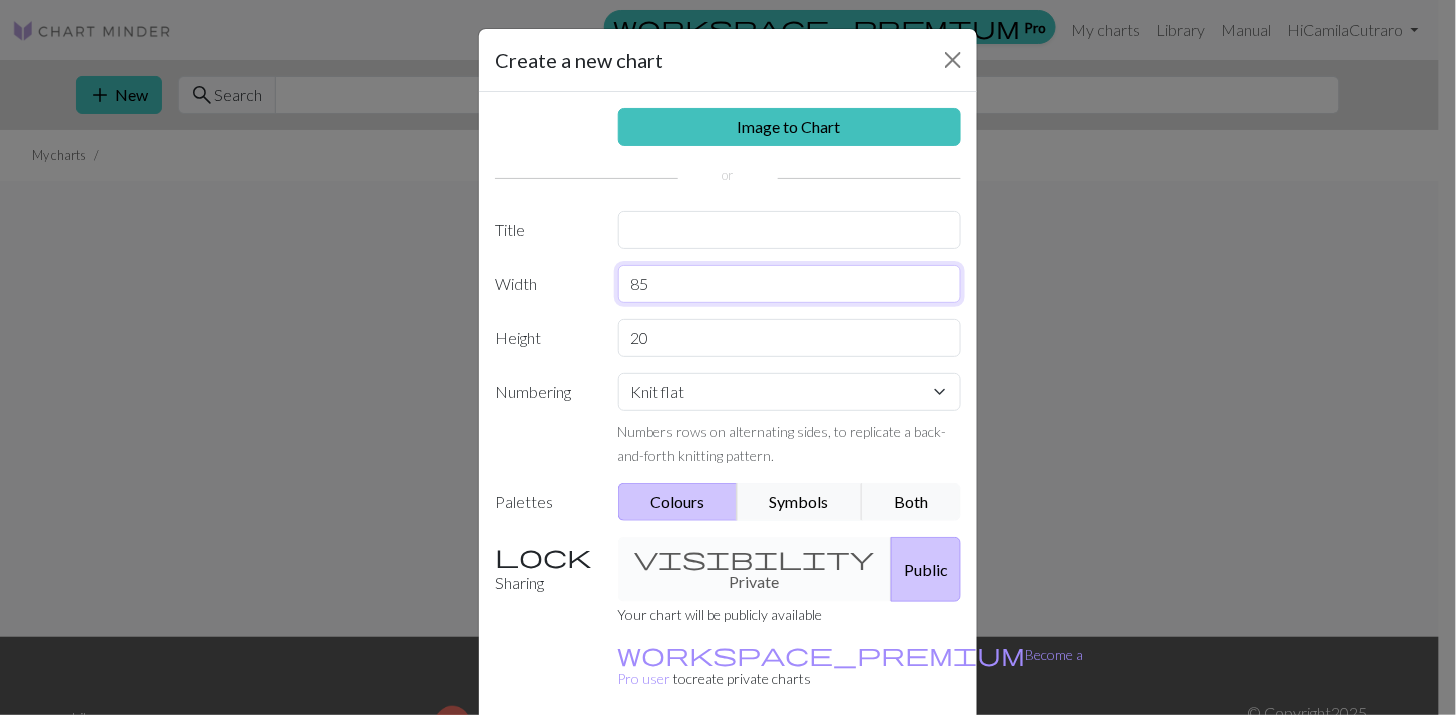 type on "85" 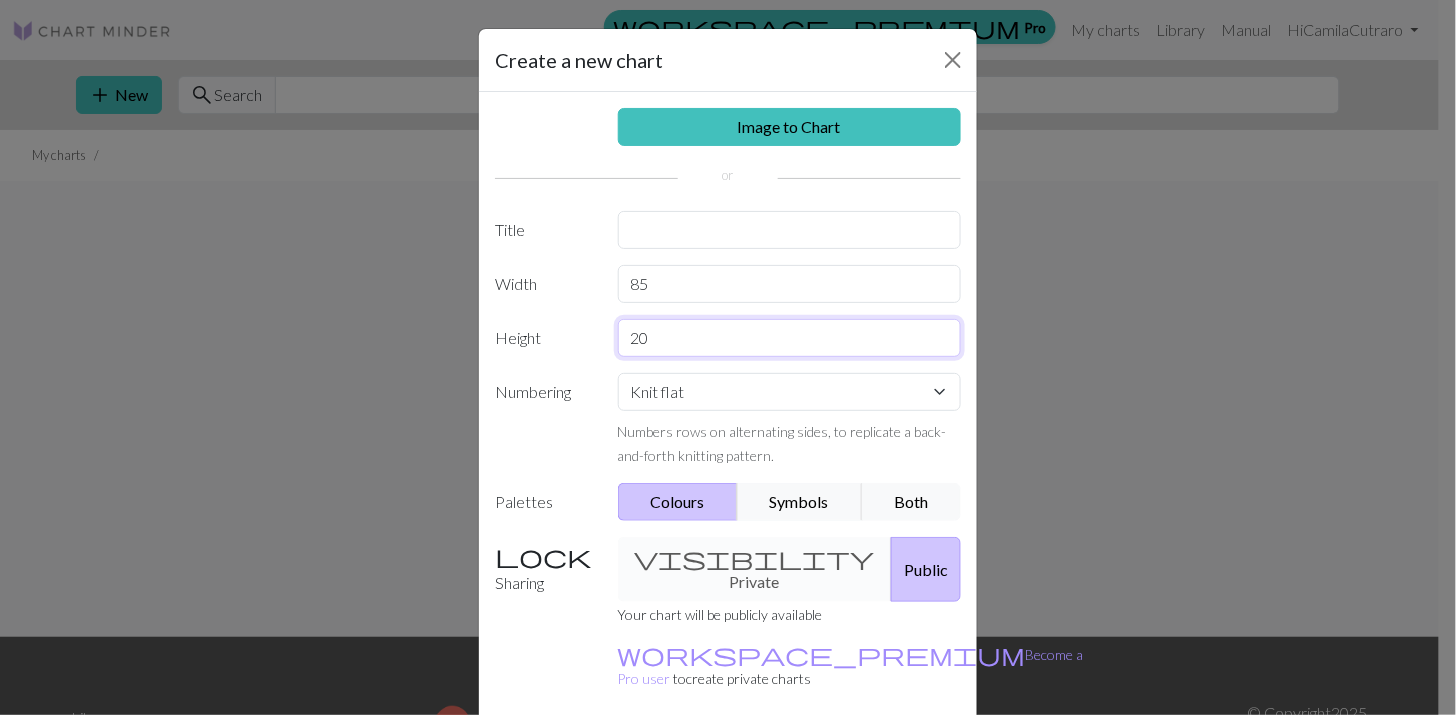 drag, startPoint x: 655, startPoint y: 337, endPoint x: 590, endPoint y: 348, distance: 65.9242 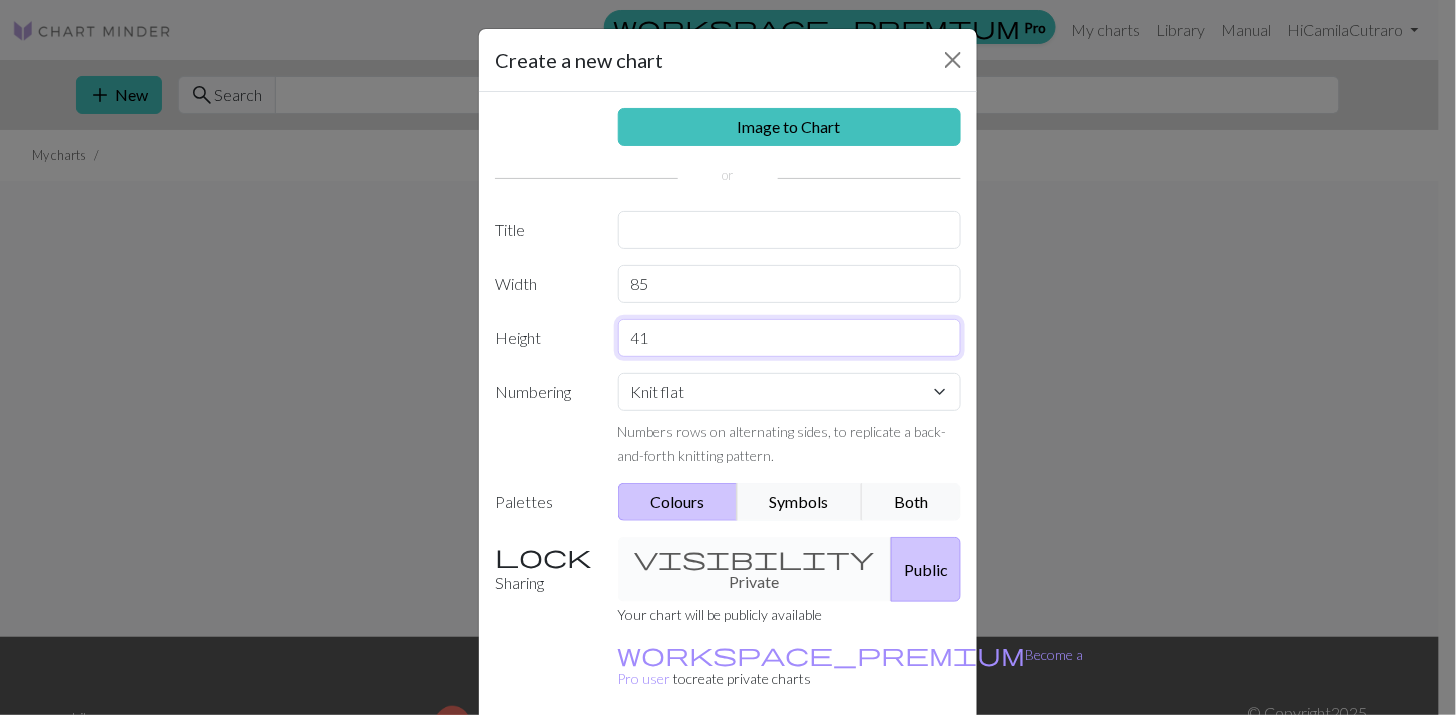 type on "41" 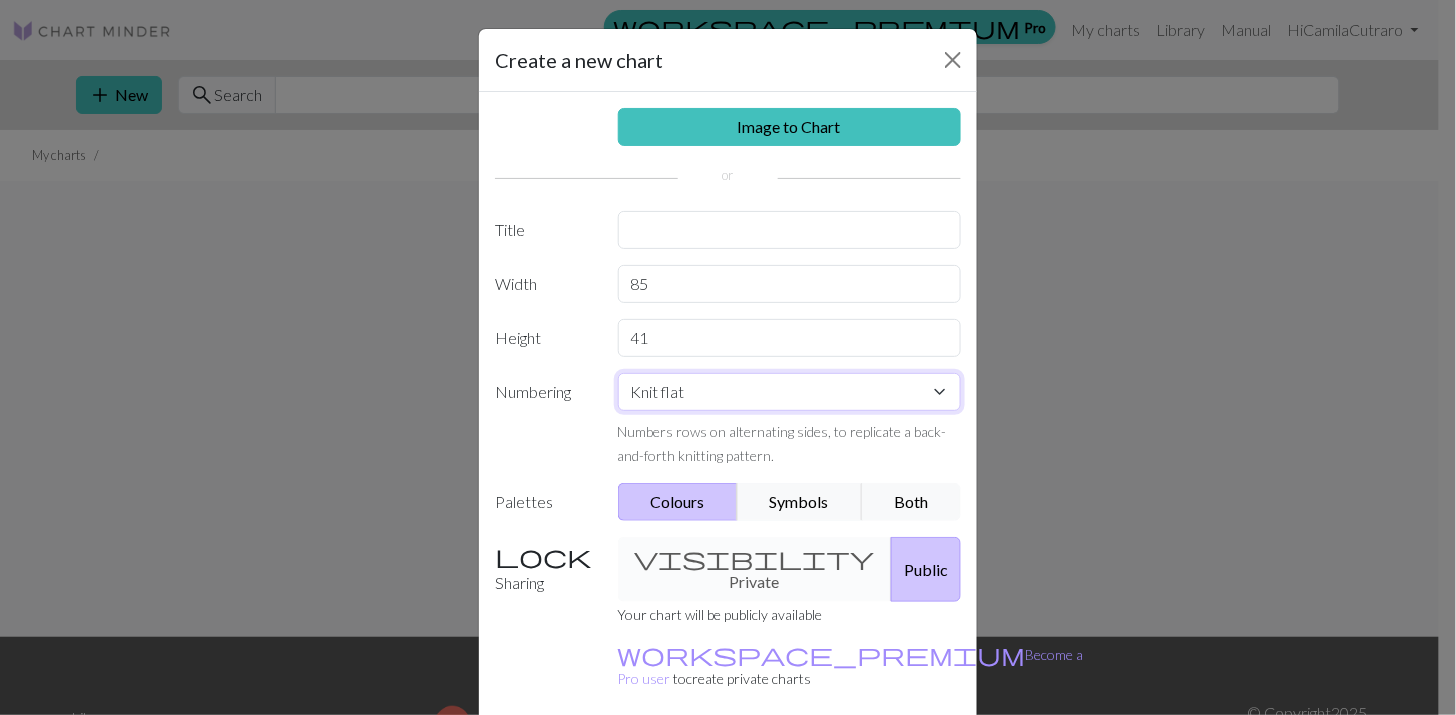 click on "Knit flat Knit in the round Lace knitting Cross stitch" at bounding box center (790, 392) 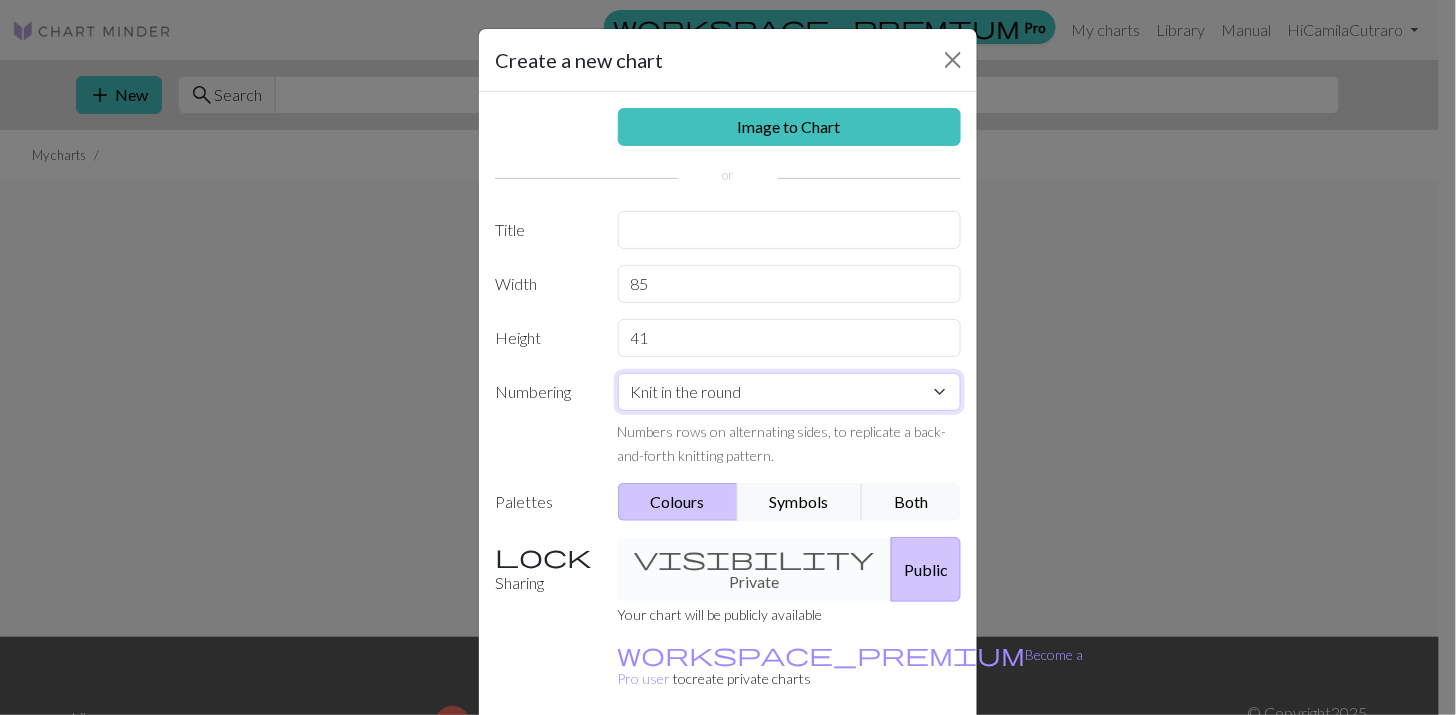 click on "Knit flat Knit in the round Lace knitting Cross stitch" at bounding box center (790, 392) 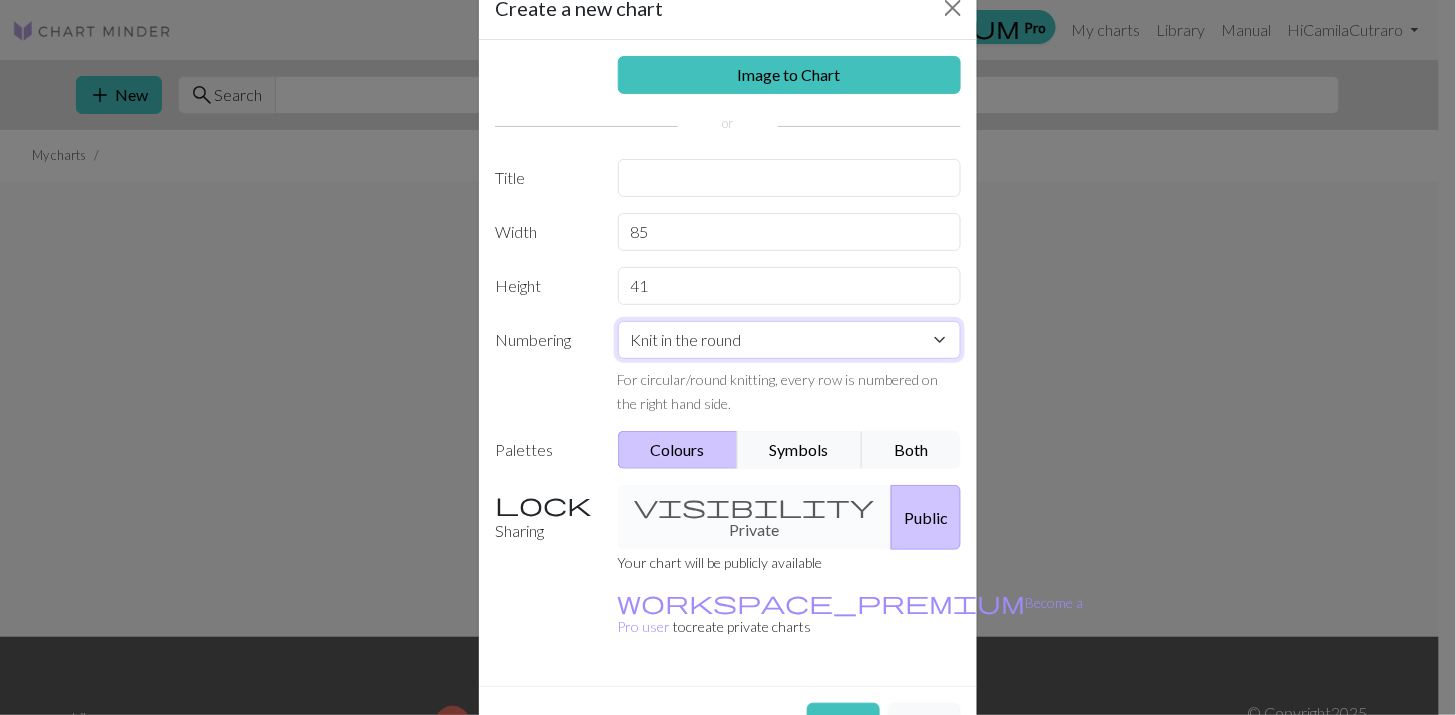 scroll, scrollTop: 77, scrollLeft: 0, axis: vertical 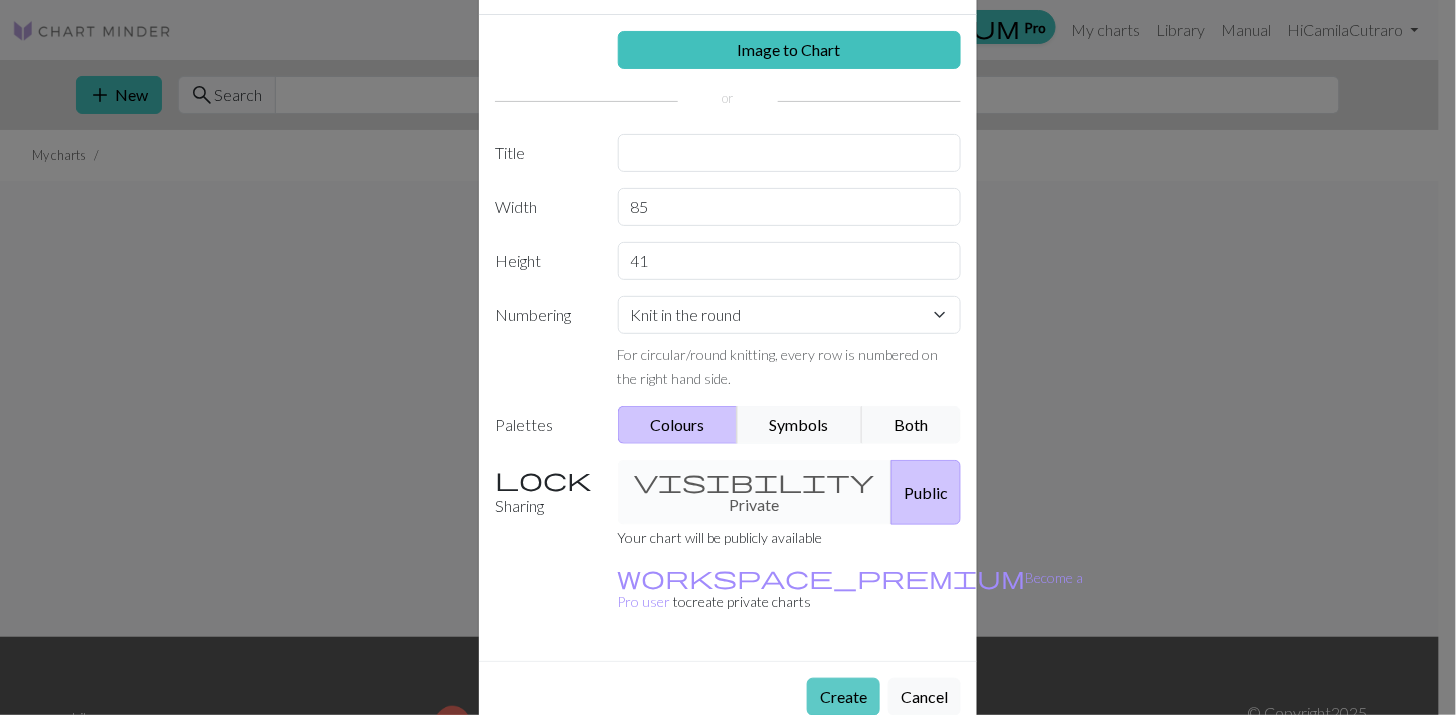 click on "Create" at bounding box center [843, 697] 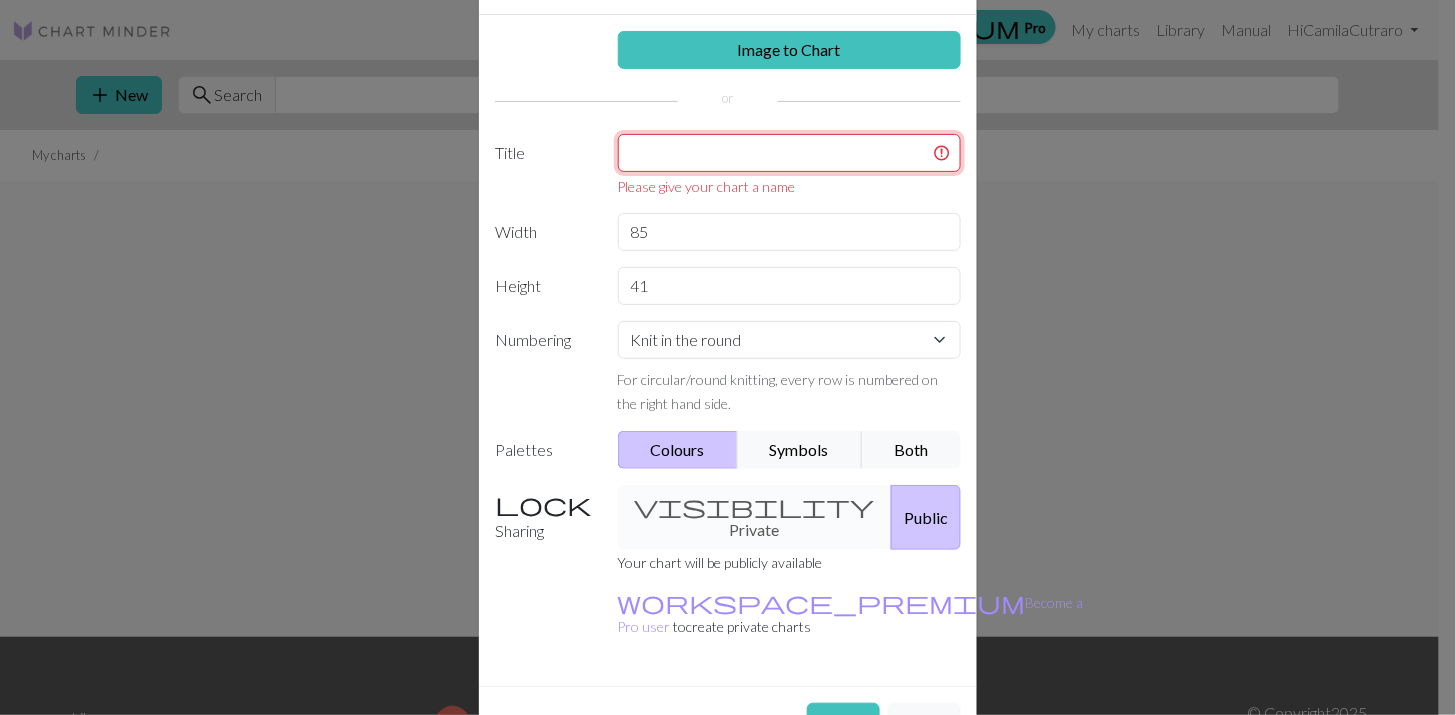 click at bounding box center (790, 153) 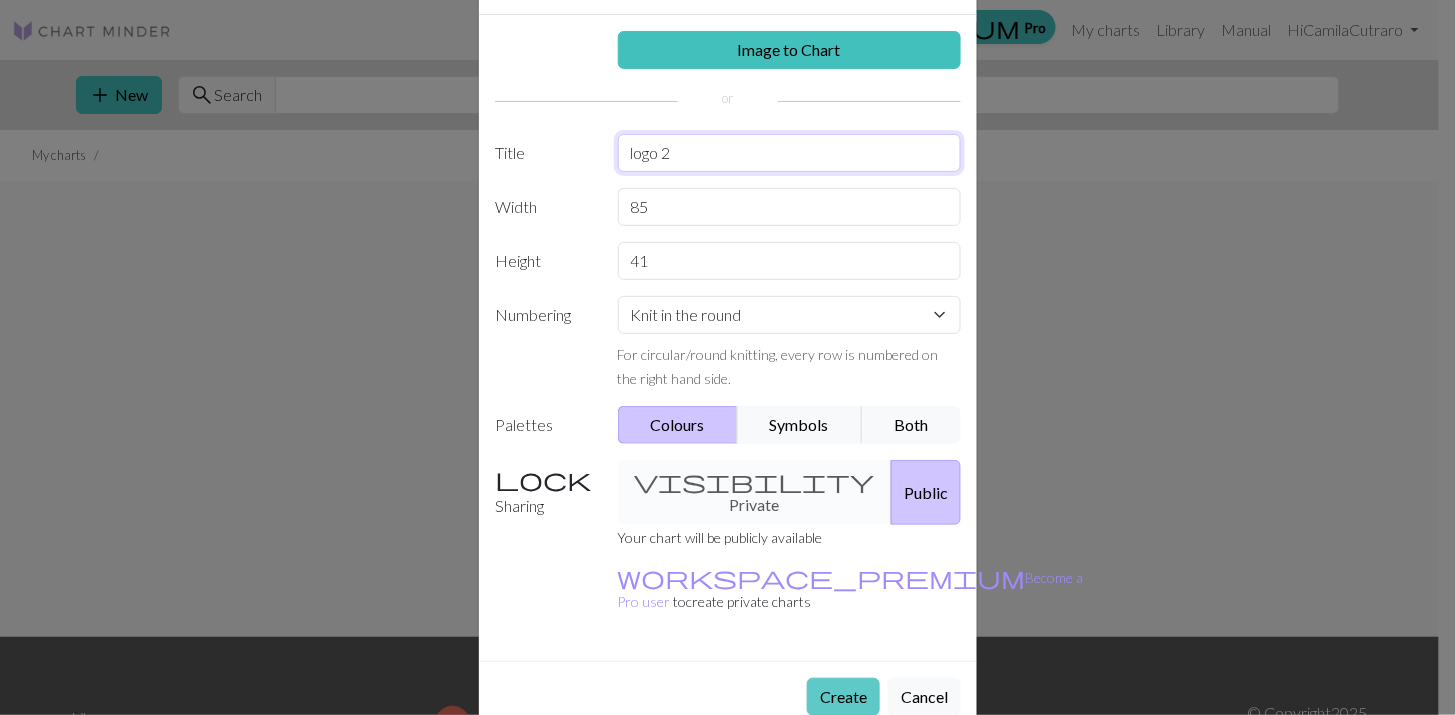 type on "logo 2" 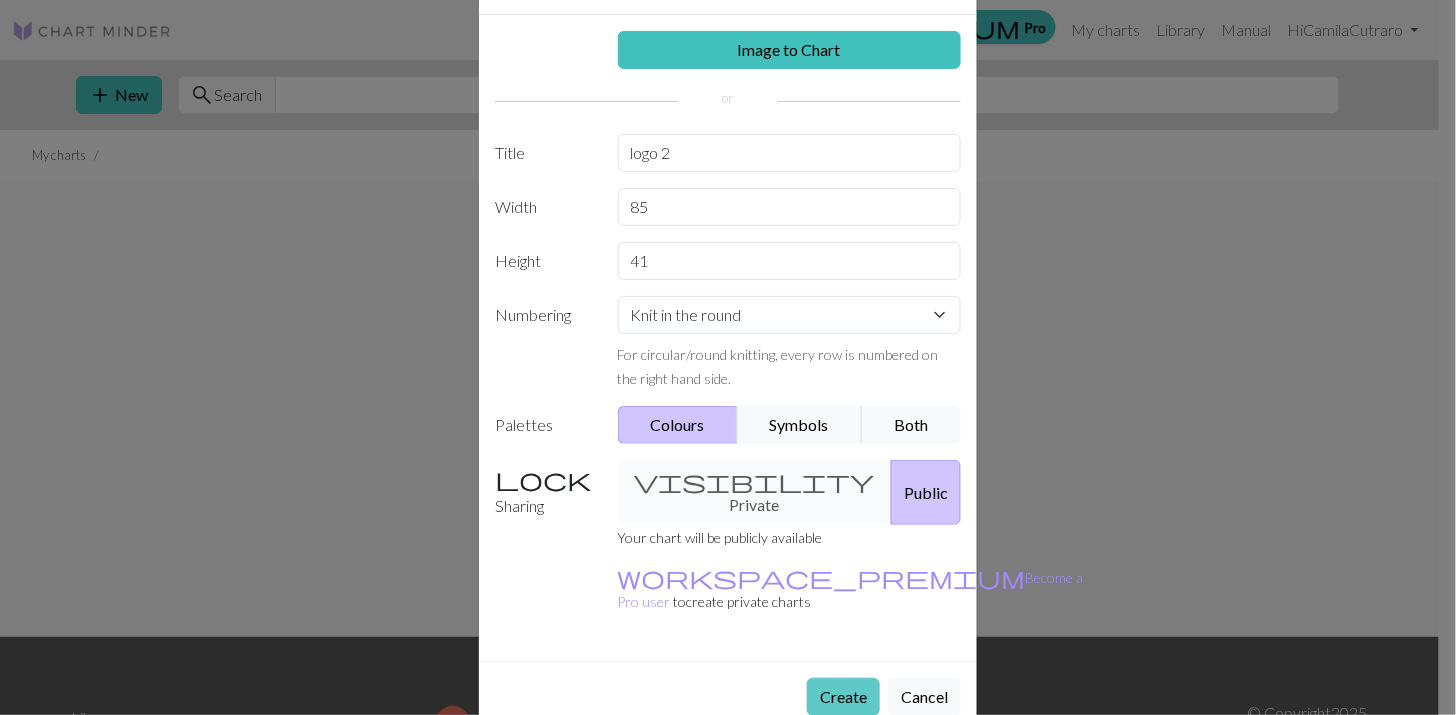 click on "Create" at bounding box center [843, 697] 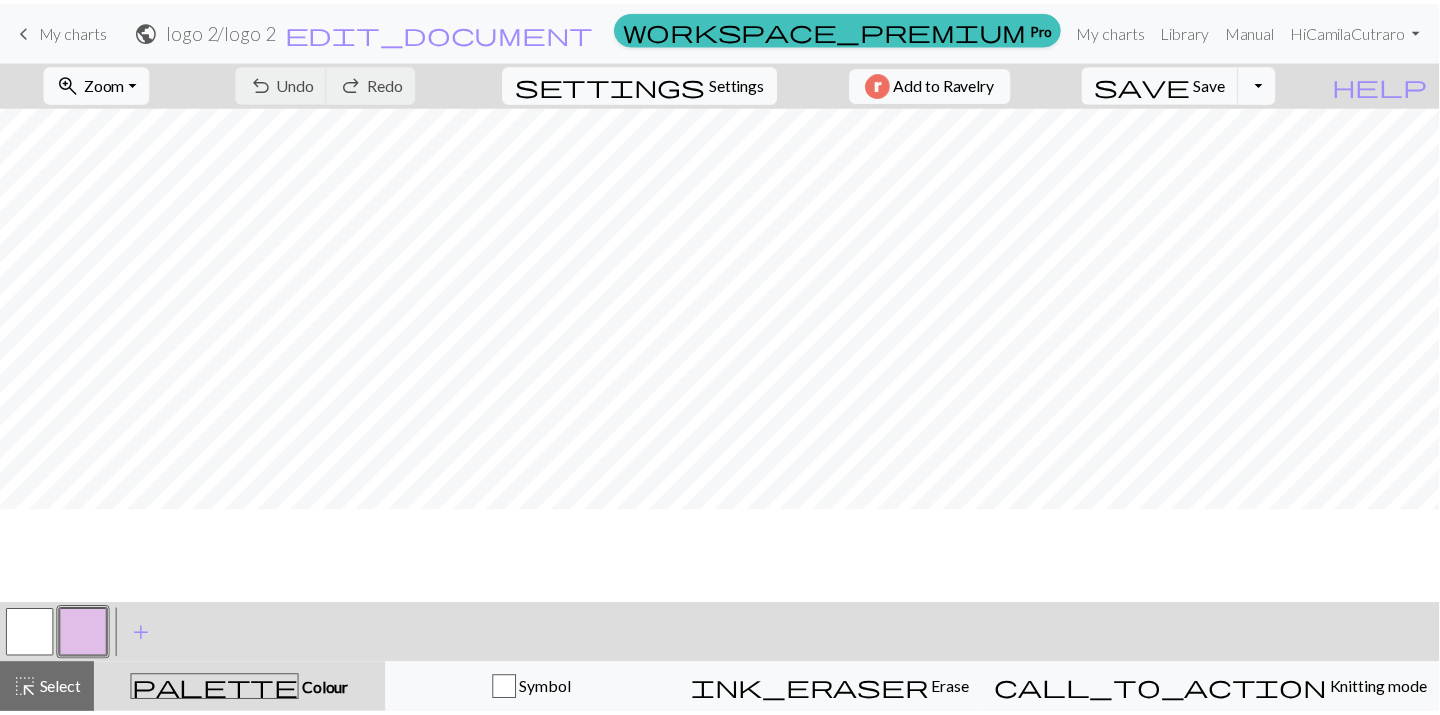 scroll, scrollTop: 0, scrollLeft: 0, axis: both 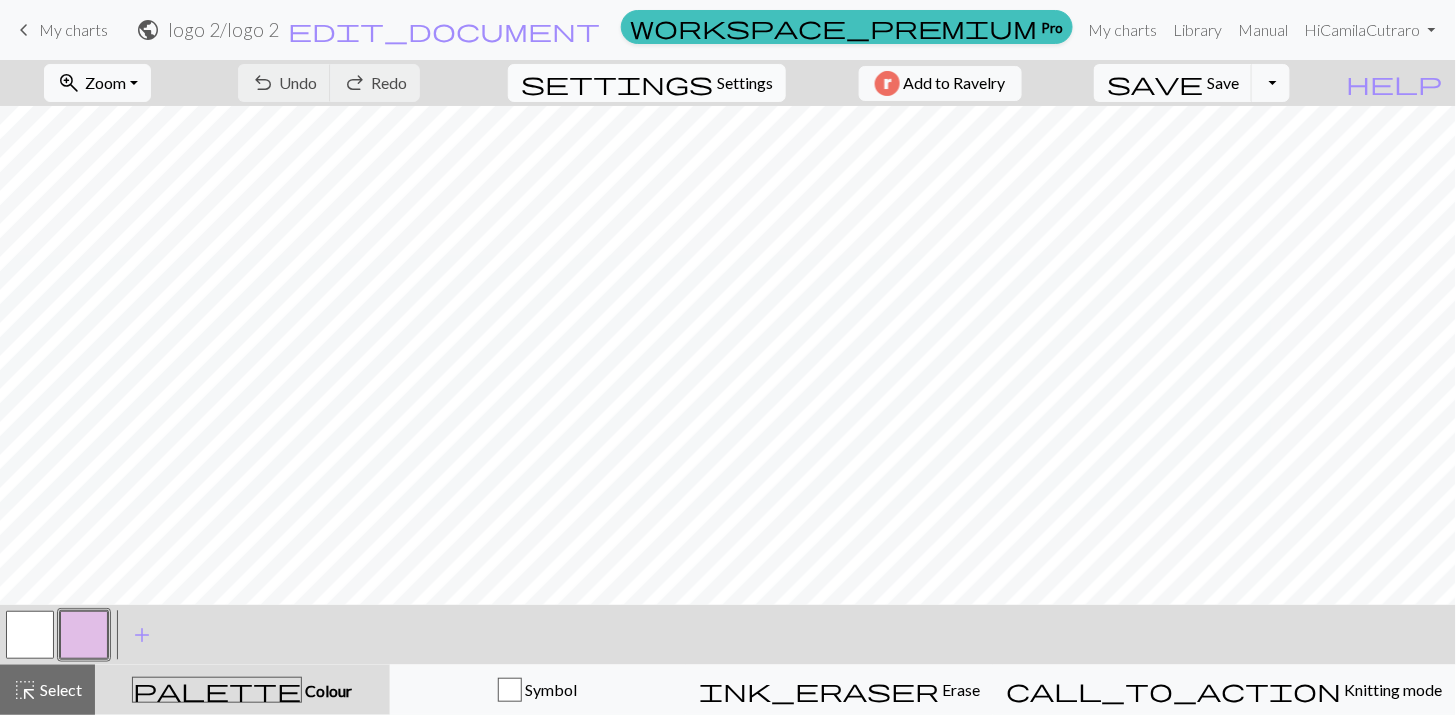 click on "Settings" at bounding box center [745, 83] 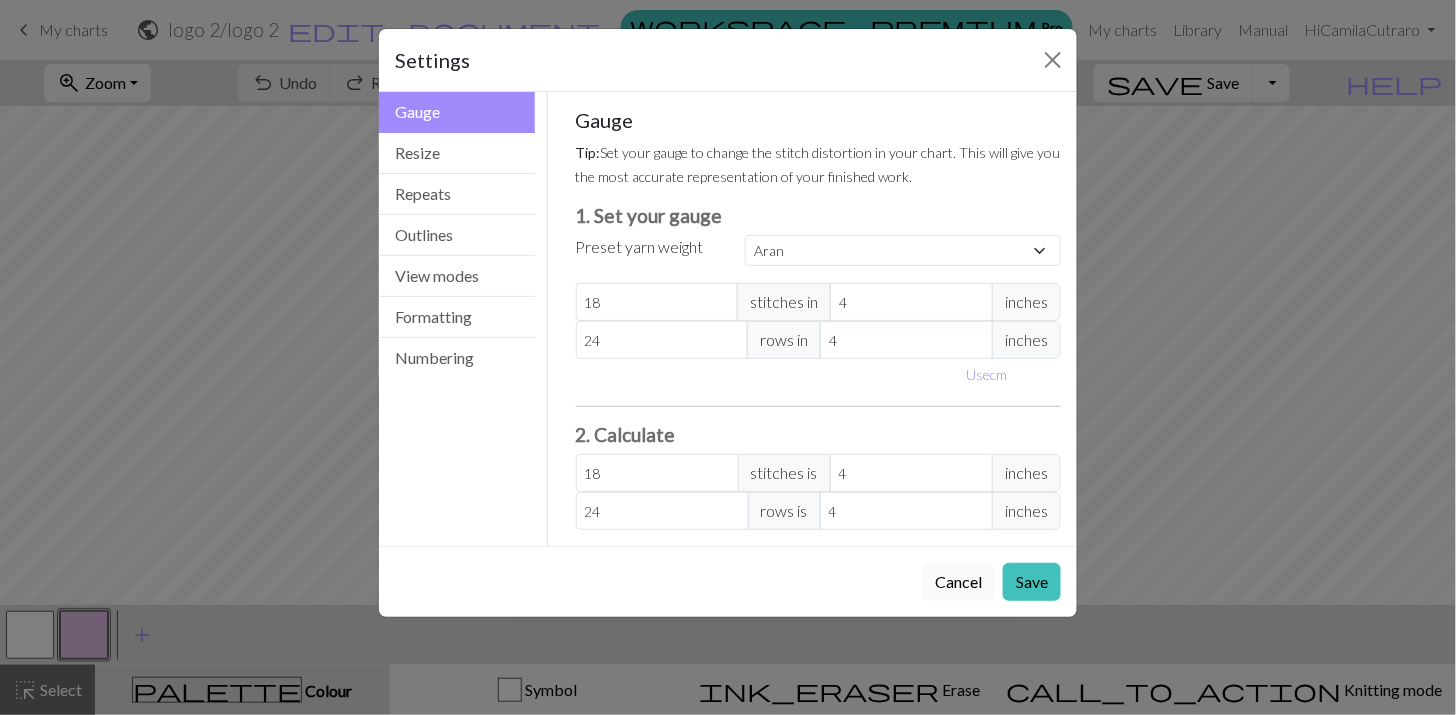 click on "Settings" at bounding box center (728, 60) 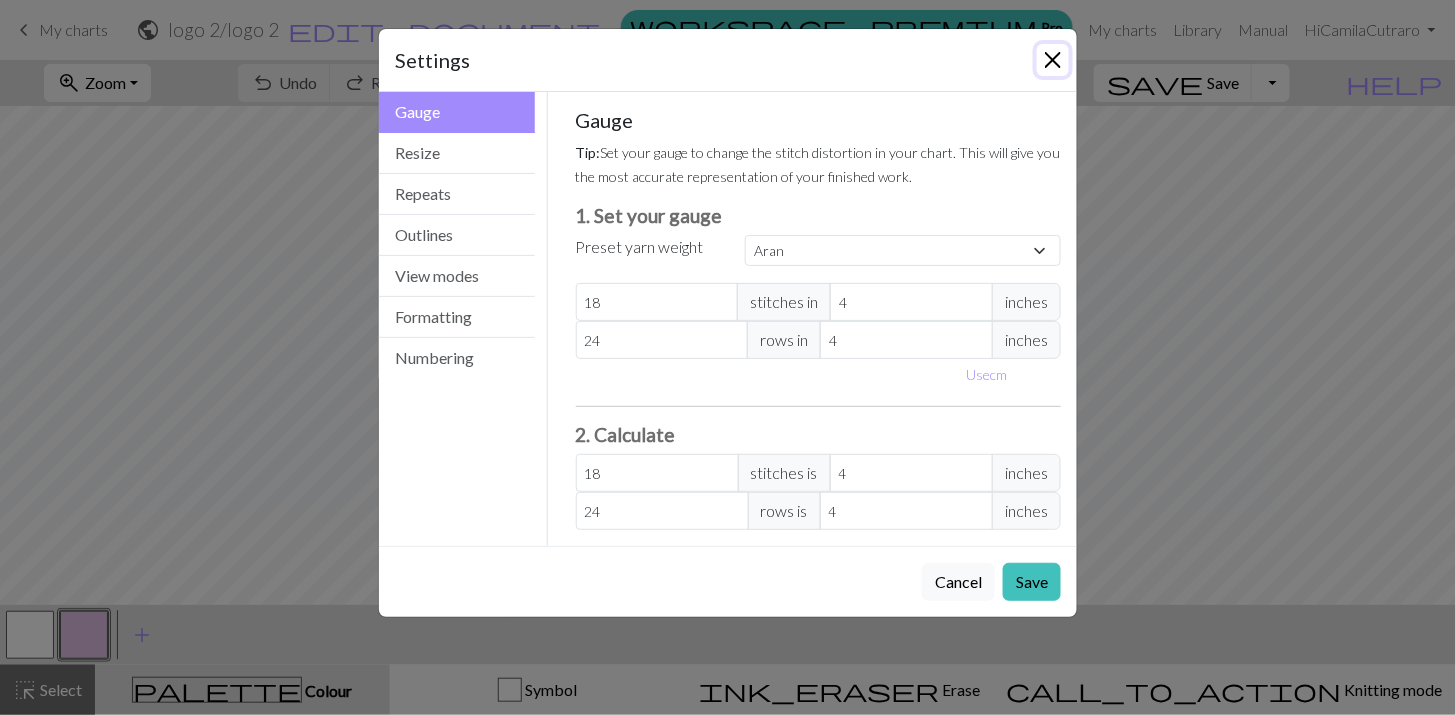 click at bounding box center (1053, 60) 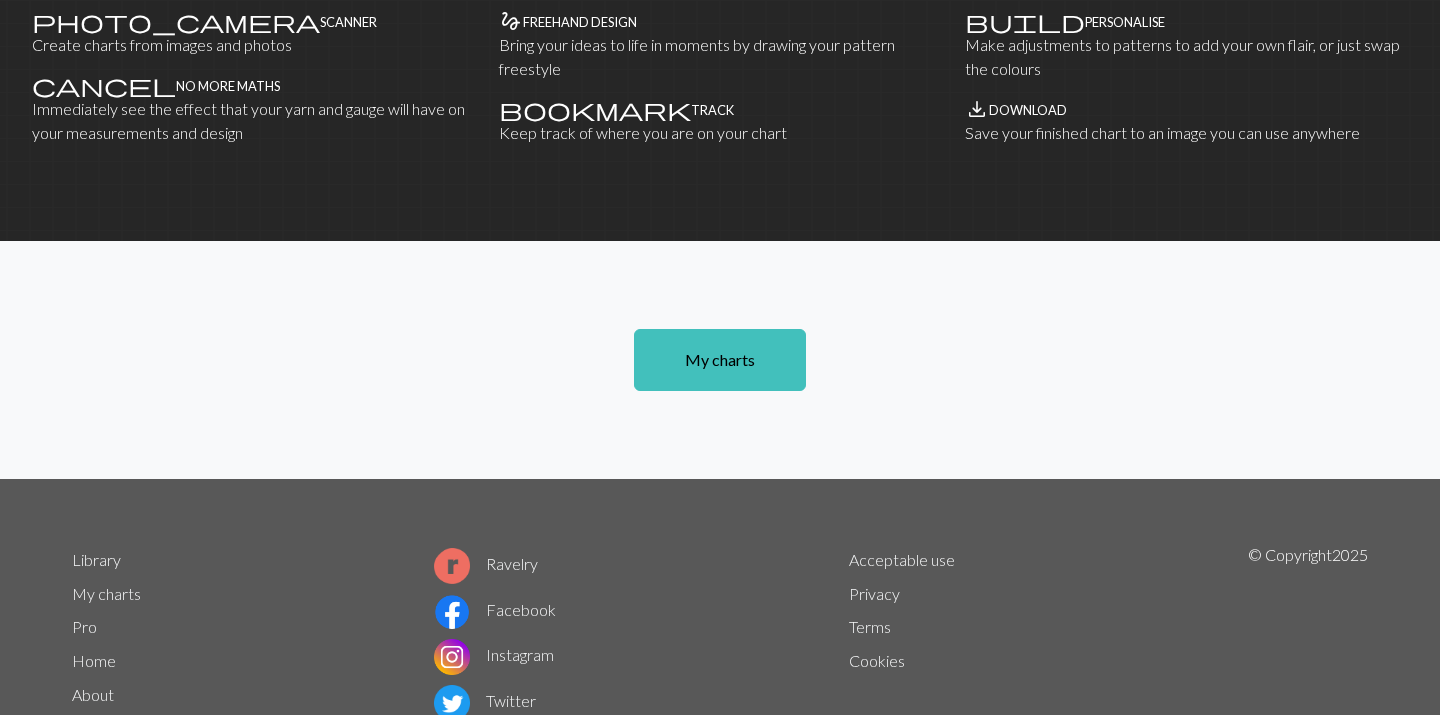 scroll, scrollTop: 1333, scrollLeft: 0, axis: vertical 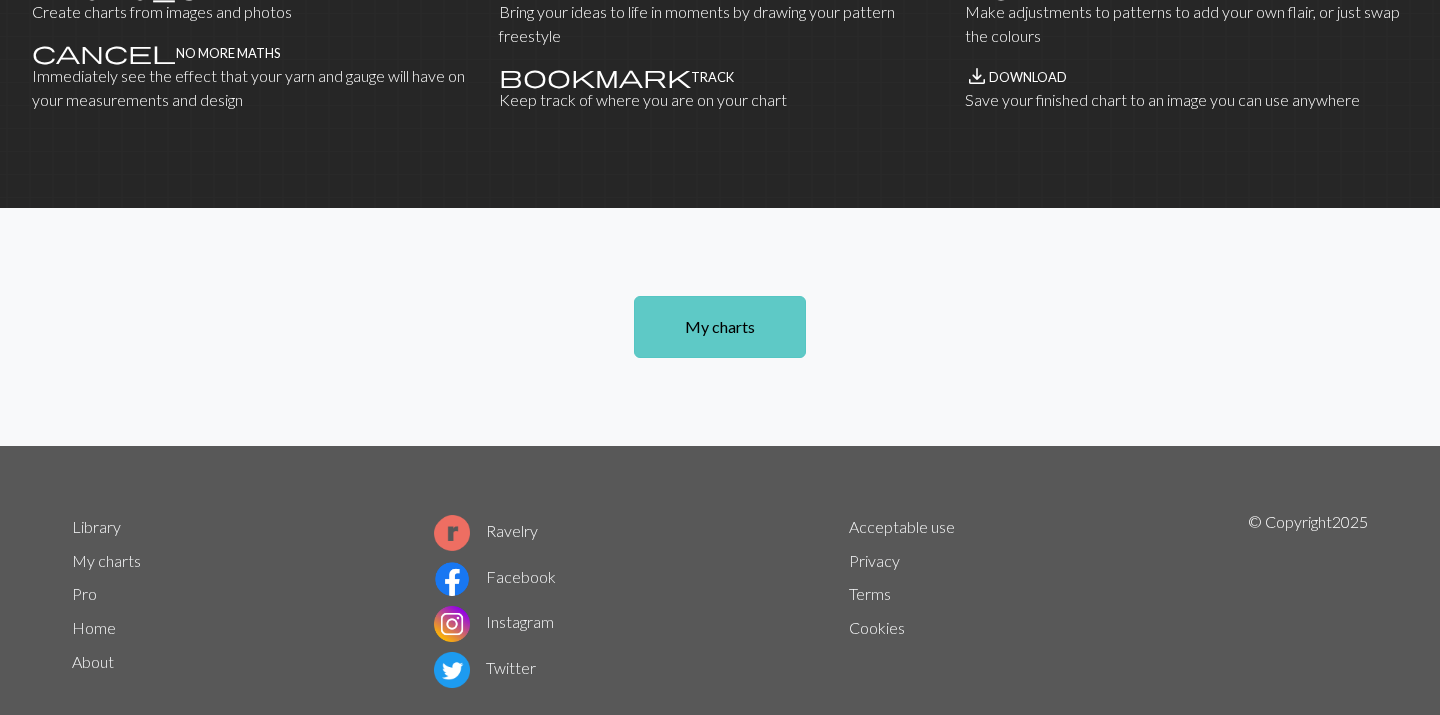 click on "My charts" at bounding box center (720, 327) 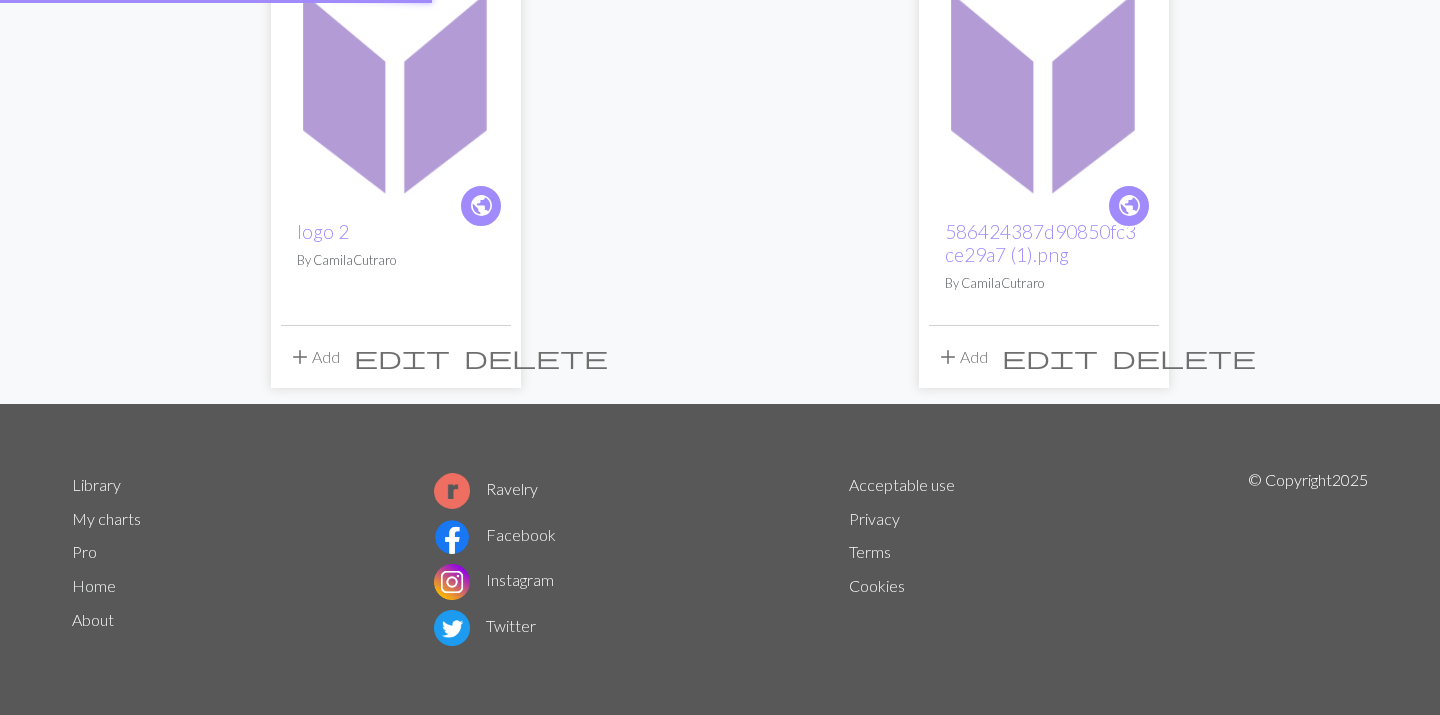scroll, scrollTop: 0, scrollLeft: 0, axis: both 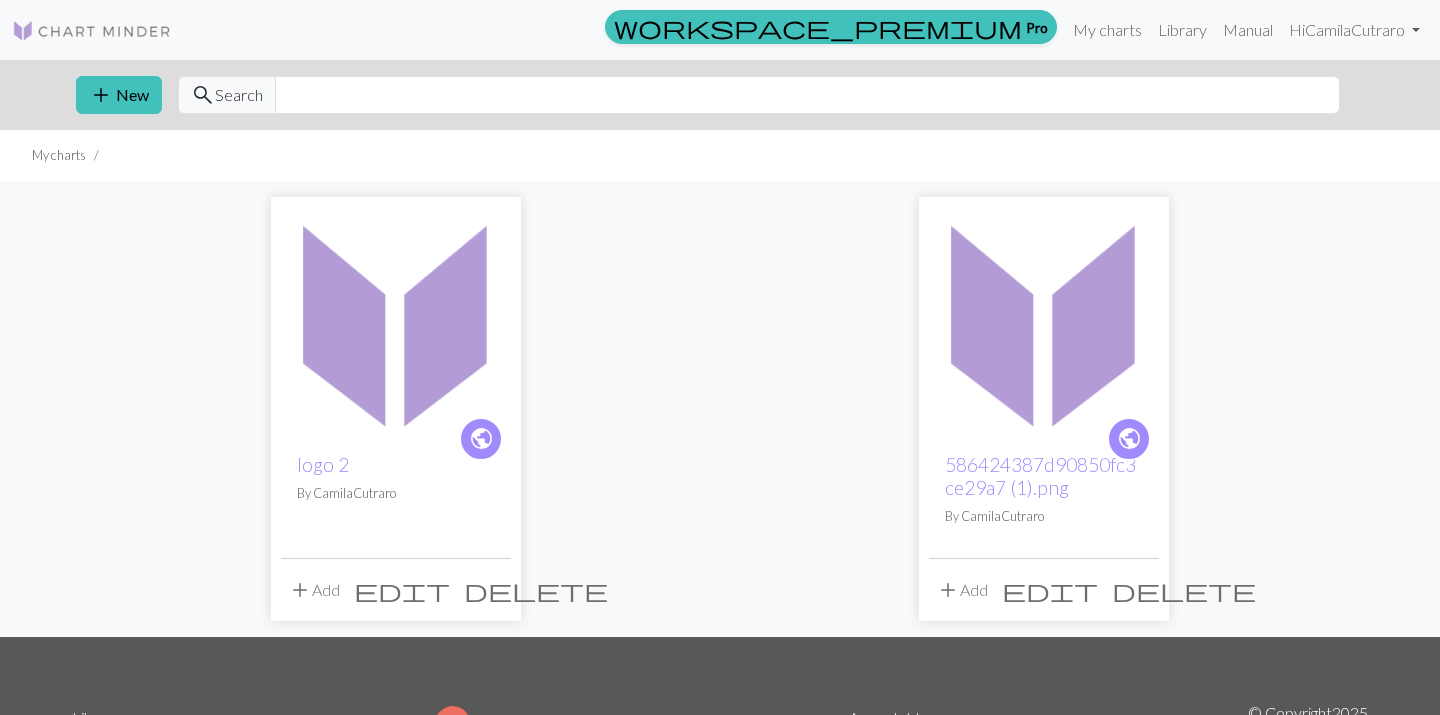 click on "delete" at bounding box center [536, 590] 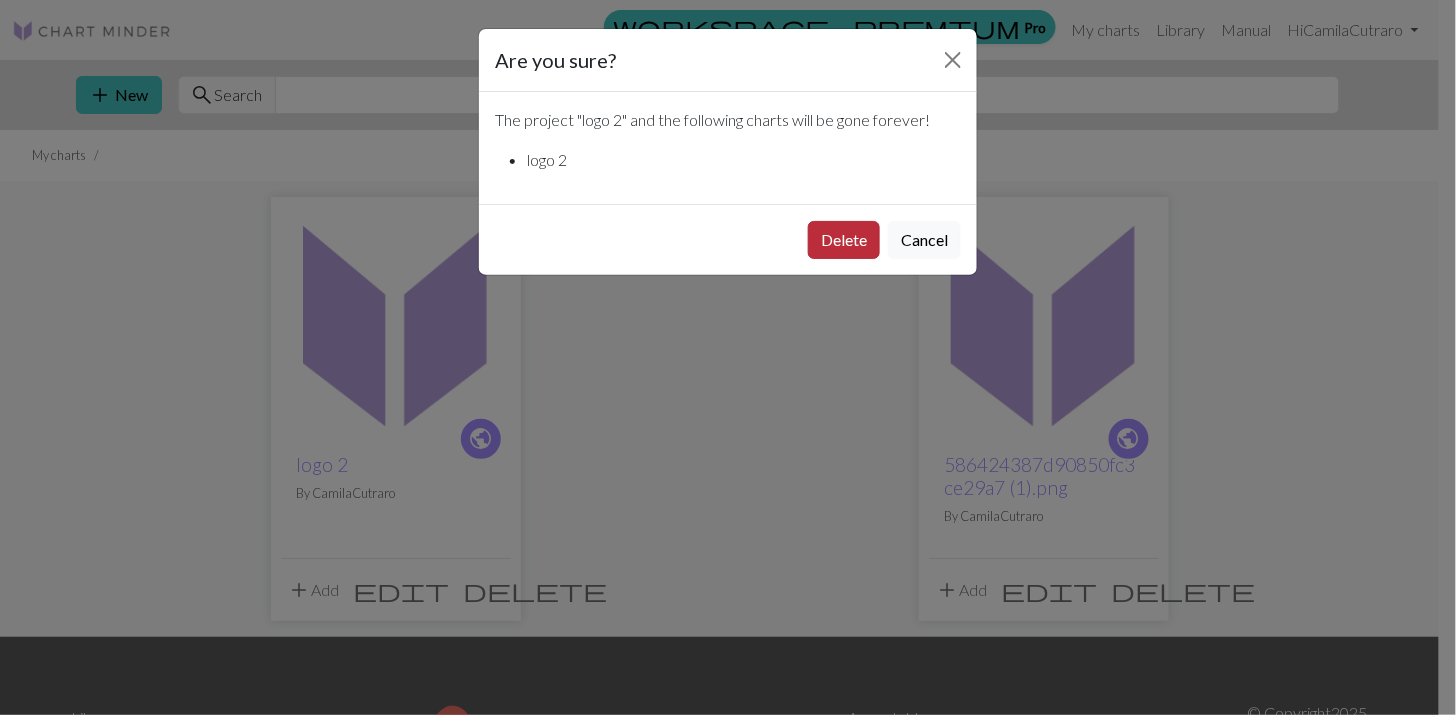 click on "Delete" at bounding box center (844, 240) 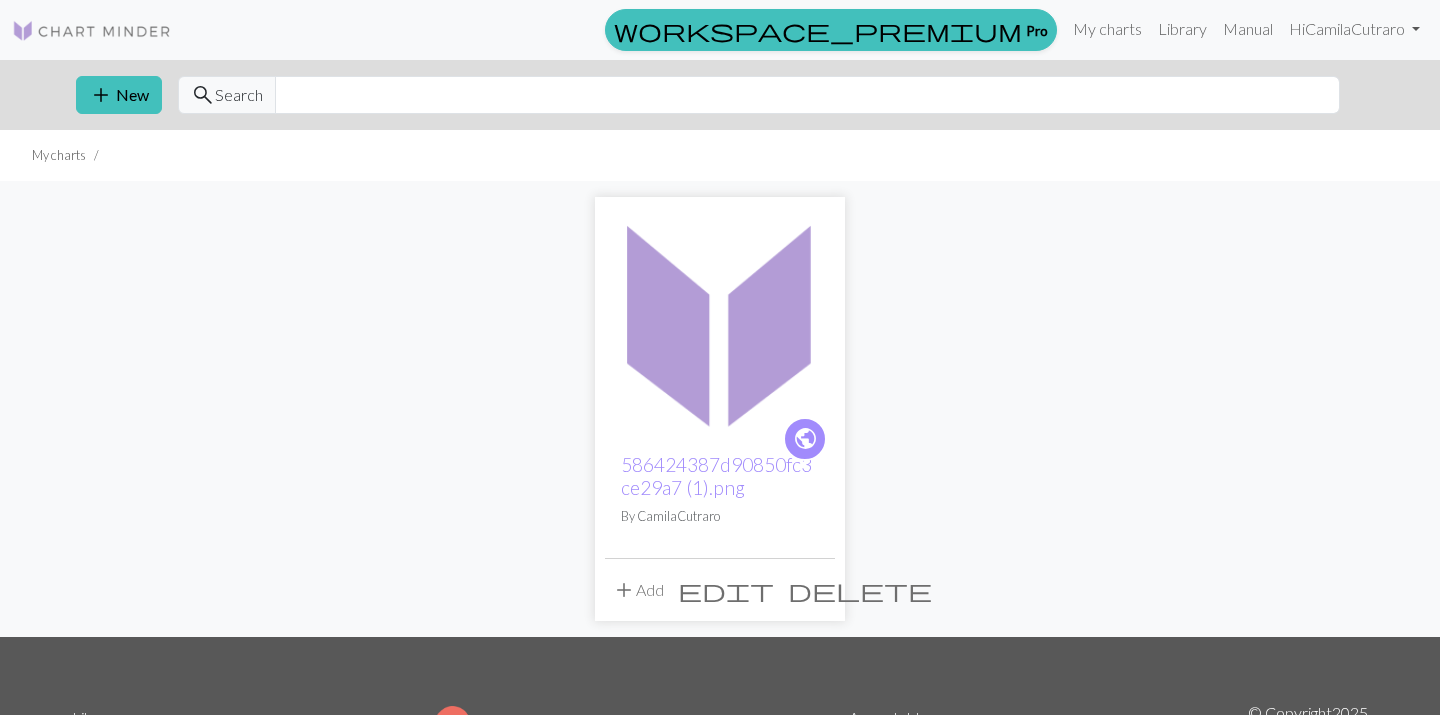 scroll, scrollTop: 0, scrollLeft: 0, axis: both 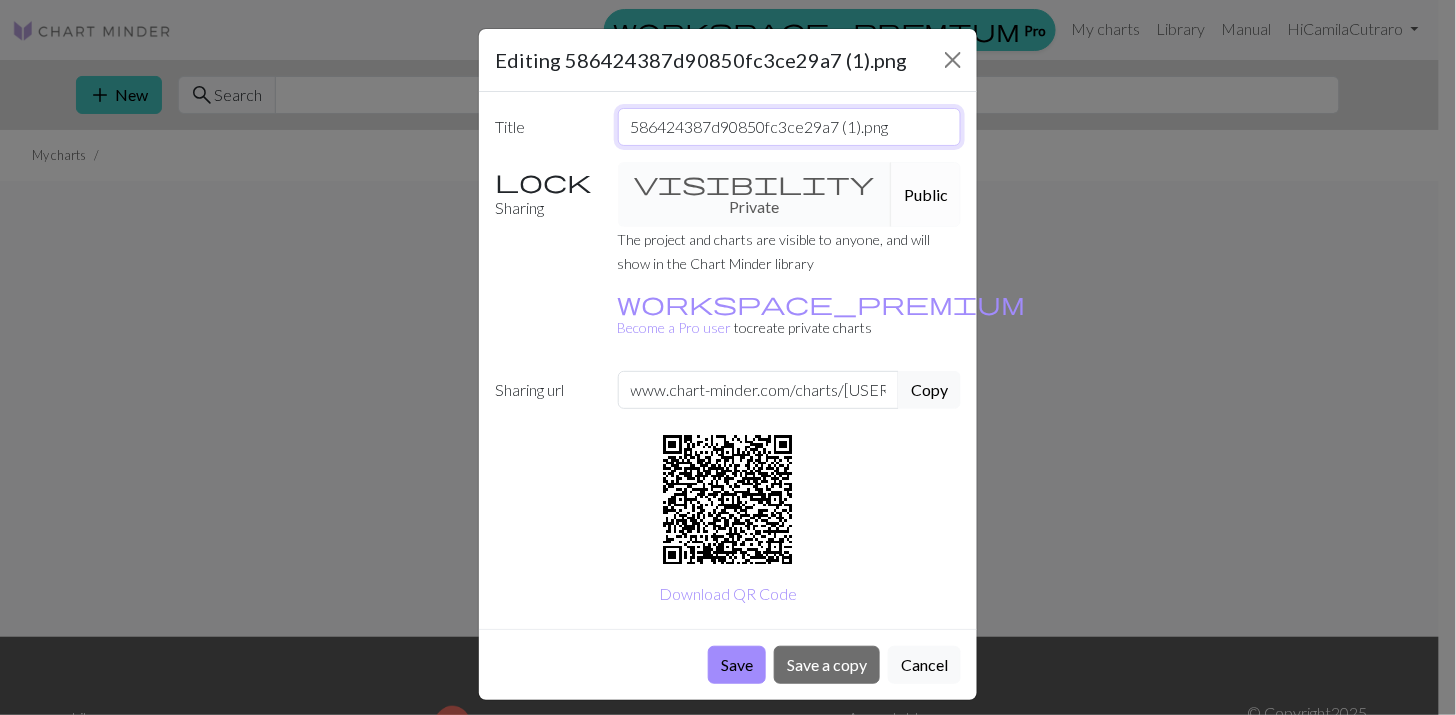 drag, startPoint x: 888, startPoint y: 127, endPoint x: 383, endPoint y: 142, distance: 505.22272 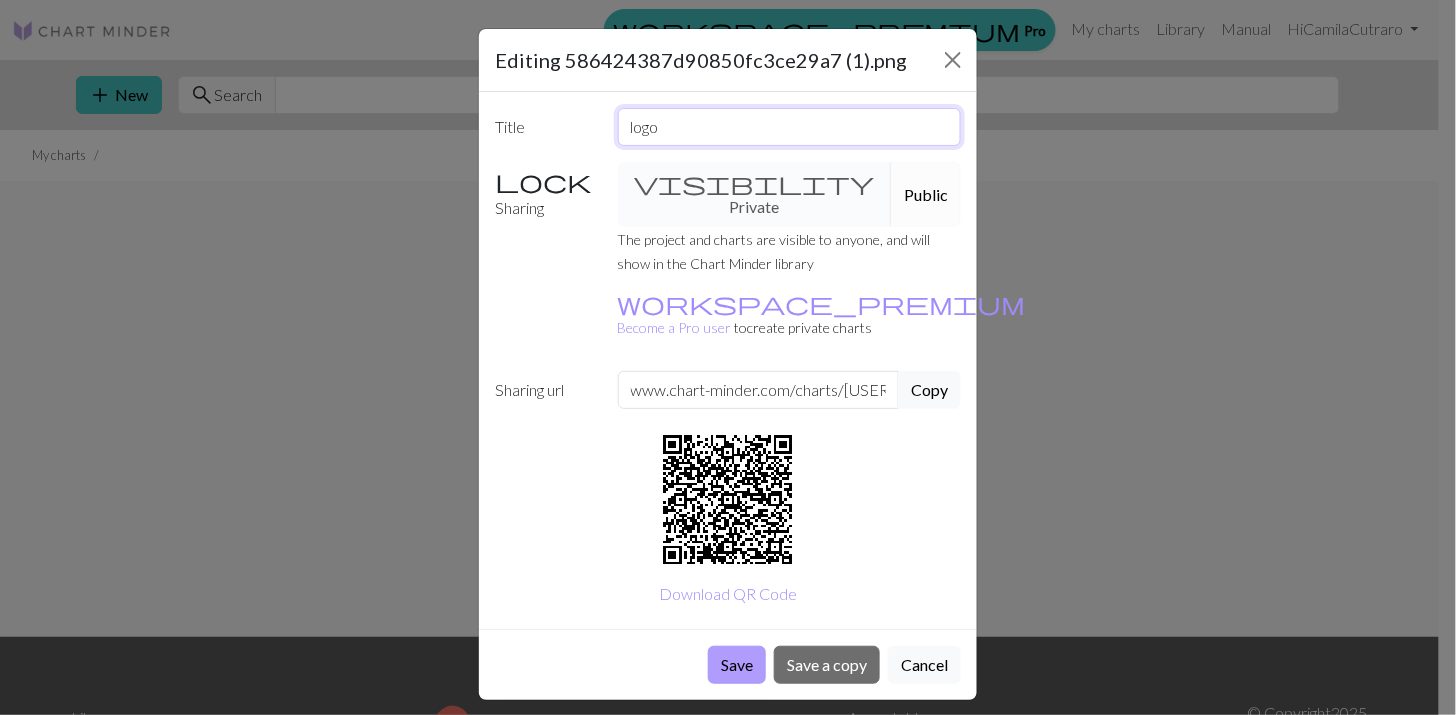 type on "logo" 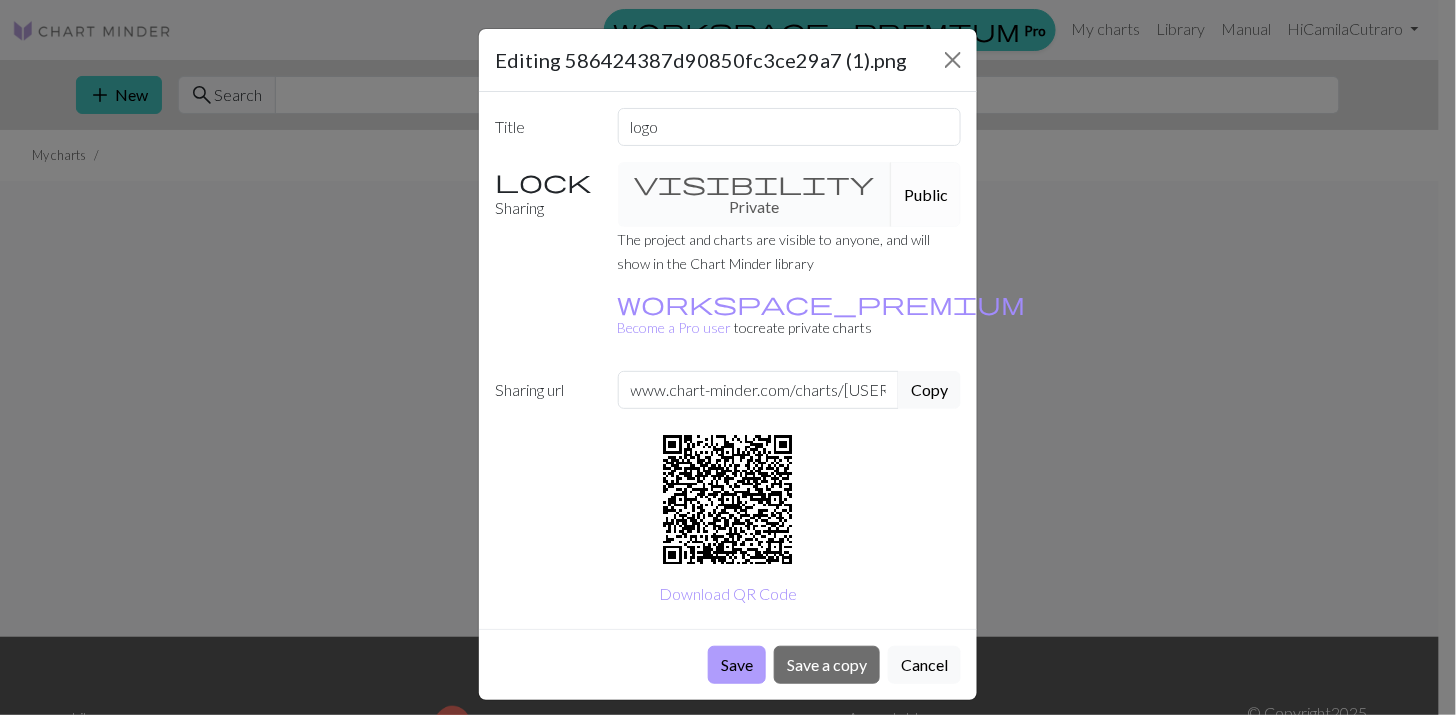 click on "Save" at bounding box center [737, 665] 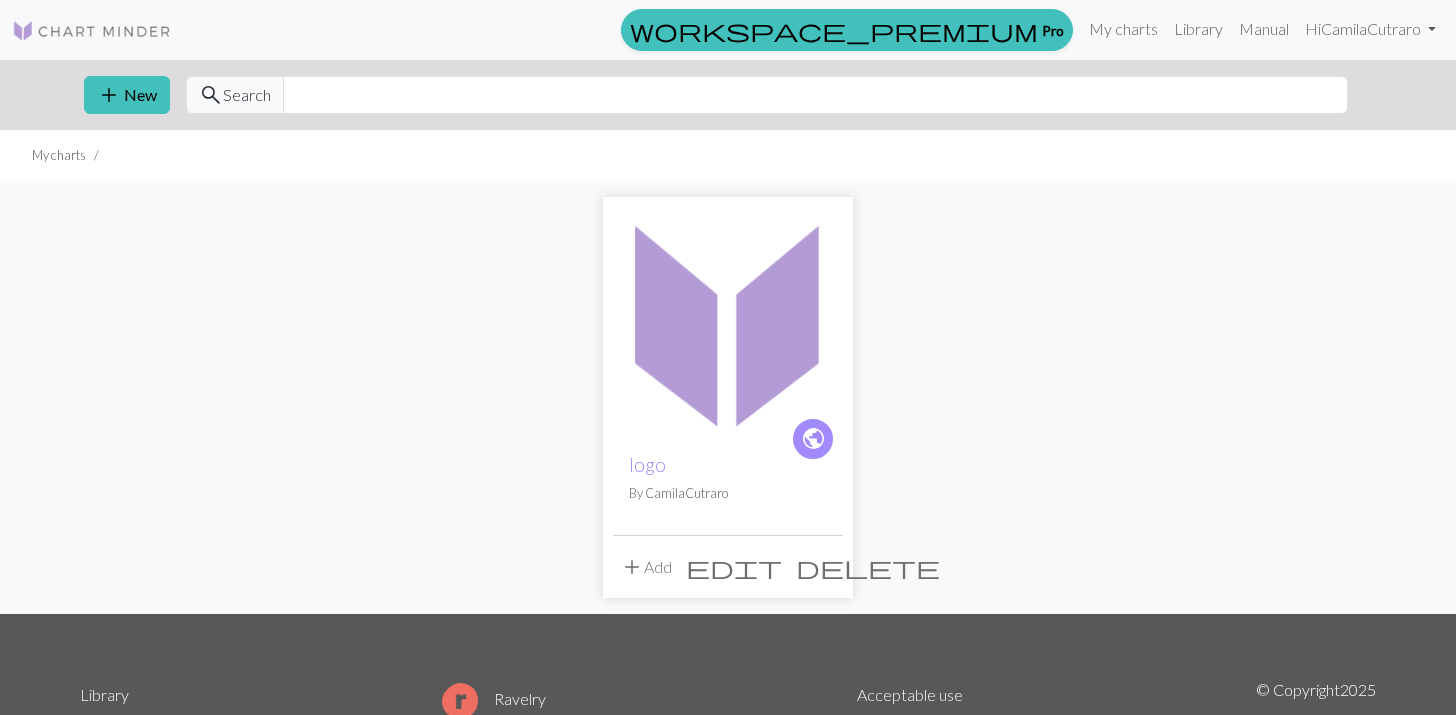 scroll, scrollTop: 0, scrollLeft: 0, axis: both 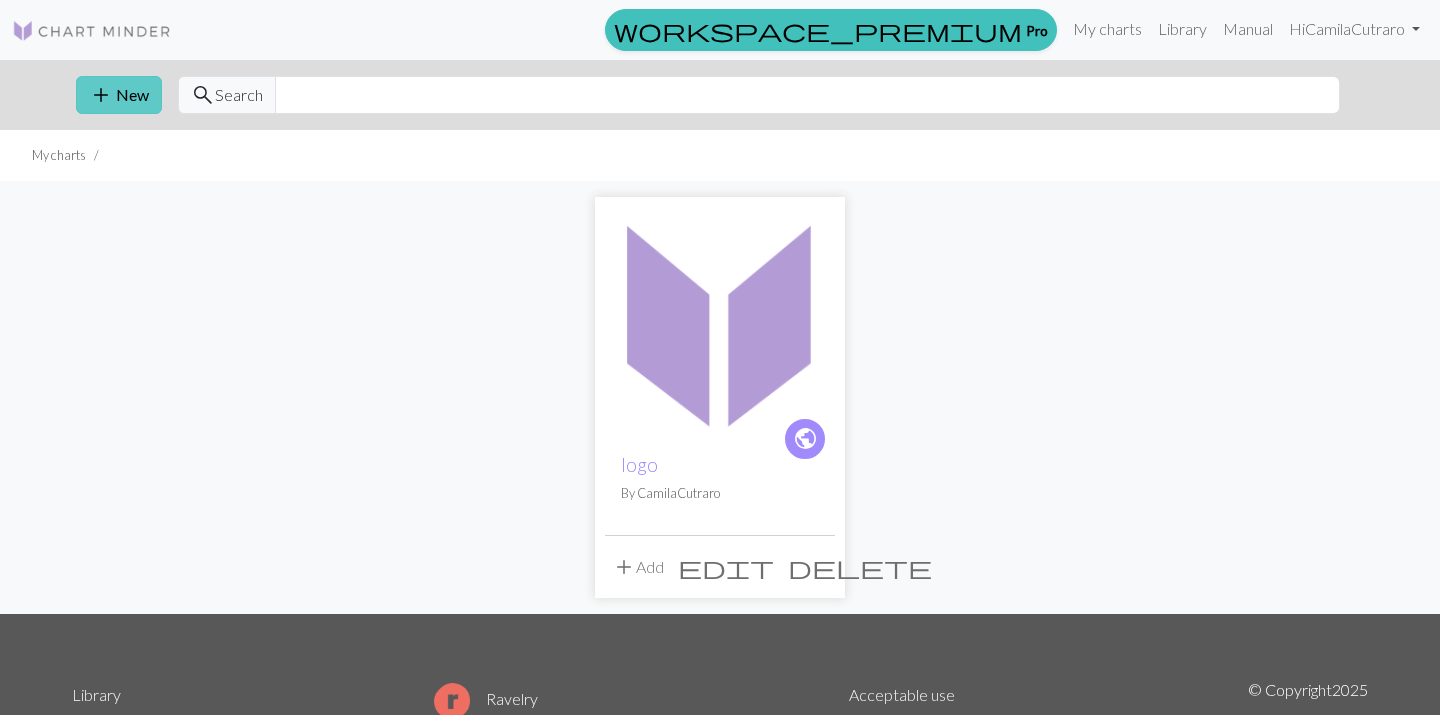 click on "add" at bounding box center [101, 95] 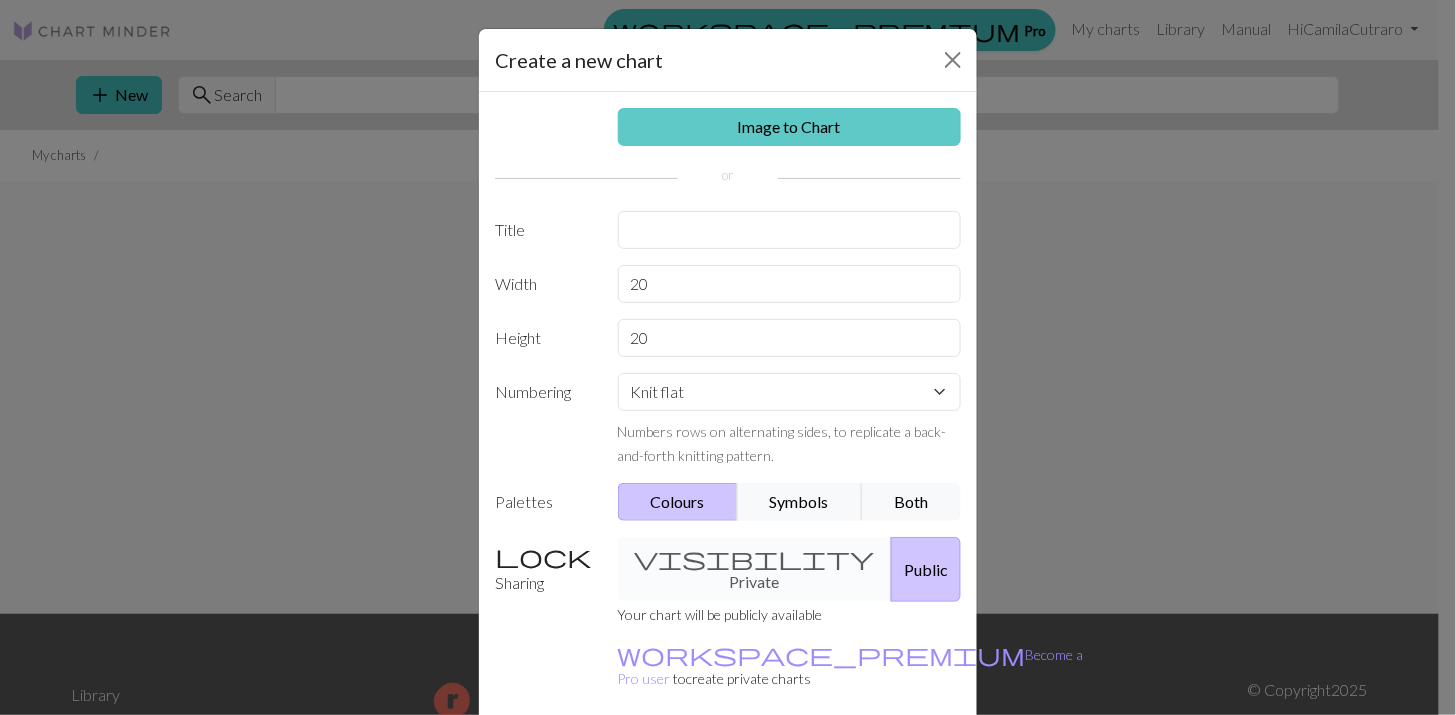 click on "Image to Chart" at bounding box center [790, 127] 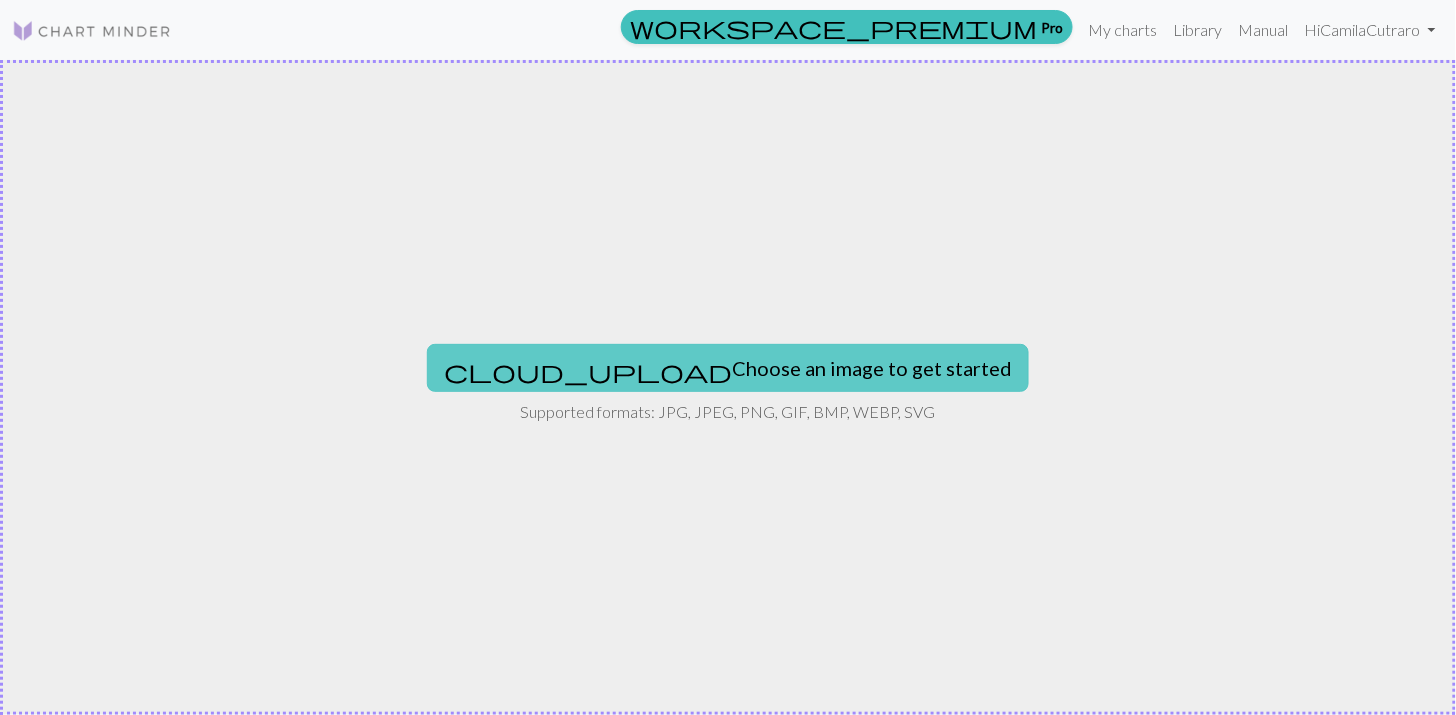 click on "cloud_upload  Choose an image to get started" at bounding box center (728, 368) 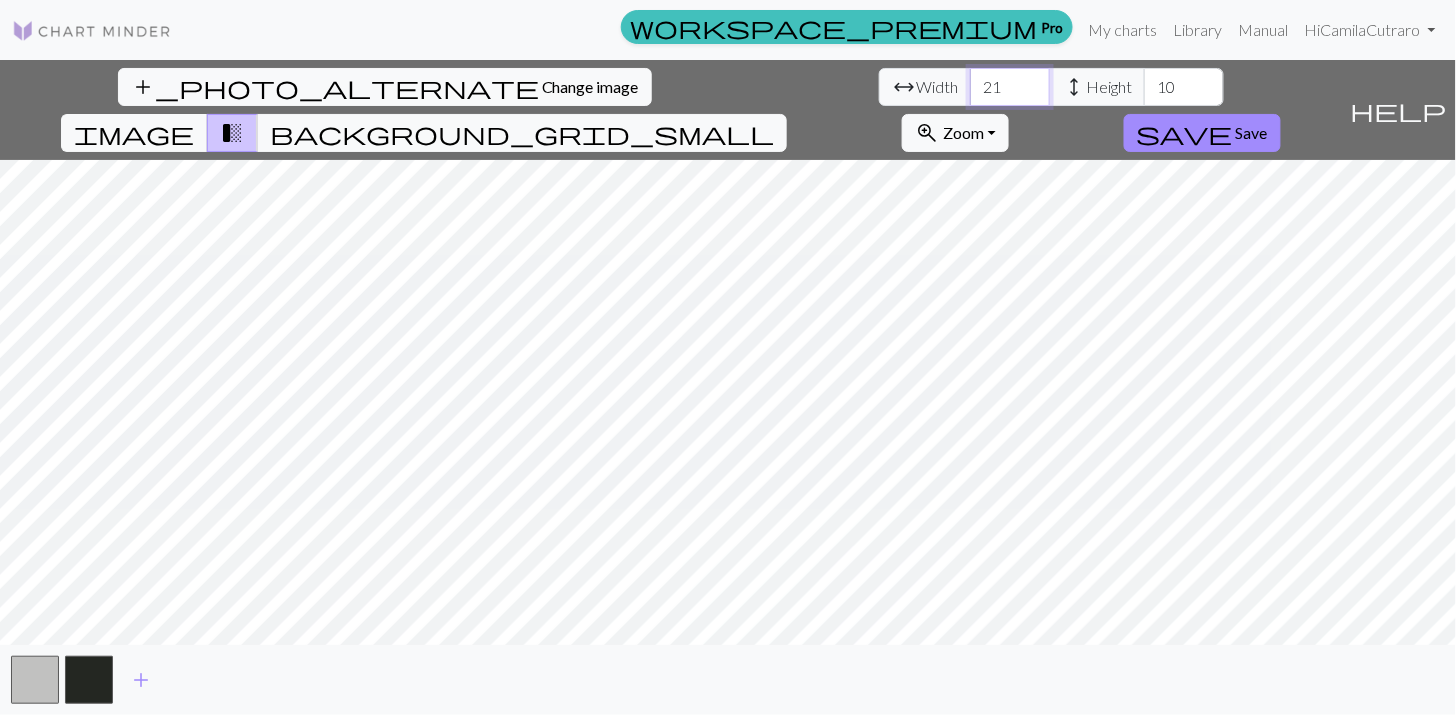 click on "21" at bounding box center [1010, 87] 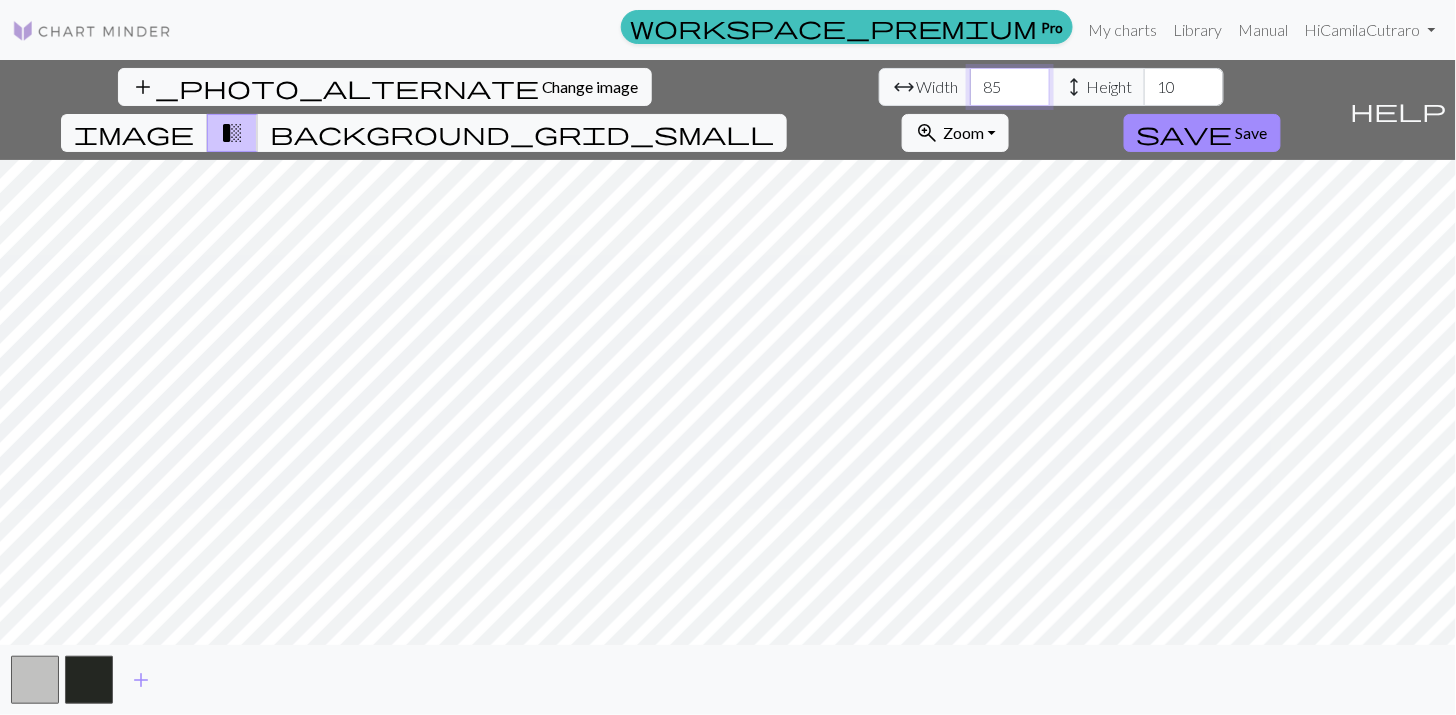 type on "85" 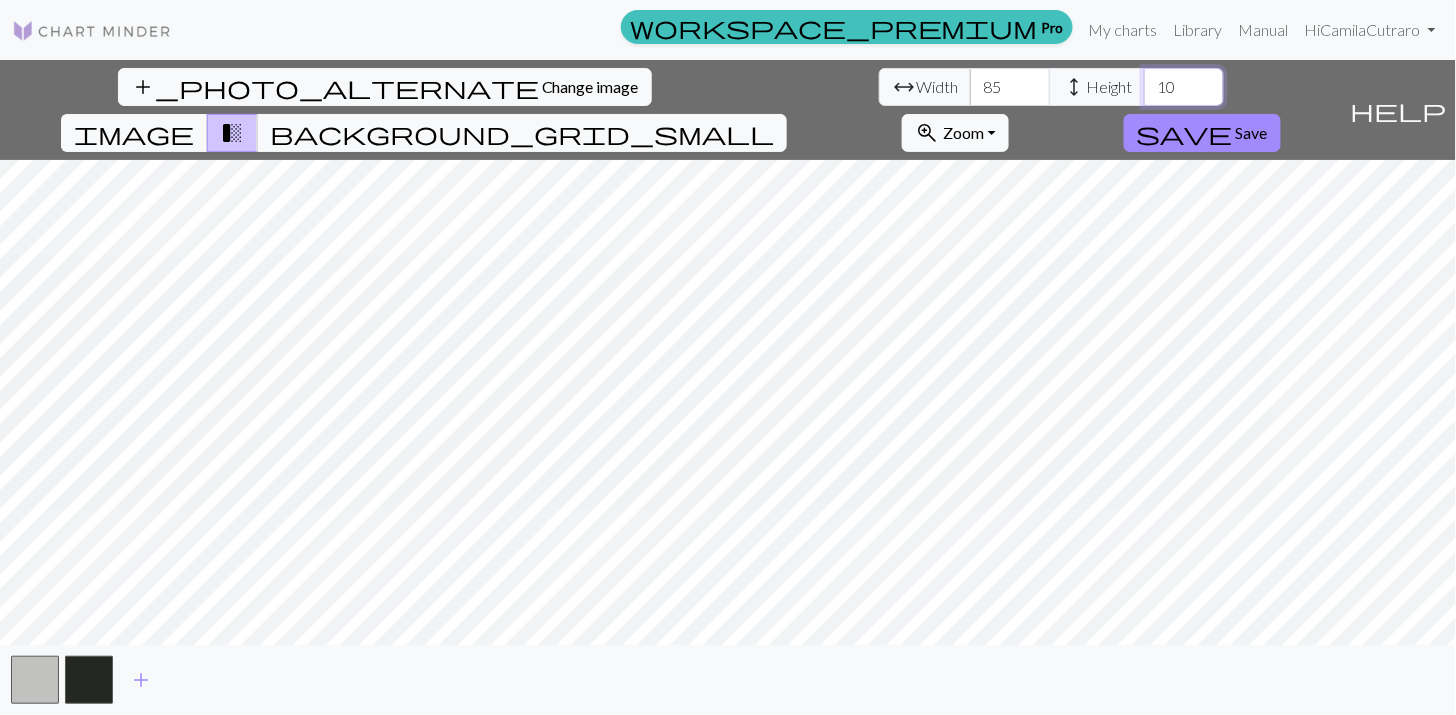 drag, startPoint x: 636, startPoint y: 81, endPoint x: 536, endPoint y: 96, distance: 101.118744 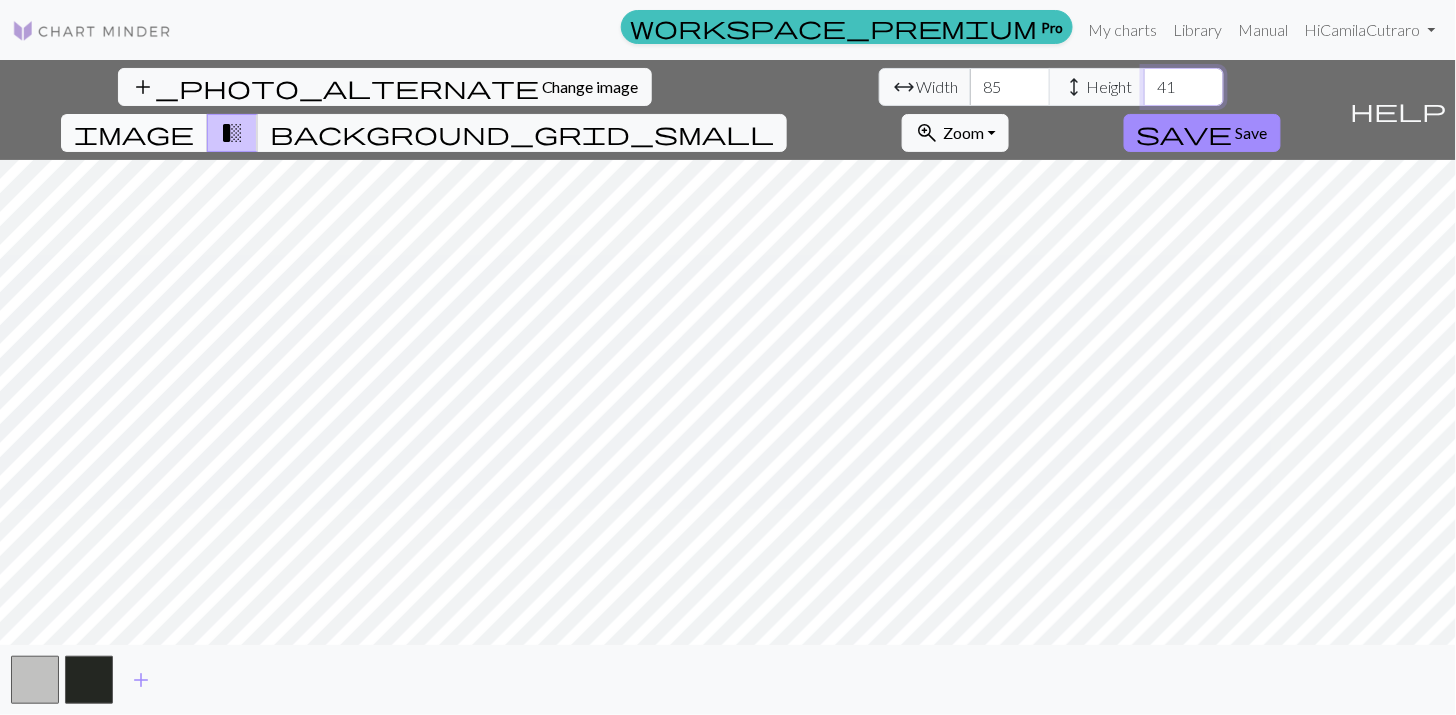 type on "41" 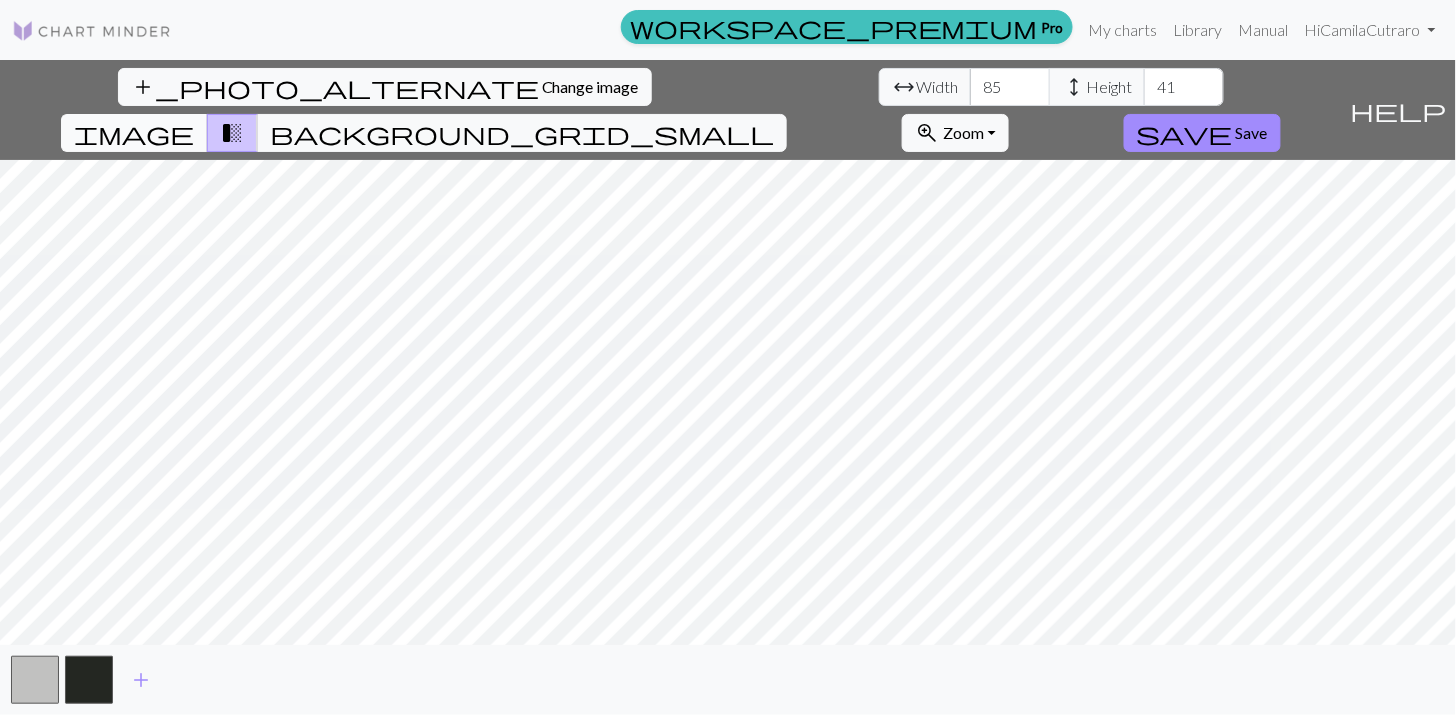 click on "image" at bounding box center (134, 133) 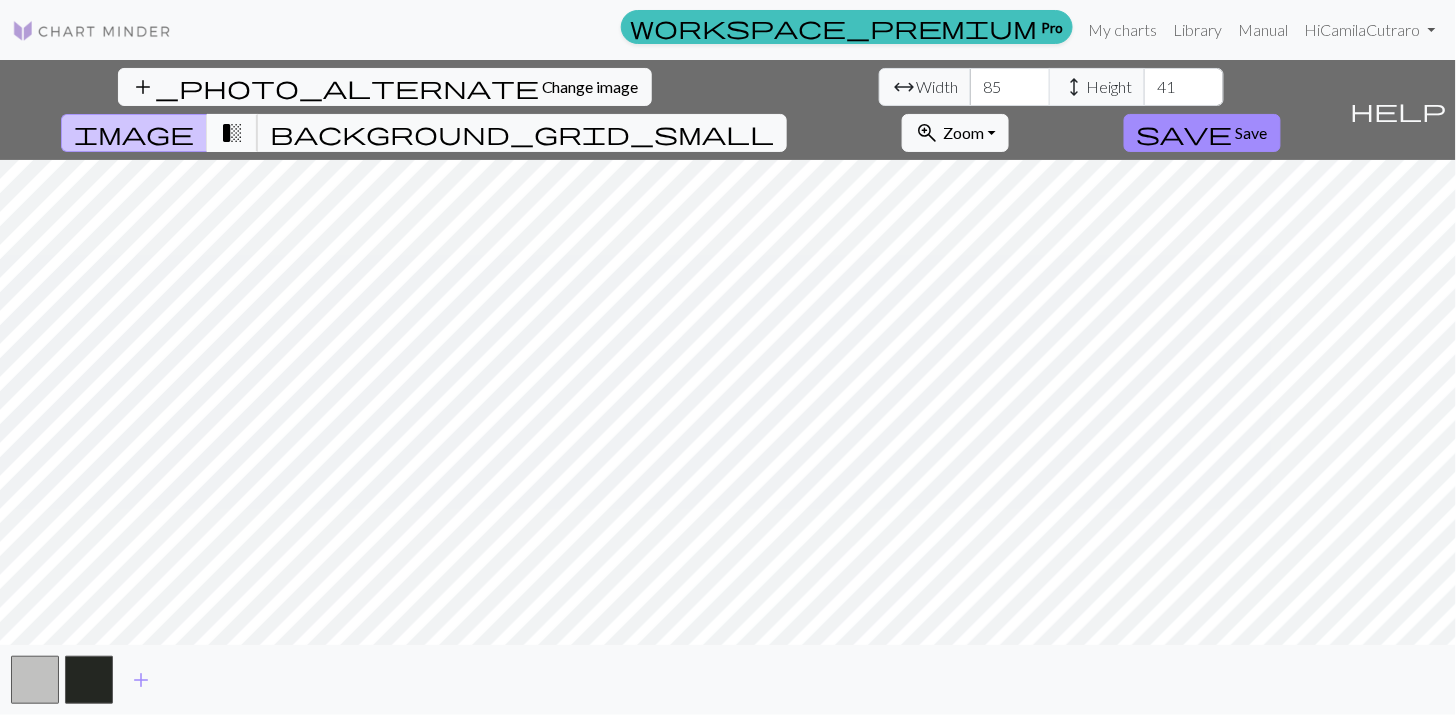 click on "transition_fade" at bounding box center [232, 133] 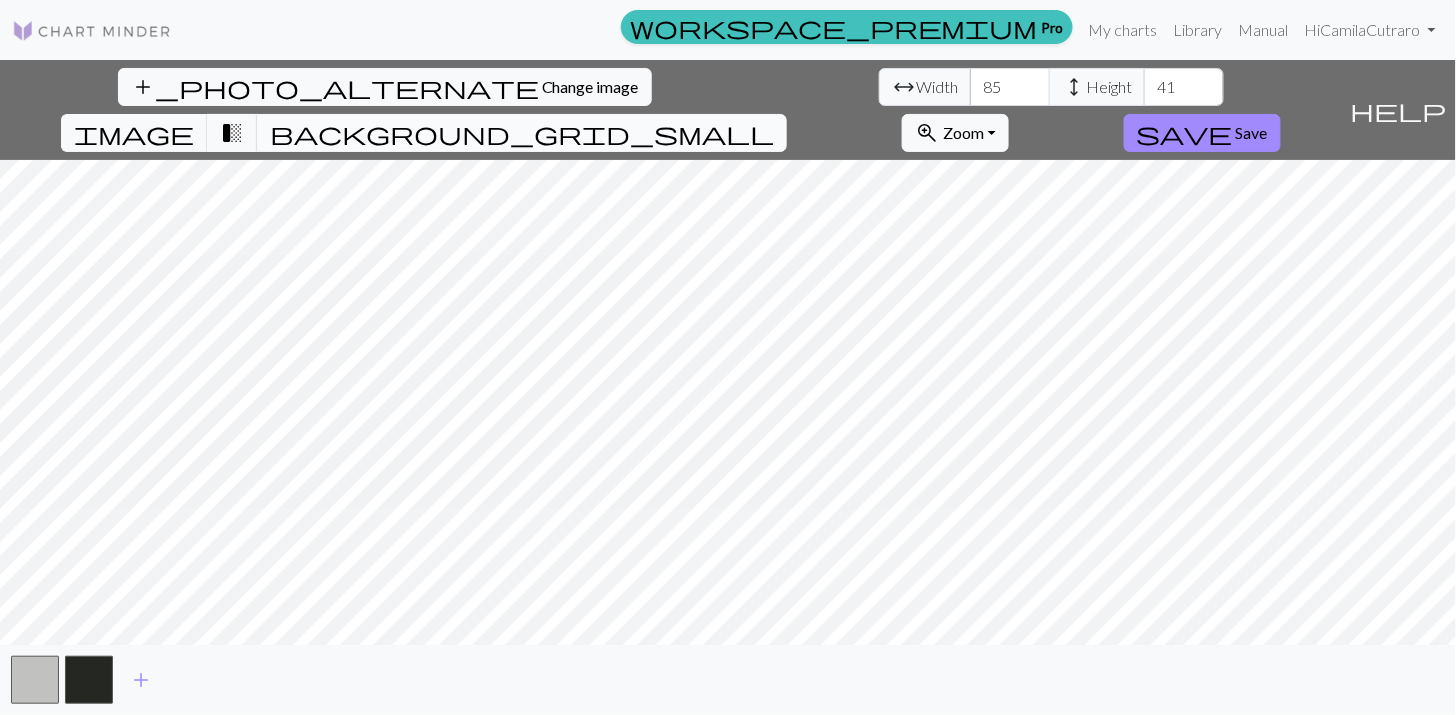 click on "background_grid_small" at bounding box center (522, 133) 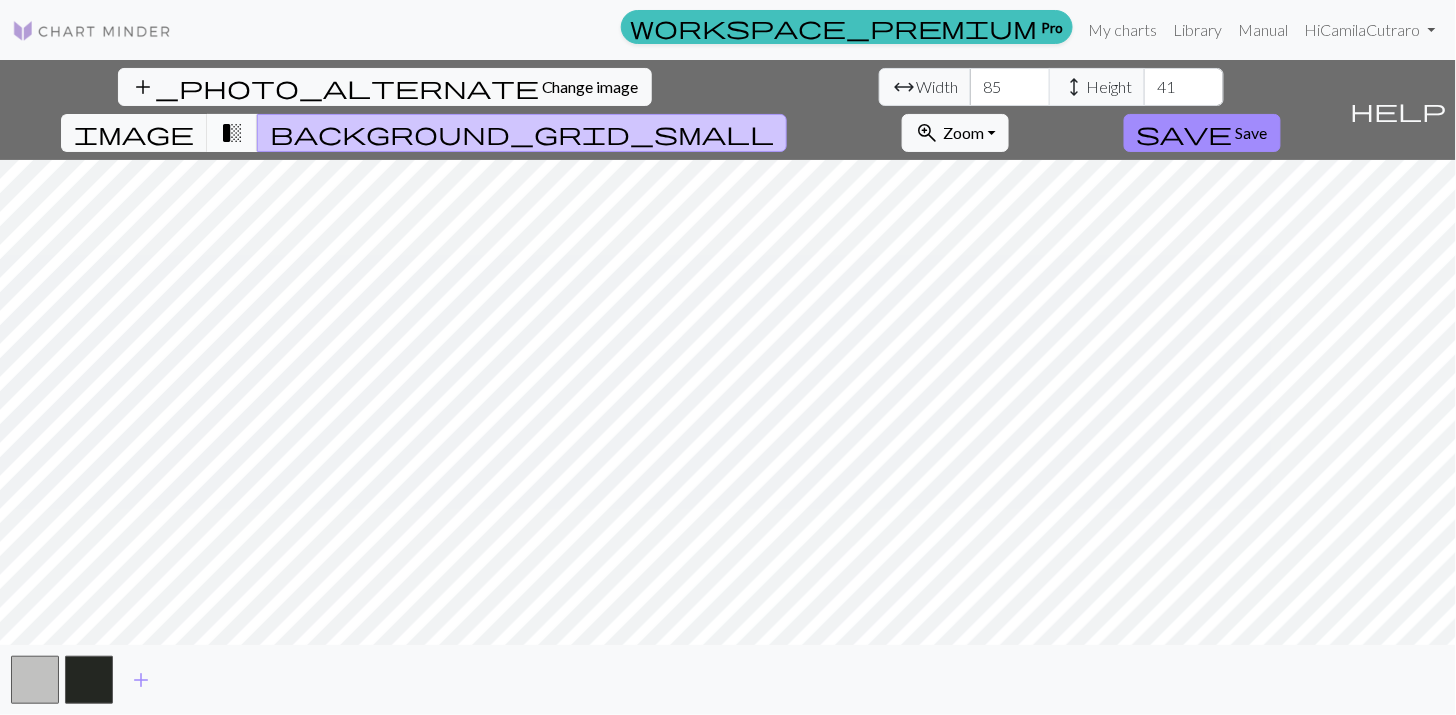 click on "transition_fade" at bounding box center (232, 133) 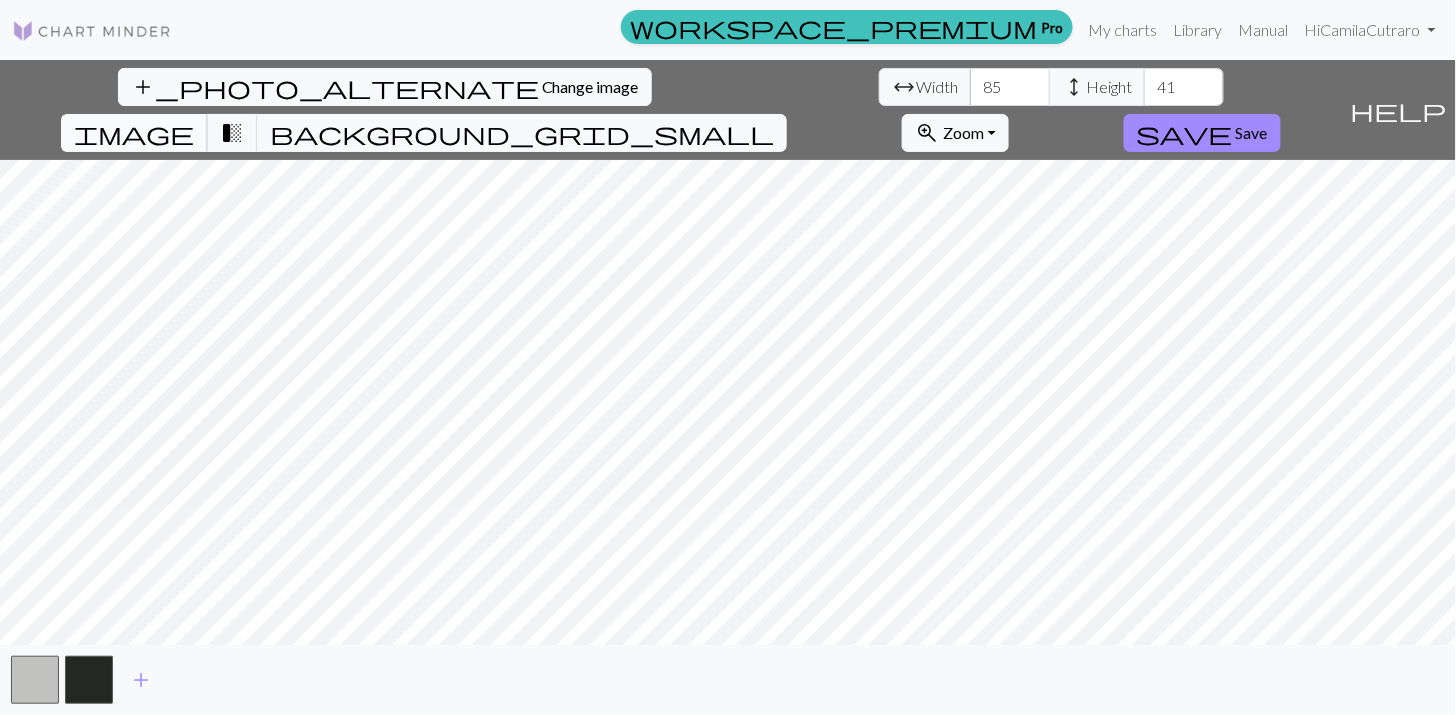 click on "image" at bounding box center [134, 133] 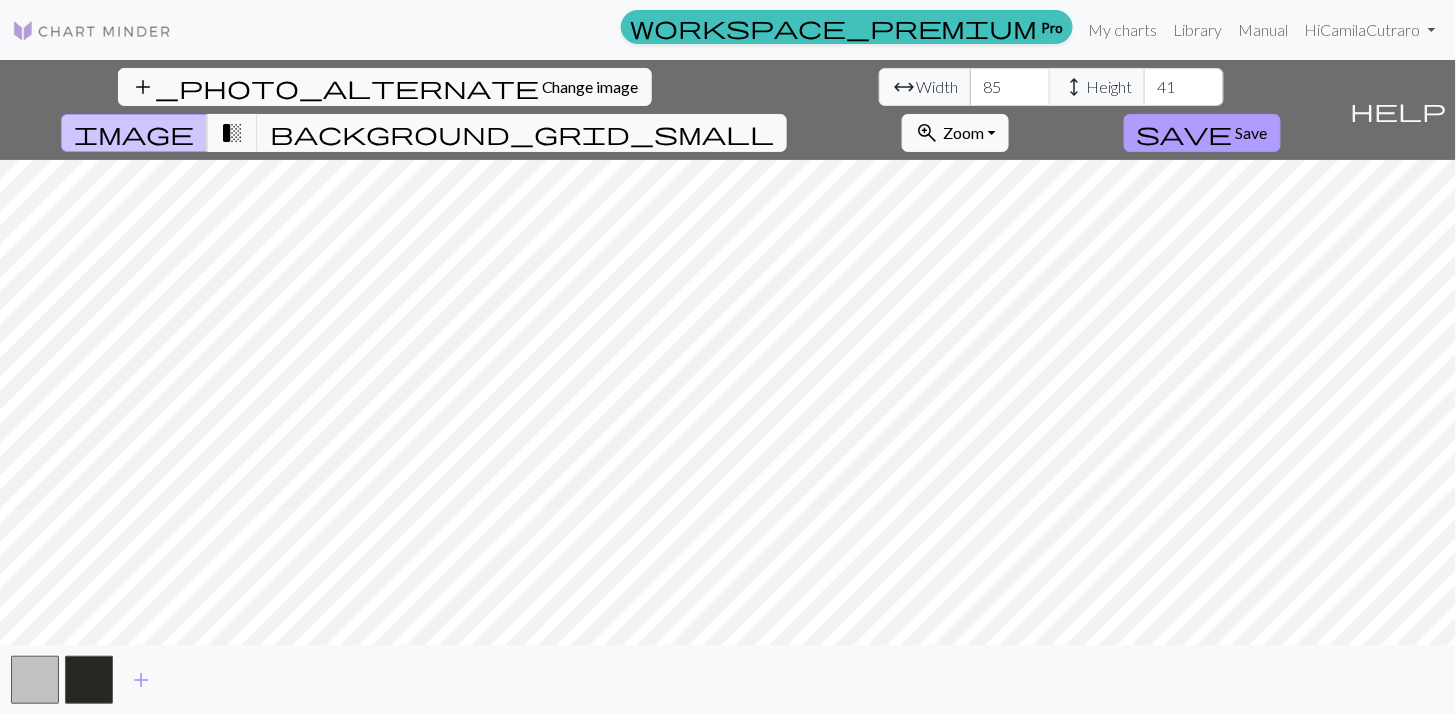 click on "save   Save" at bounding box center (1202, 133) 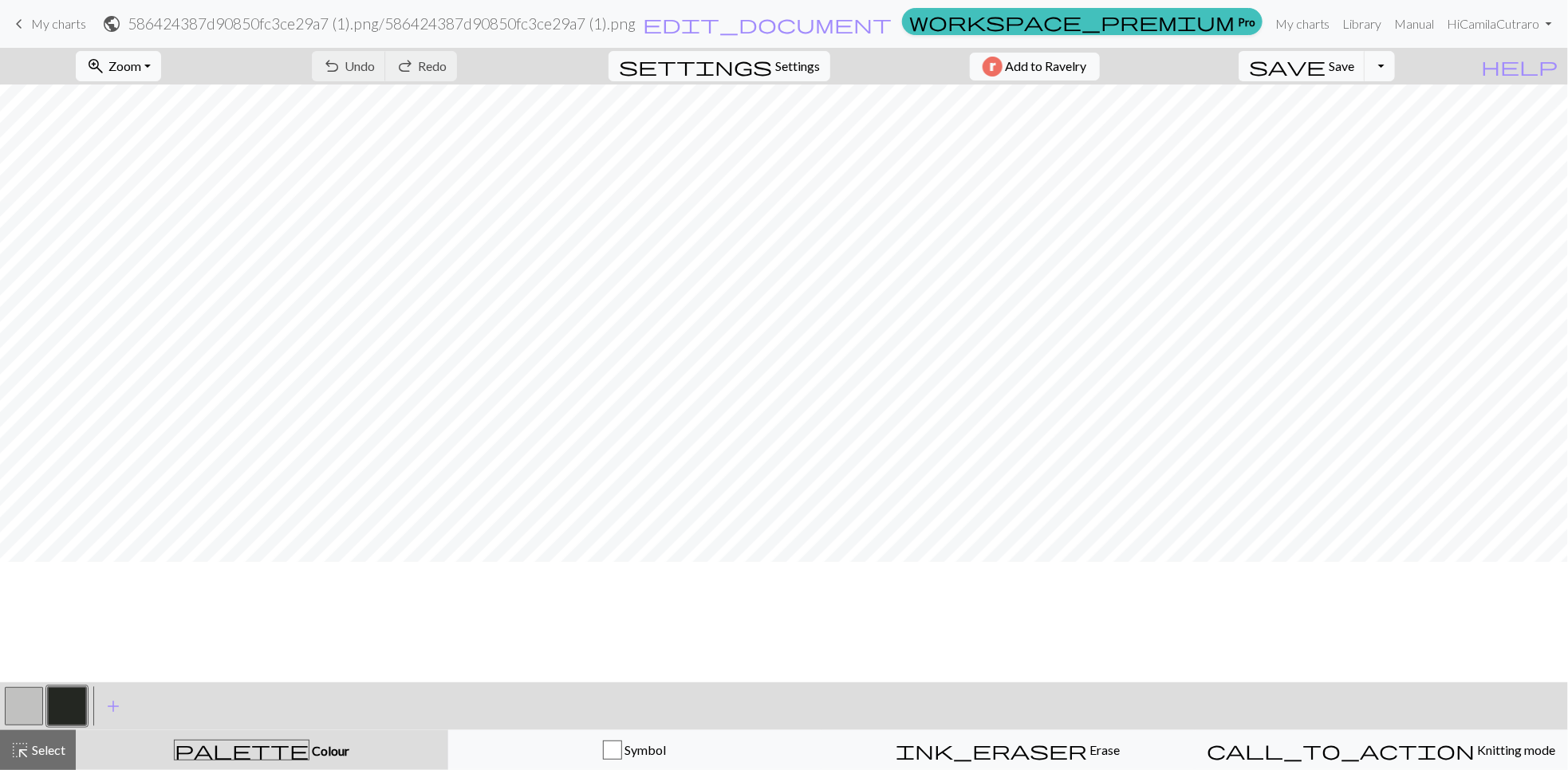scroll, scrollTop: 0, scrollLeft: 0, axis: both 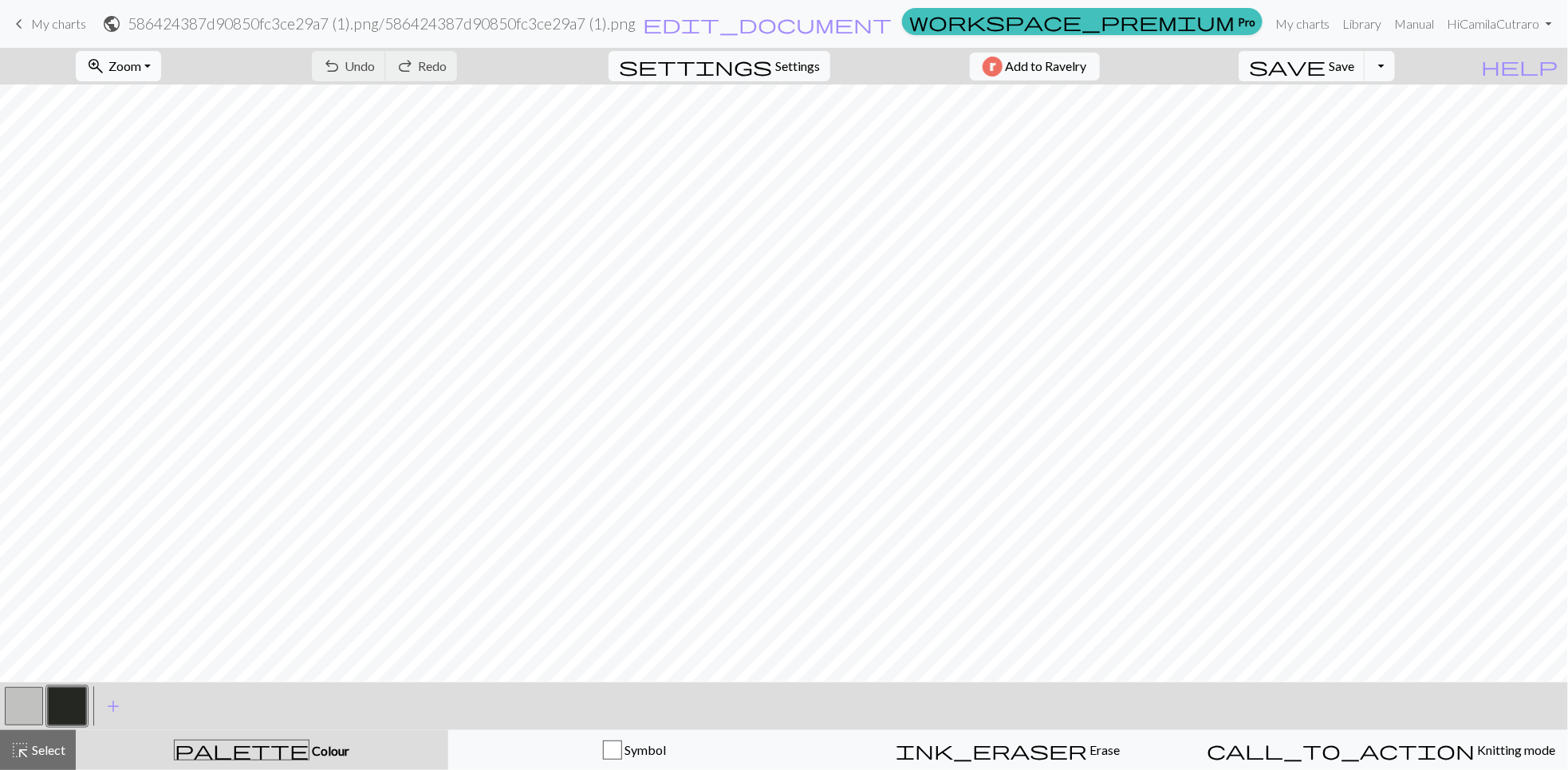 drag, startPoint x: 1436, startPoint y: 5, endPoint x: 144, endPoint y: 62, distance: 1293.2567 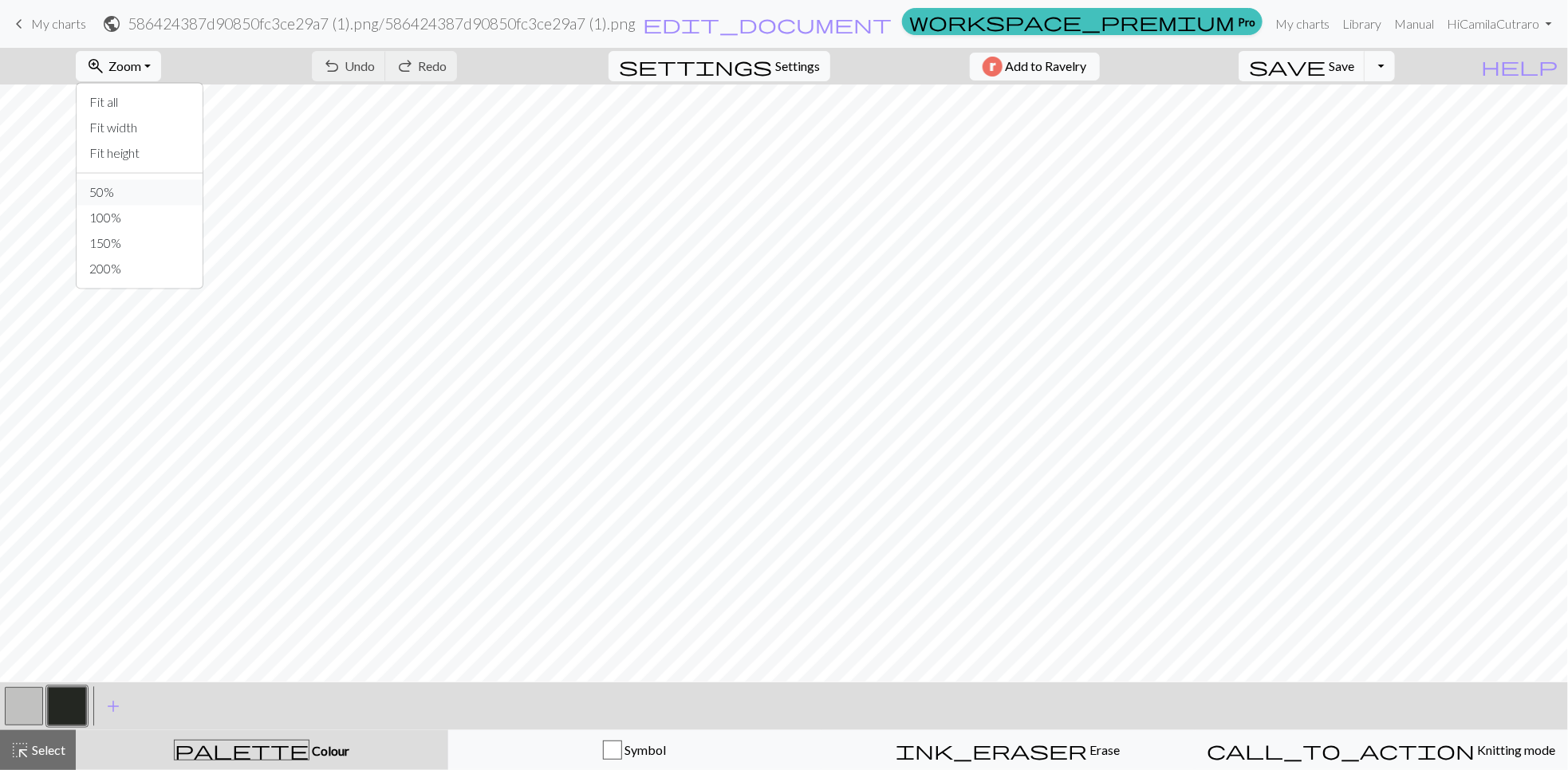 click on "50%" at bounding box center [140, 193] 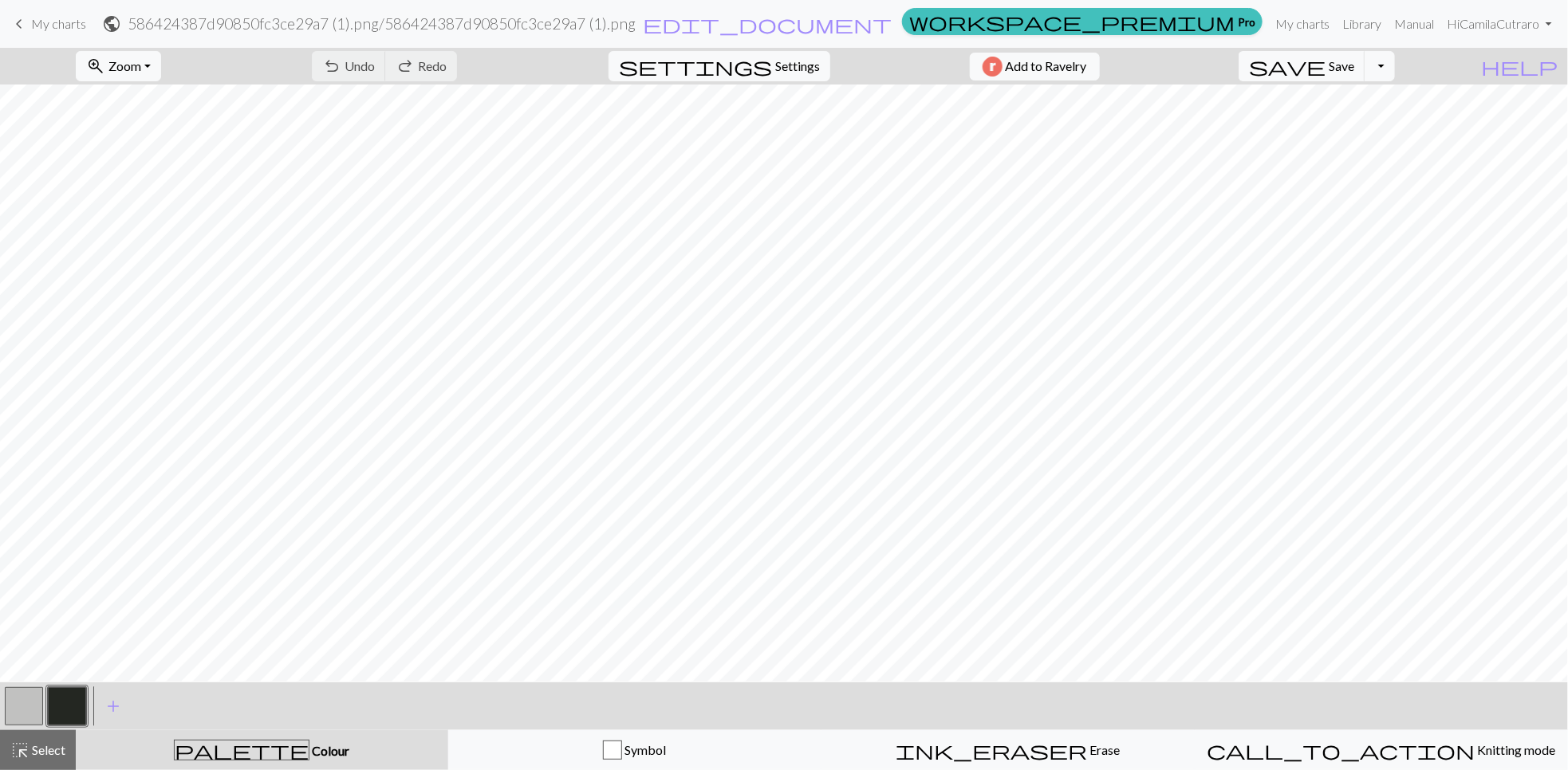 click at bounding box center [24, 706] 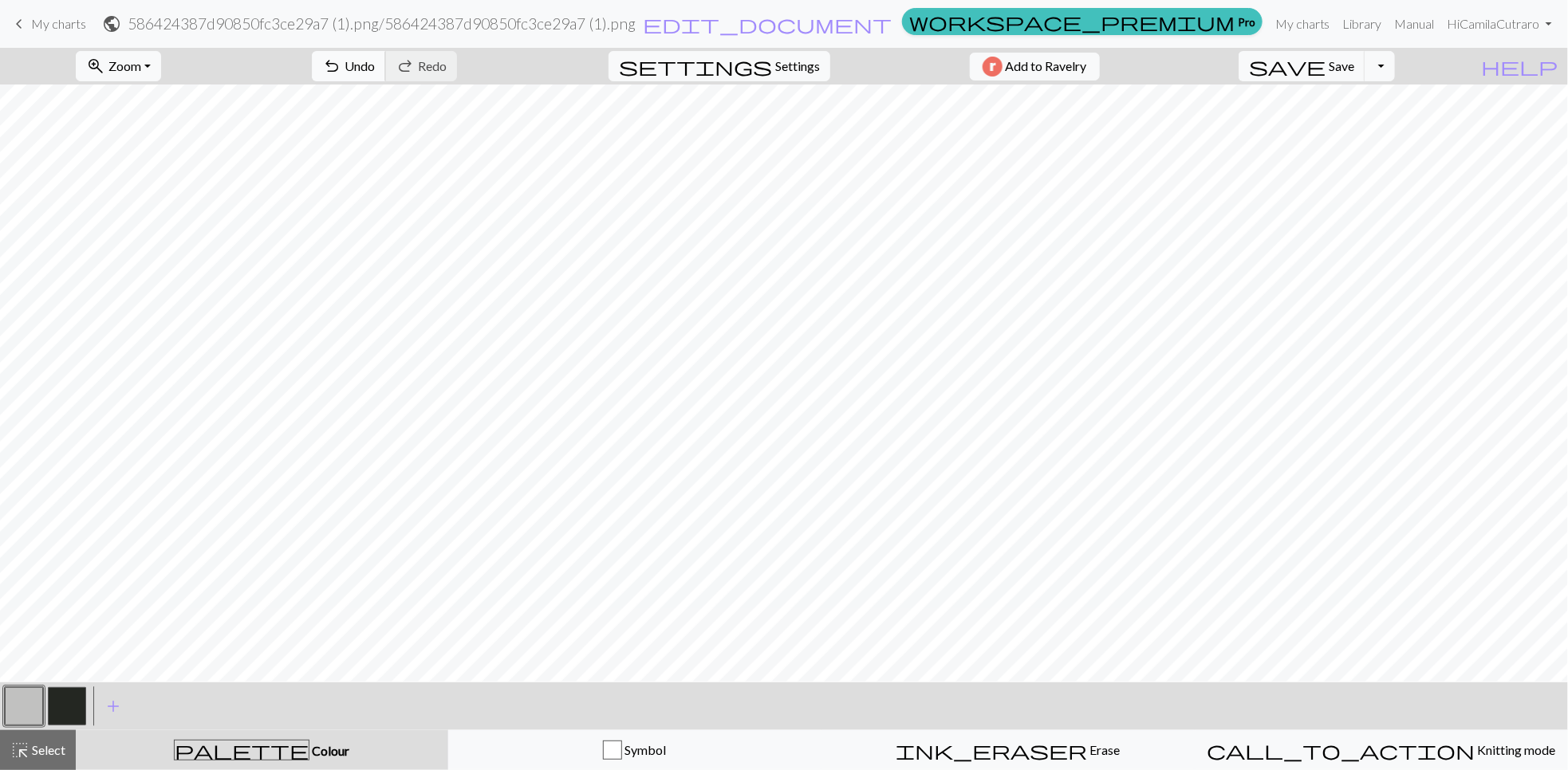 click on "undo" at bounding box center (332, 66) 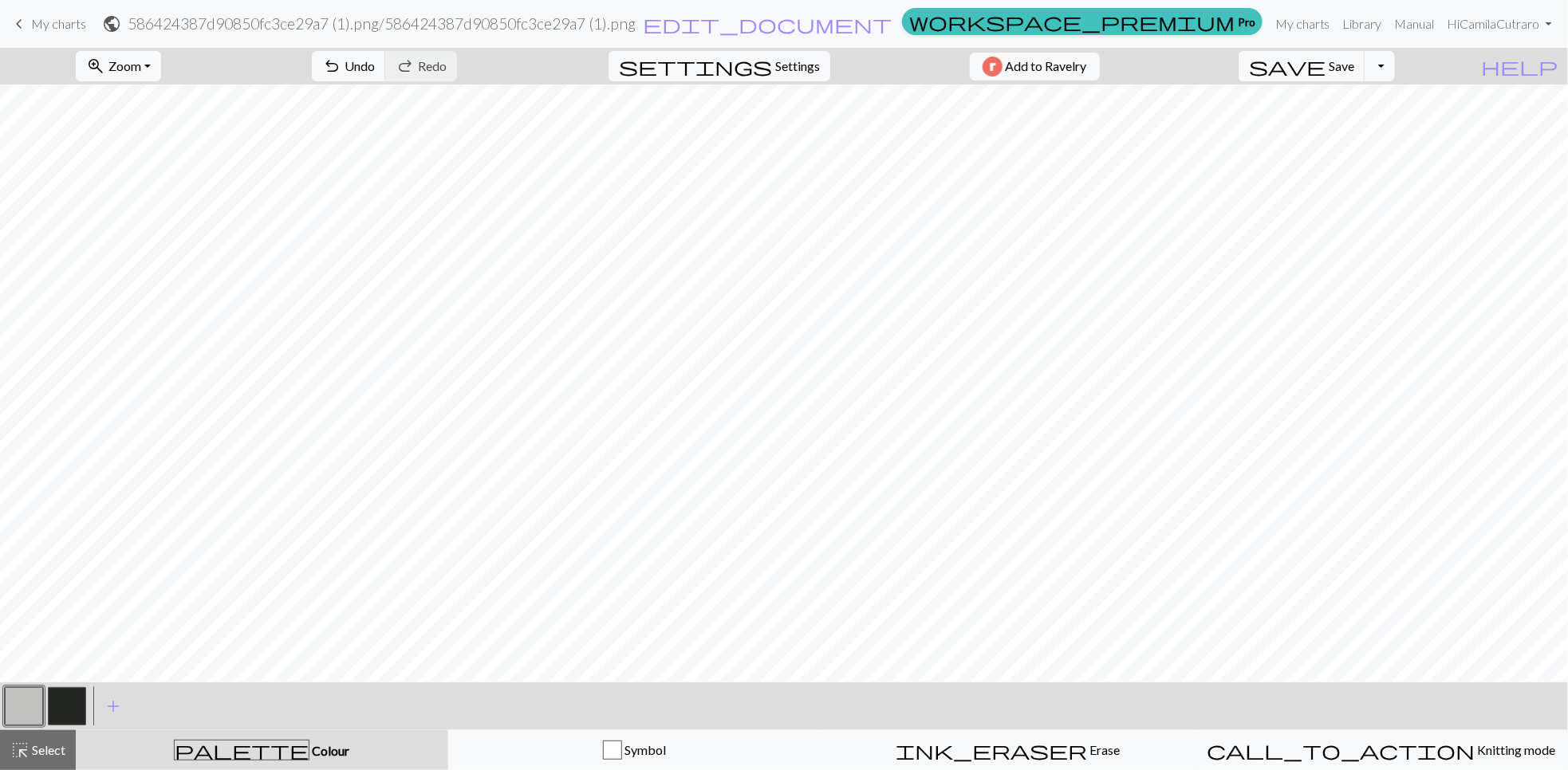 click at bounding box center (67, 706) 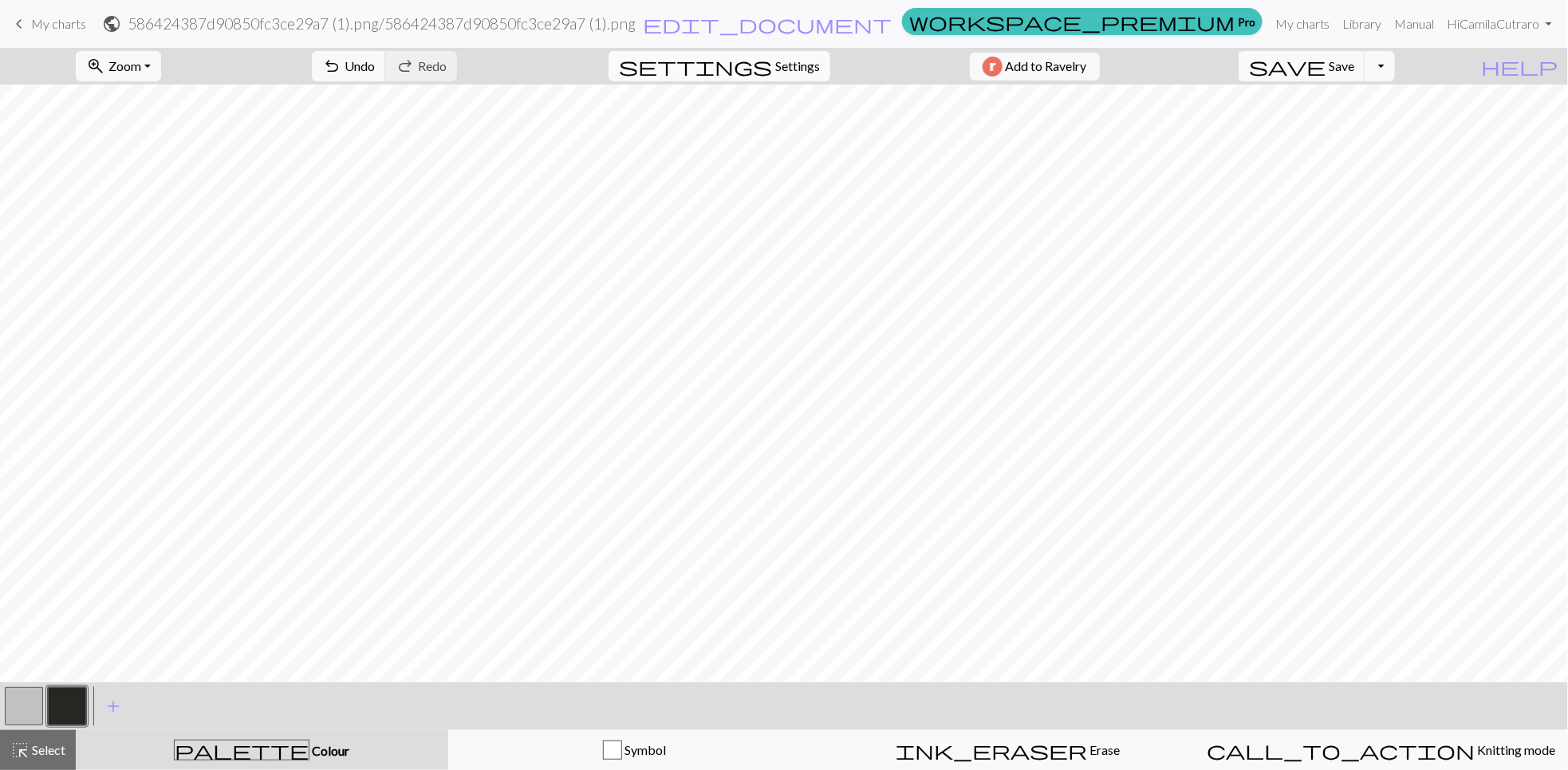 click on "Settings" at bounding box center (798, 66) 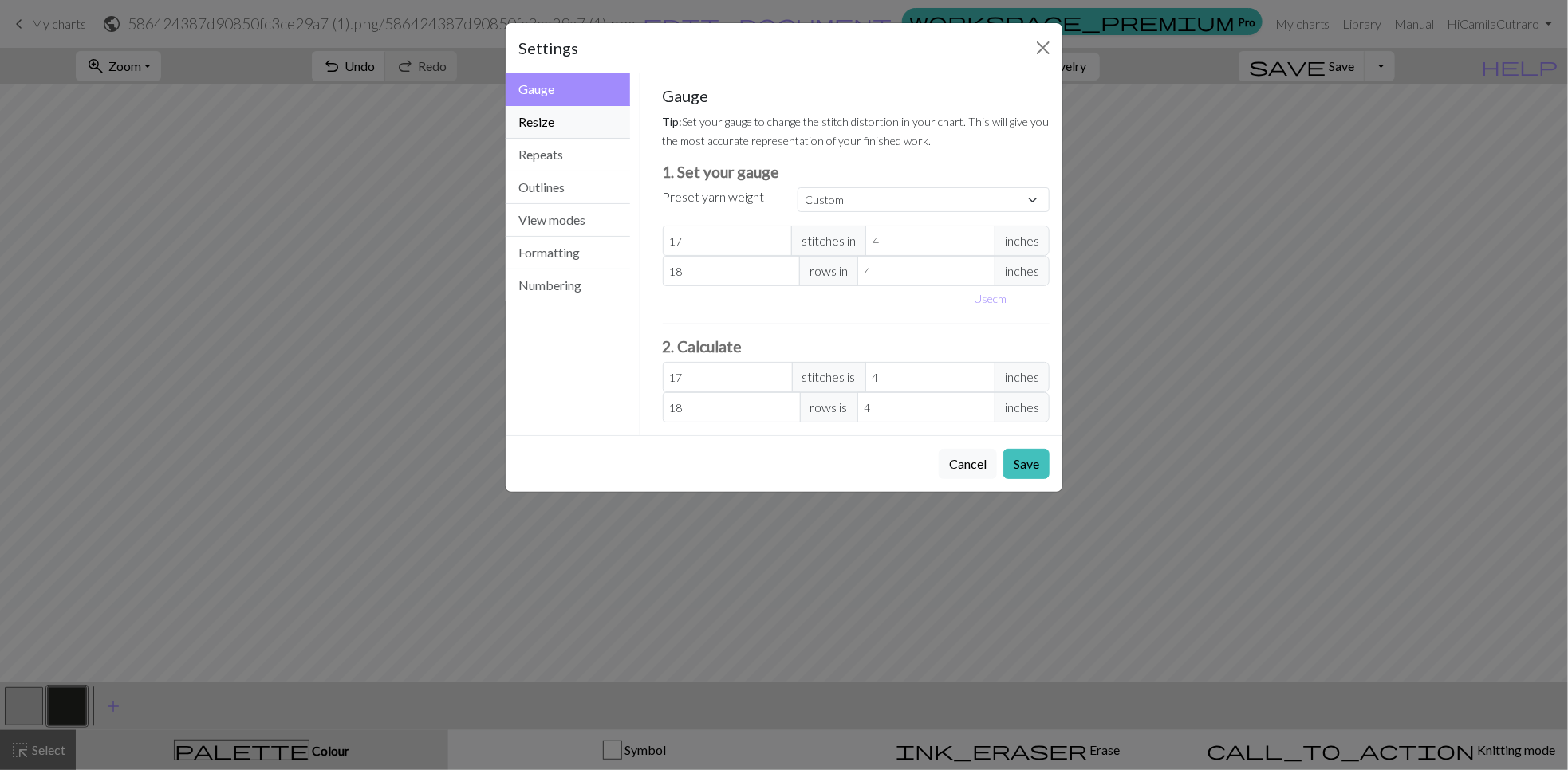 click on "Resize" at bounding box center [568, 122] 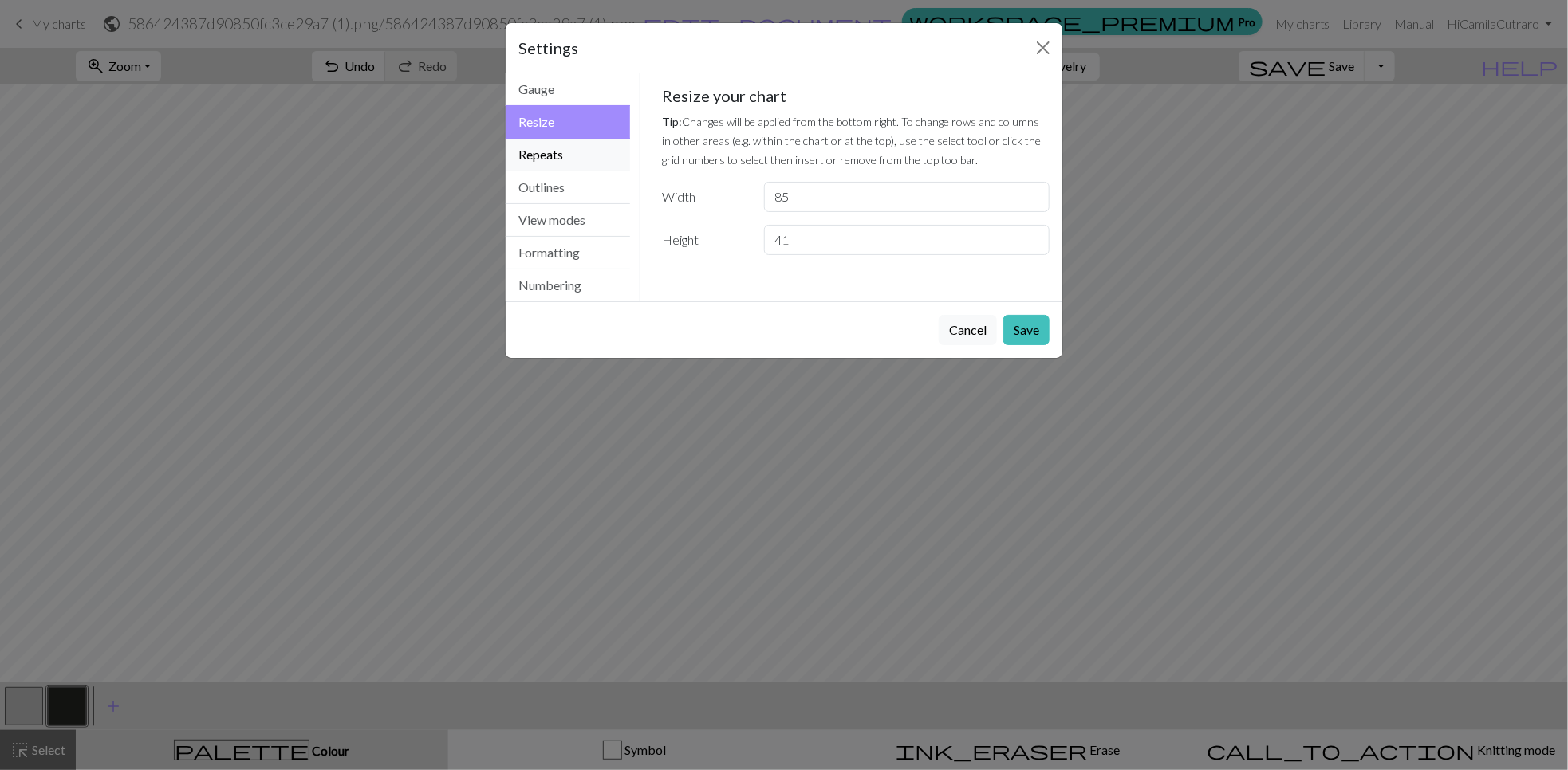 click on "Repeats" at bounding box center (568, 155) 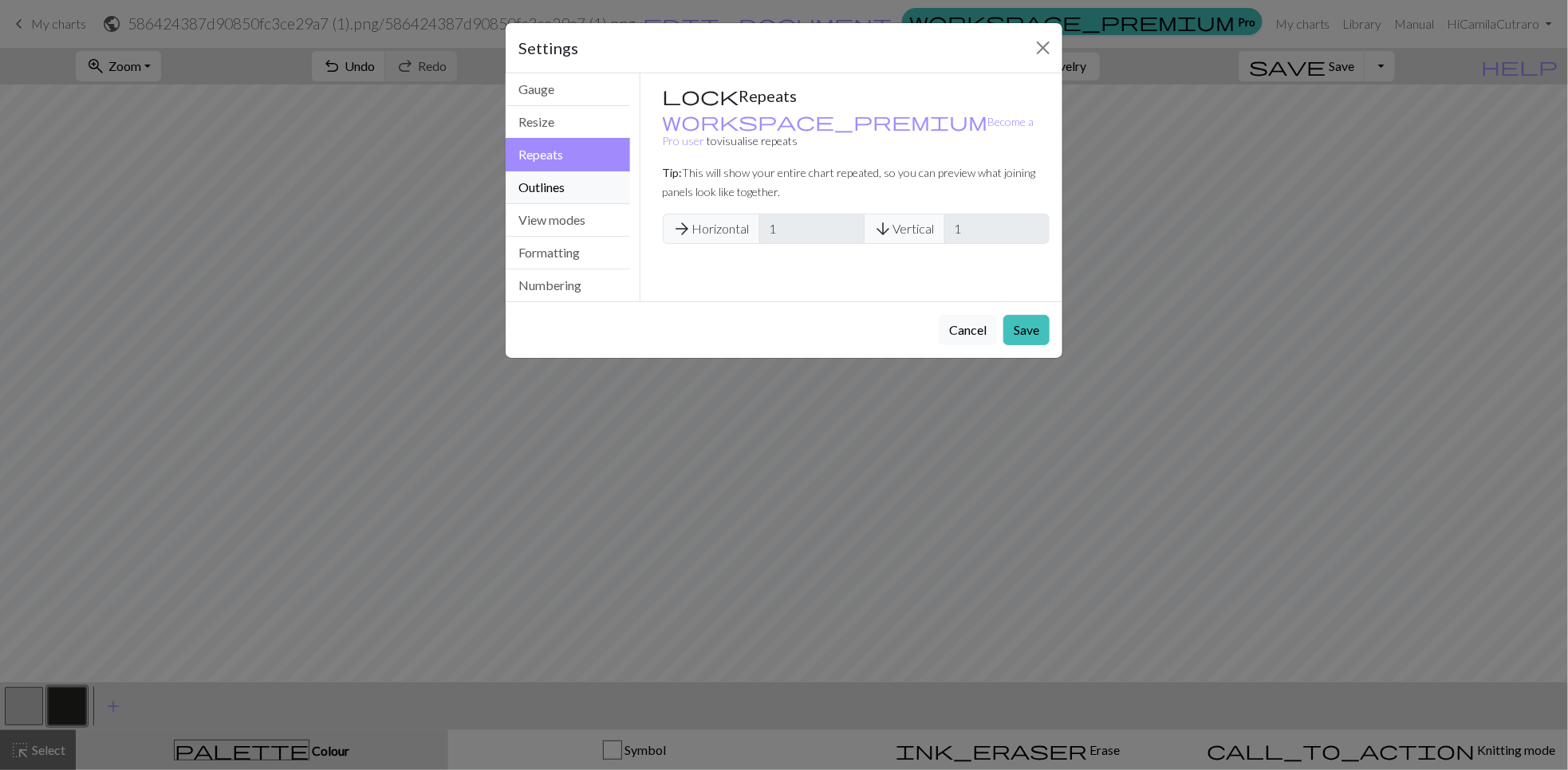 click on "Outlines" at bounding box center [568, 187] 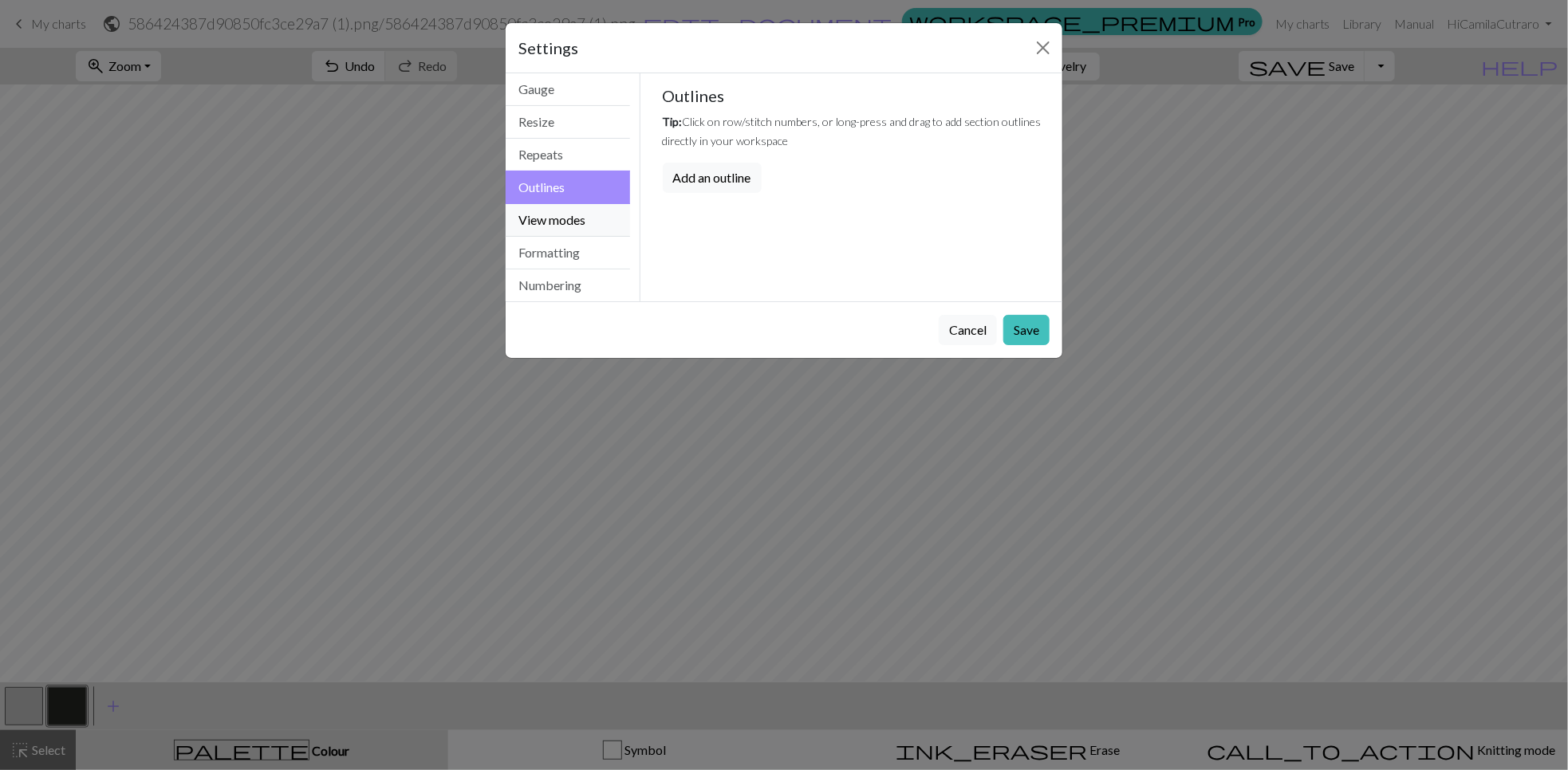 click on "View modes" at bounding box center [568, 220] 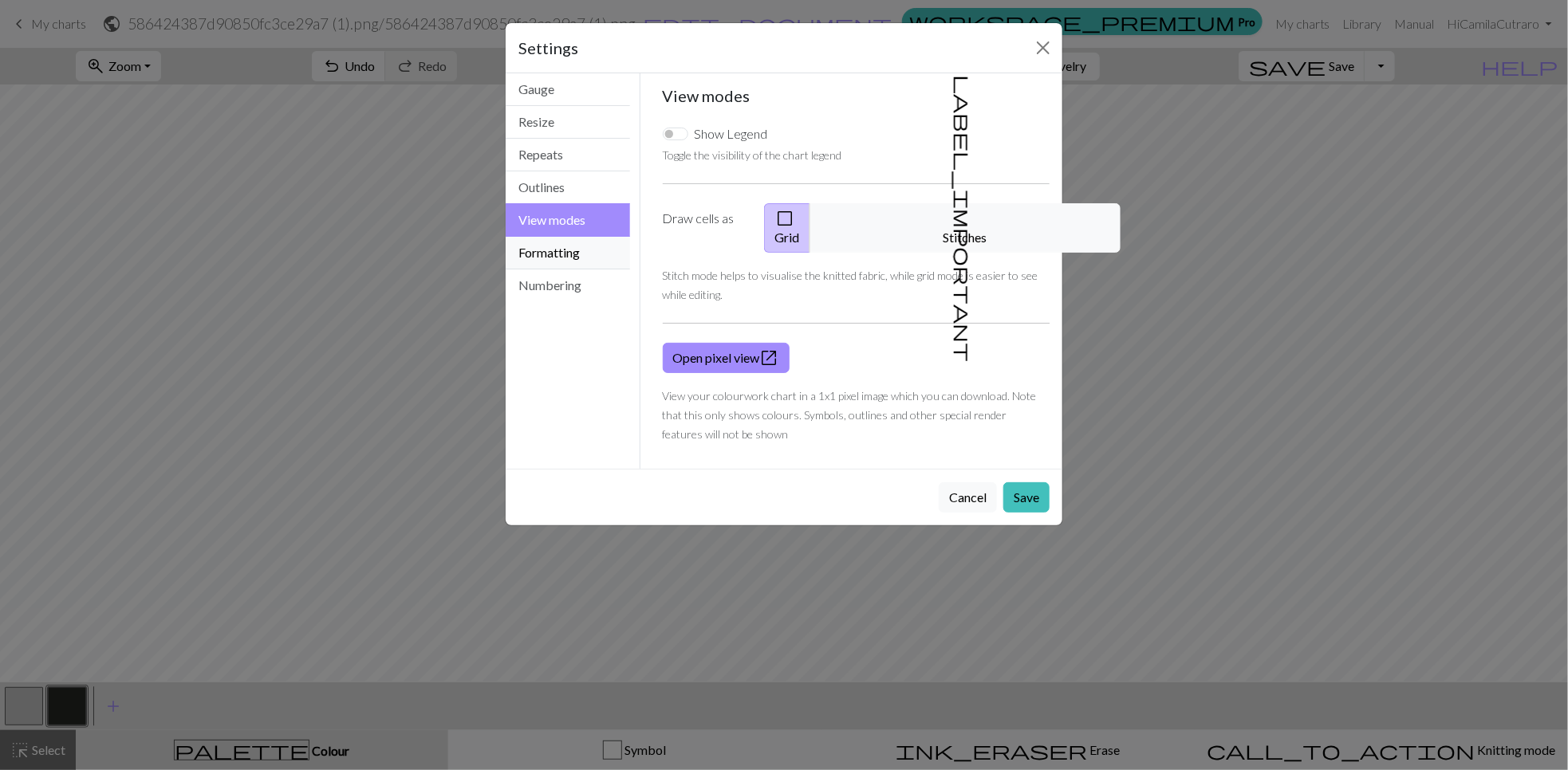 click on "Formatting" at bounding box center (568, 253) 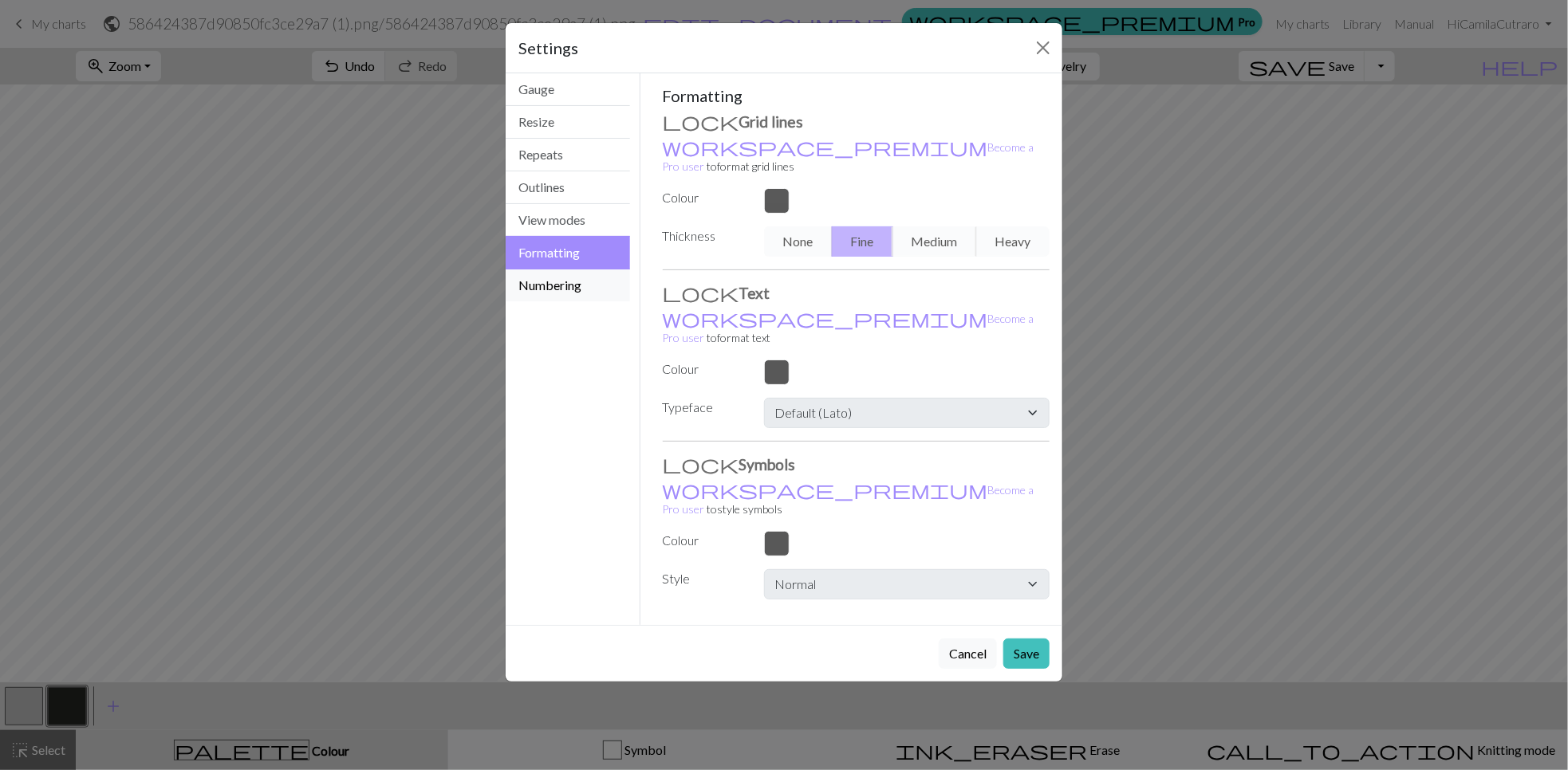 click on "Numbering" at bounding box center [568, 285] 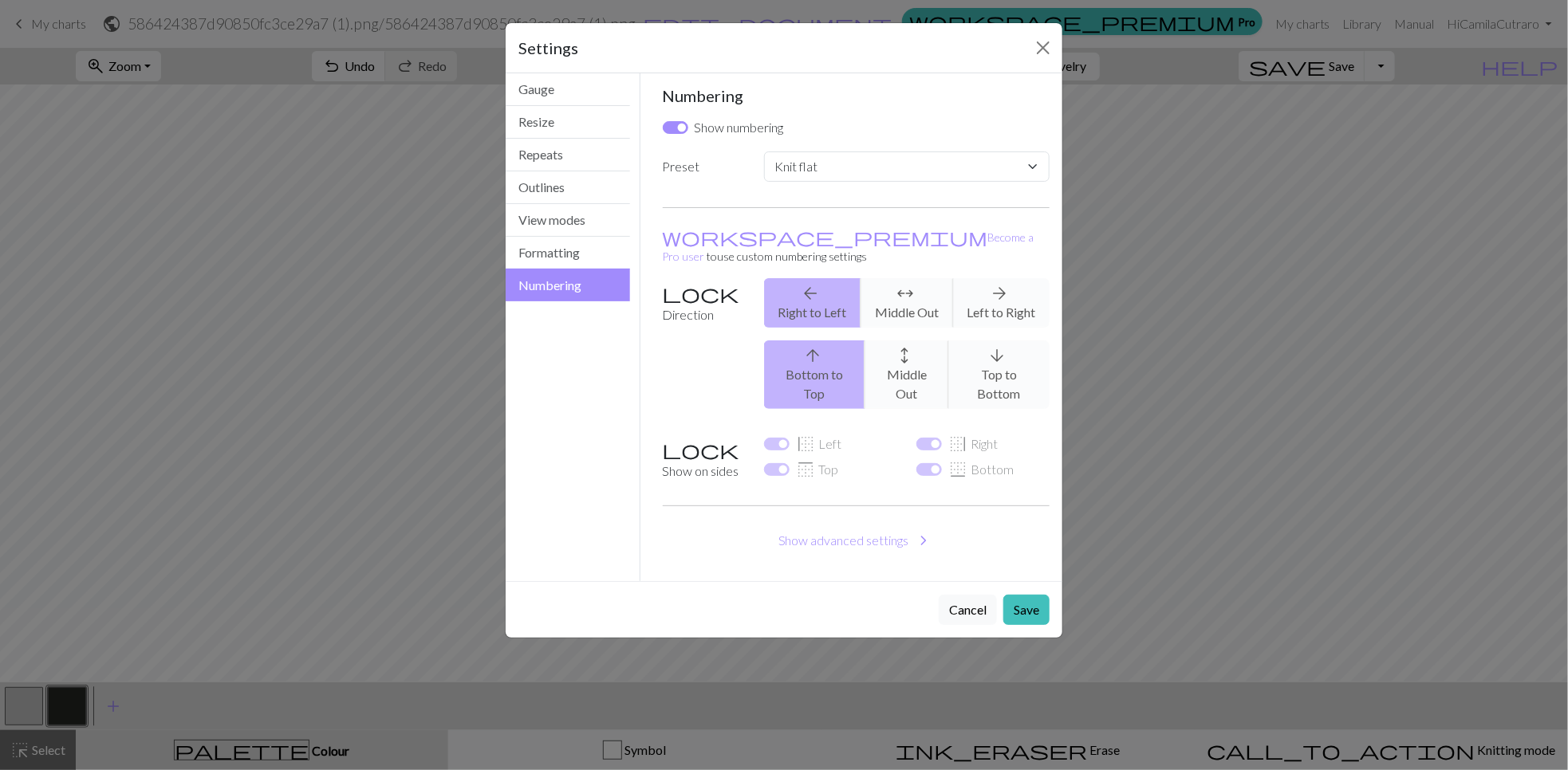 click on "Settings" at bounding box center (784, 48) 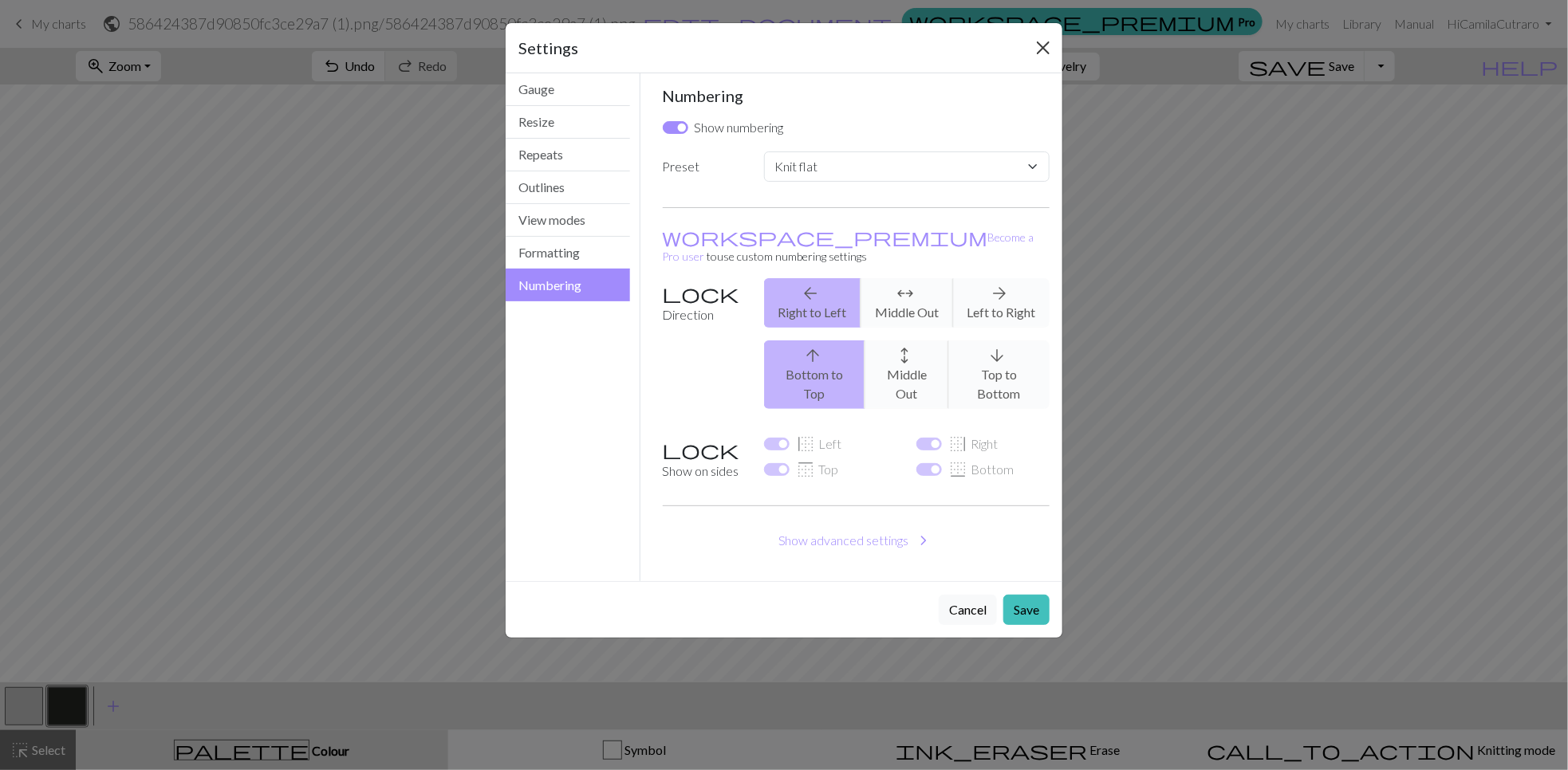 click on "Settings" at bounding box center (784, 48) 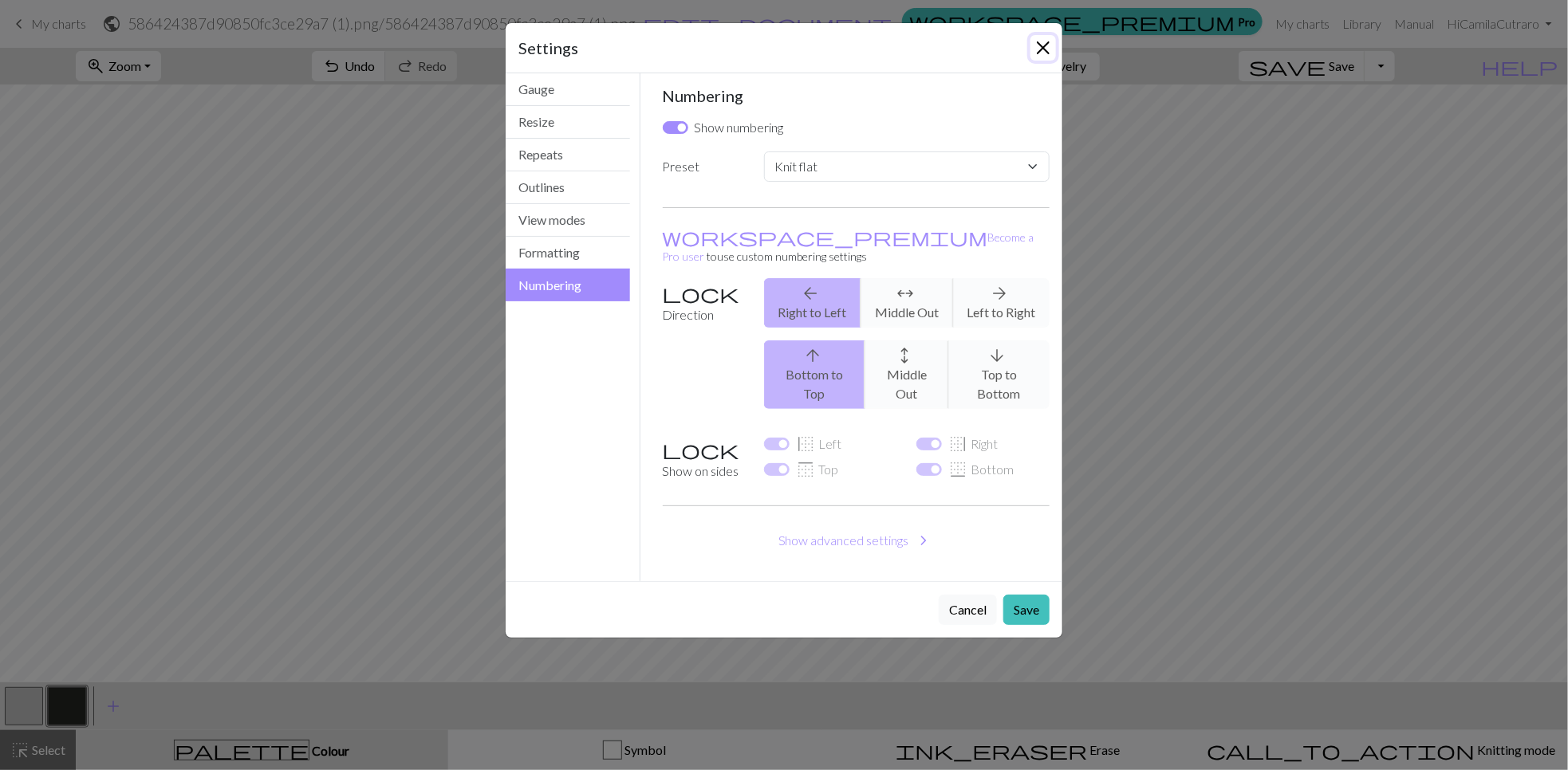 click at bounding box center [1043, 48] 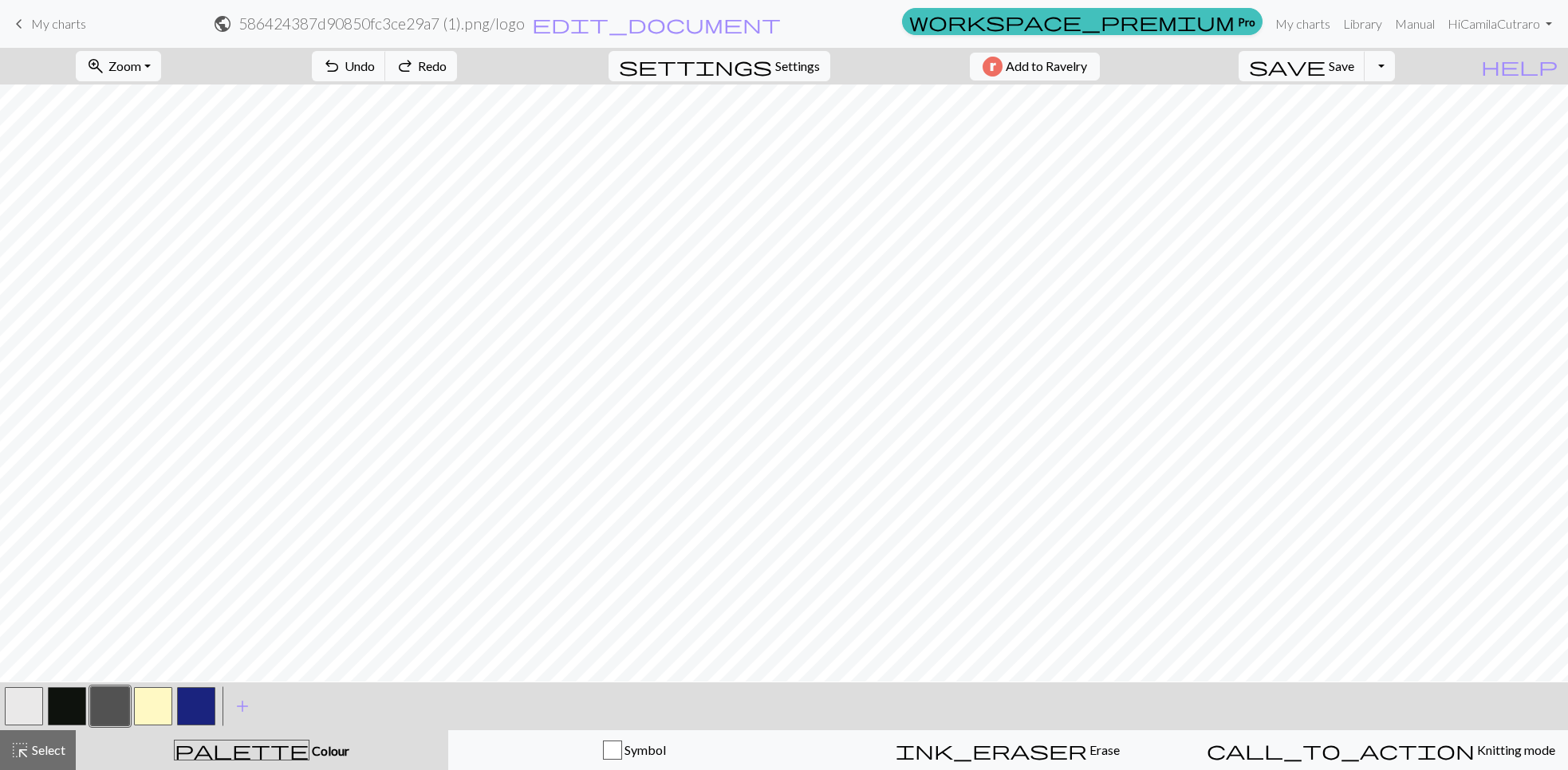 scroll, scrollTop: 0, scrollLeft: 0, axis: both 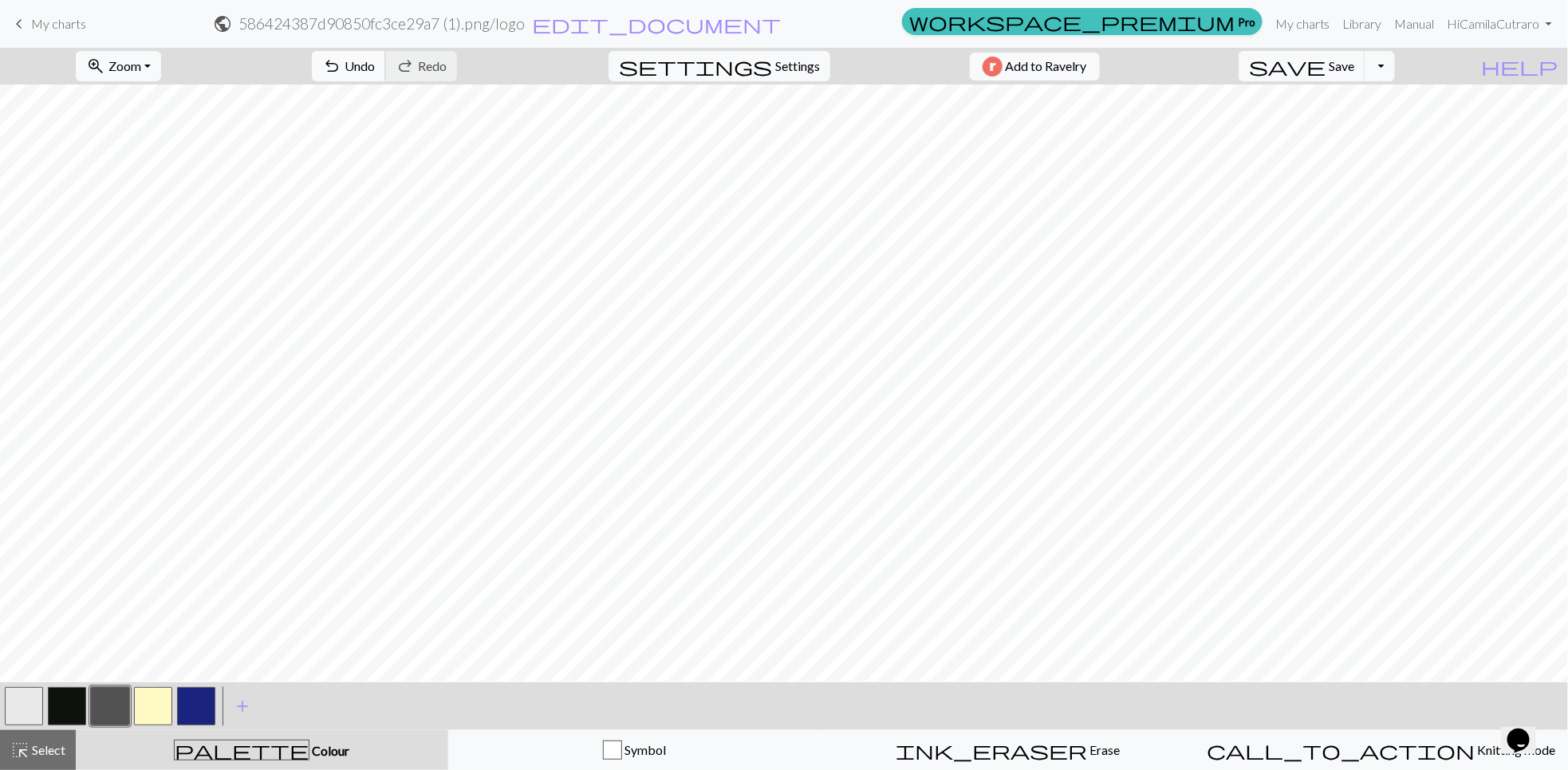 click on "Undo" at bounding box center (360, 65) 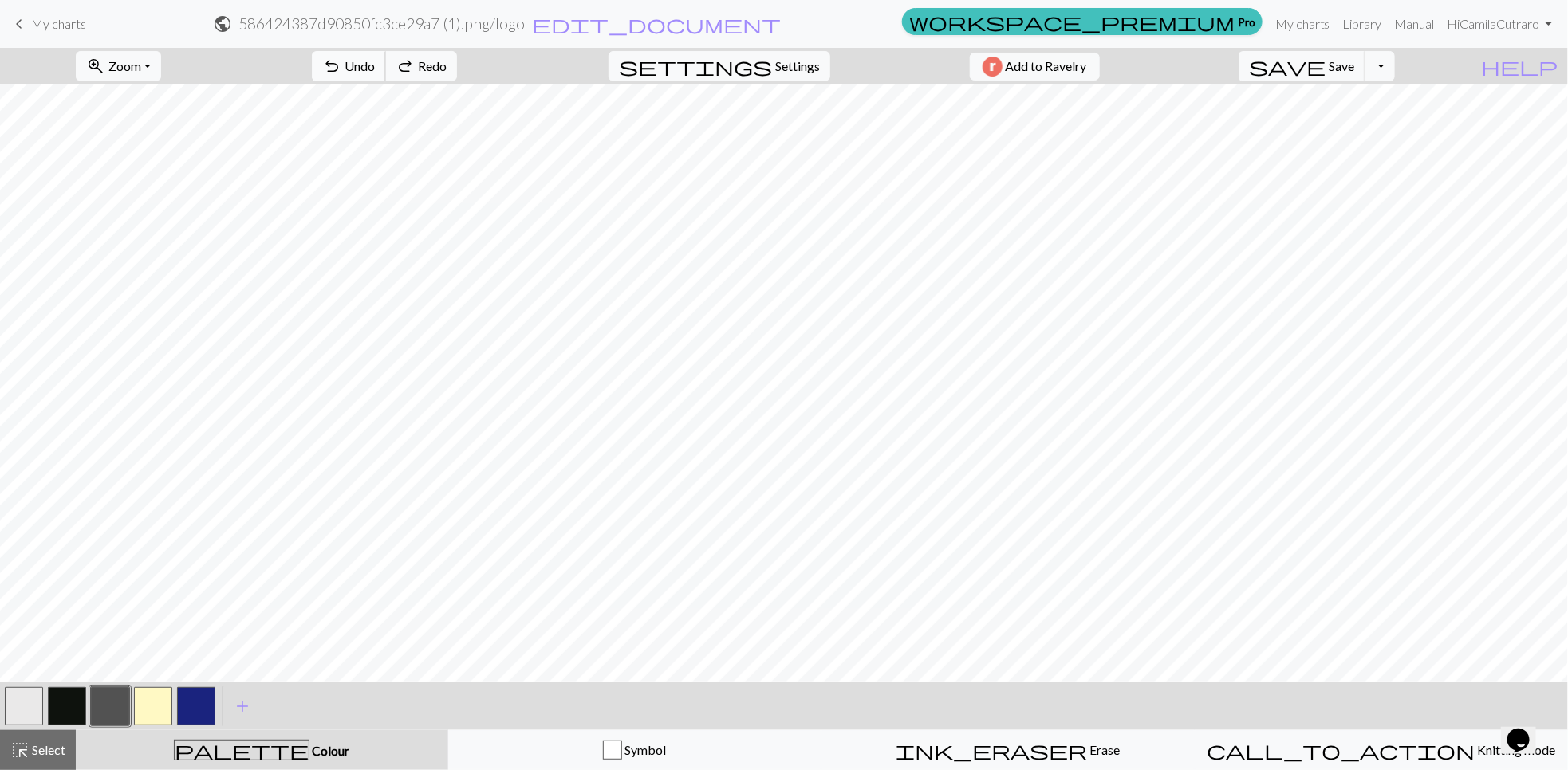 click on "undo Undo Undo" at bounding box center [349, 66] 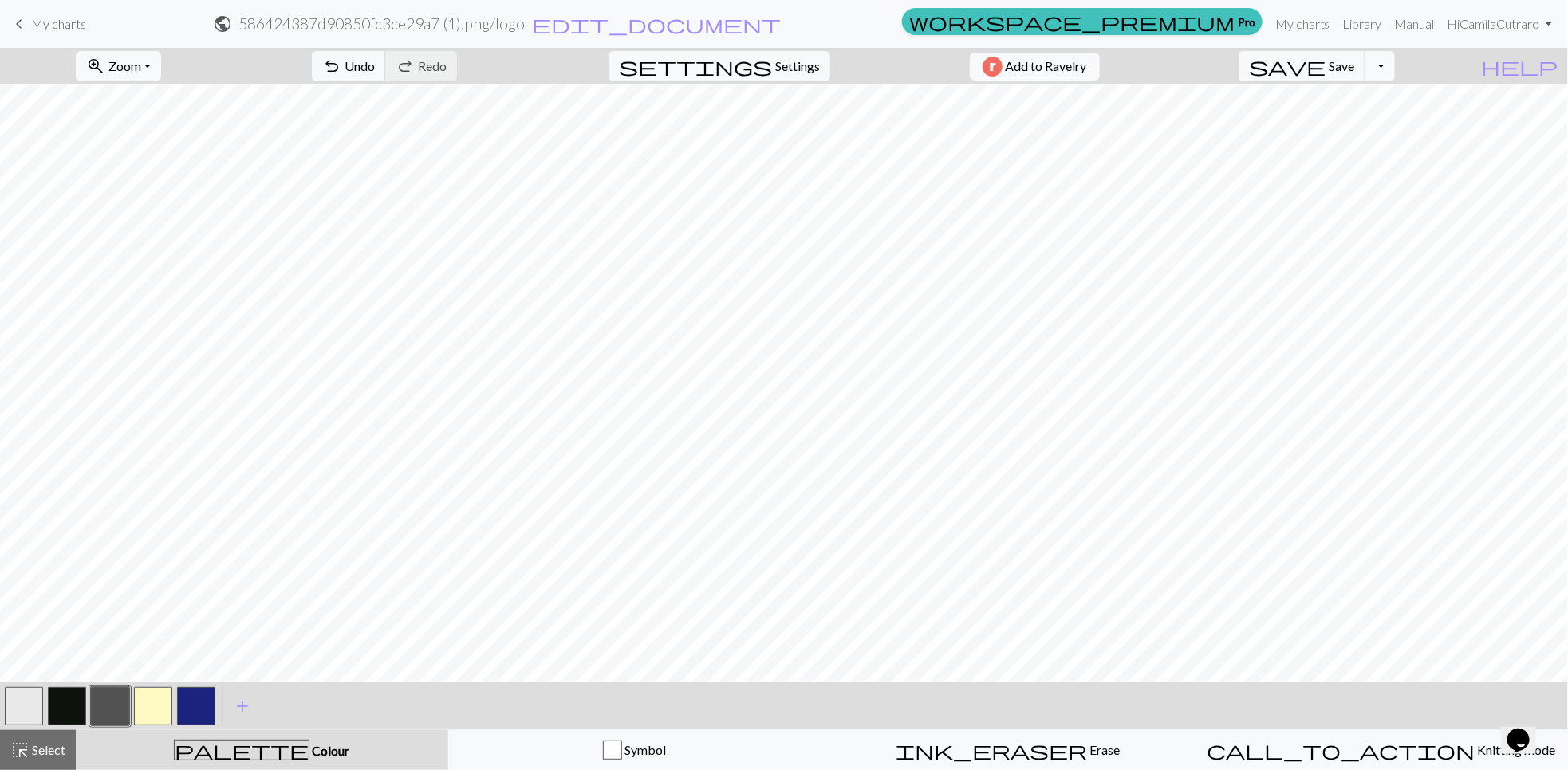 click at bounding box center [153, 706] 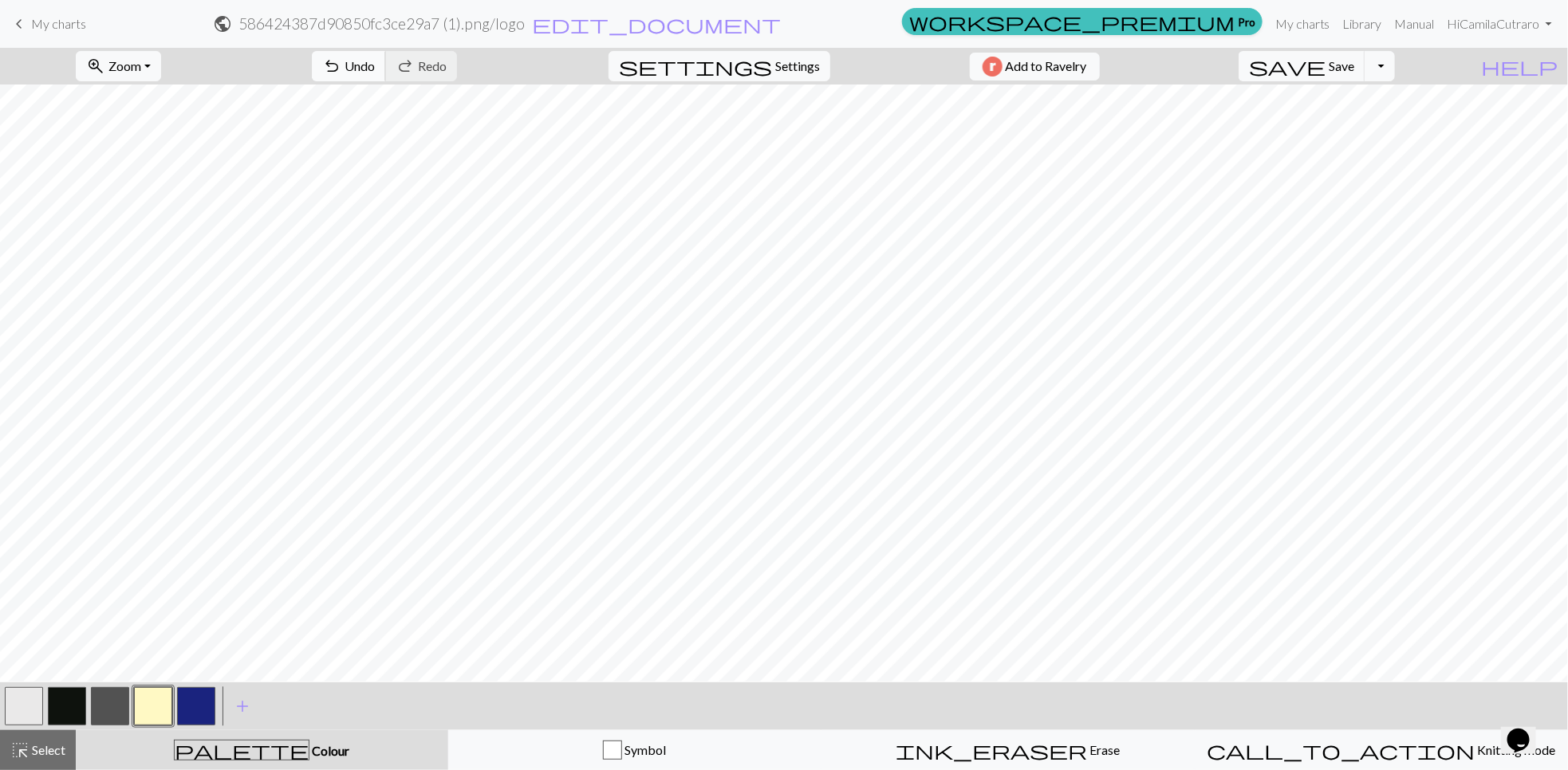 click on "undo Undo Undo" at bounding box center (349, 66) 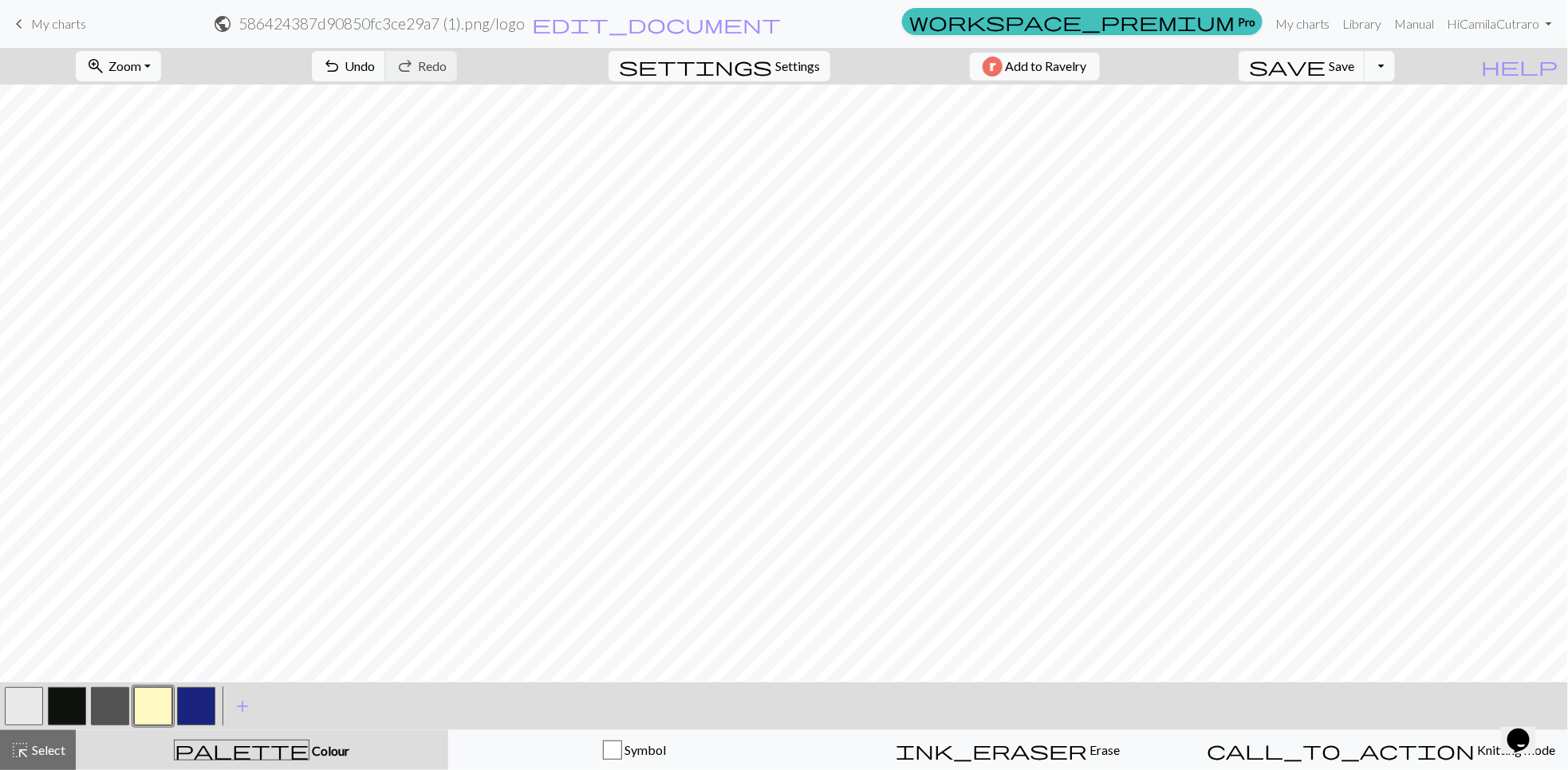 click at bounding box center (110, 706) 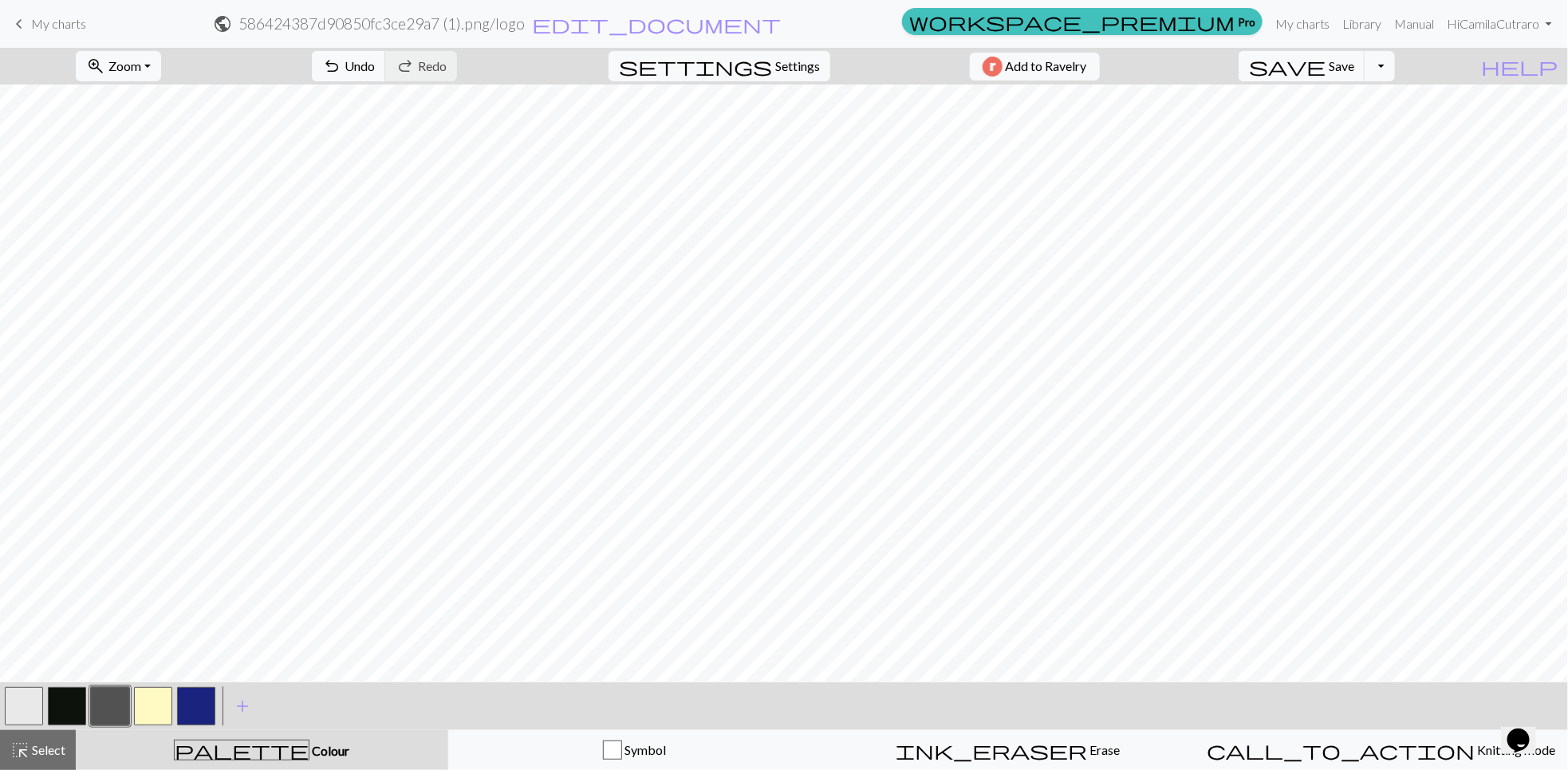 type 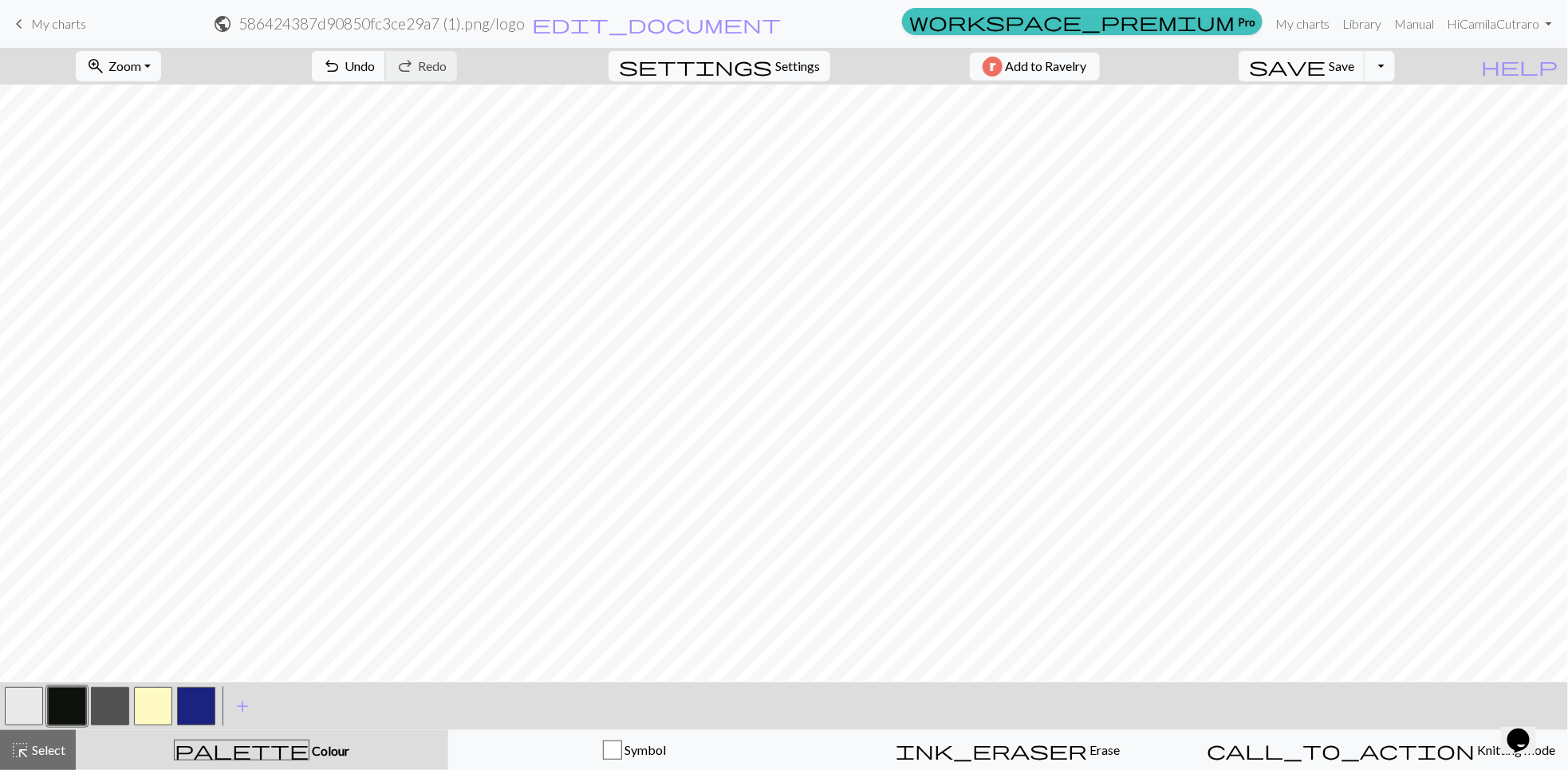 click on "undo Undo Undo" at bounding box center [349, 66] 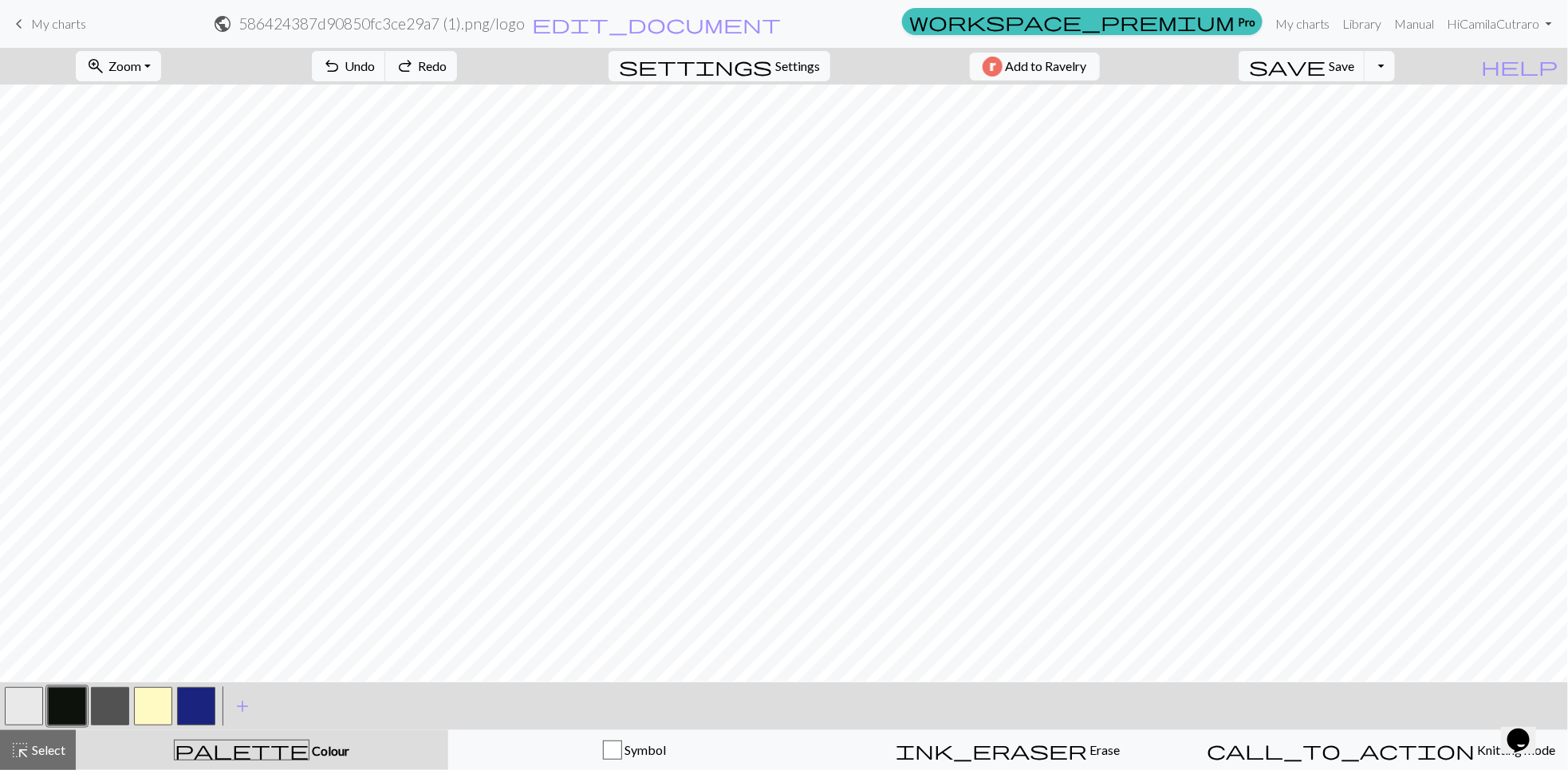 drag, startPoint x: 100, startPoint y: 703, endPoint x: 129, endPoint y: 685, distance: 34.1321 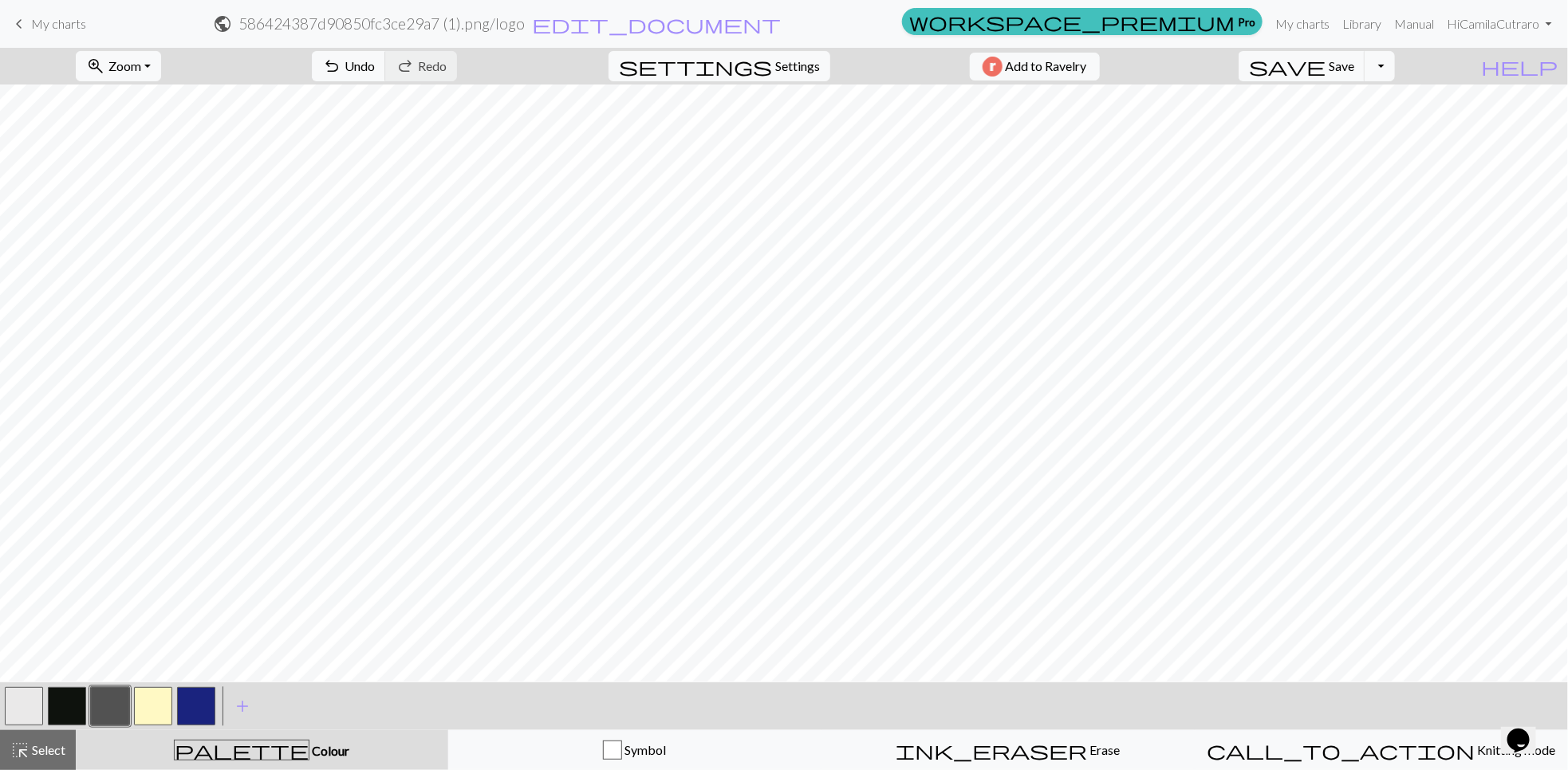 click at bounding box center [153, 706] 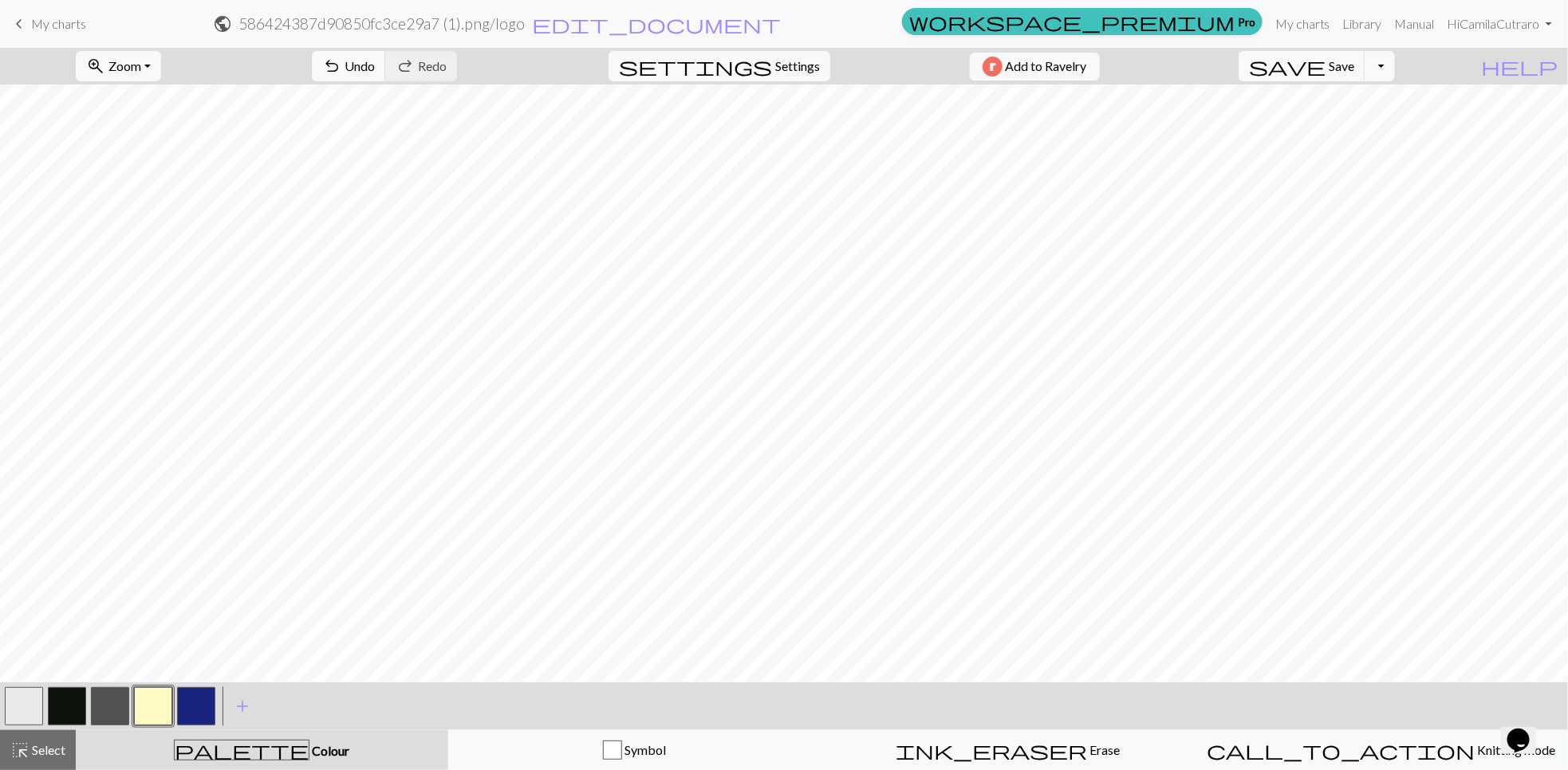 click at bounding box center (67, 706) 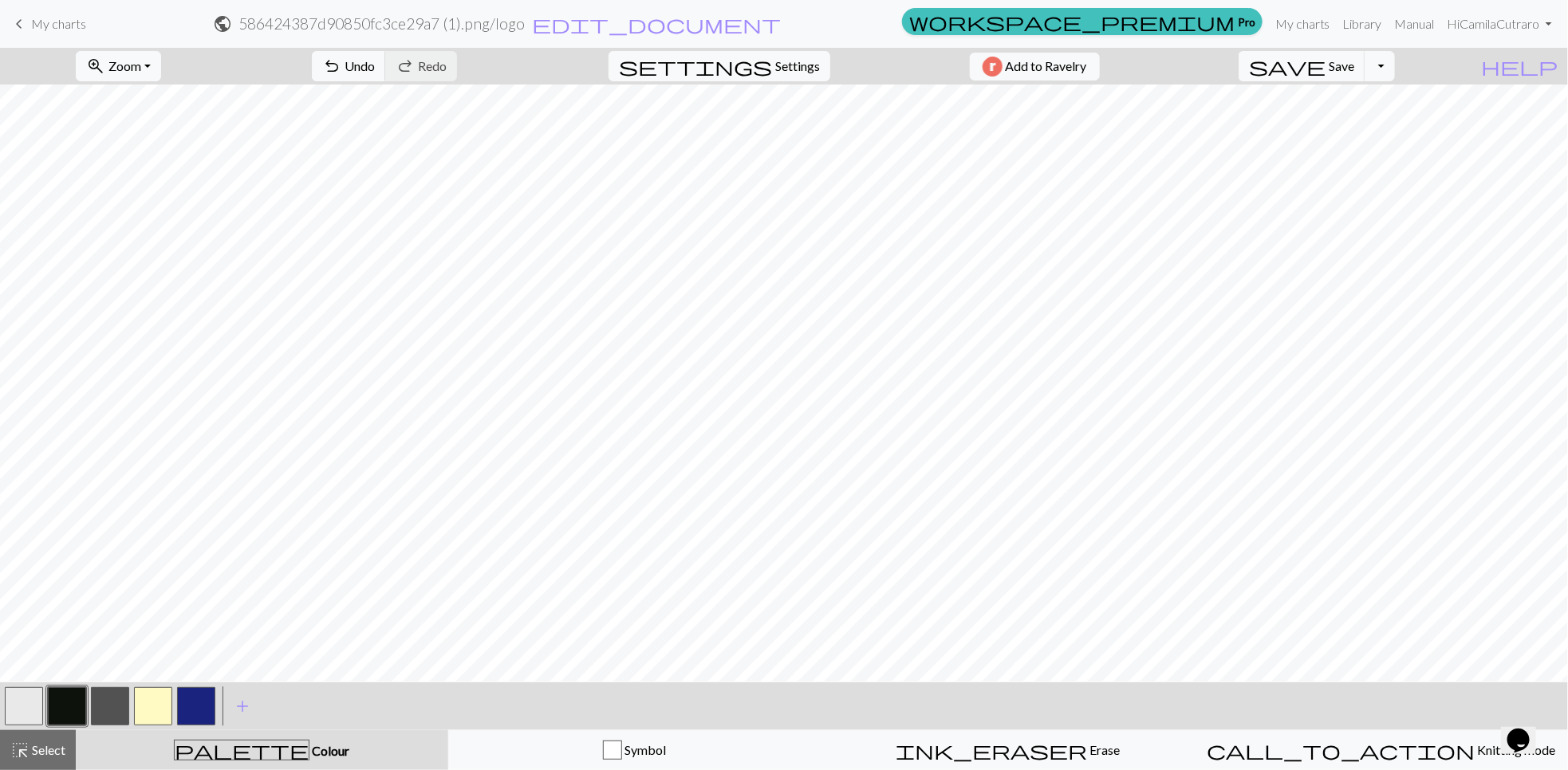 click at bounding box center (24, 706) 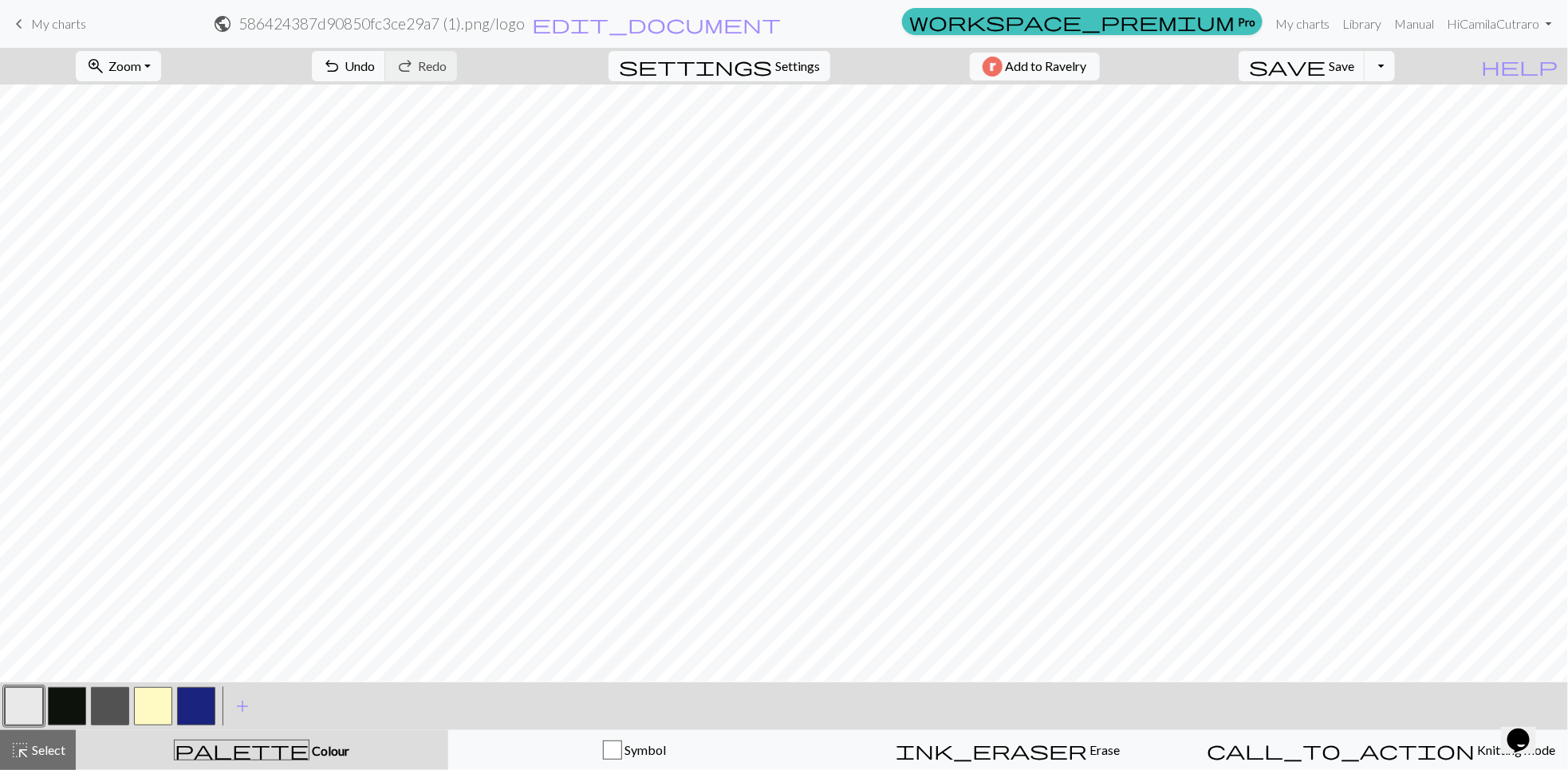 click at bounding box center [196, 706] 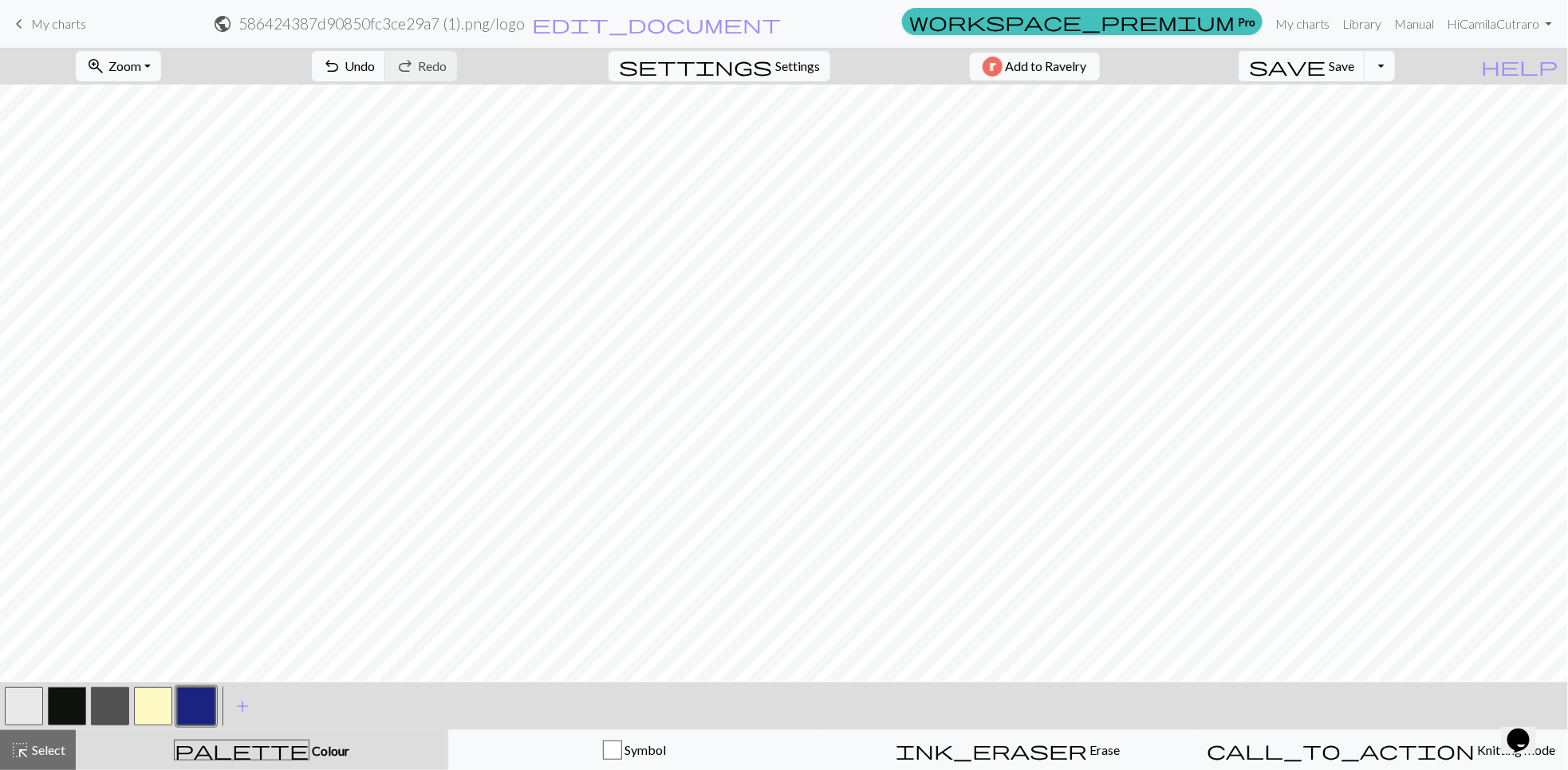 click at bounding box center [153, 706] 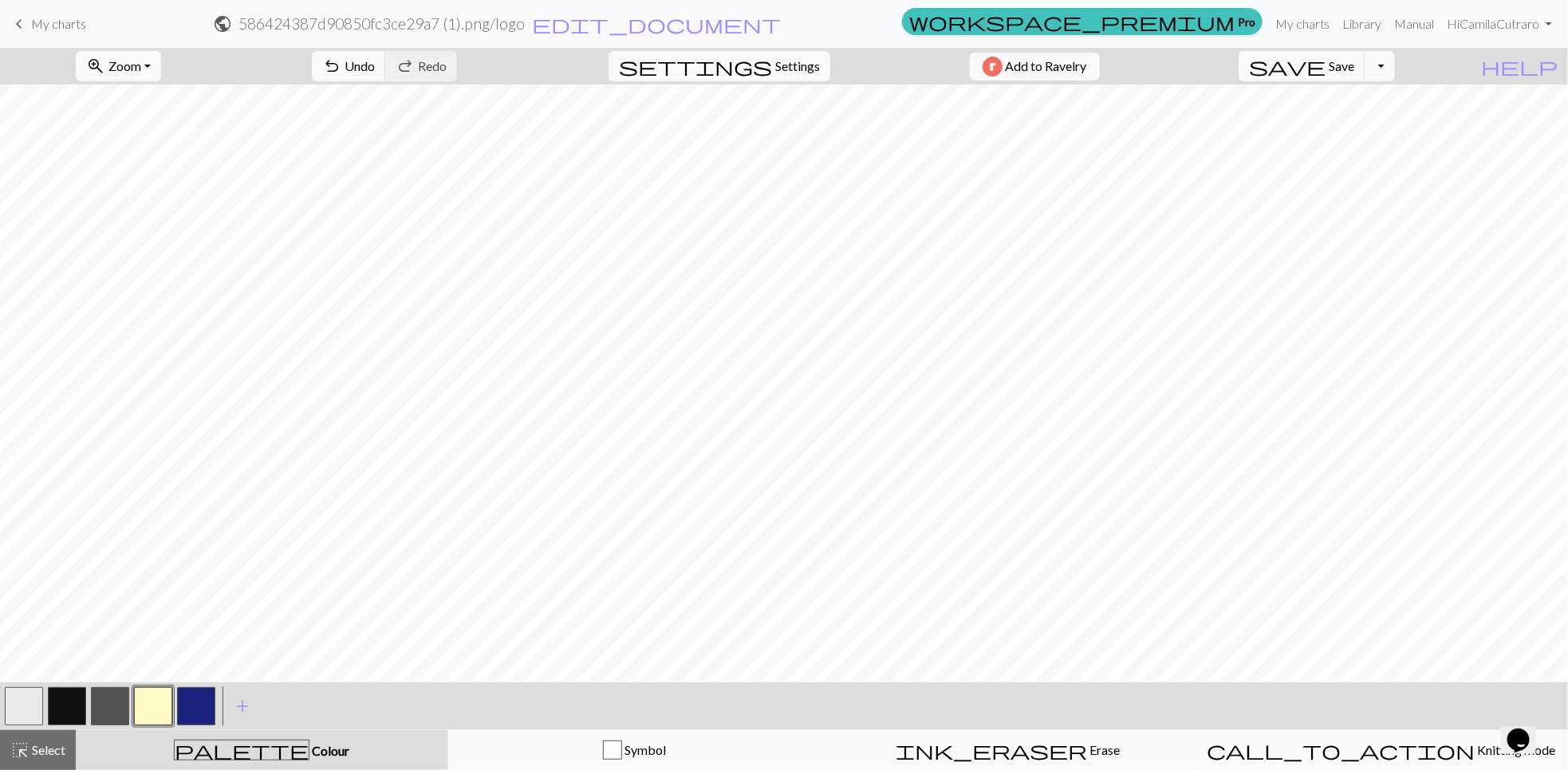 click at bounding box center [67, 706] 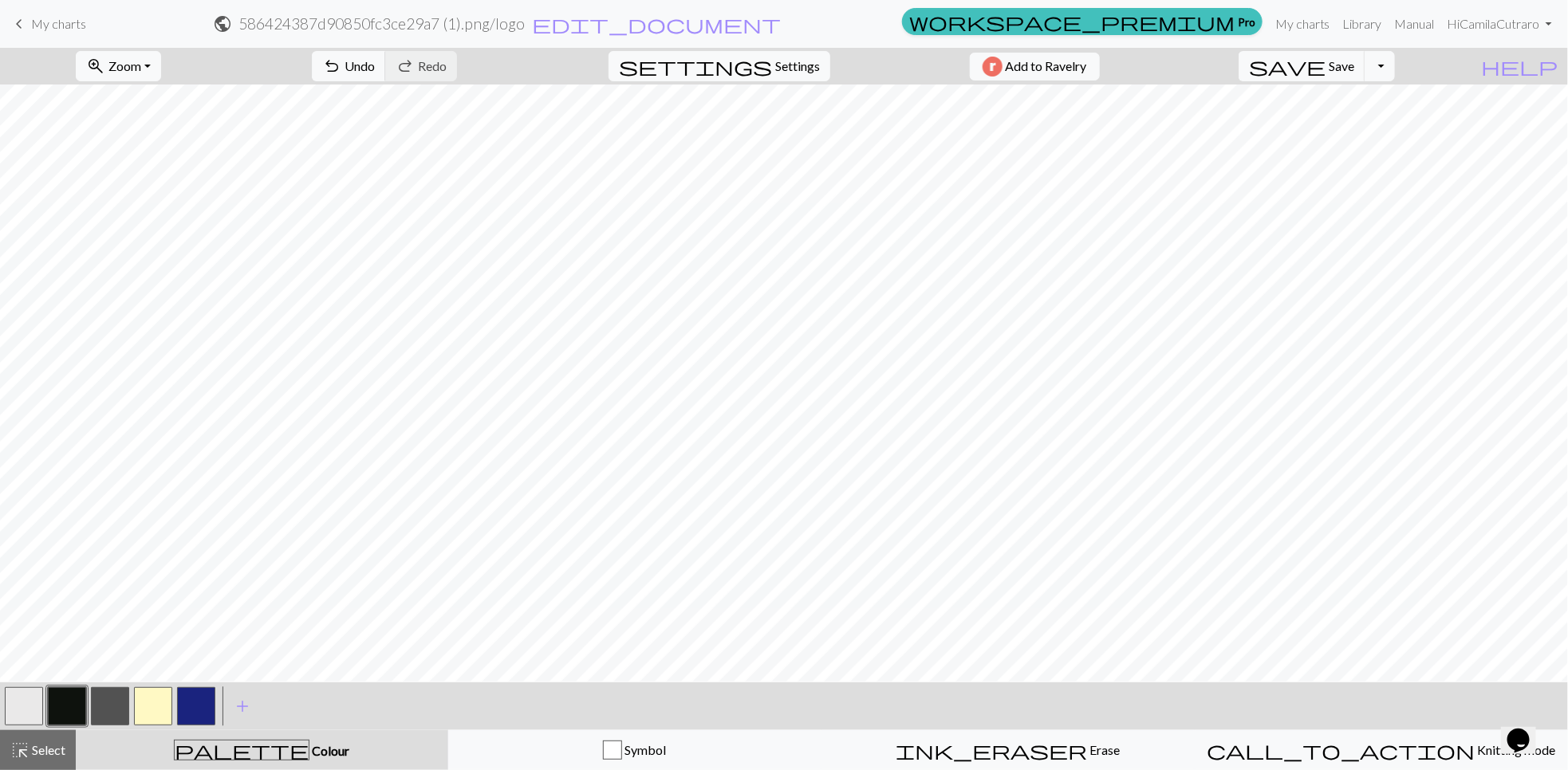 click at bounding box center [24, 706] 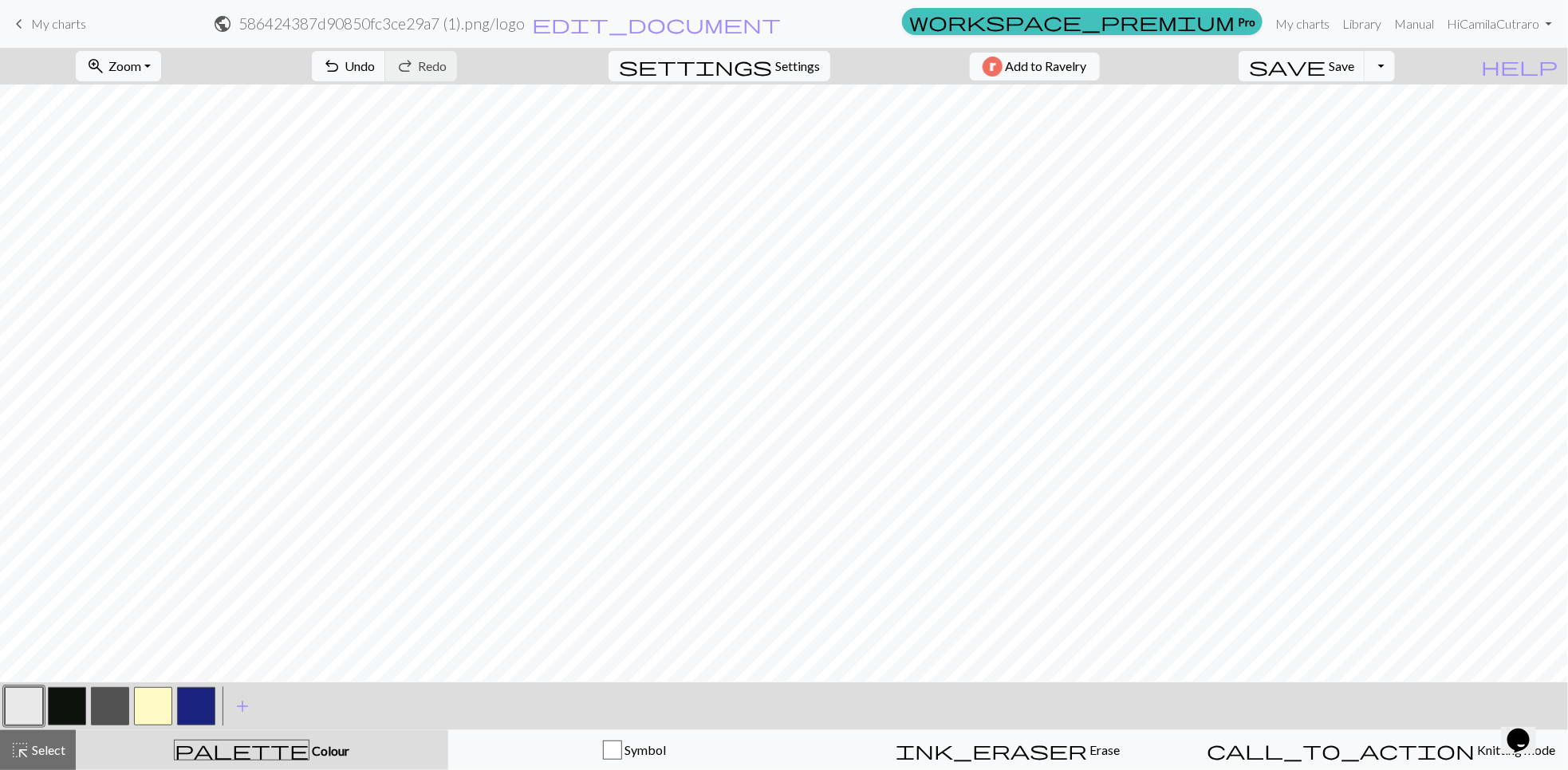 click at bounding box center (153, 706) 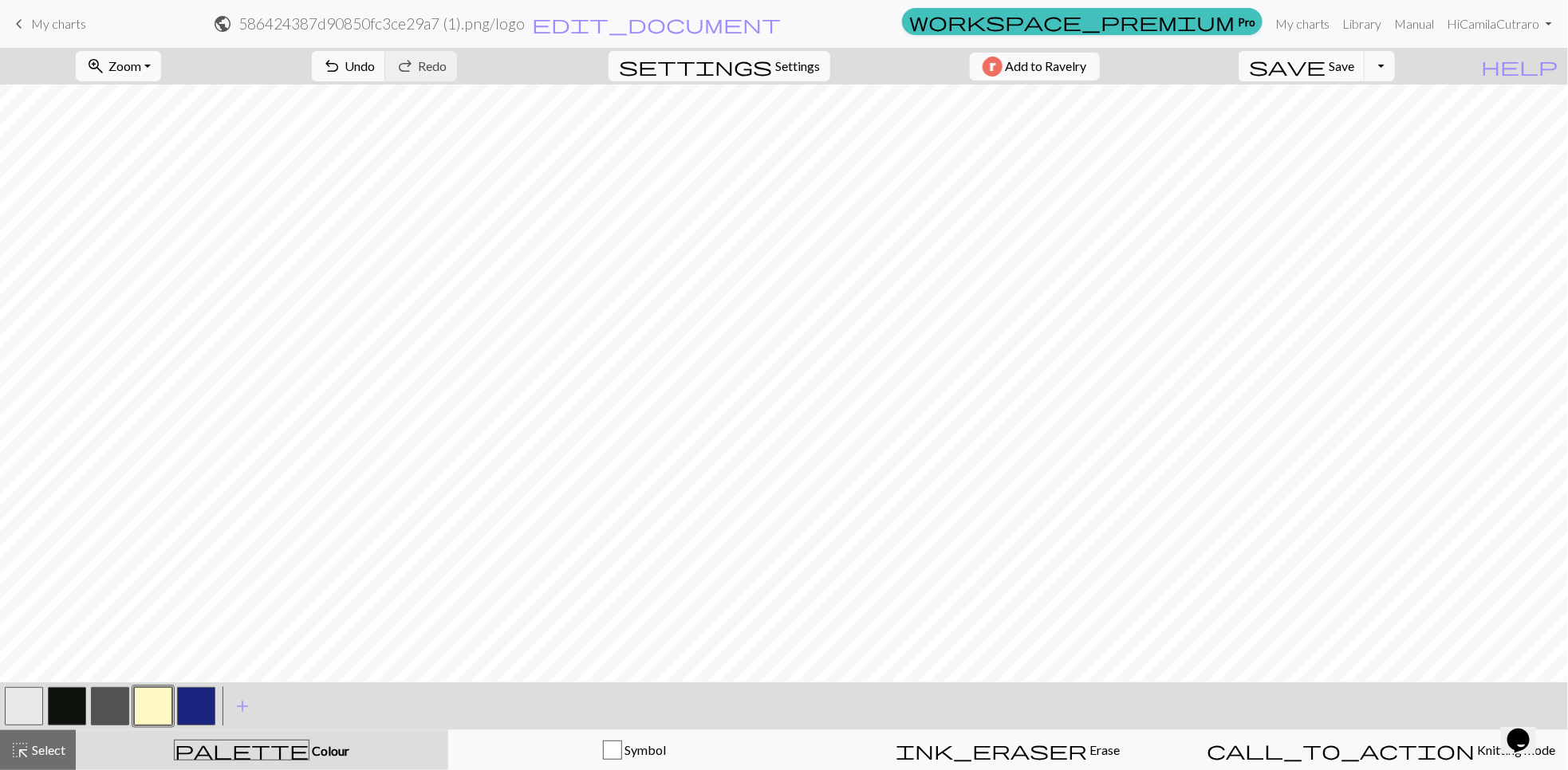 click at bounding box center [110, 706] 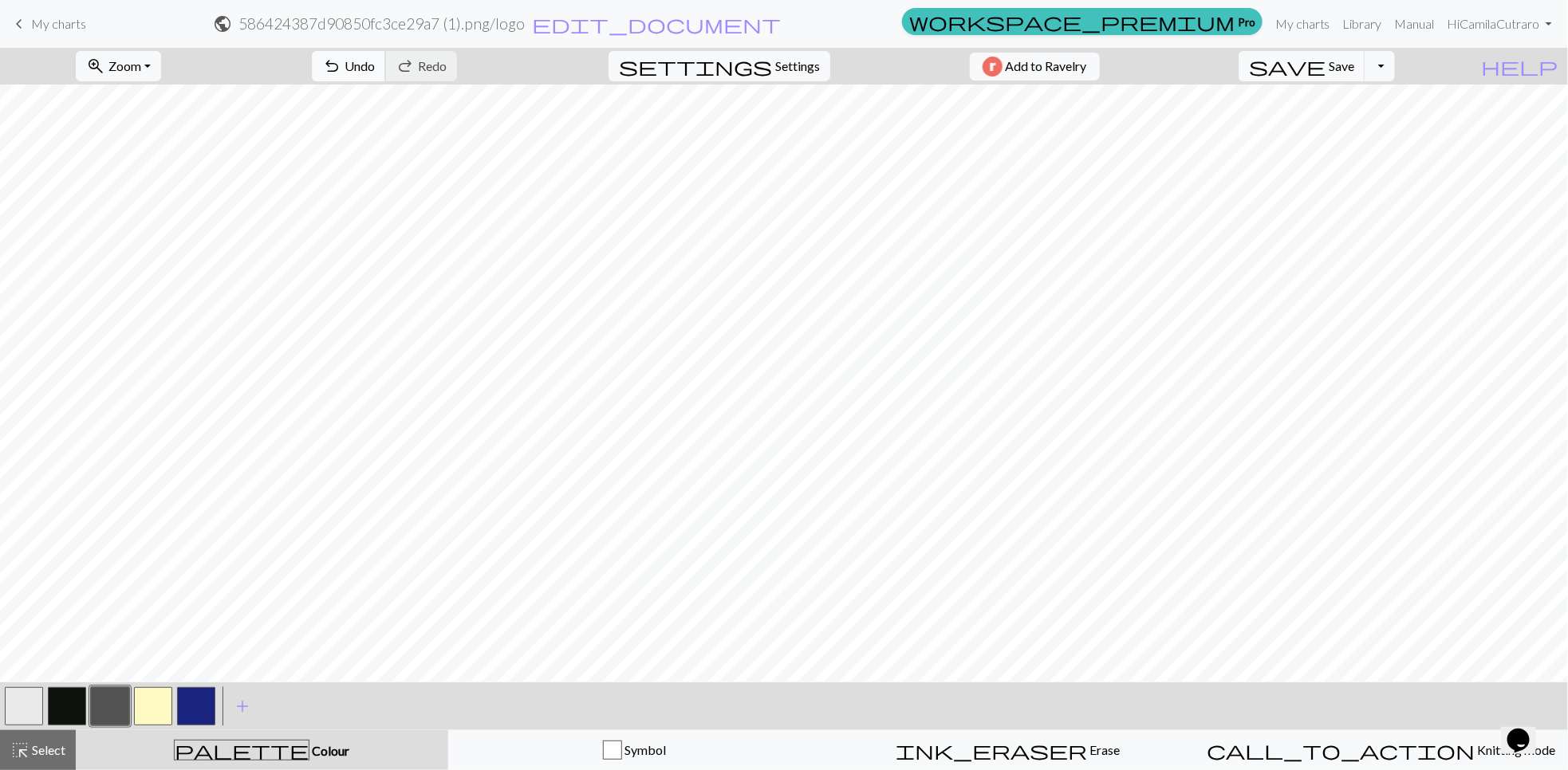 click on "Undo" at bounding box center [360, 65] 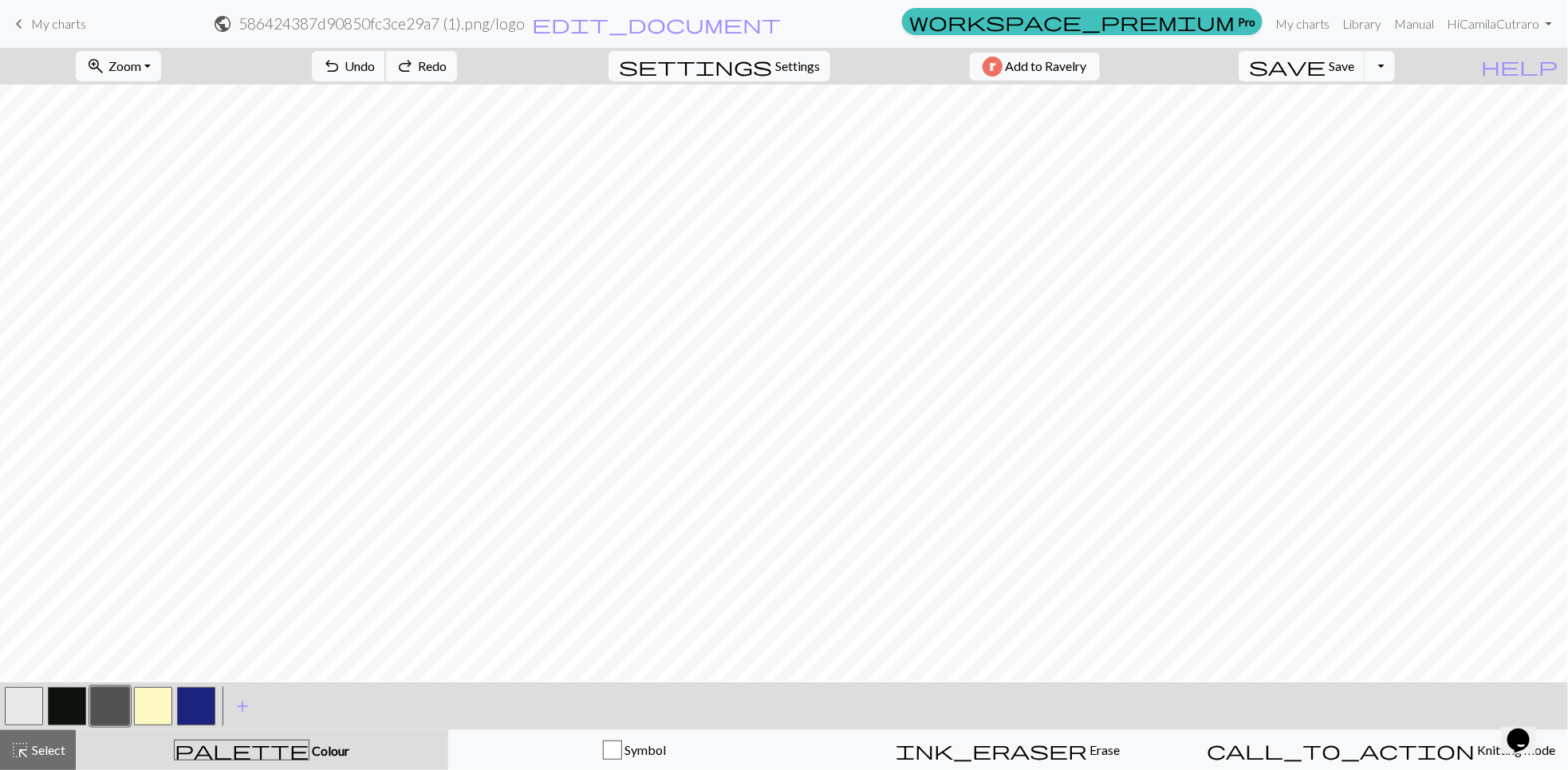 type 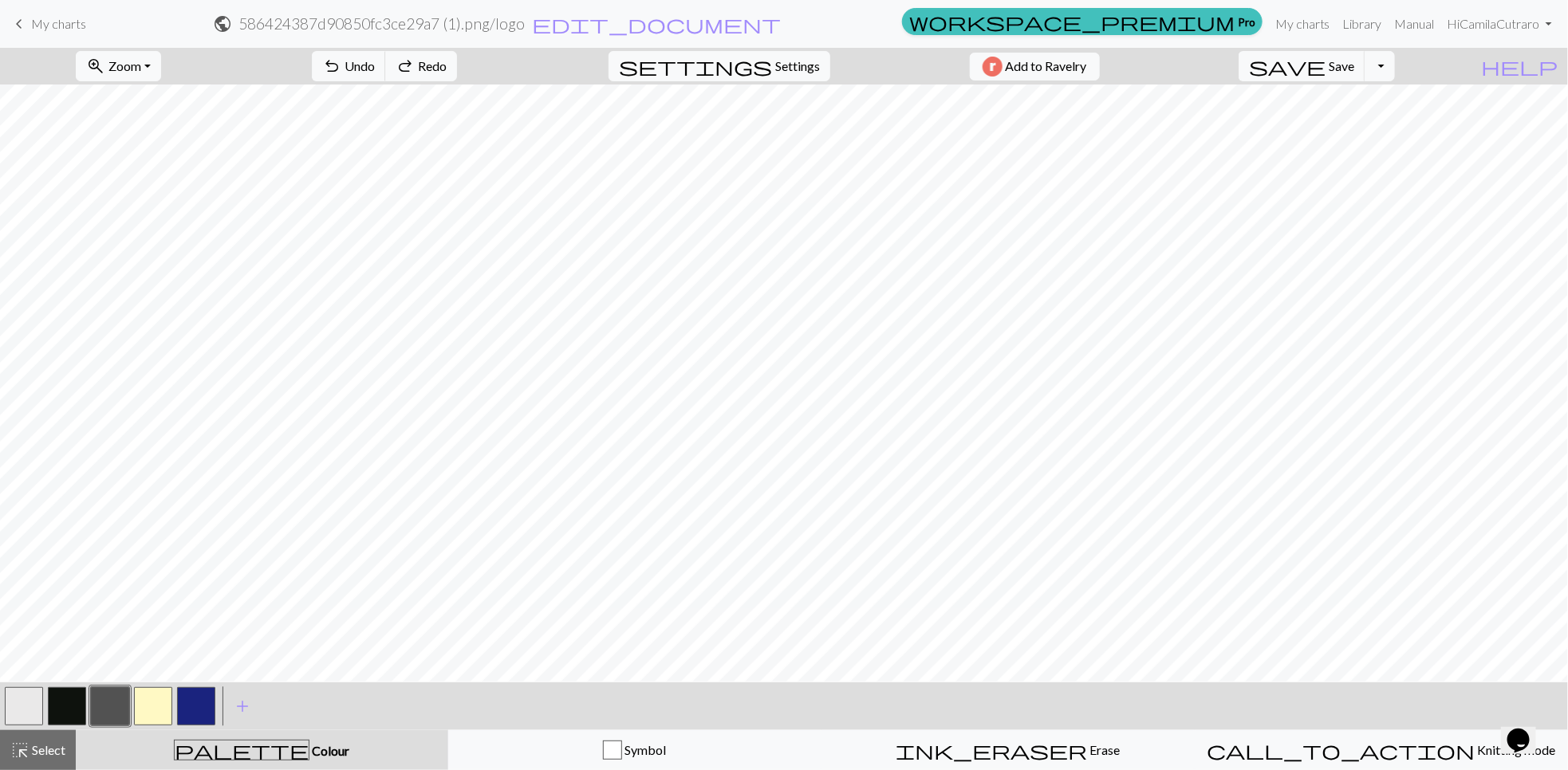 click at bounding box center (67, 706) 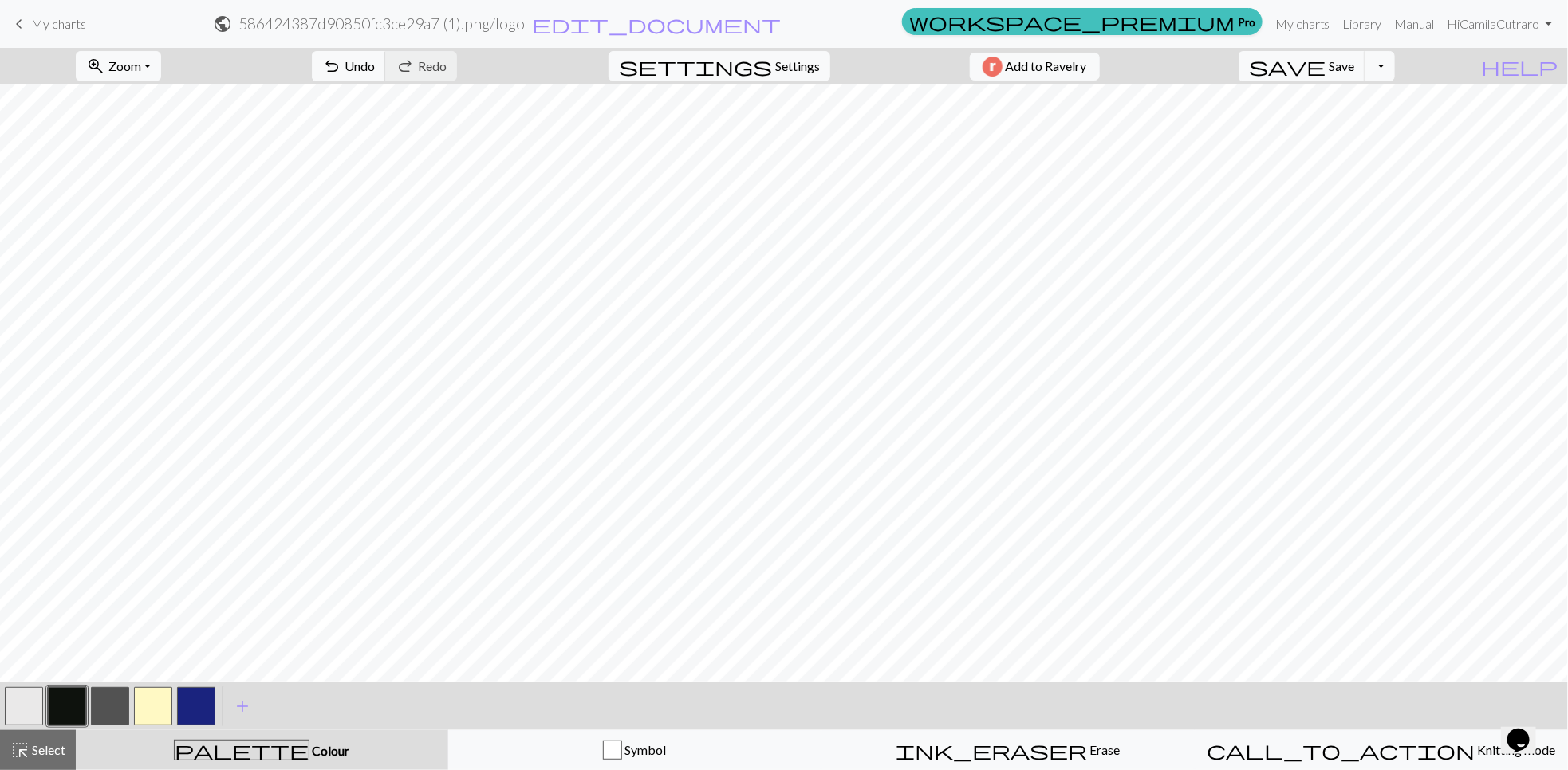 click at bounding box center [24, 706] 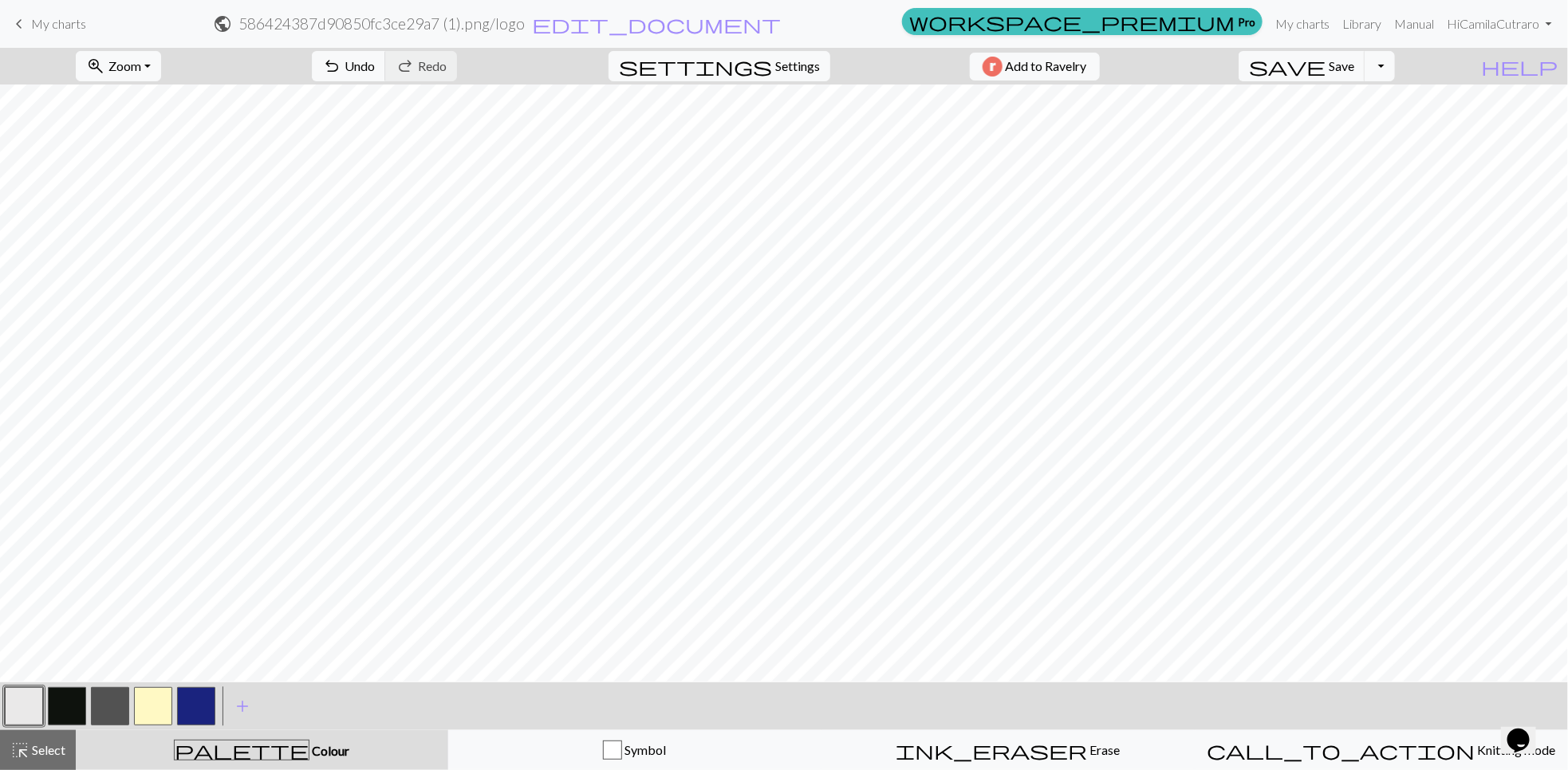 click at bounding box center (67, 706) 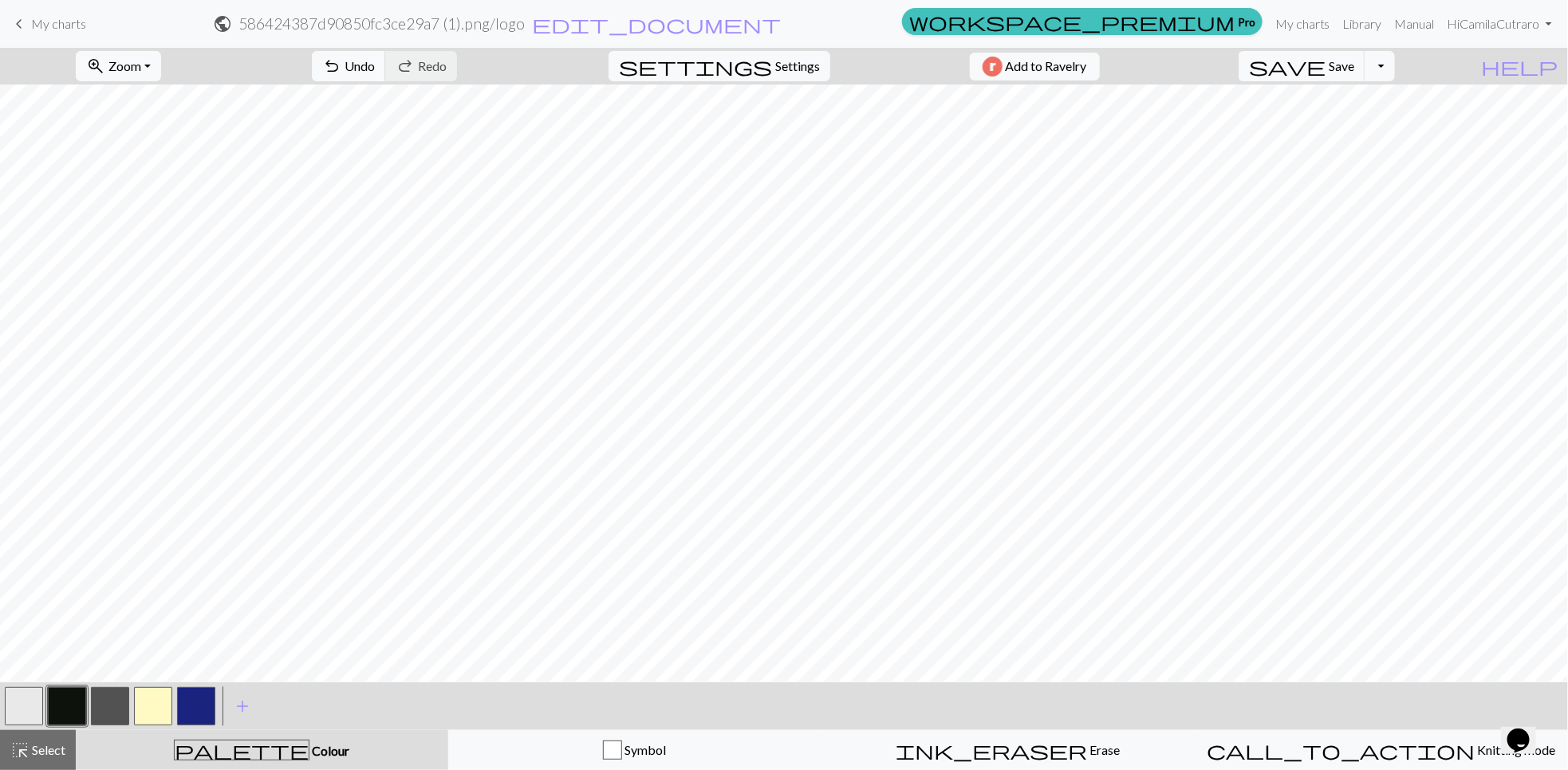 type 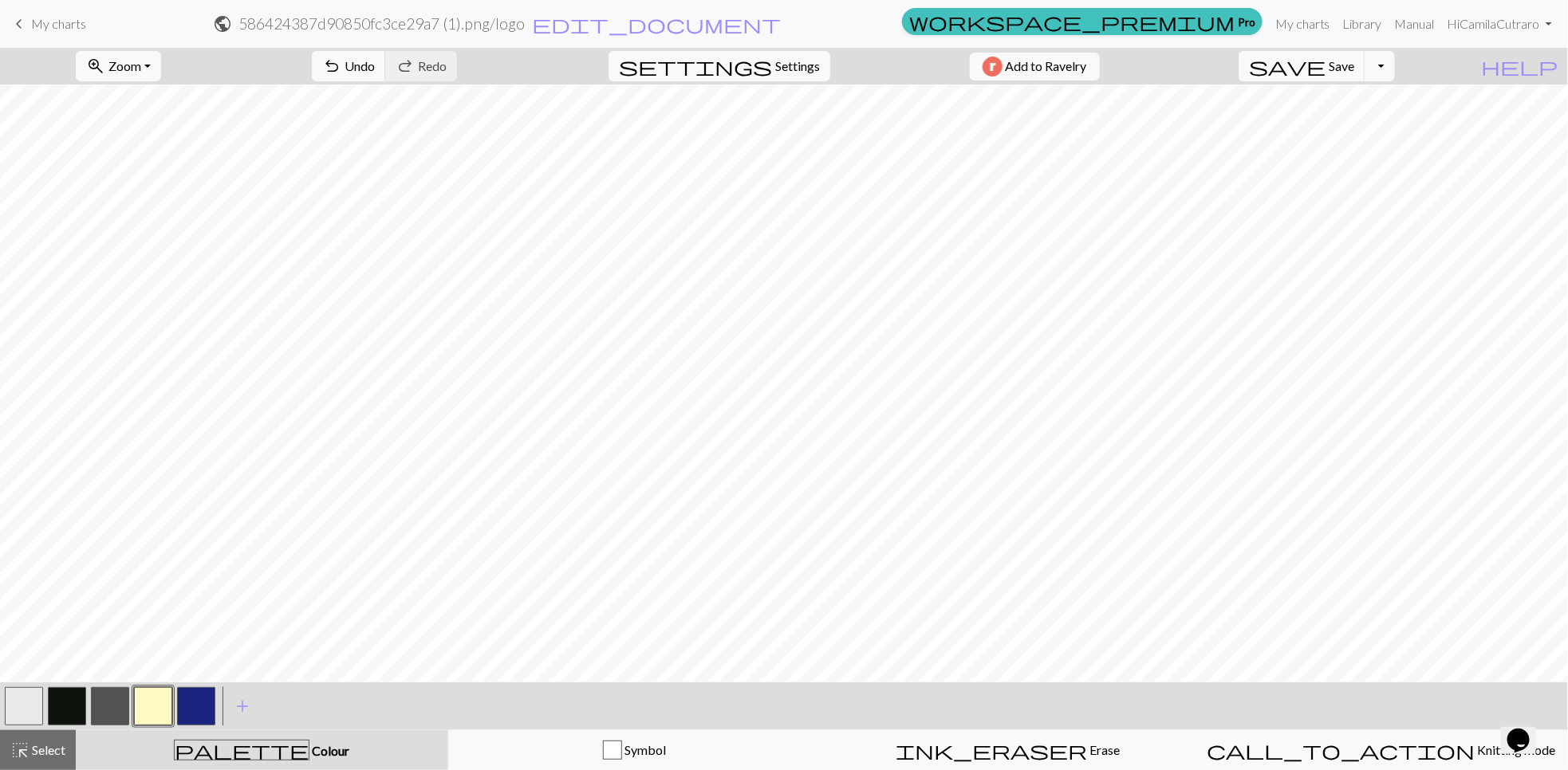 click at bounding box center [24, 706] 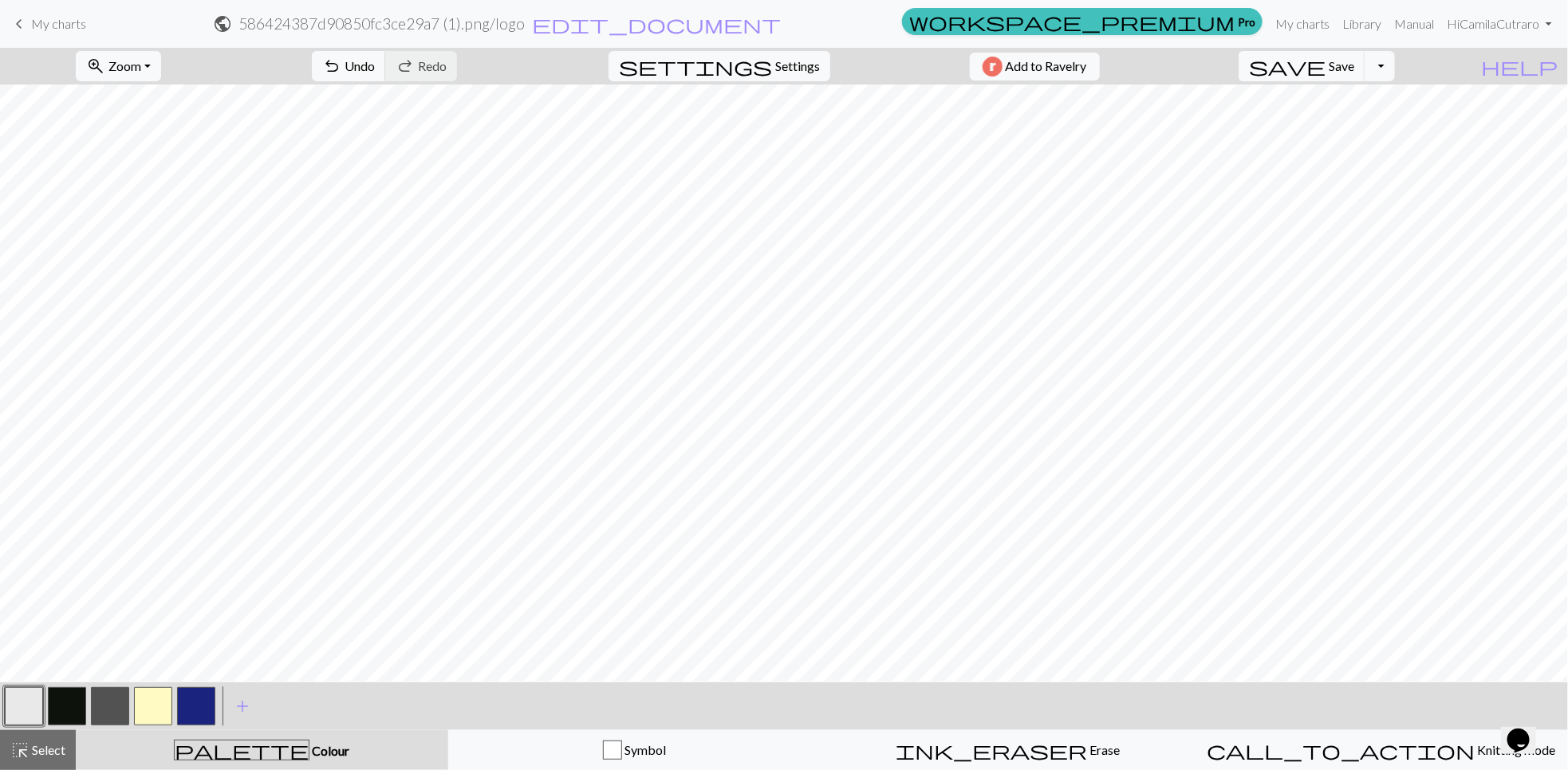 click at bounding box center [153, 706] 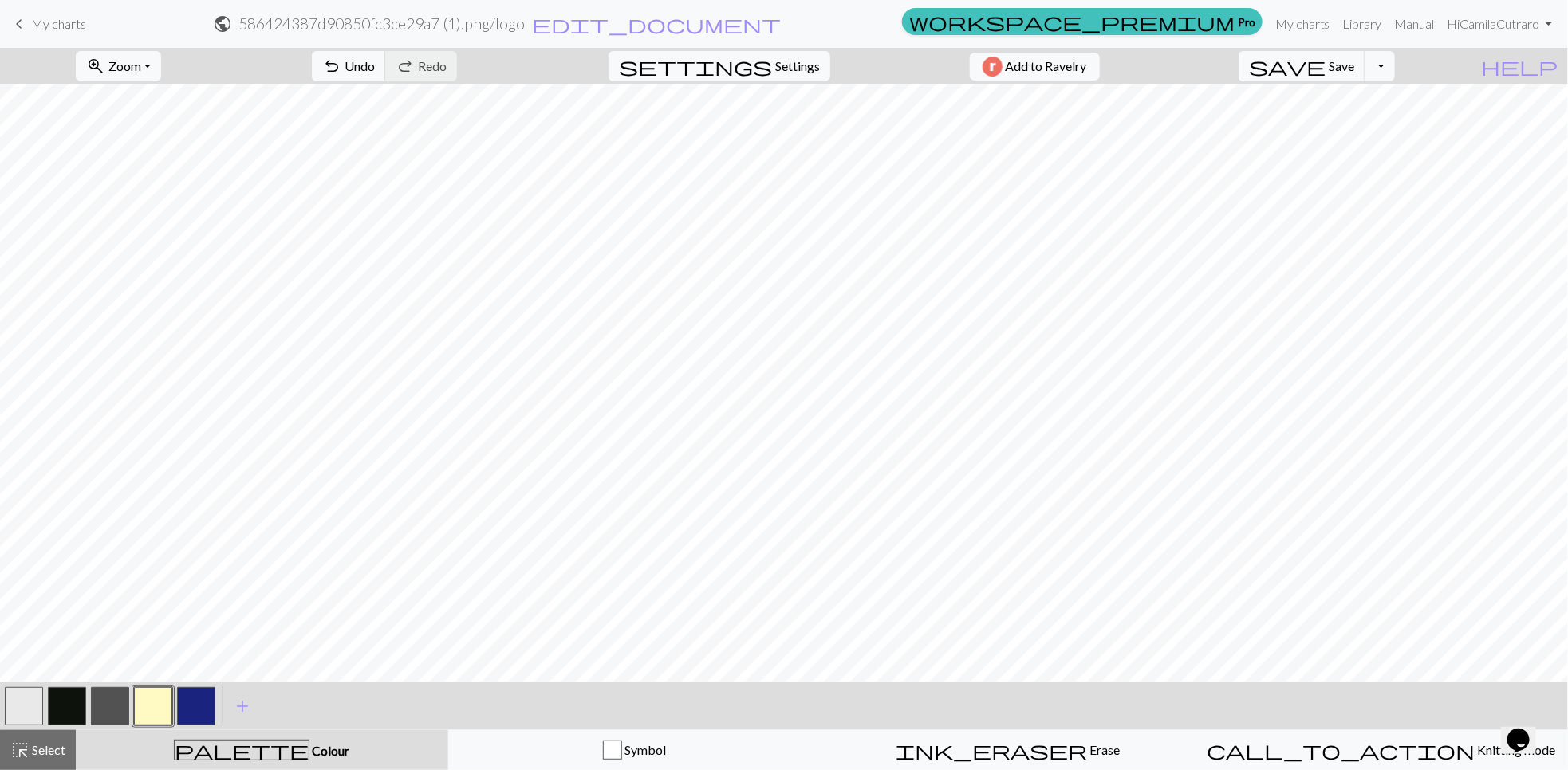 click at bounding box center (24, 706) 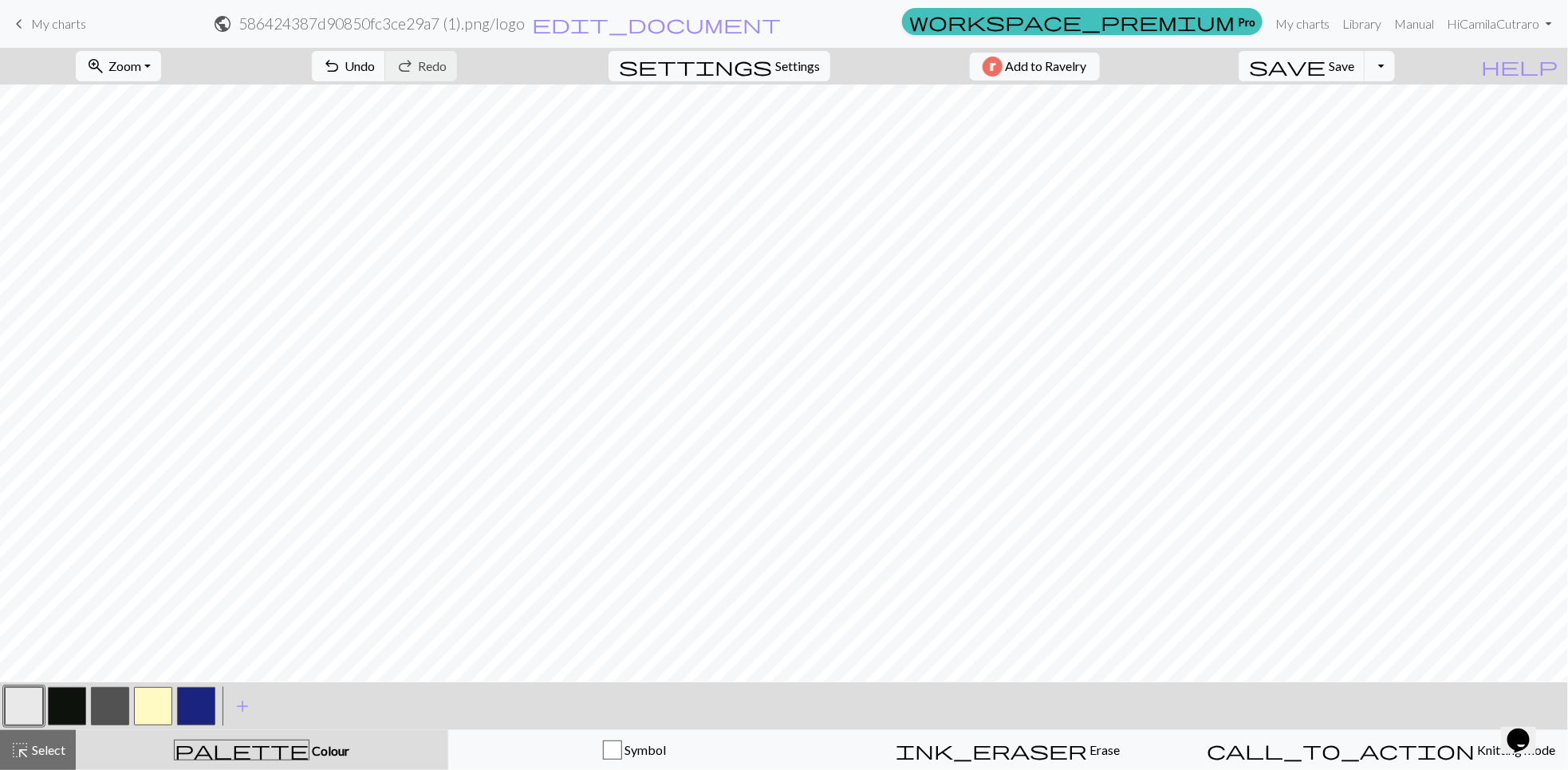 type 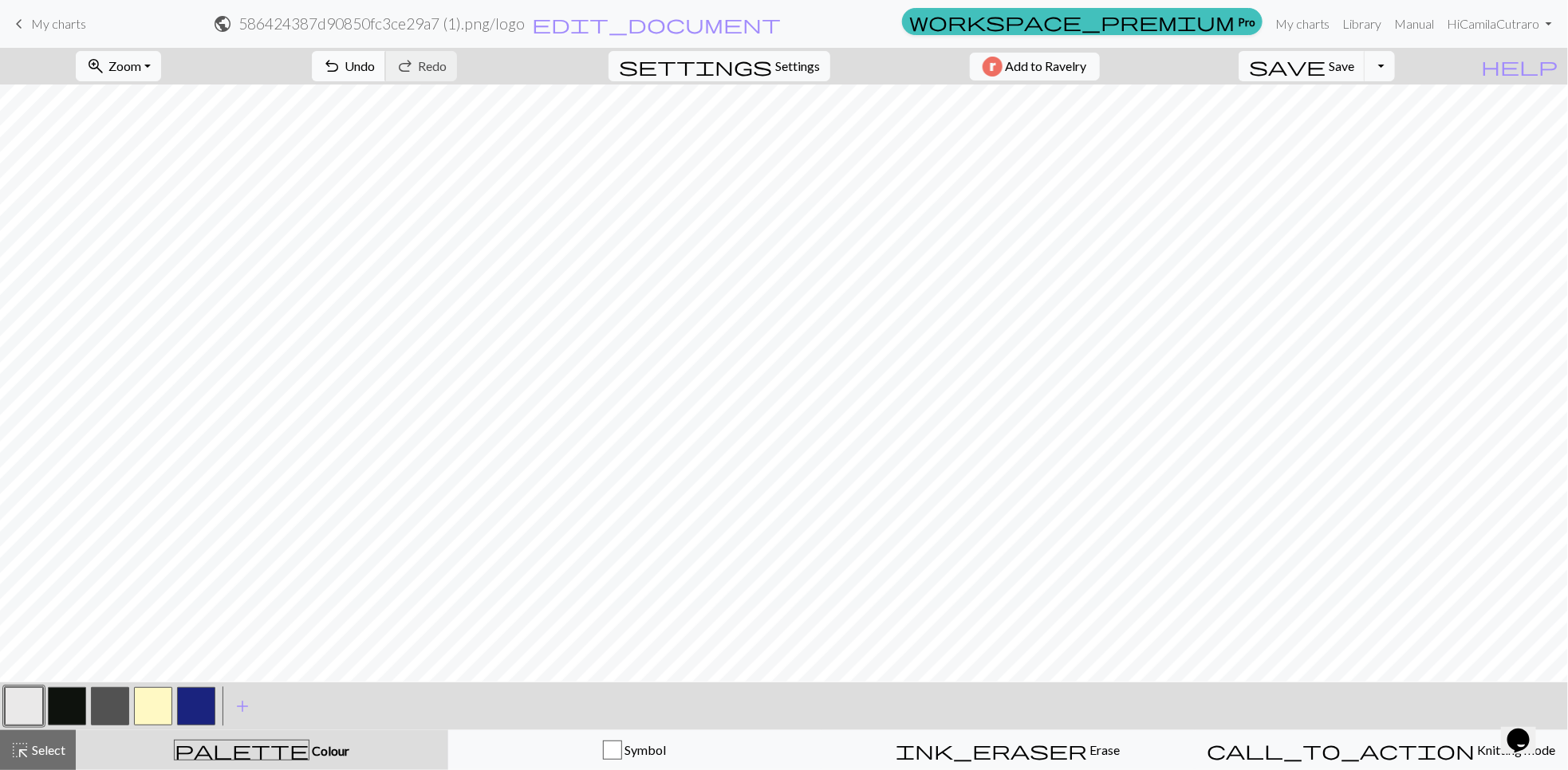 click on "Undo" at bounding box center (360, 65) 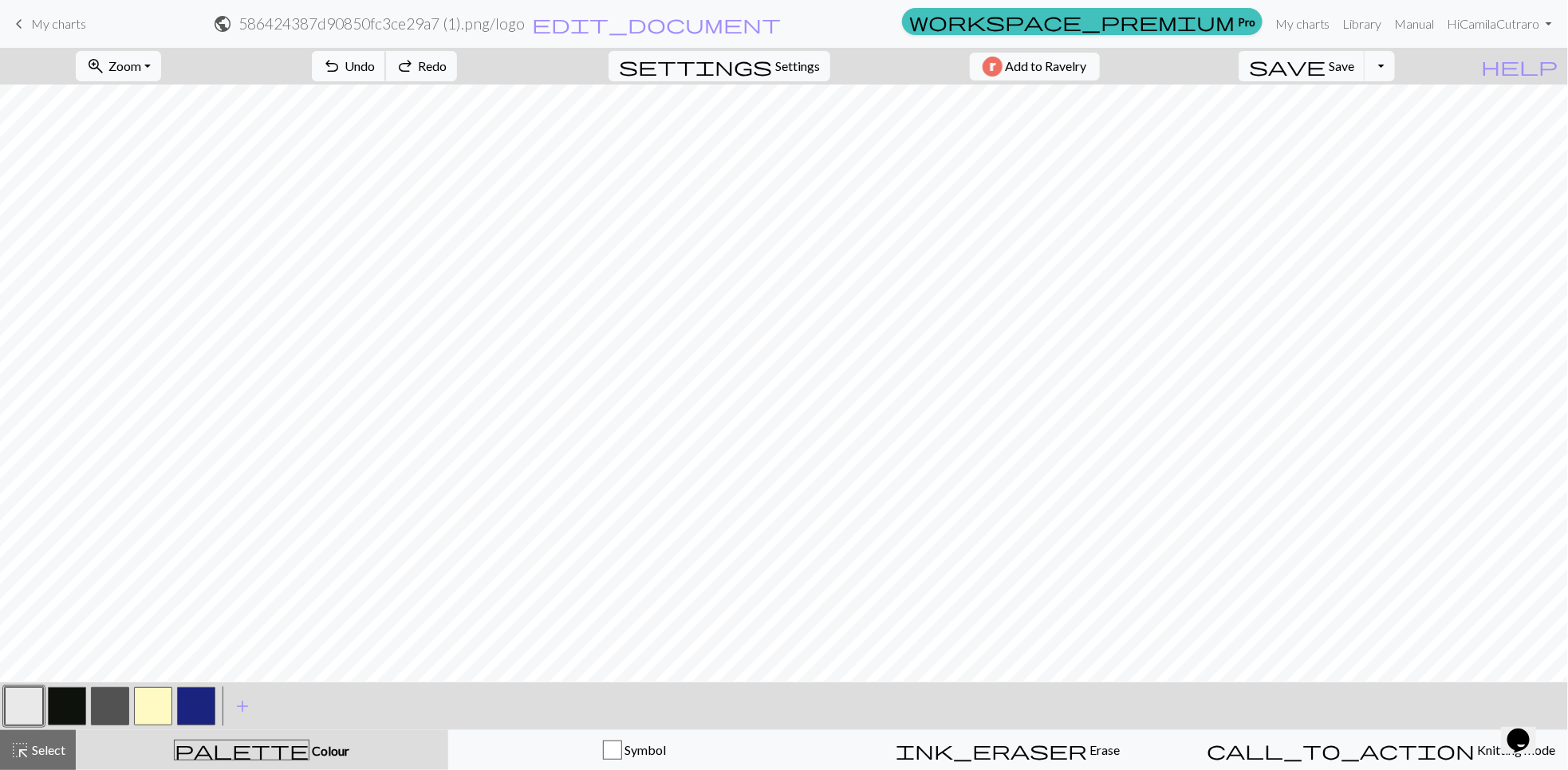 click on "Undo" at bounding box center (360, 65) 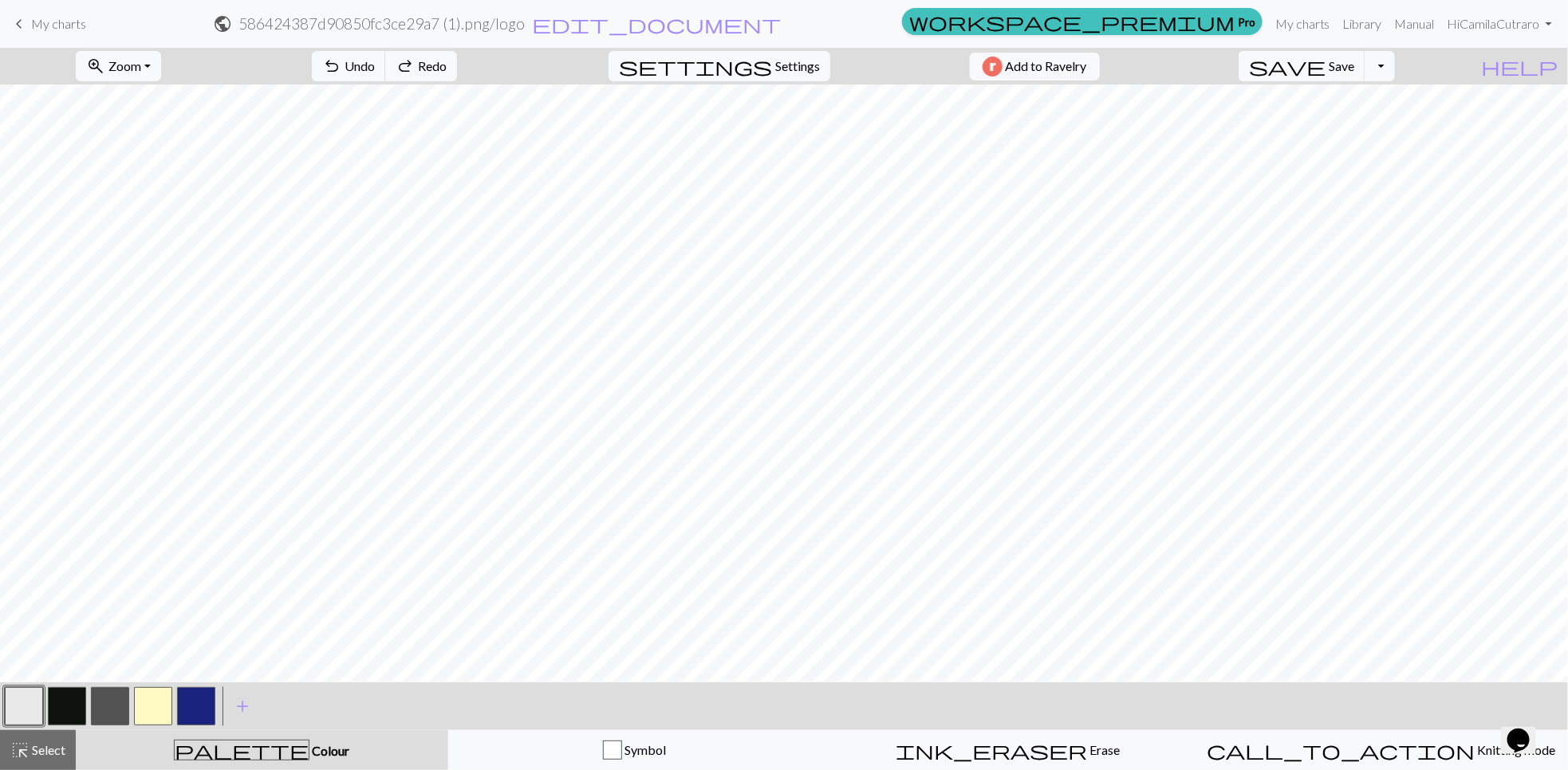 click on "palette   Colour   Colour" at bounding box center (262, 750) 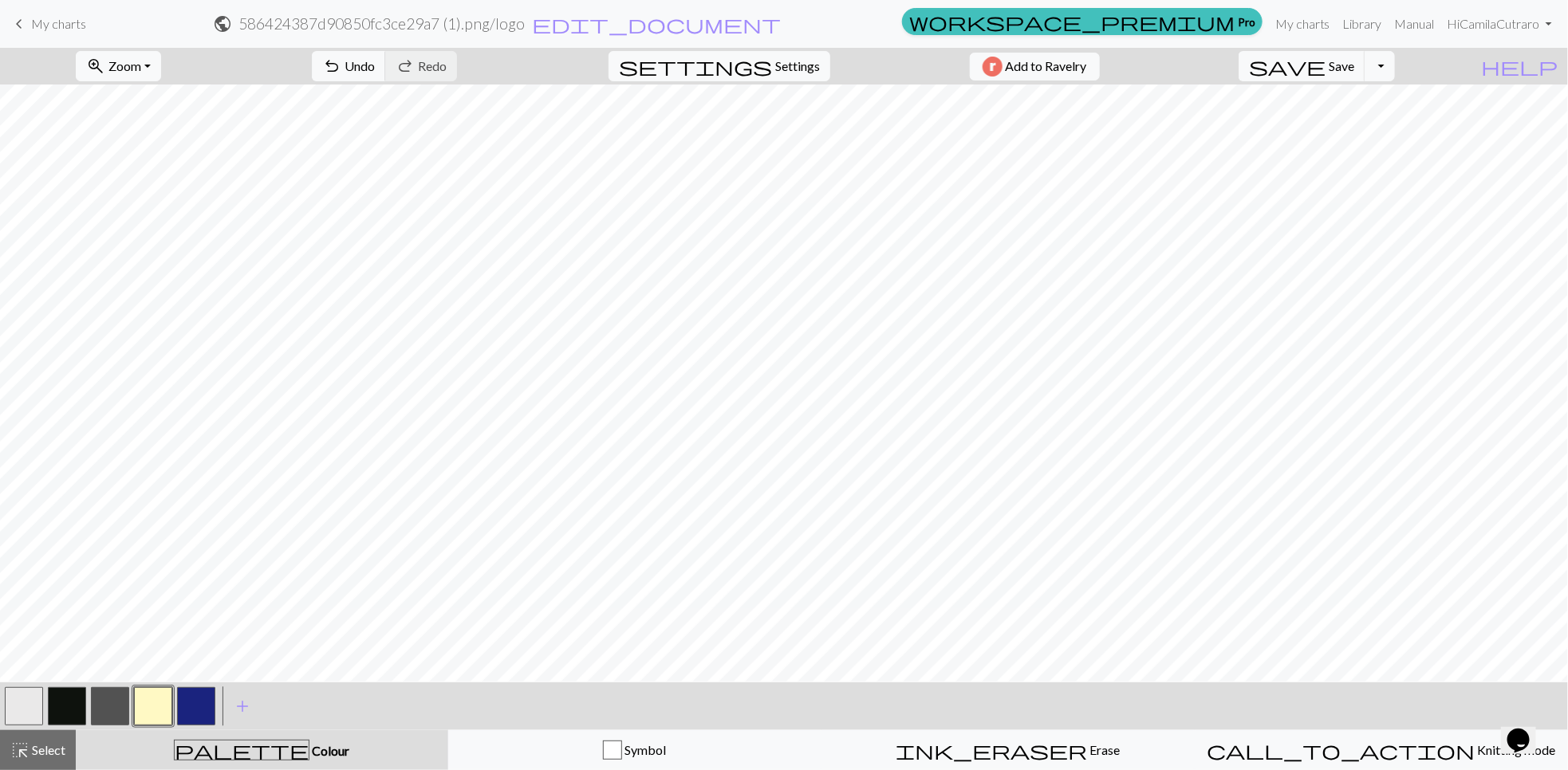 click at bounding box center (67, 706) 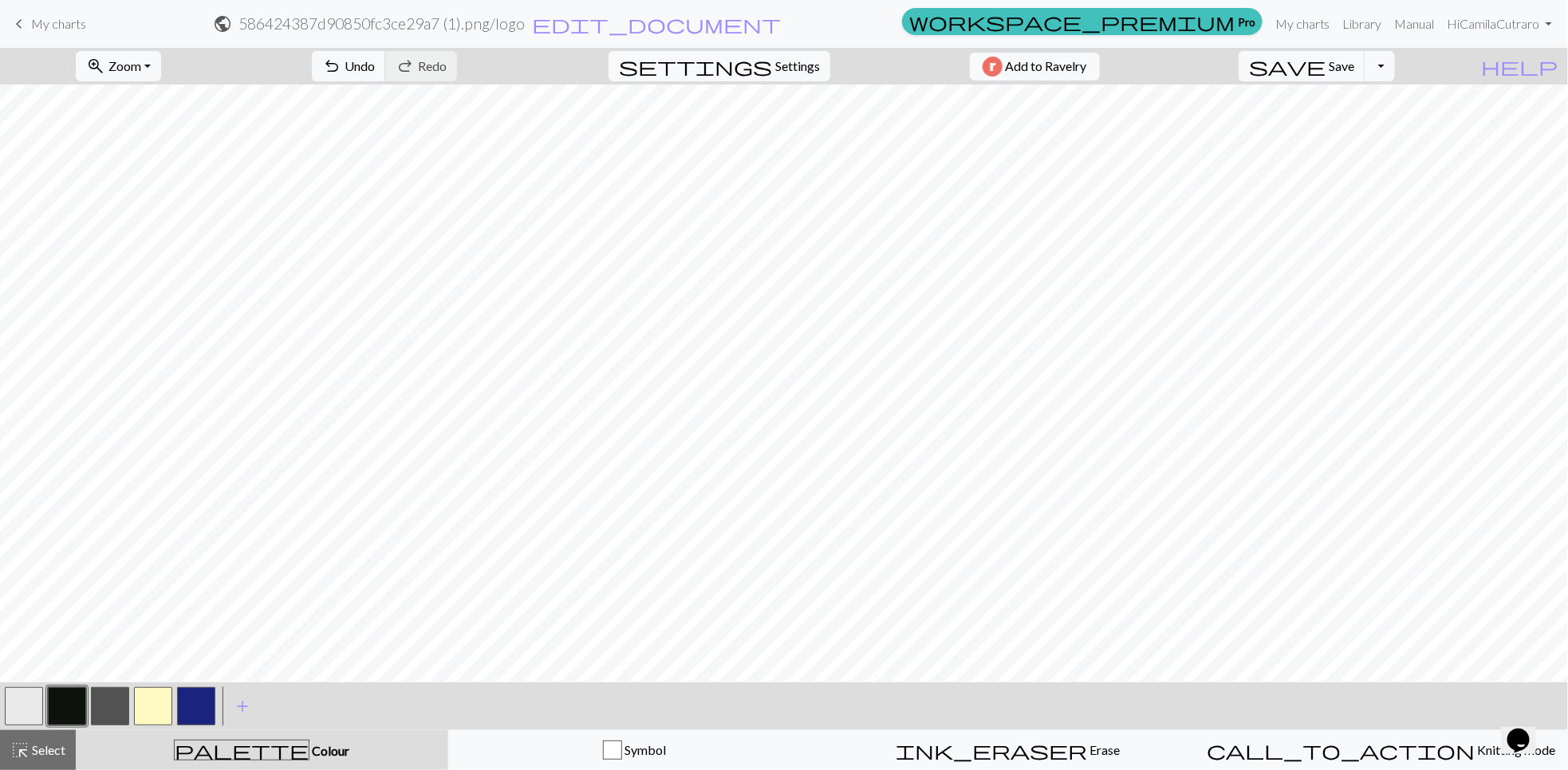 click at bounding box center (110, 706) 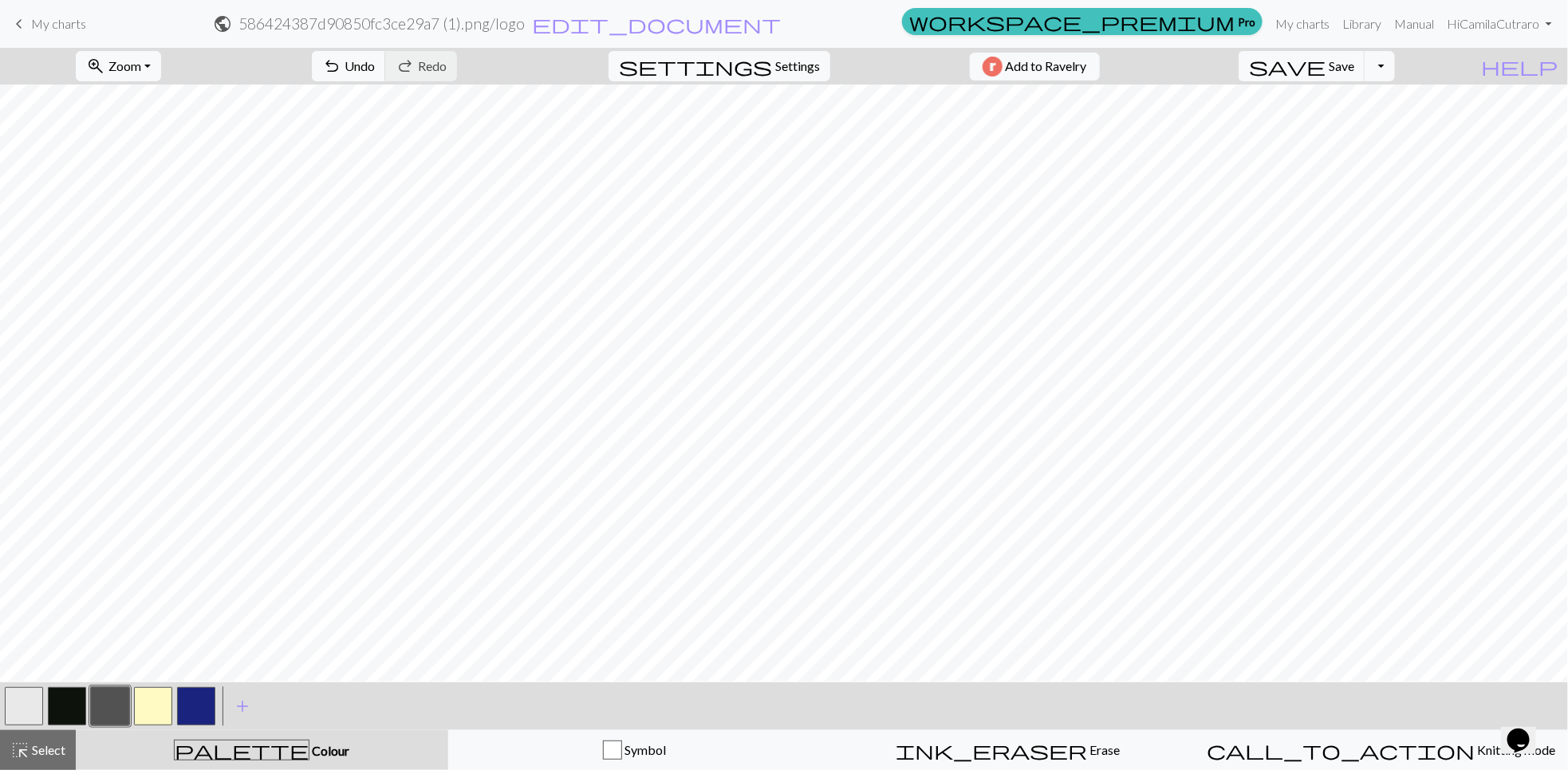 click at bounding box center (153, 706) 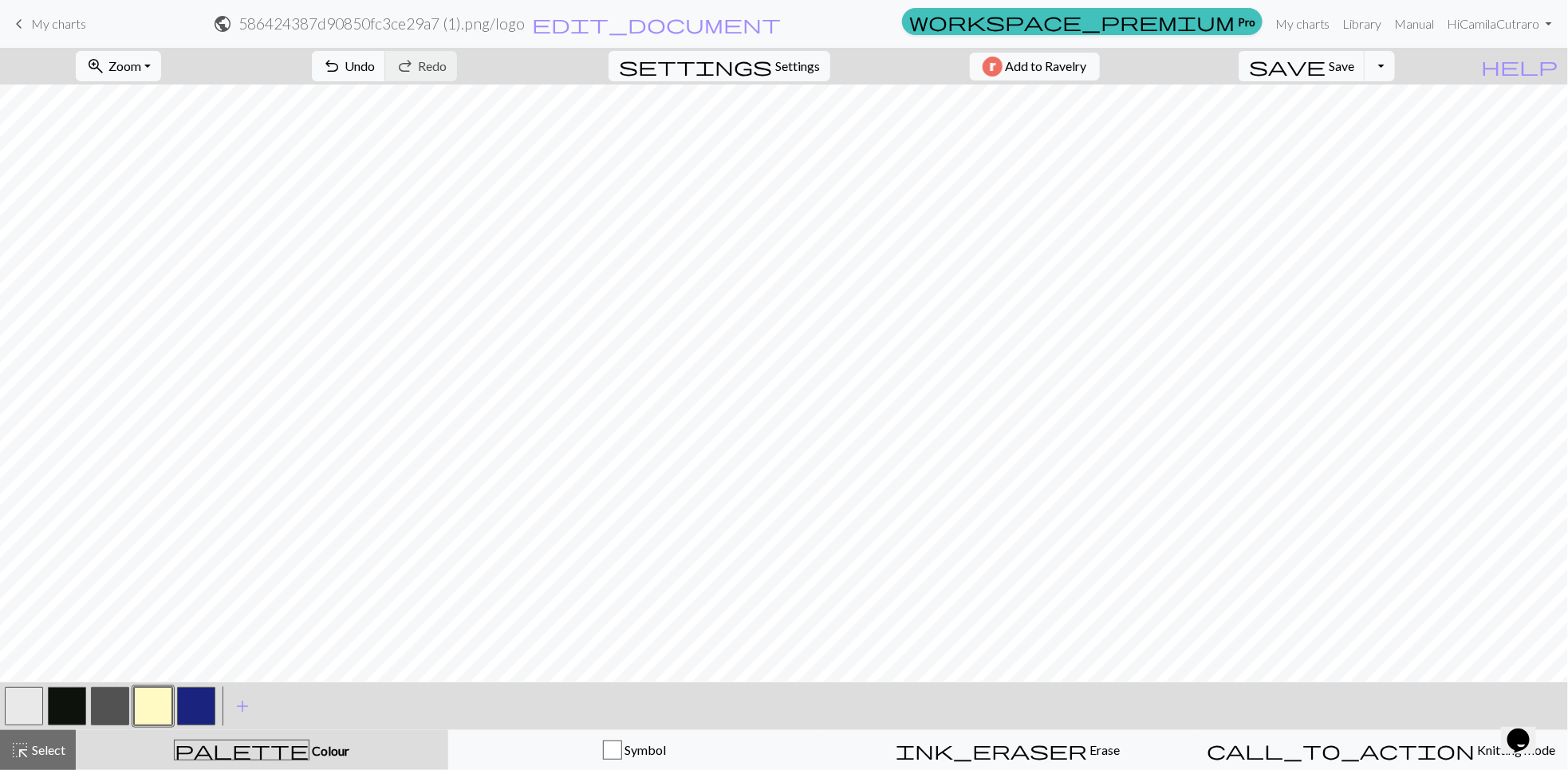 click at bounding box center [67, 706] 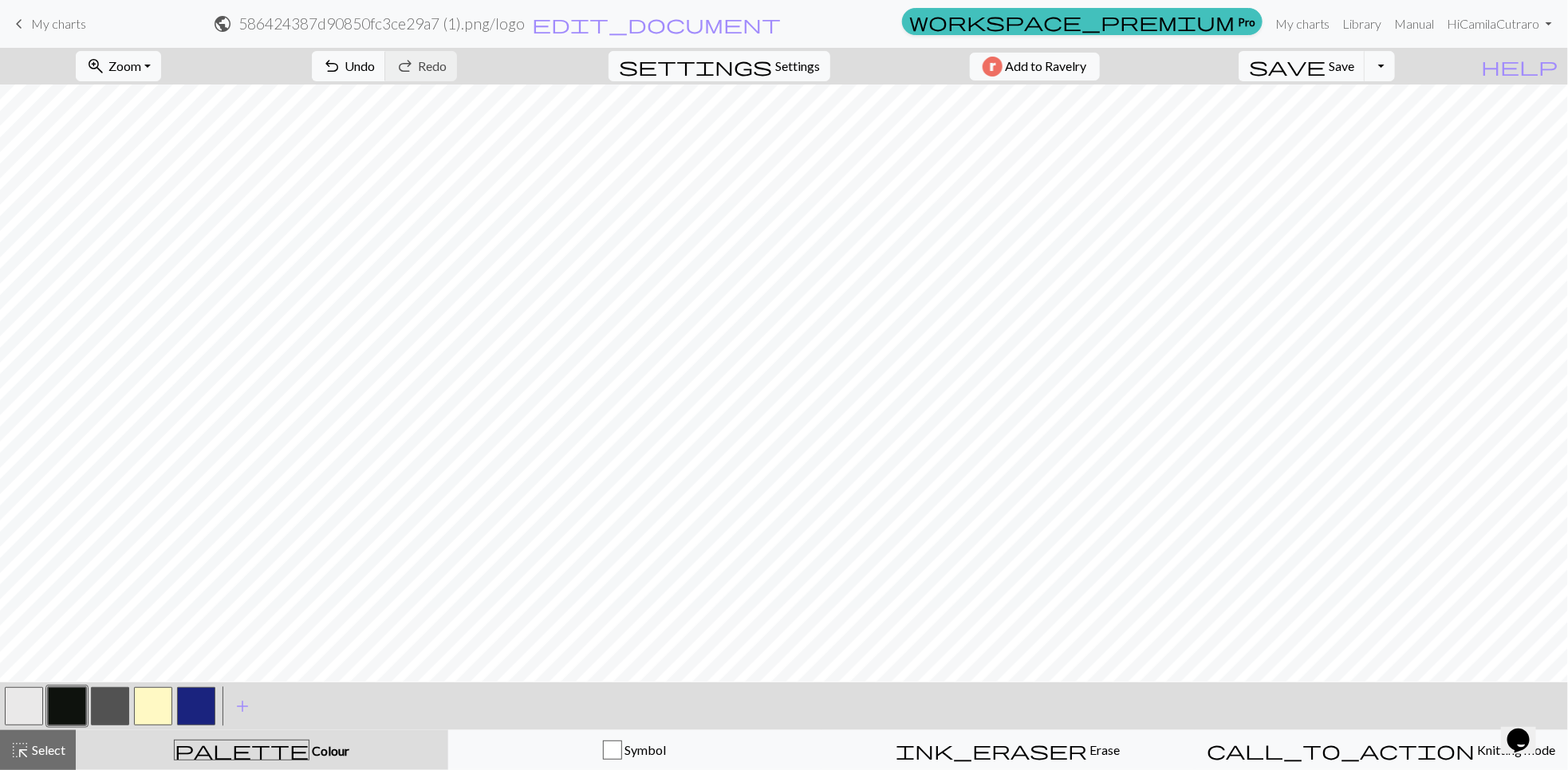 click at bounding box center [110, 706] 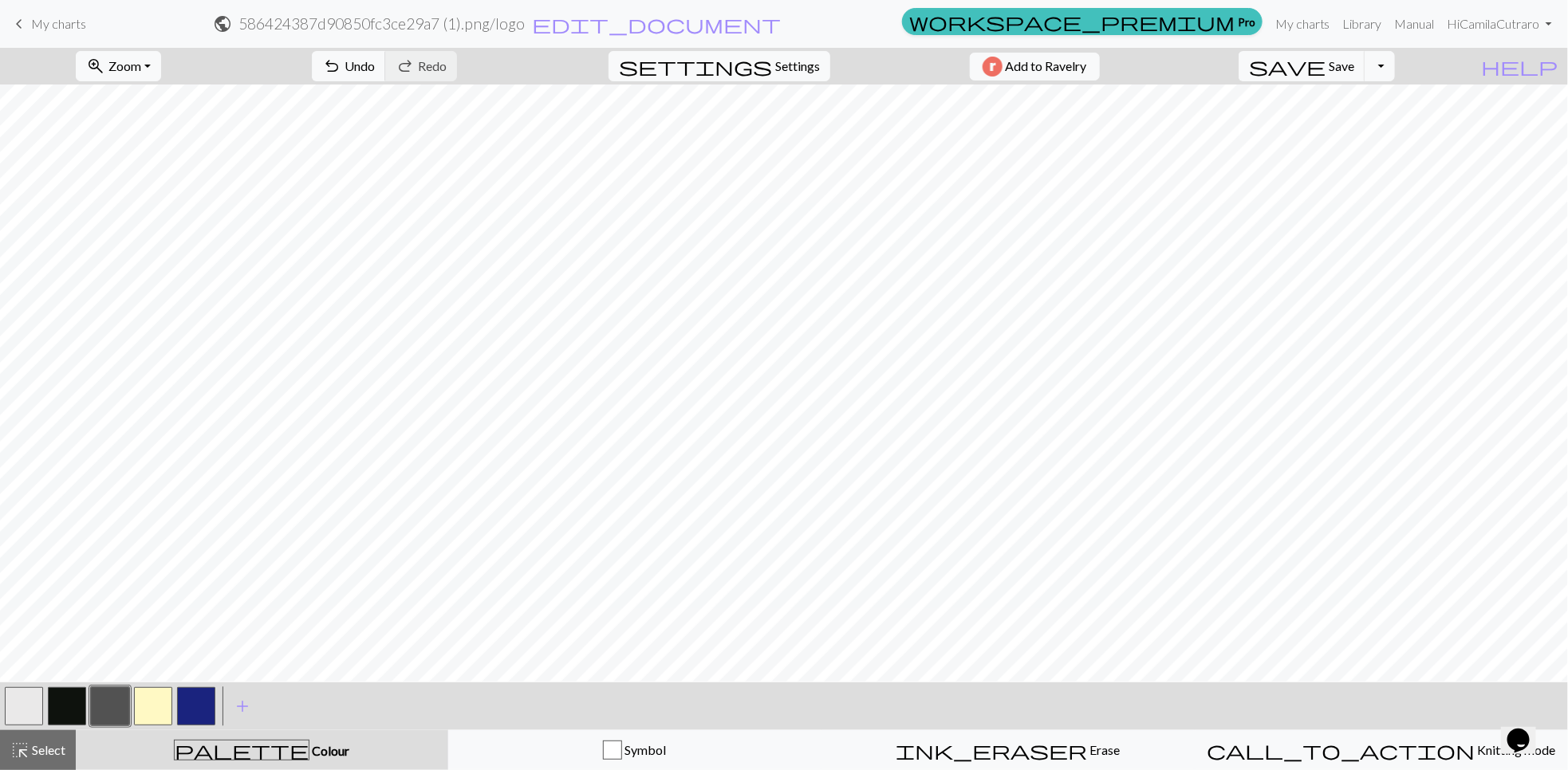 click at bounding box center [67, 706] 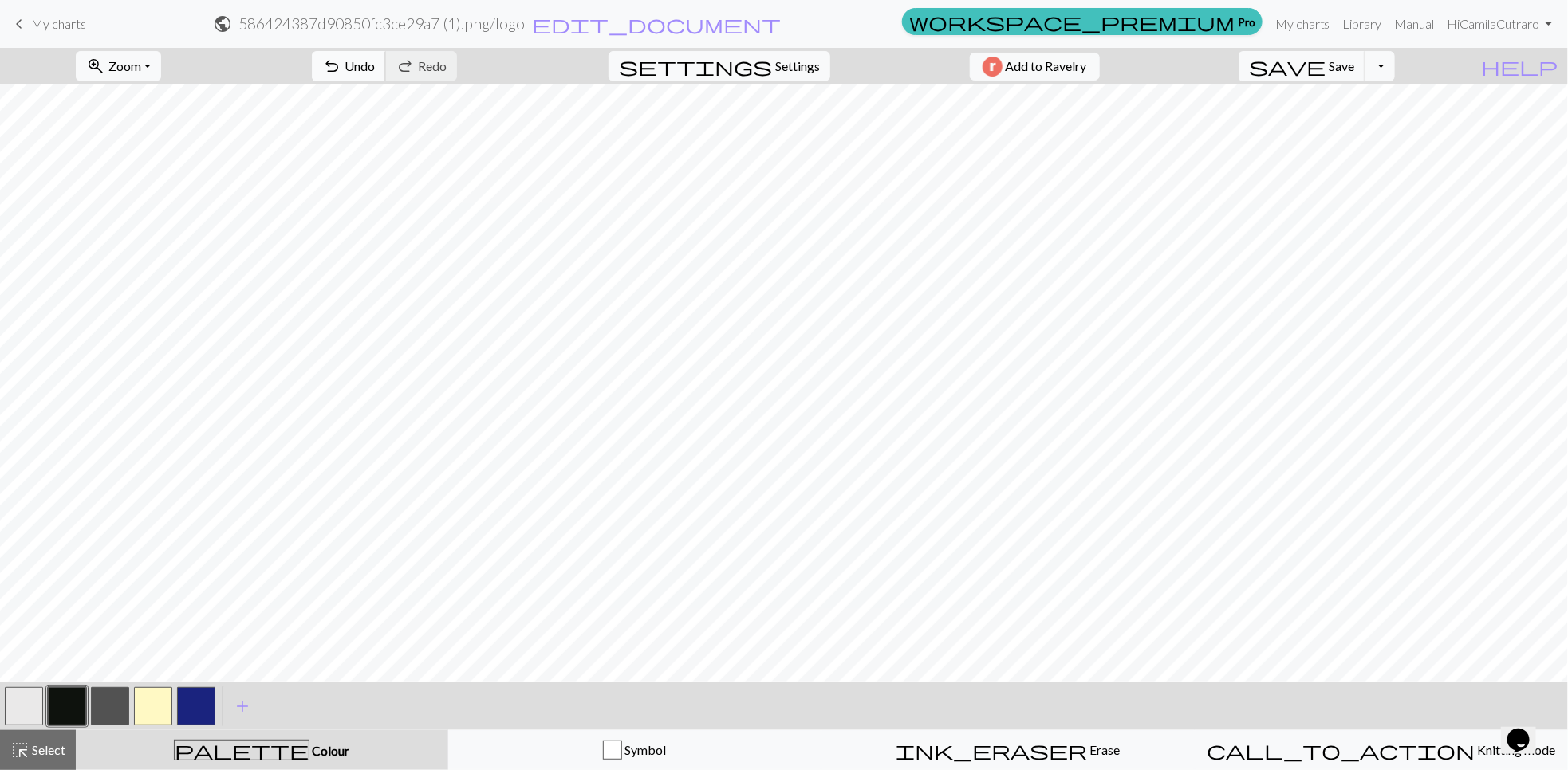click on "undo" at bounding box center (332, 66) 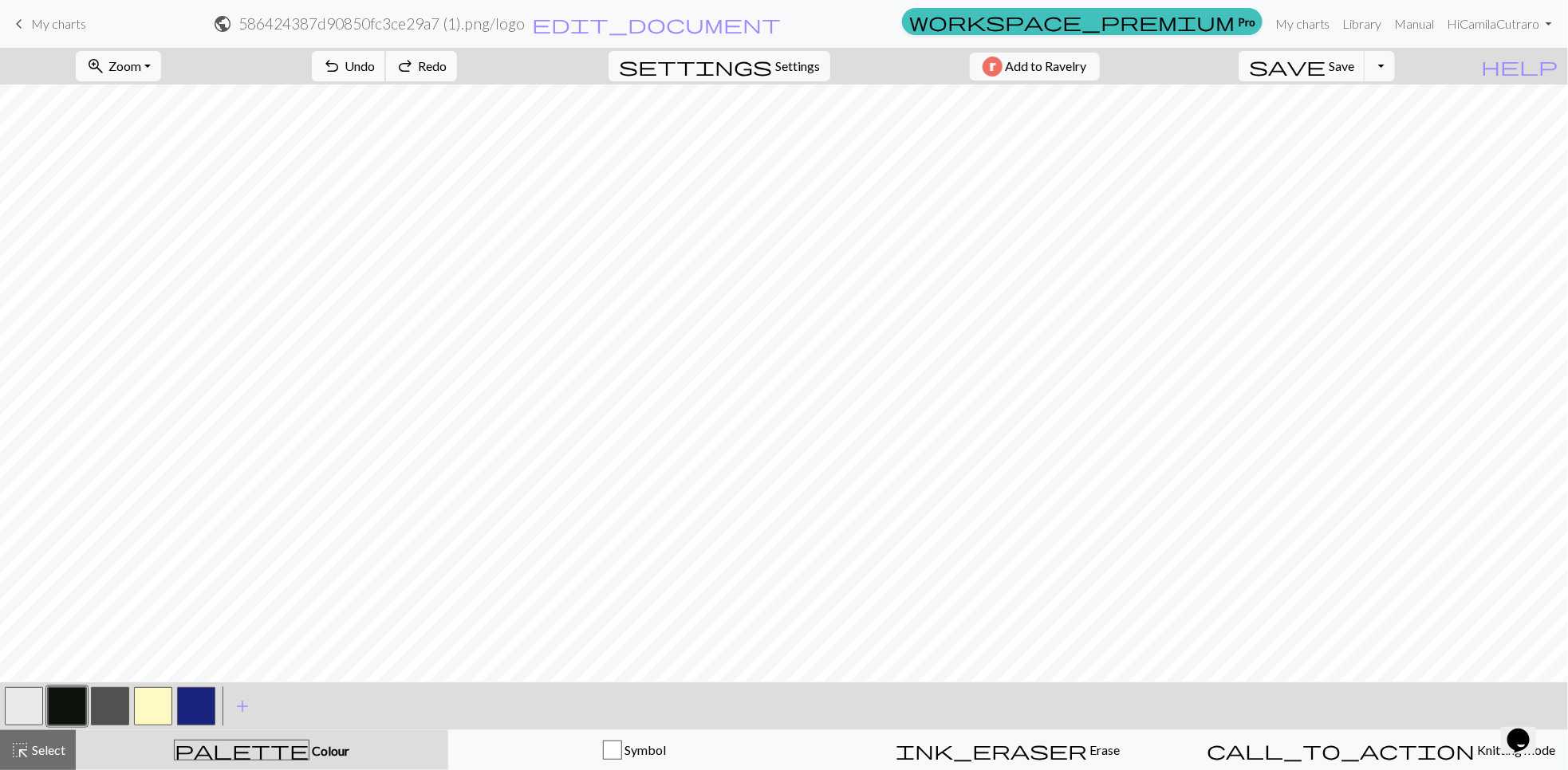 click on "undo" at bounding box center [332, 66] 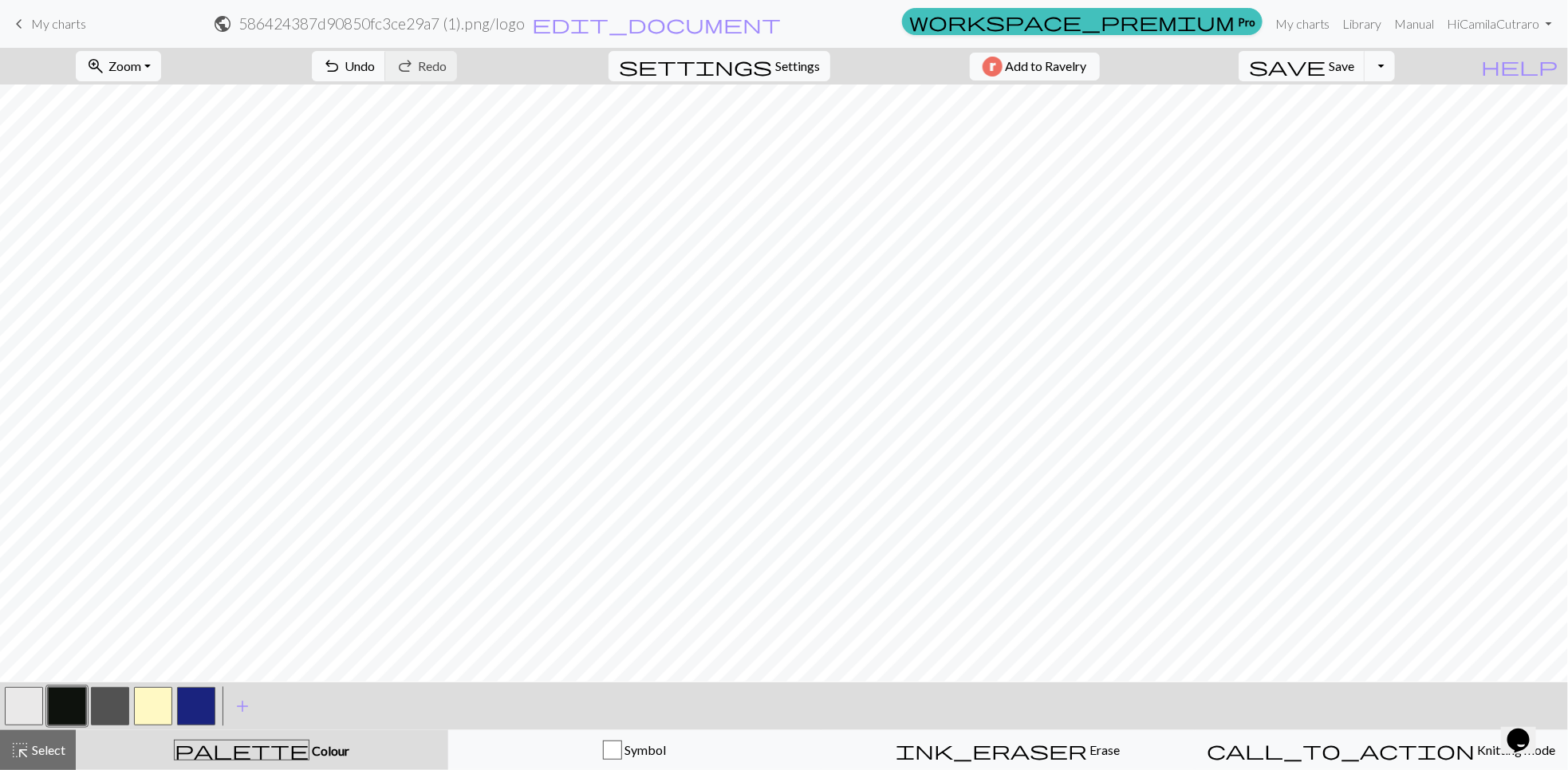 click at bounding box center (153, 706) 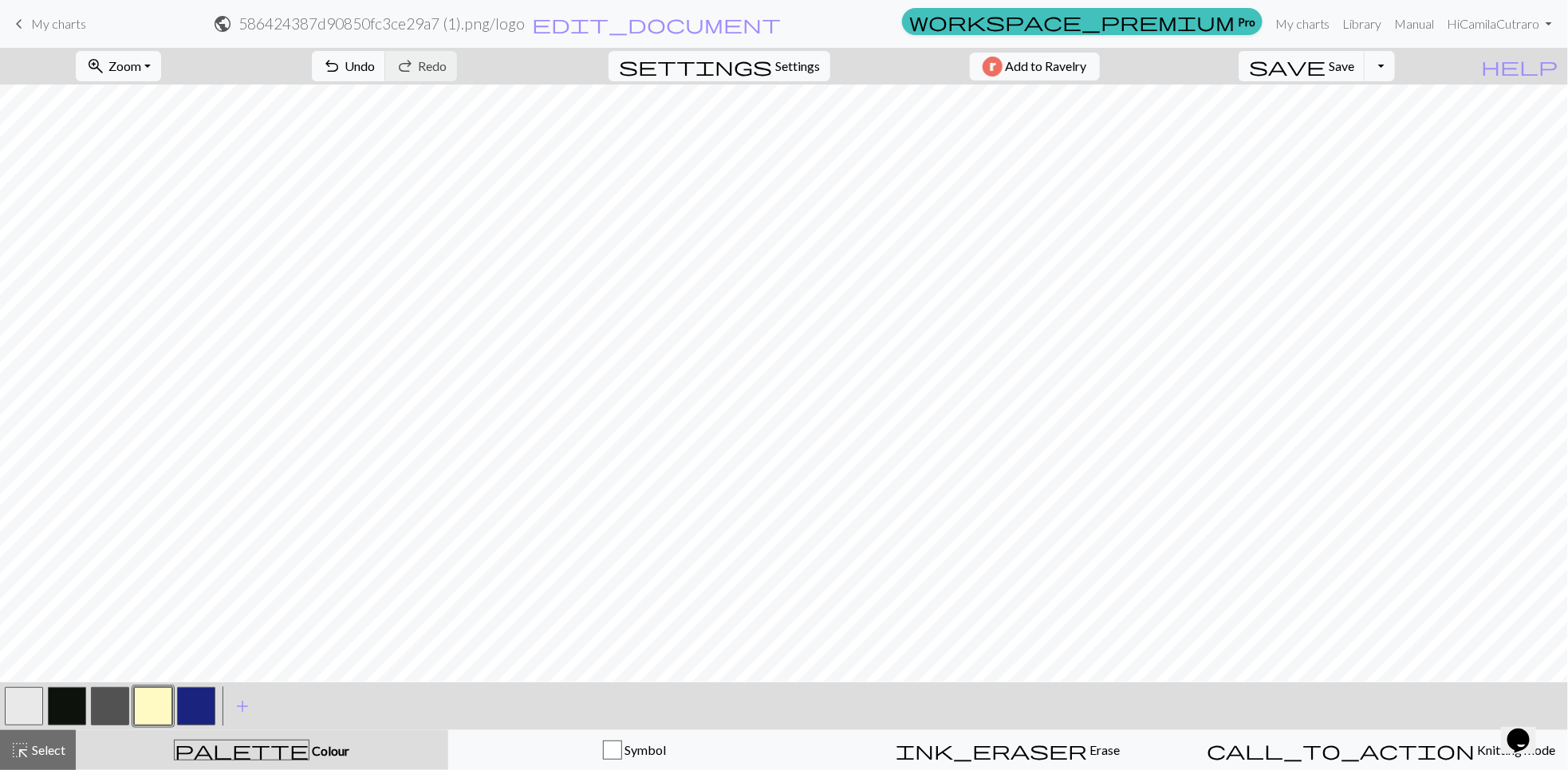 click at bounding box center (67, 706) 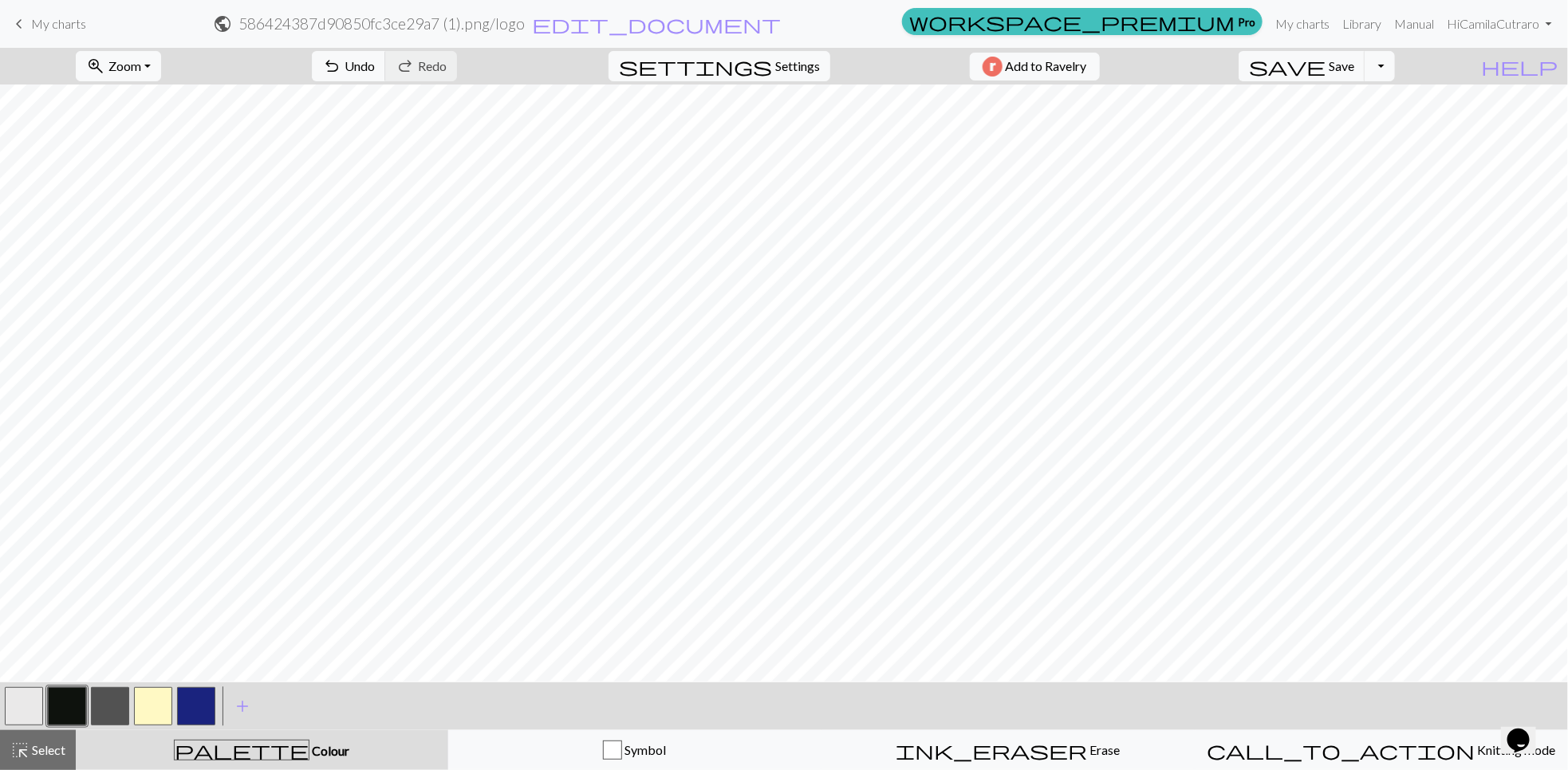 click at bounding box center (110, 706) 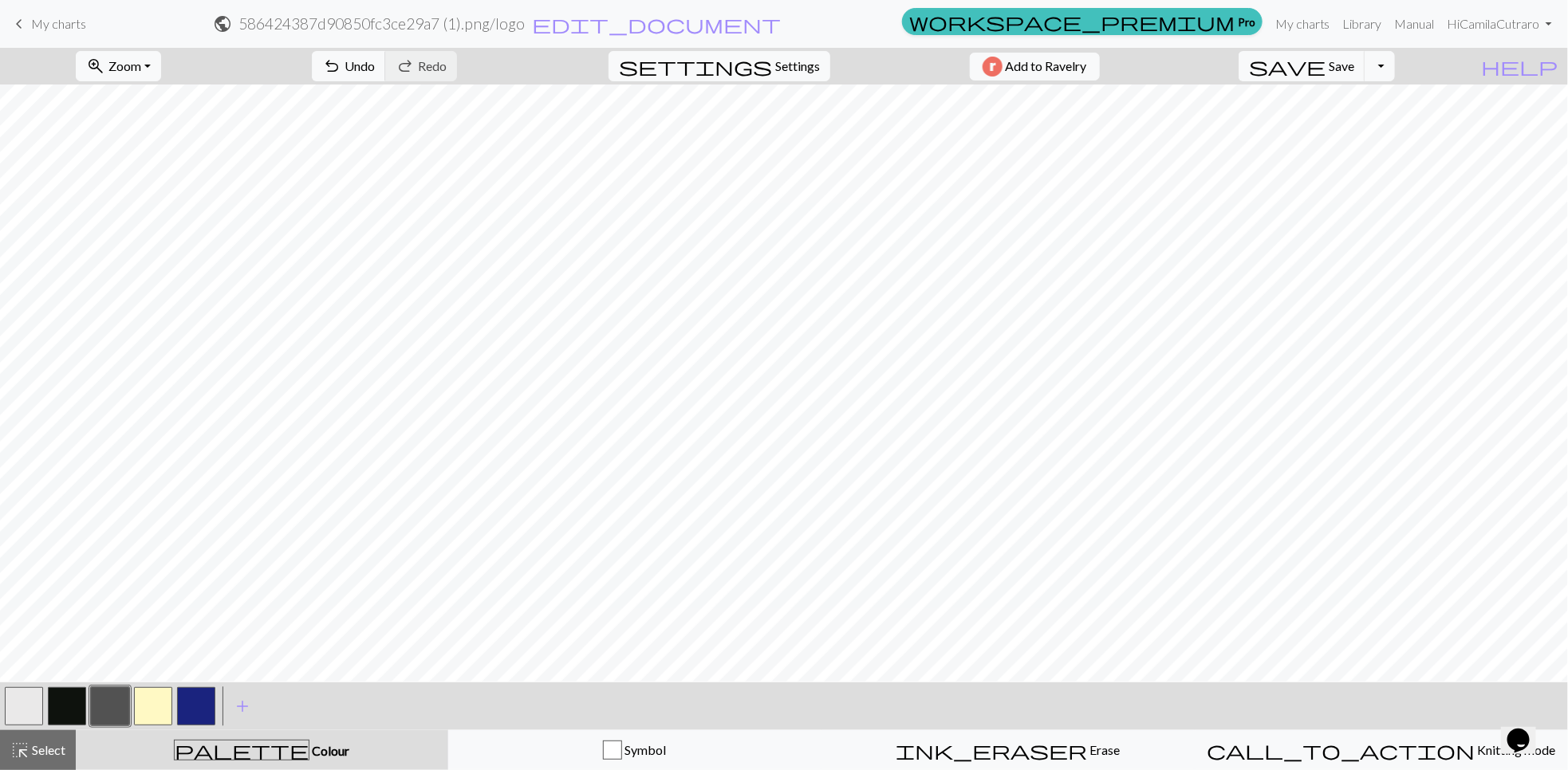 click at bounding box center [153, 706] 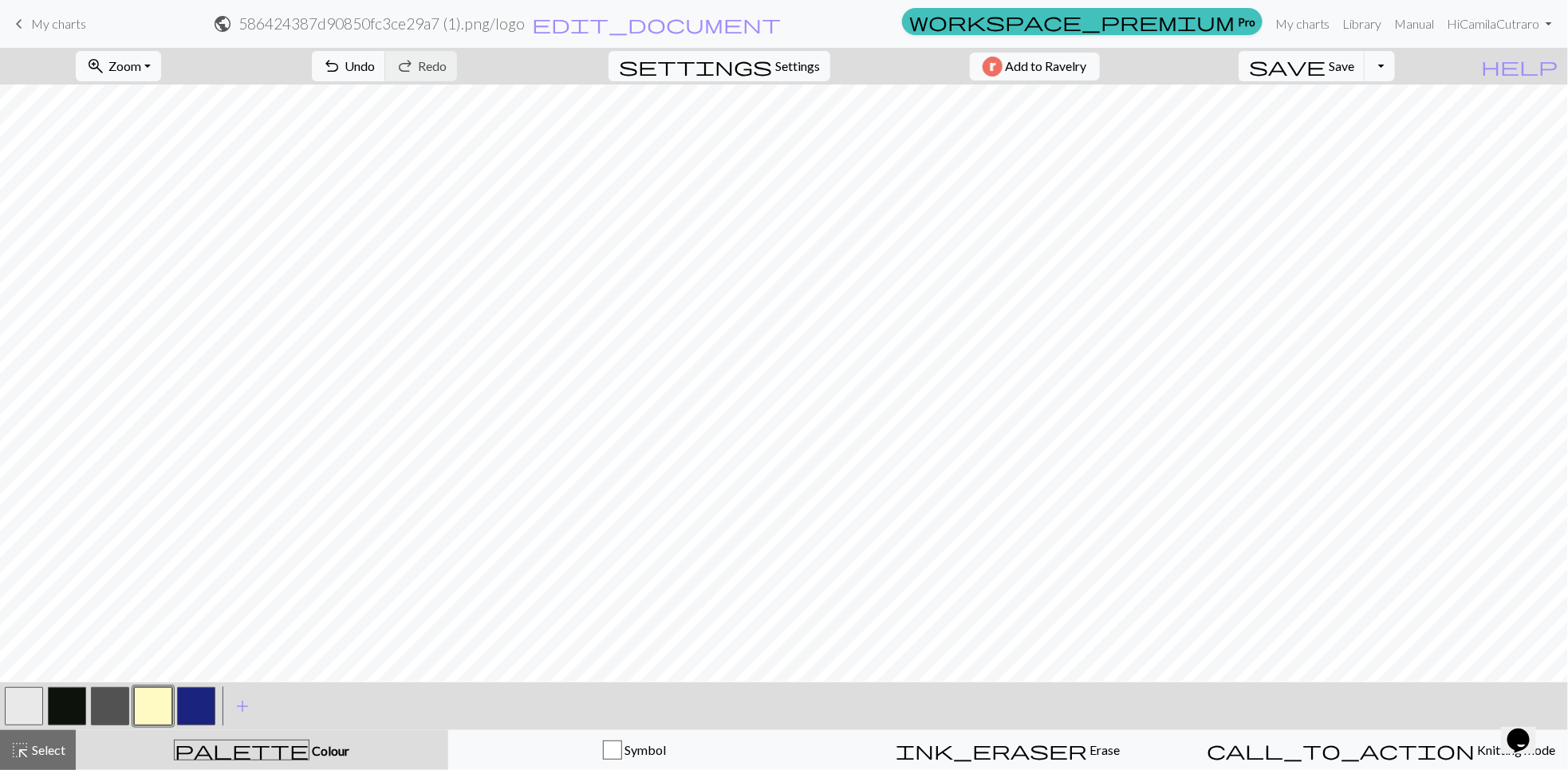 click at bounding box center (24, 706) 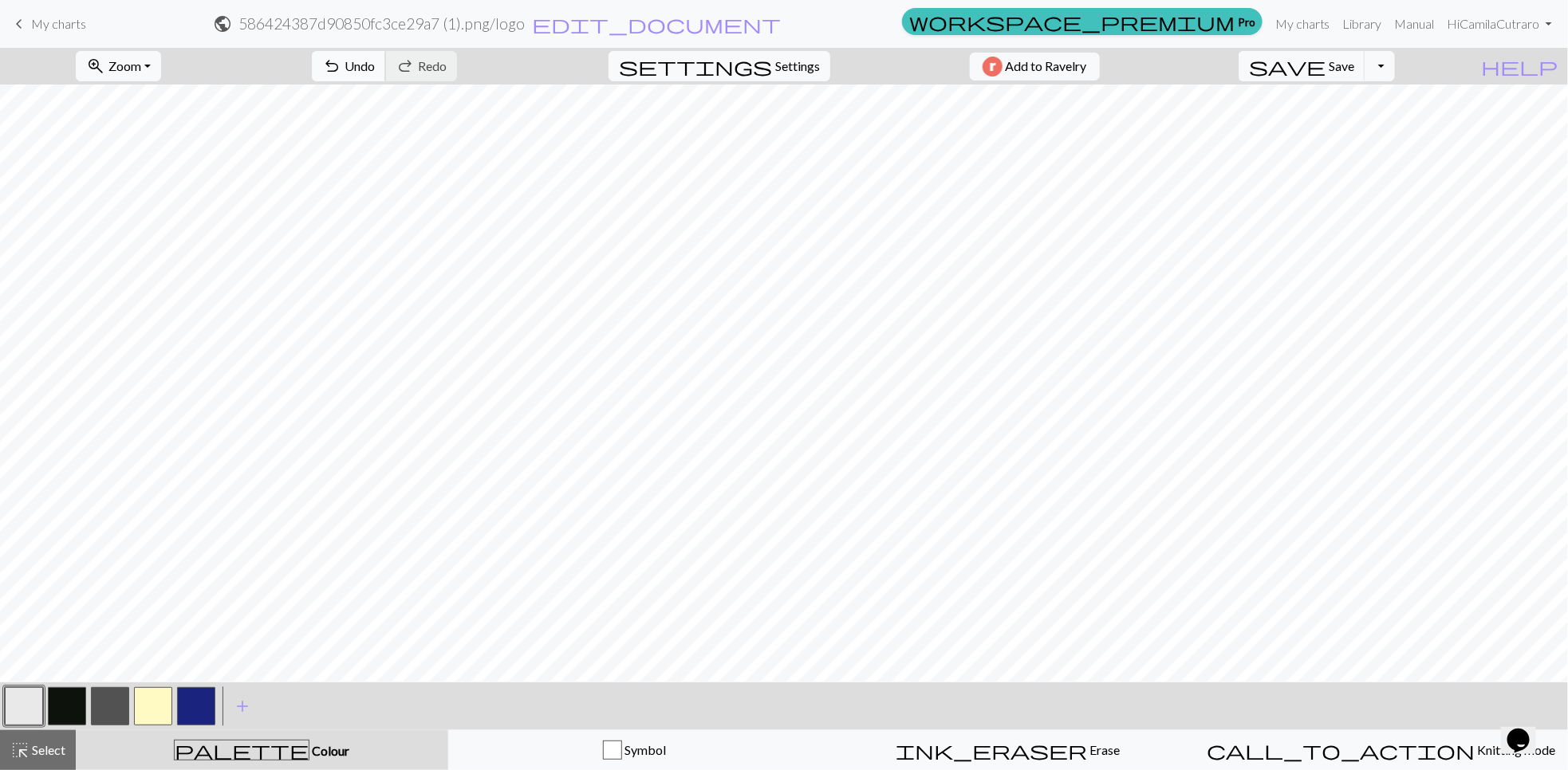 click on "Undo" at bounding box center [360, 65] 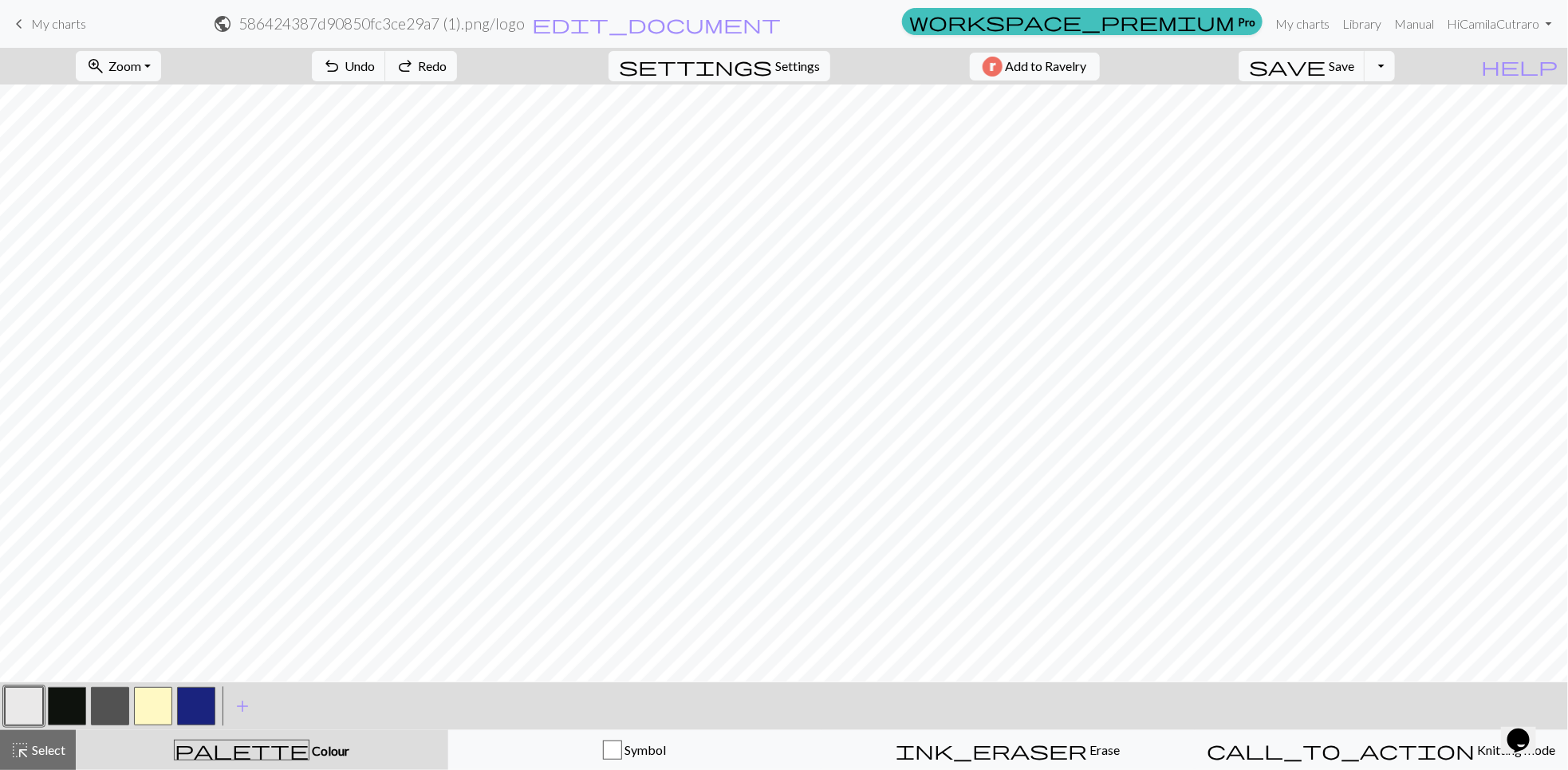 click at bounding box center [153, 706] 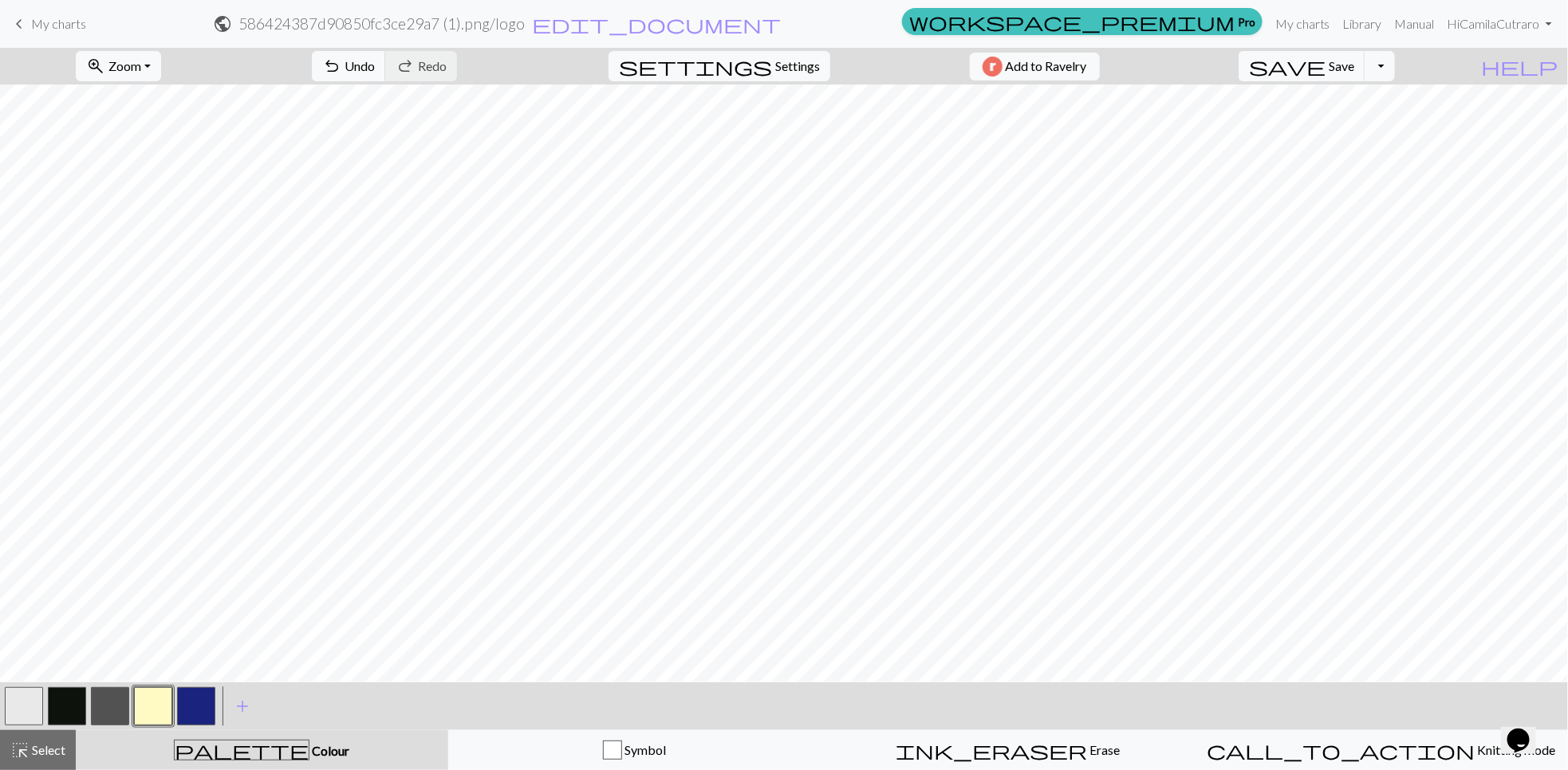 click at bounding box center [110, 706] 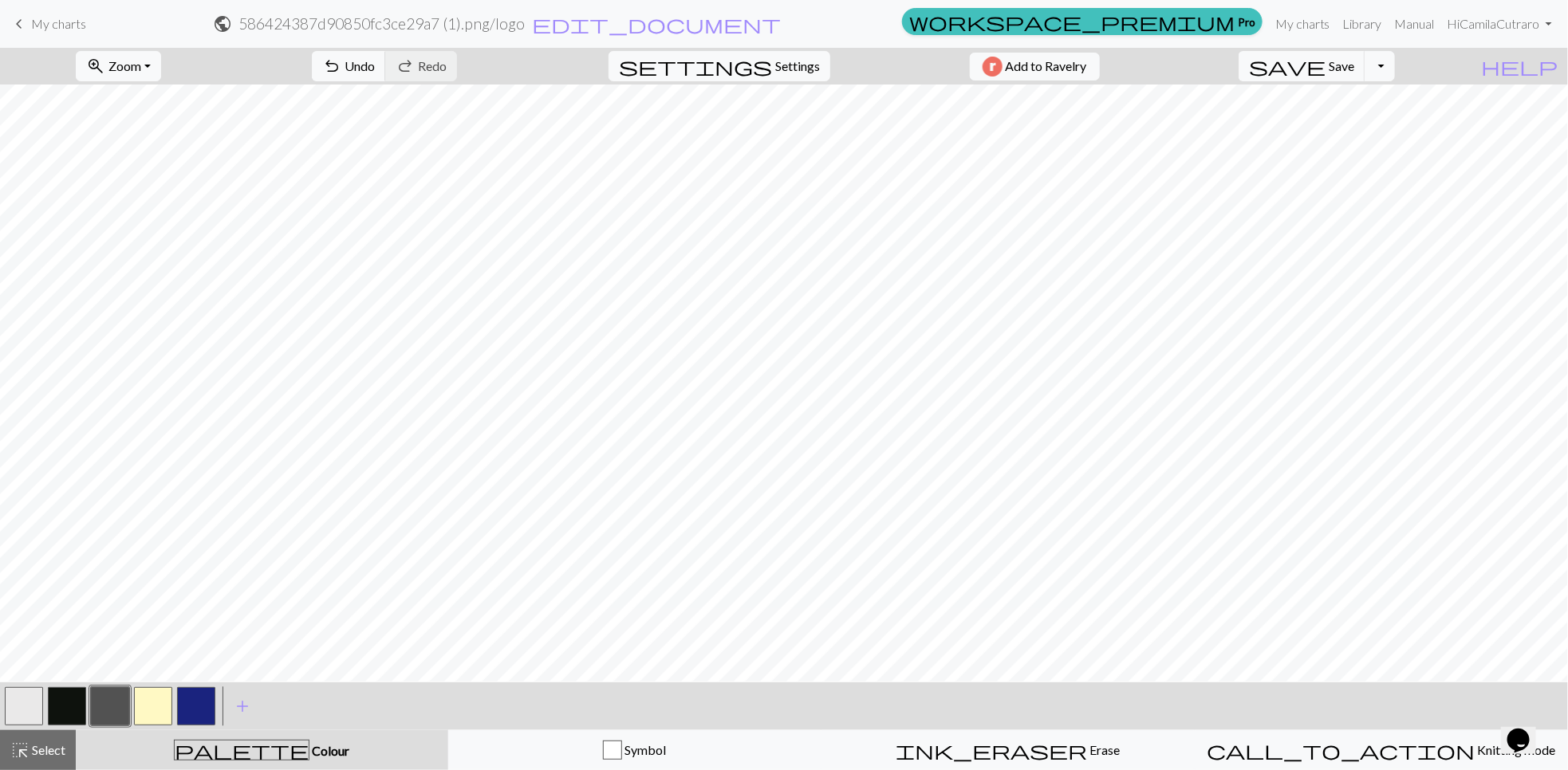 drag, startPoint x: 65, startPoint y: 705, endPoint x: 105, endPoint y: 684, distance: 45.177428 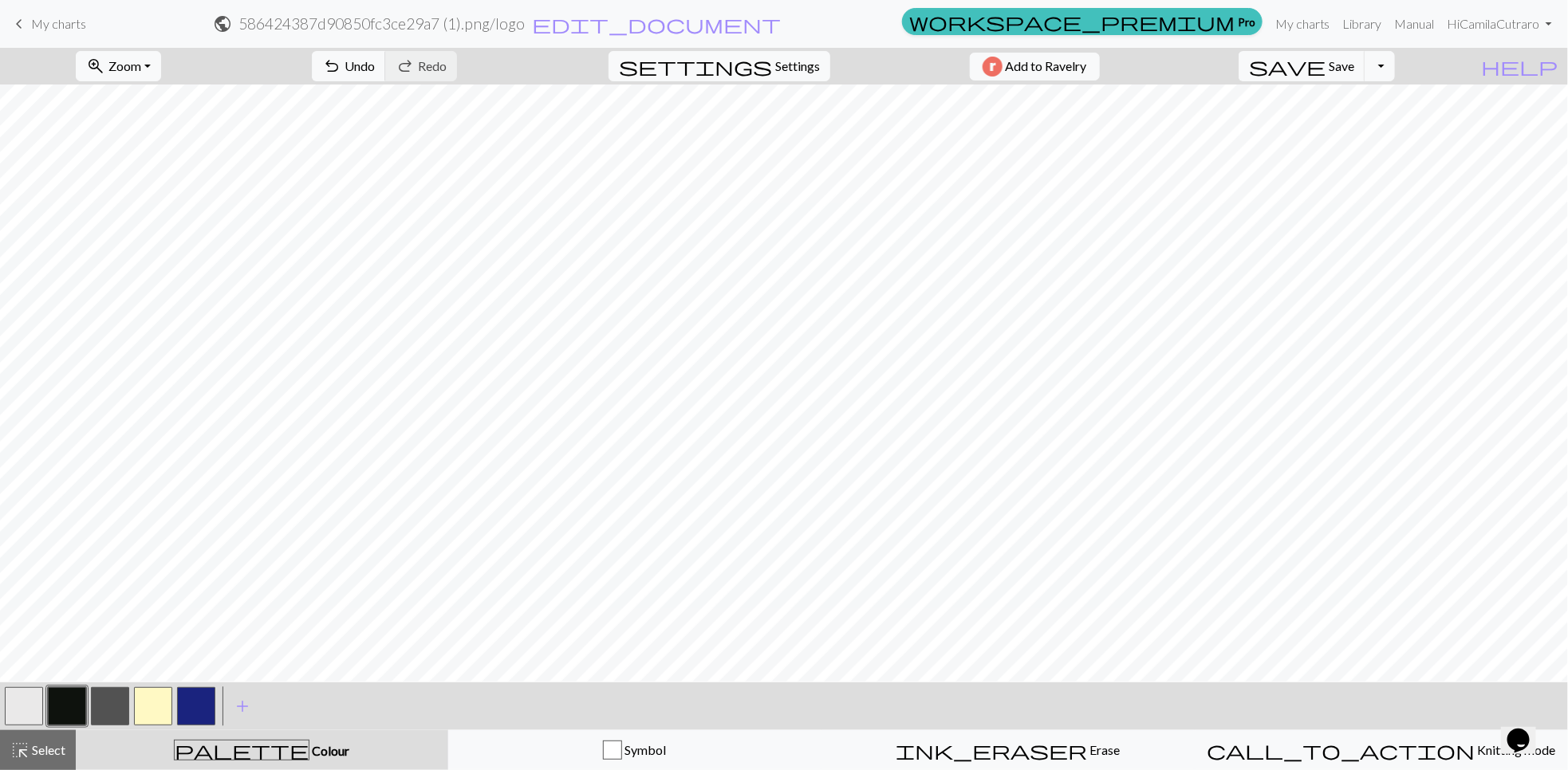 click at bounding box center (110, 706) 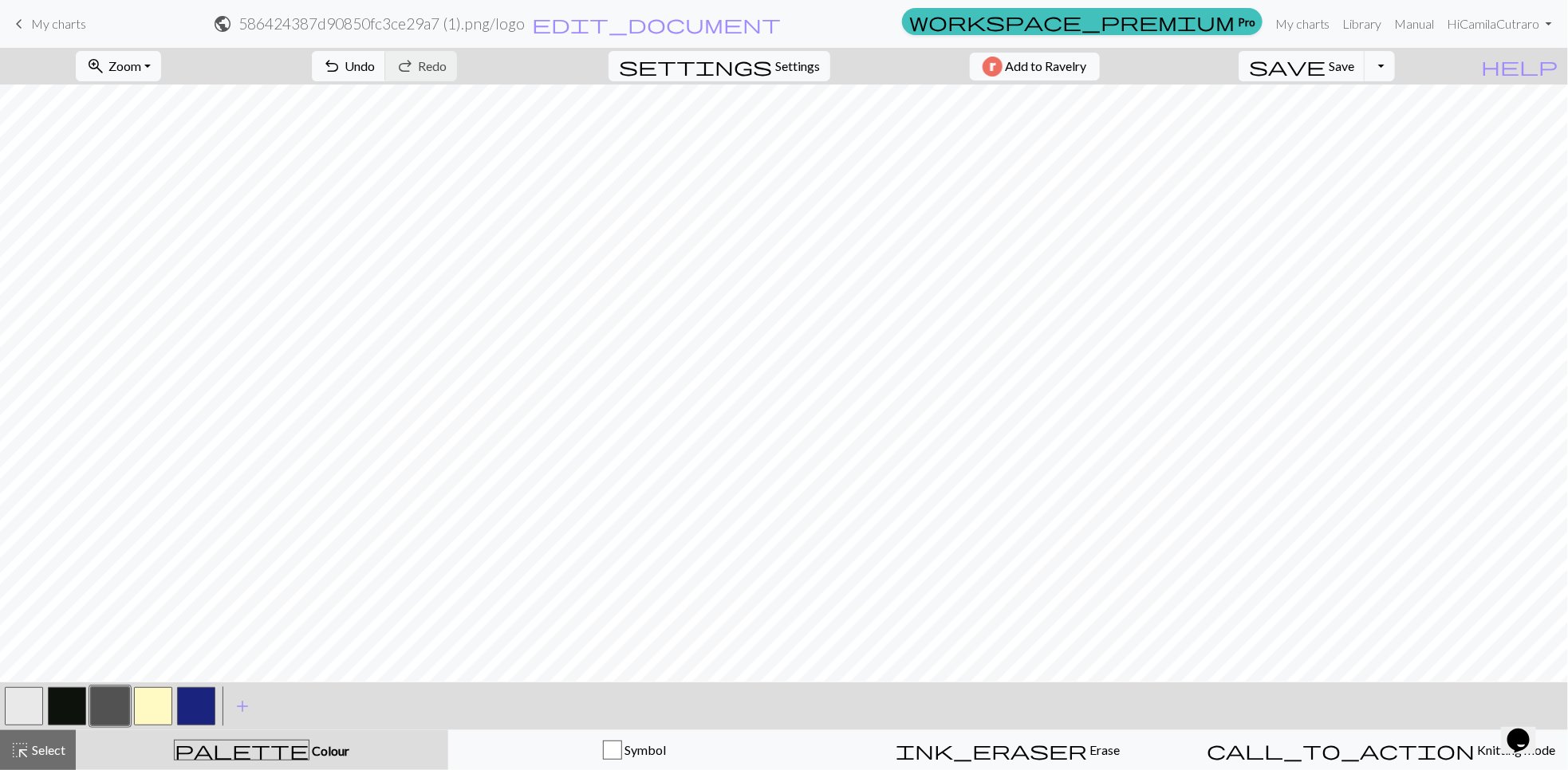 click at bounding box center (67, 706) 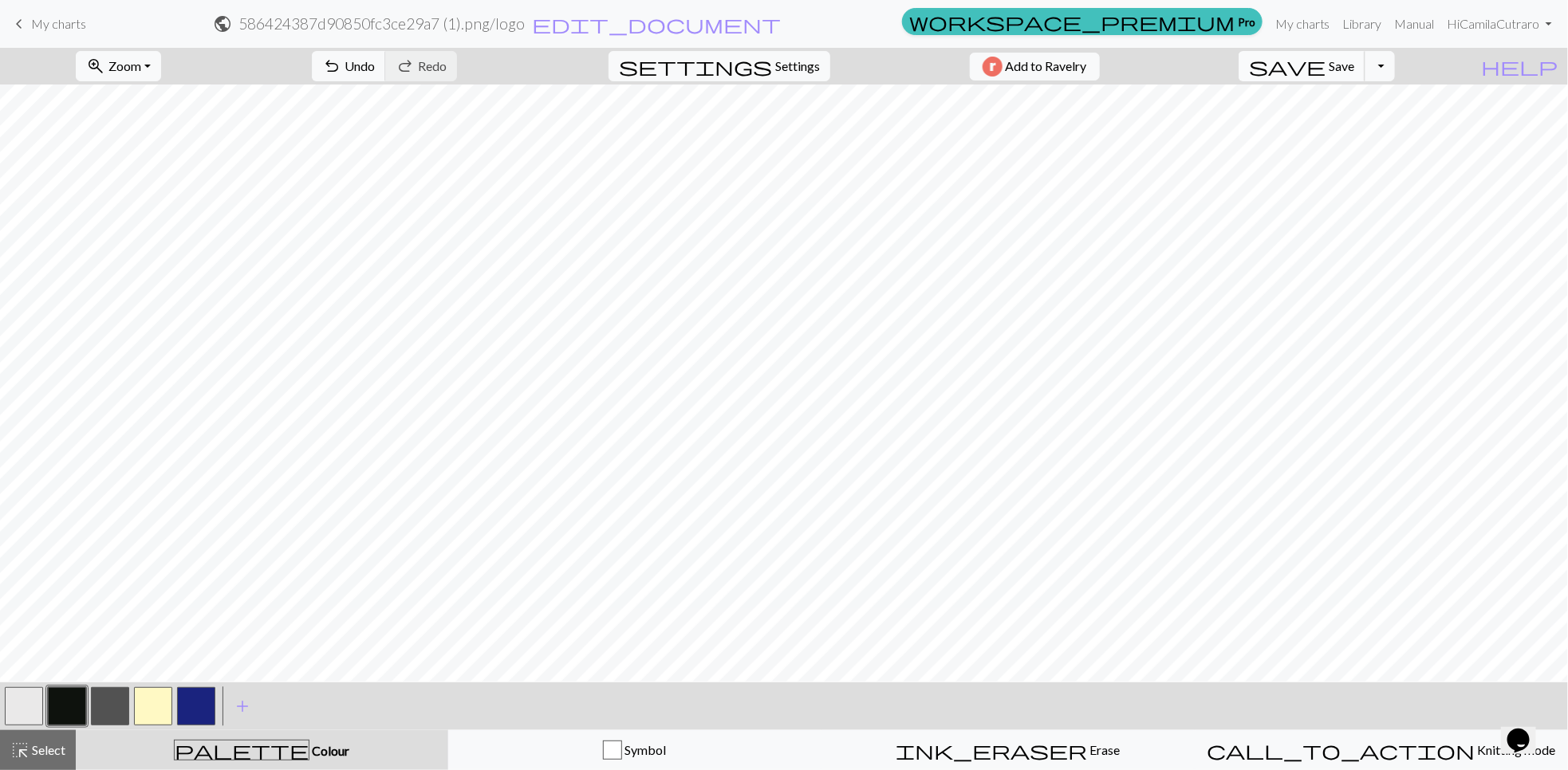 click on "Save" at bounding box center [1341, 65] 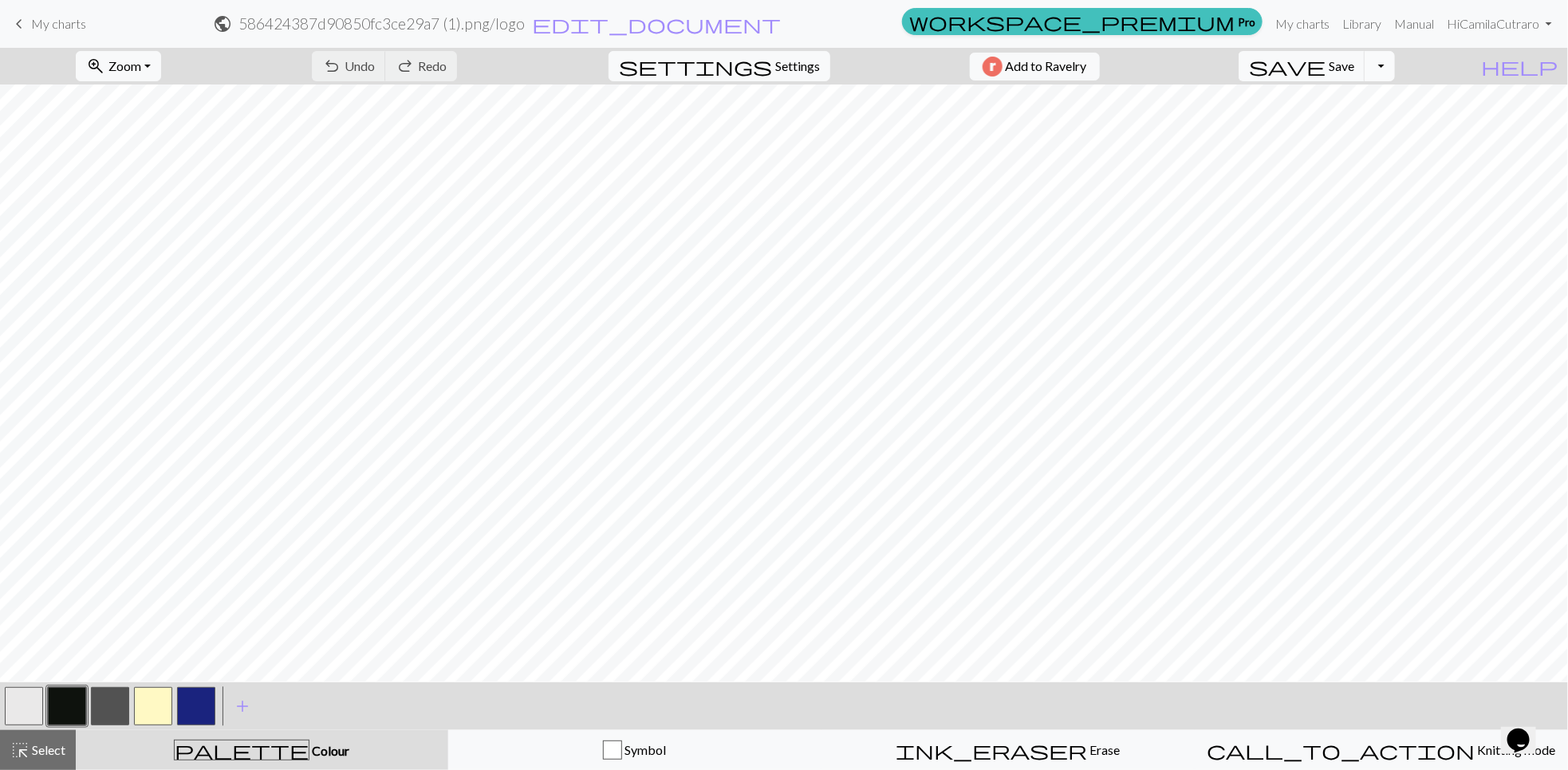 click on "Toggle Dropdown" at bounding box center [1380, 66] 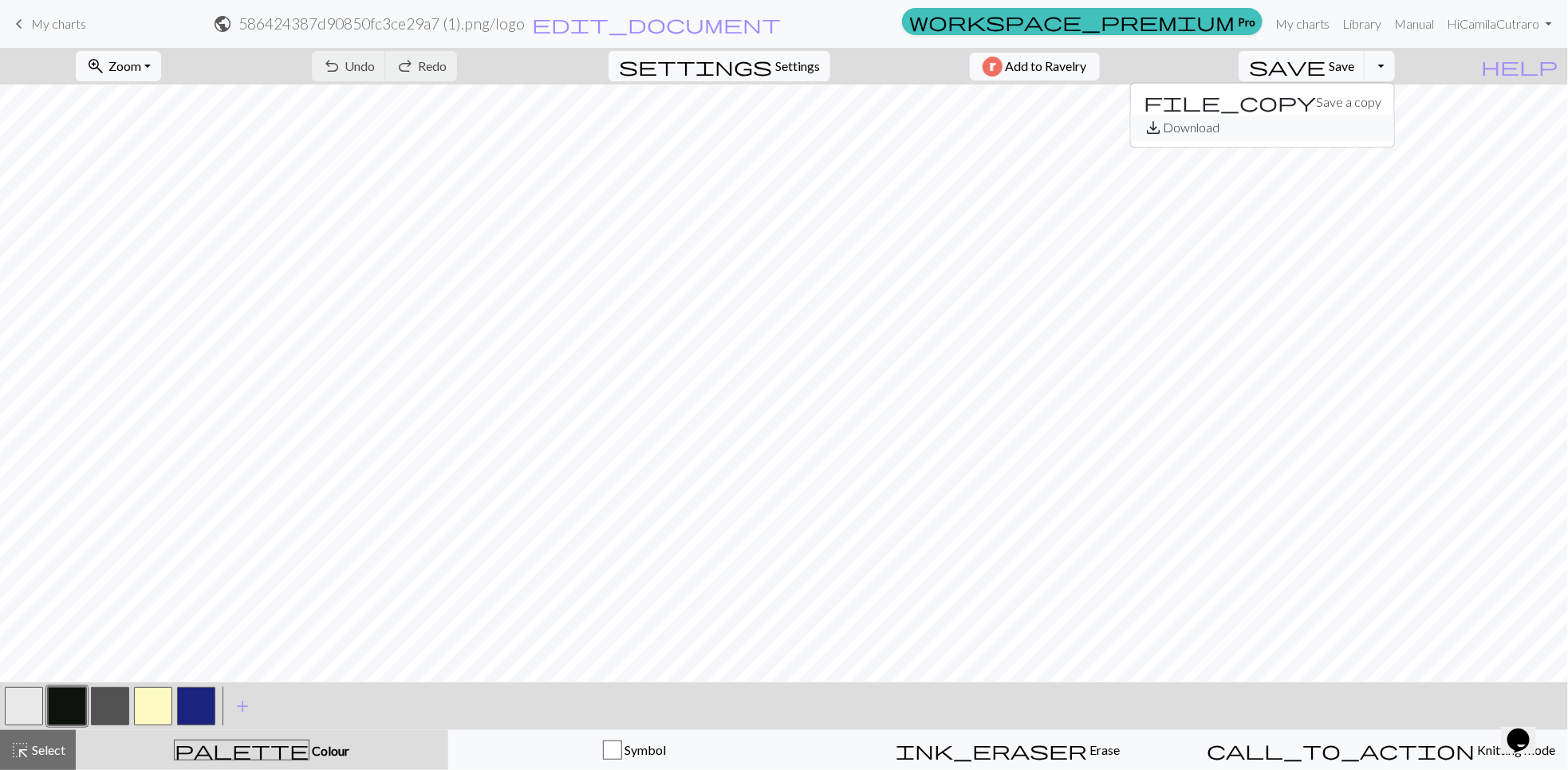 click on "save_alt  Download" at bounding box center [1263, 128] 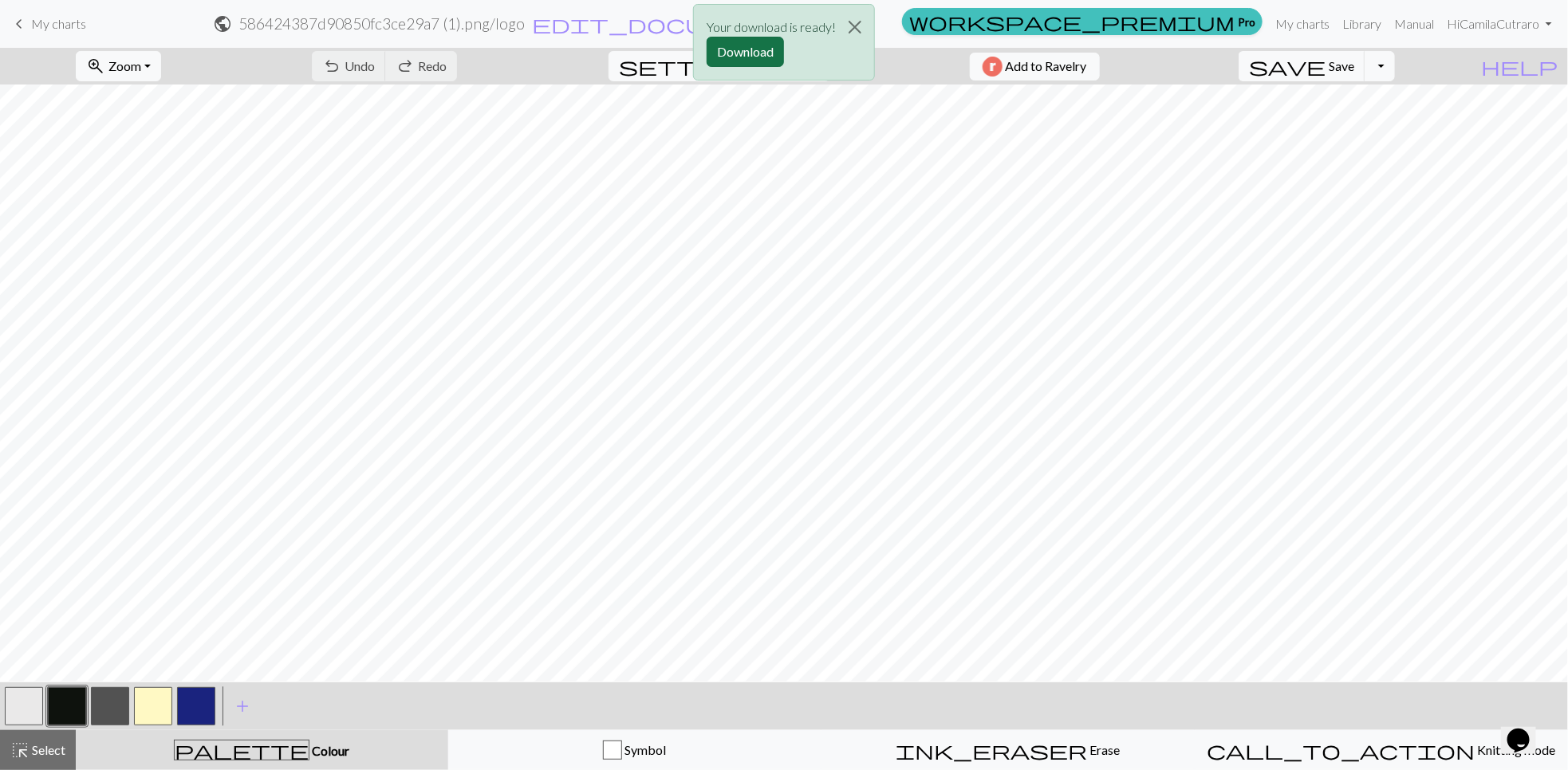 click on "Download" at bounding box center [745, 52] 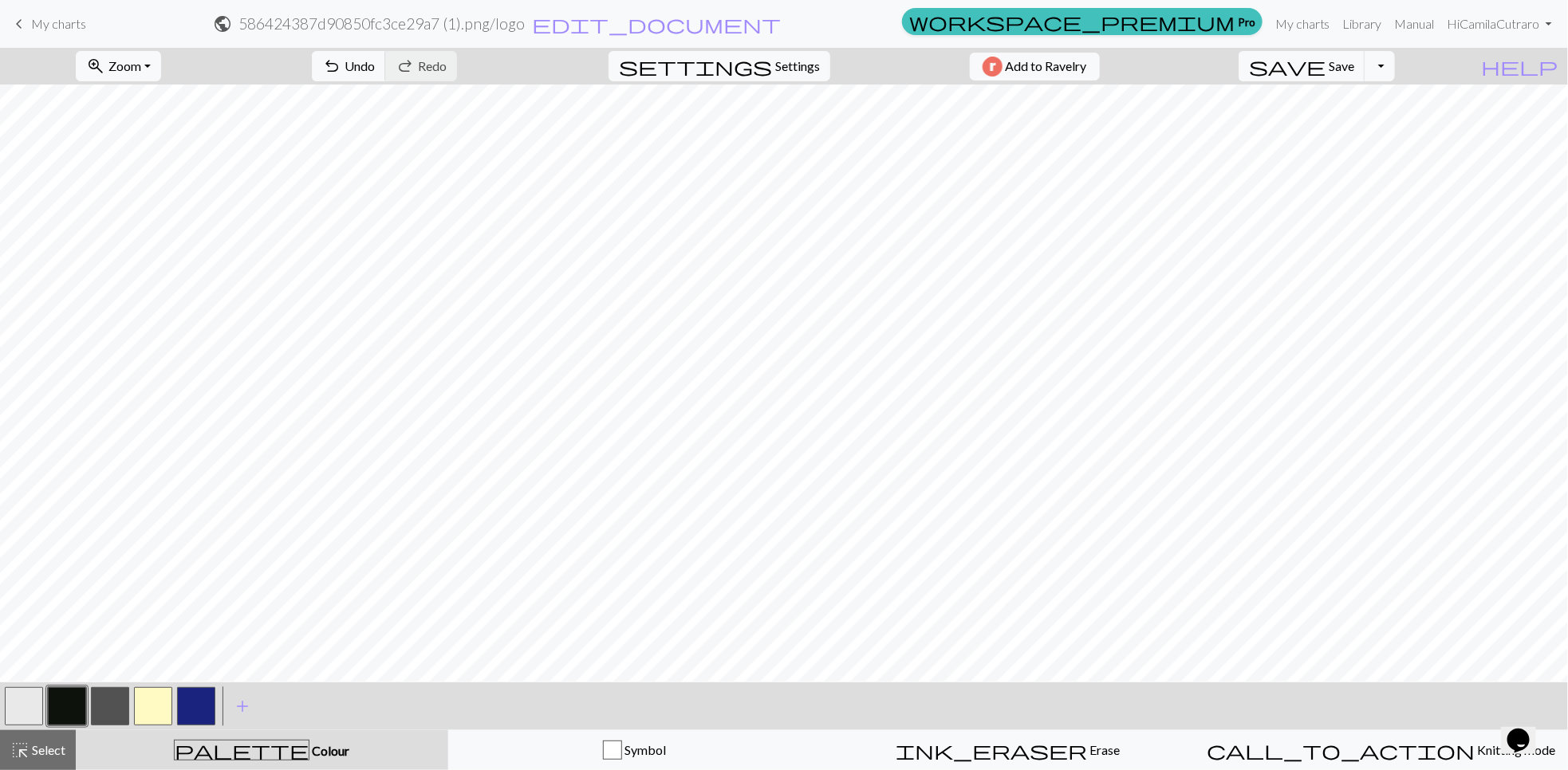 click at bounding box center [24, 706] 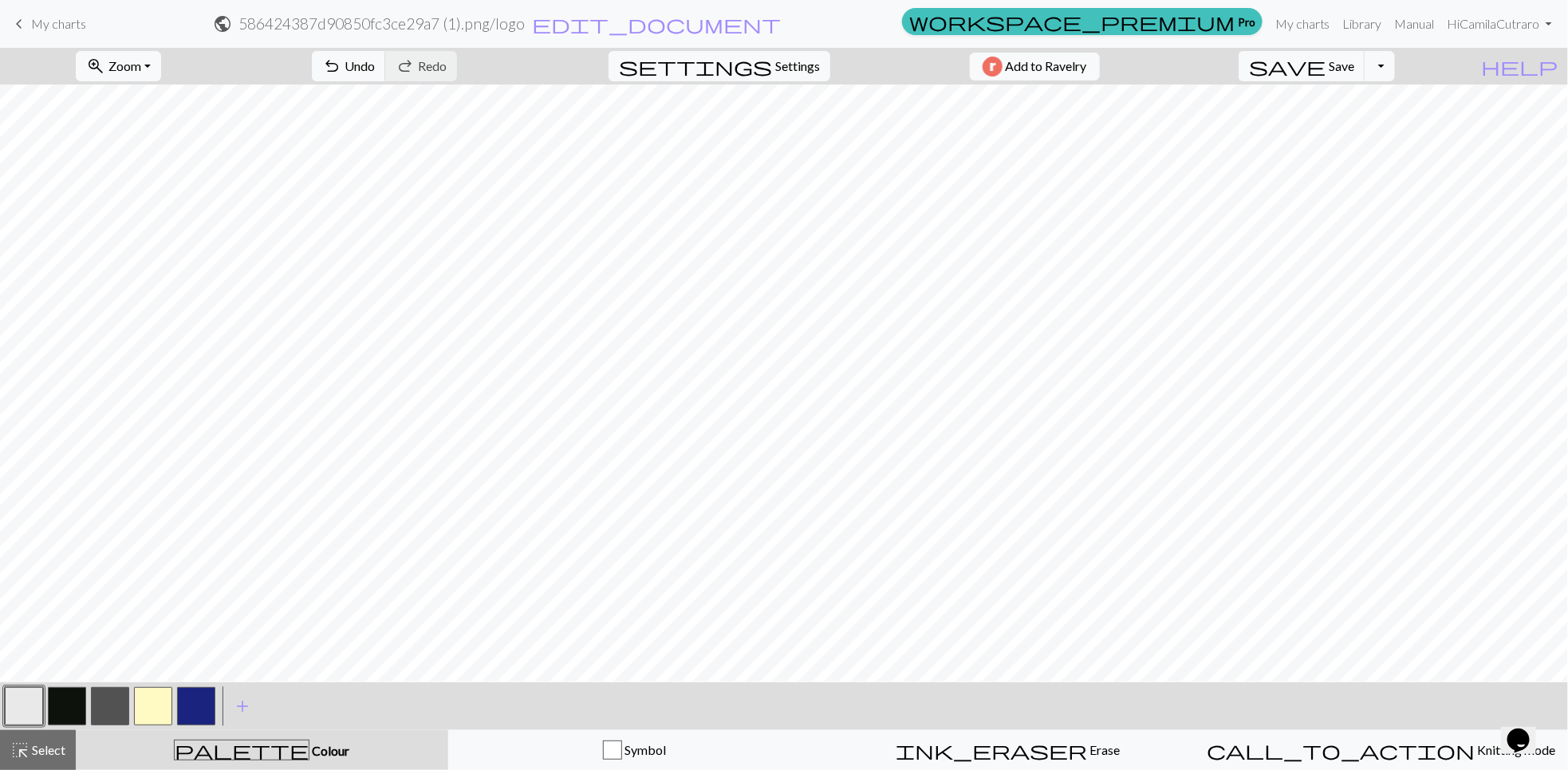 click at bounding box center (67, 706) 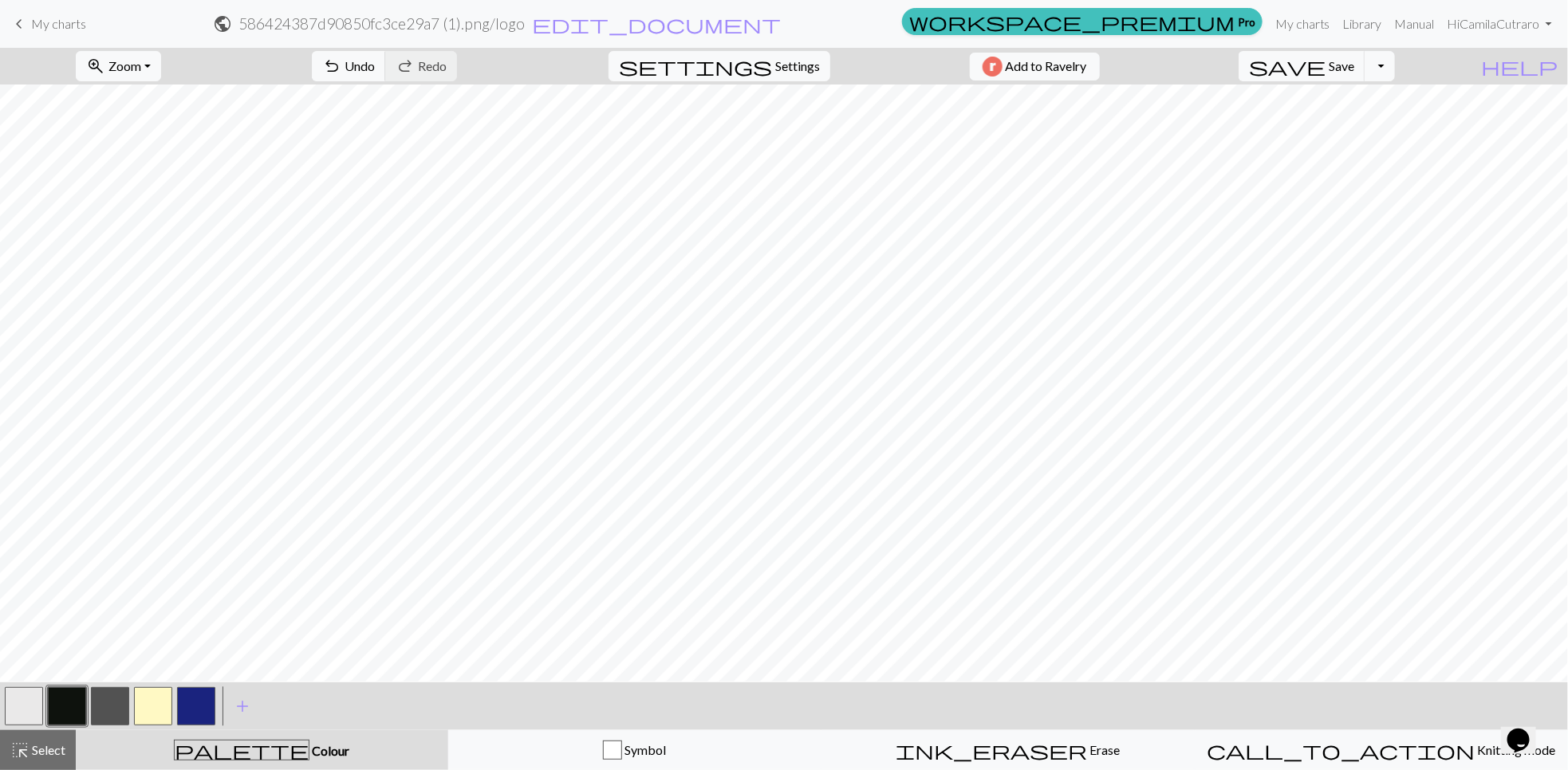 click at bounding box center (24, 706) 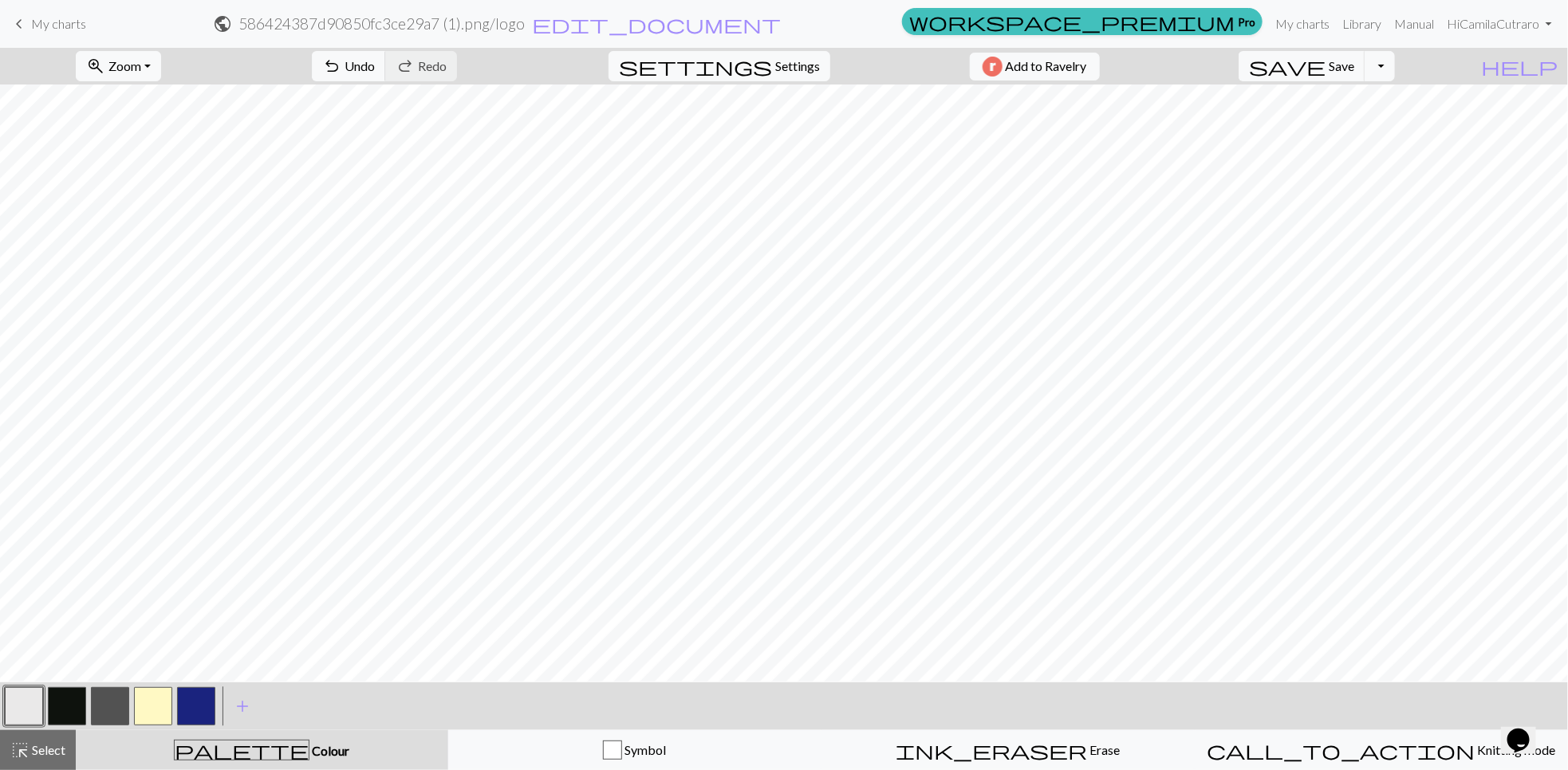 click at bounding box center (67, 706) 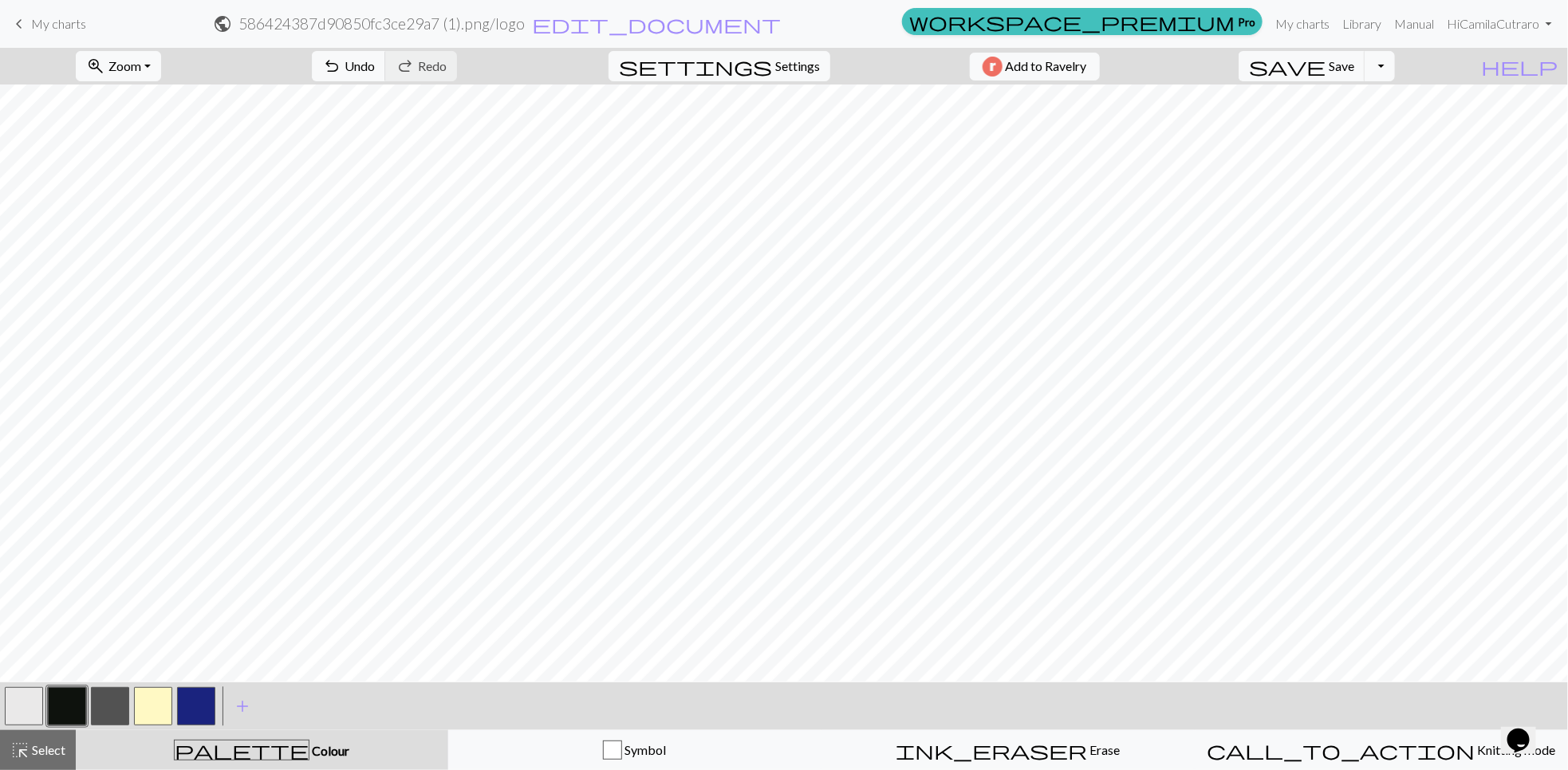 click at bounding box center [24, 706] 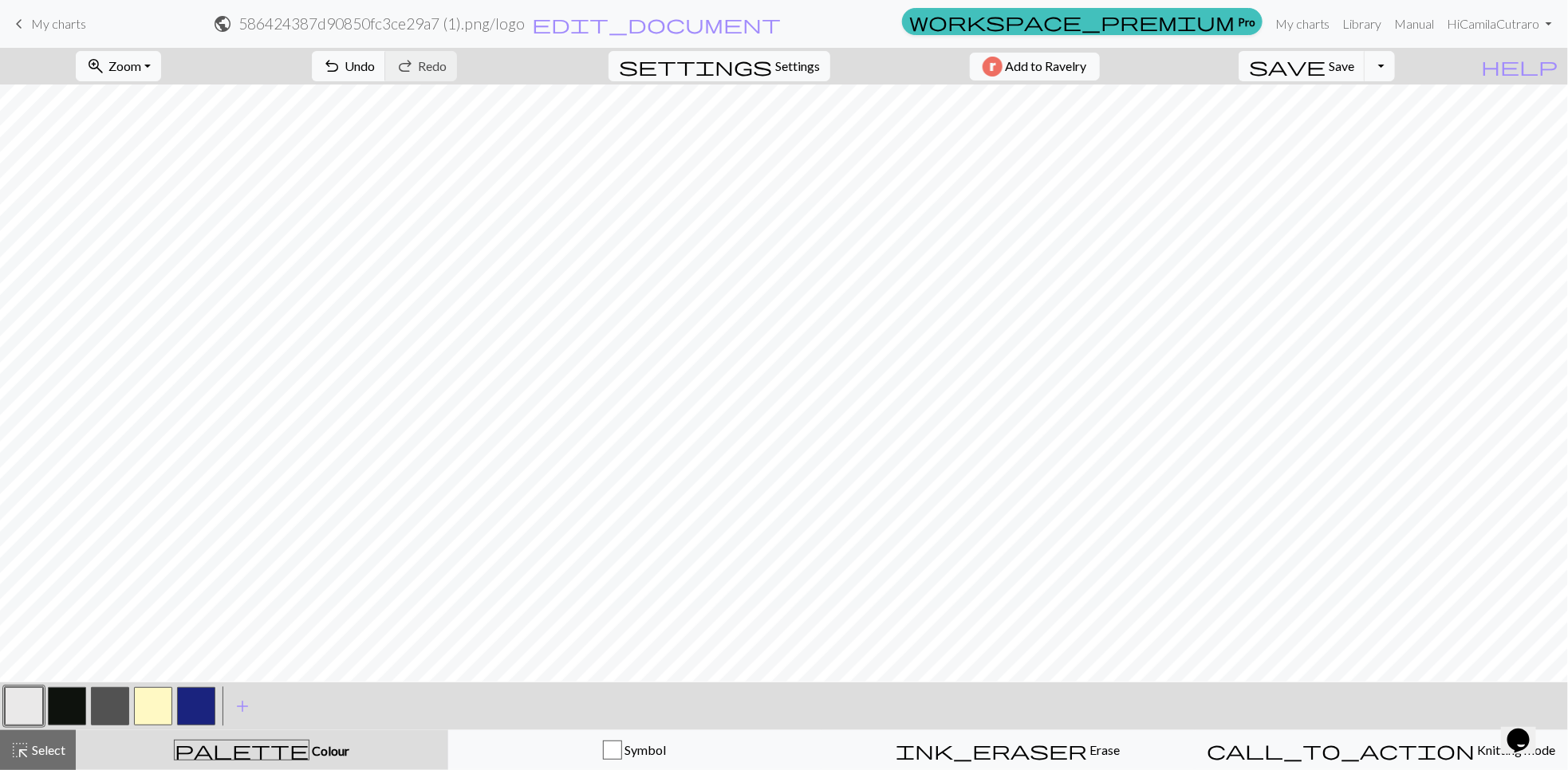 click at bounding box center (67, 706) 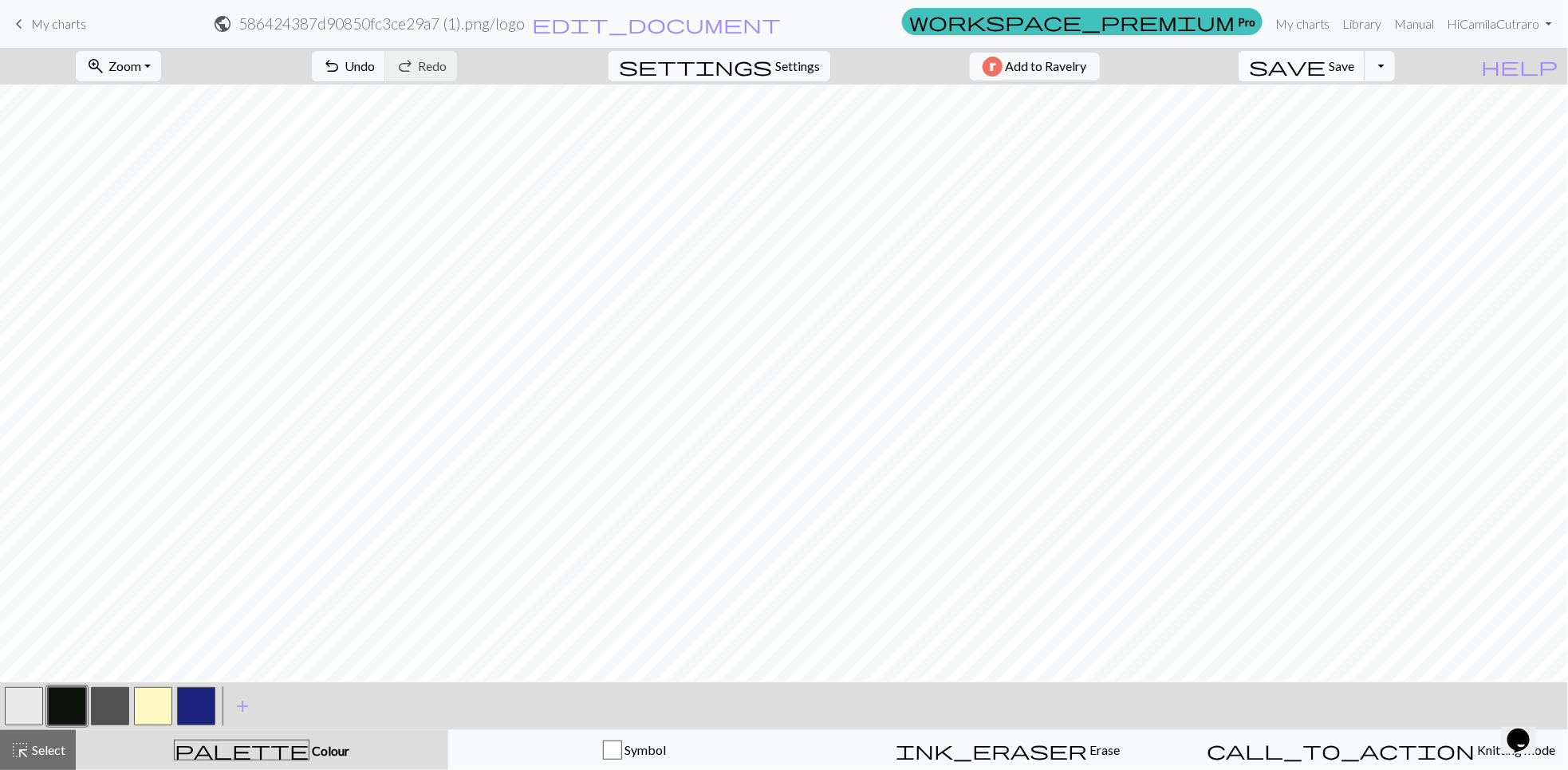 click on "save" at bounding box center [1287, 66] 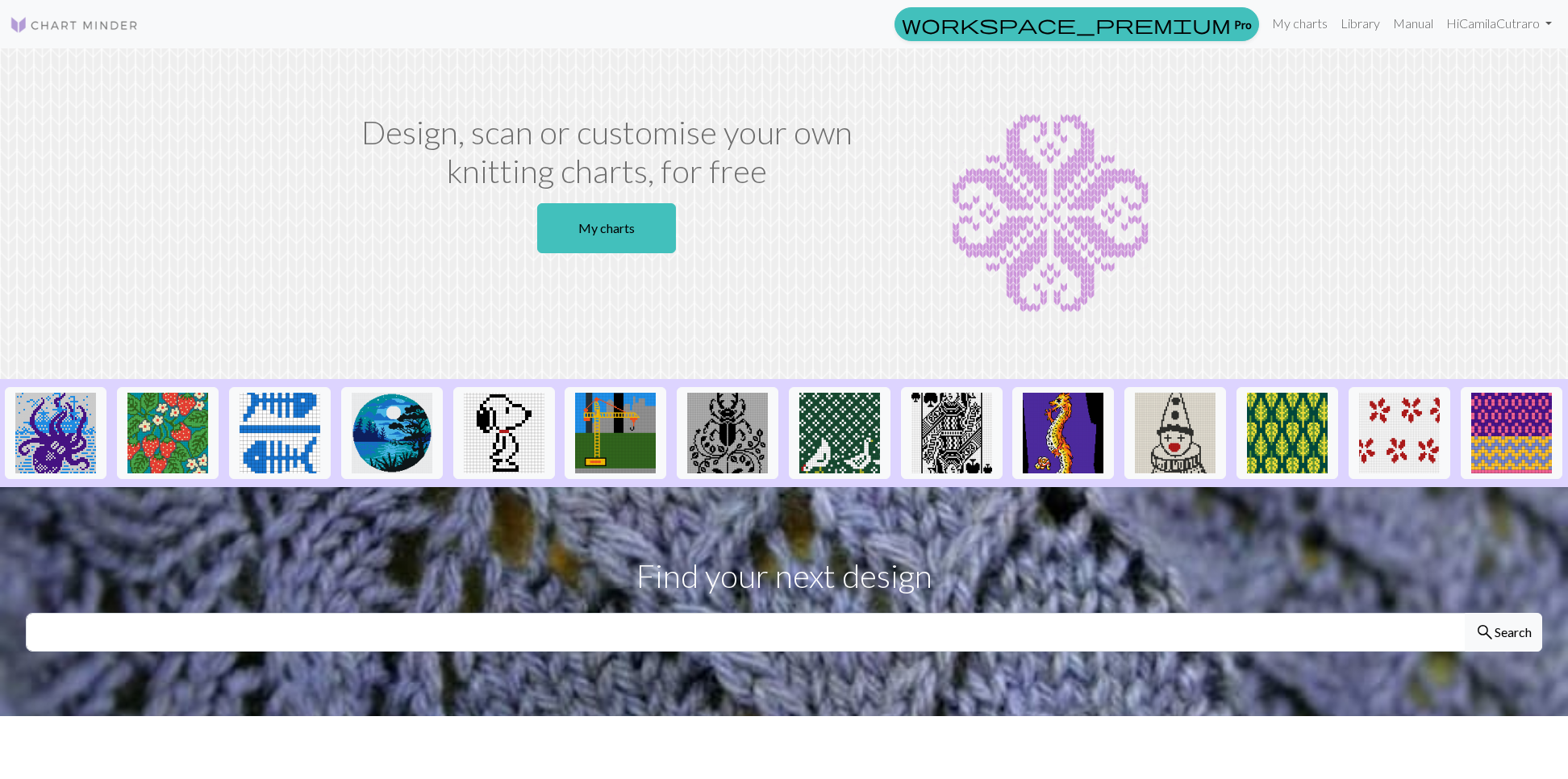 scroll, scrollTop: 0, scrollLeft: 0, axis: both 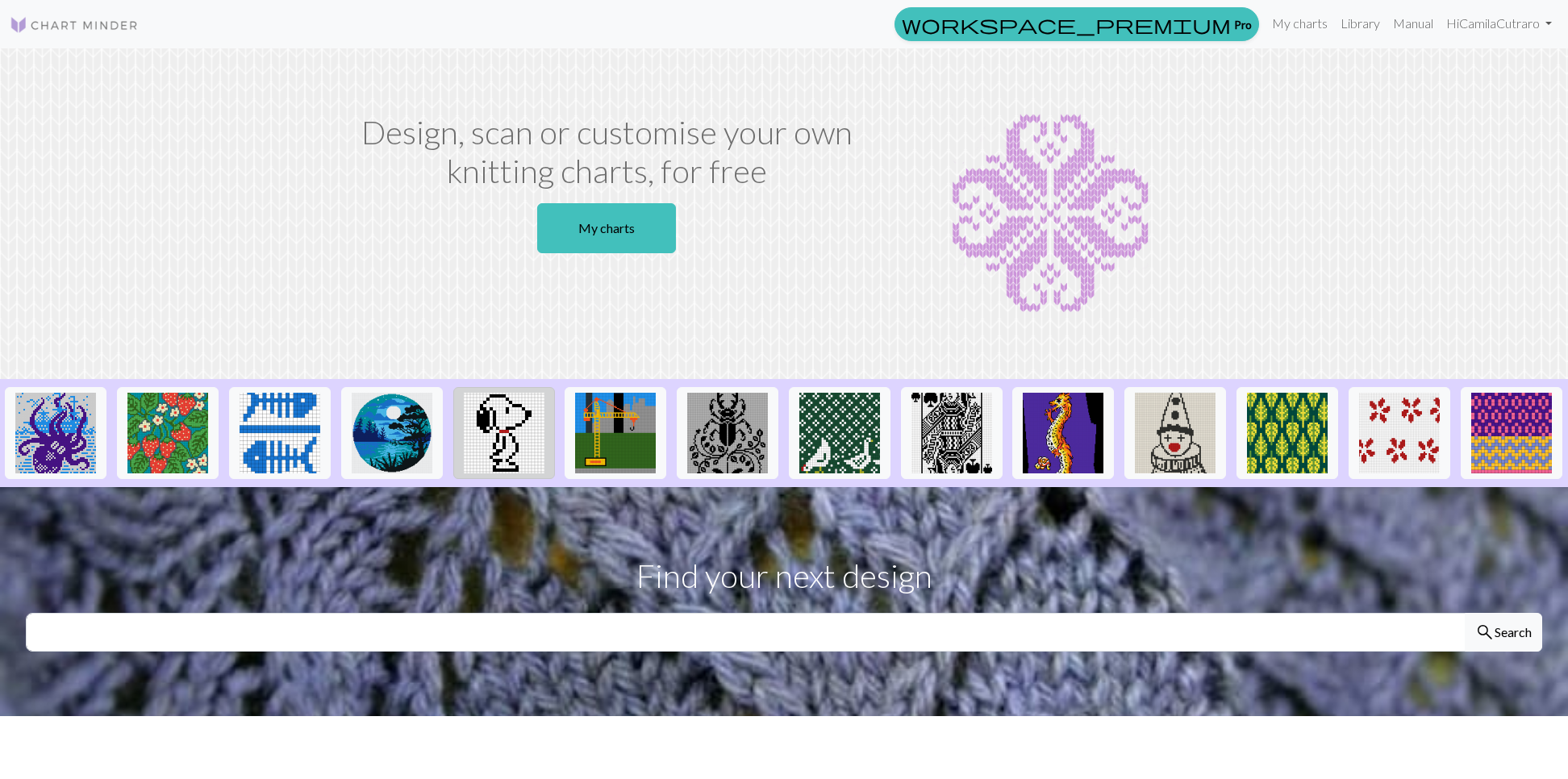 click at bounding box center (504, 433) 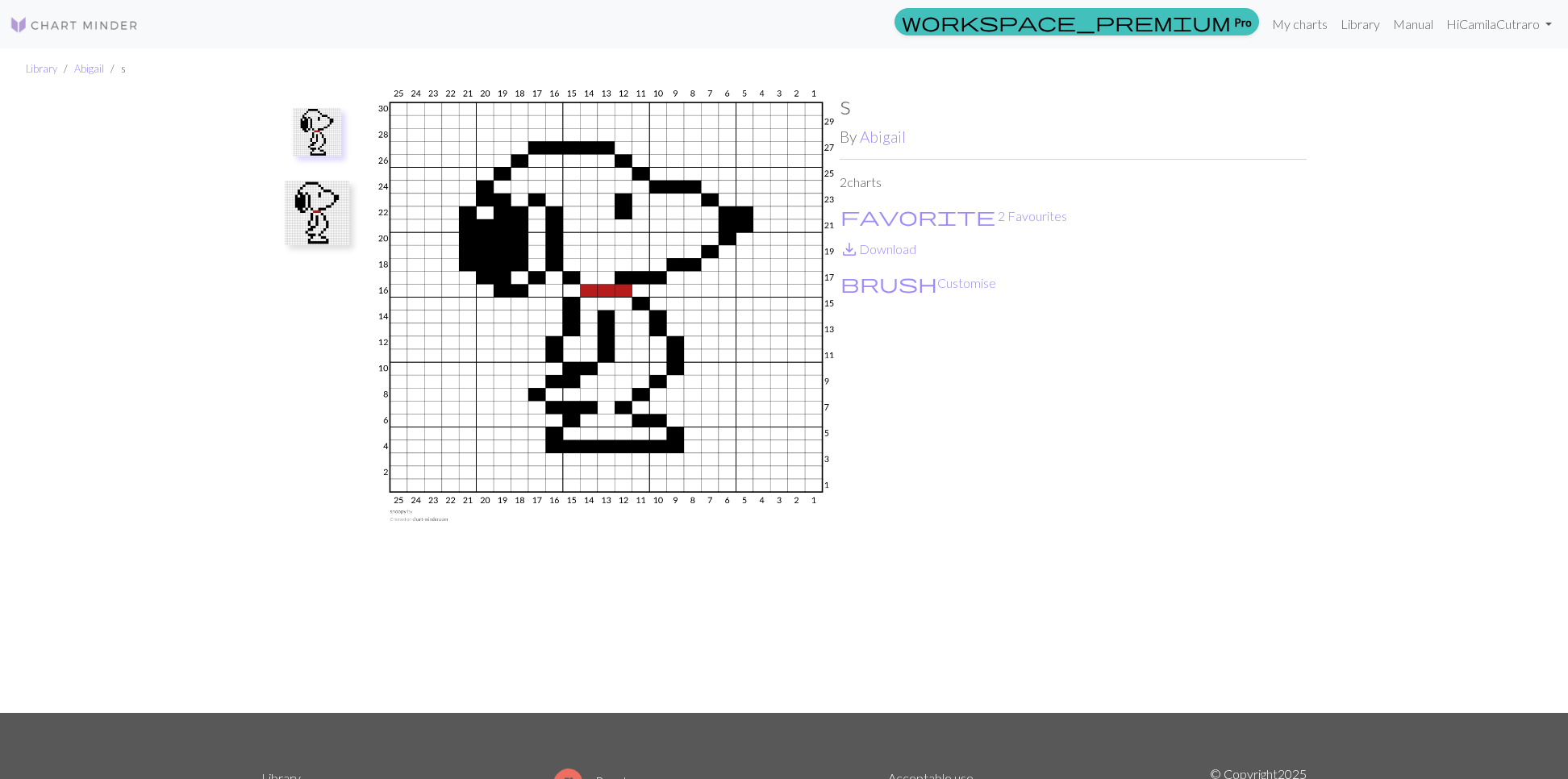 click on "Library" at bounding box center (41, 69) 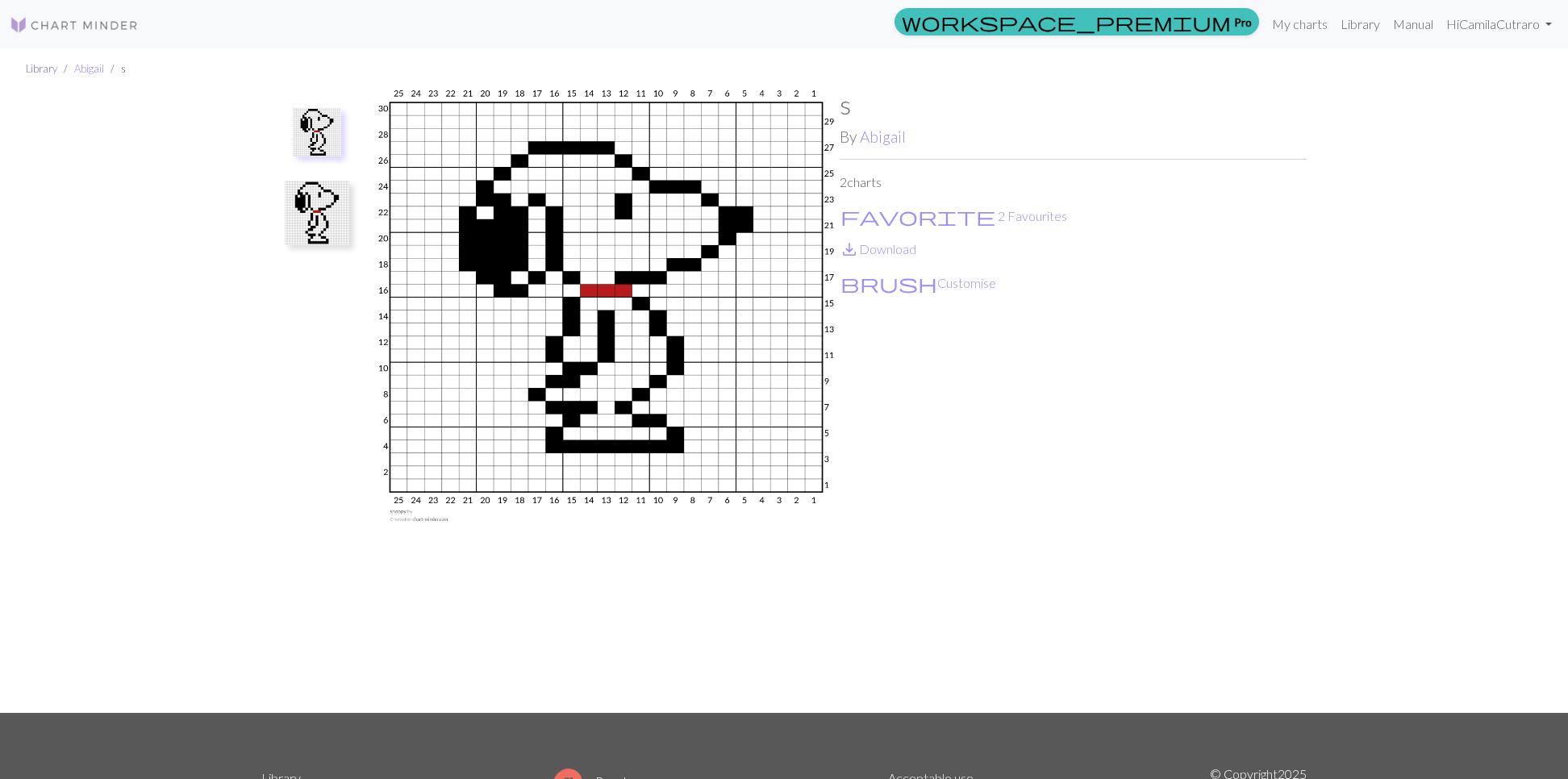click on "Library" at bounding box center [41, 69] 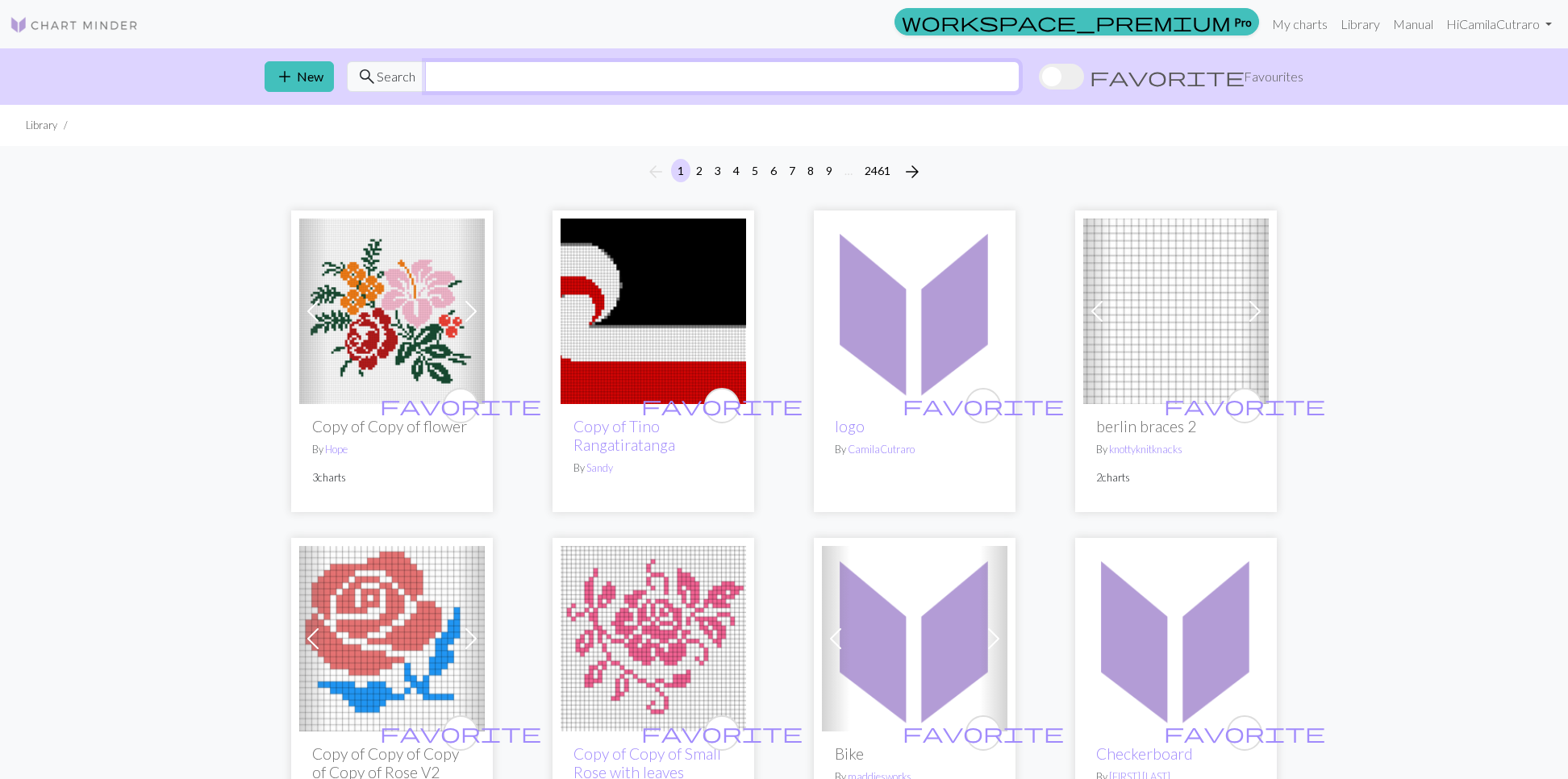 click at bounding box center [722, 77] 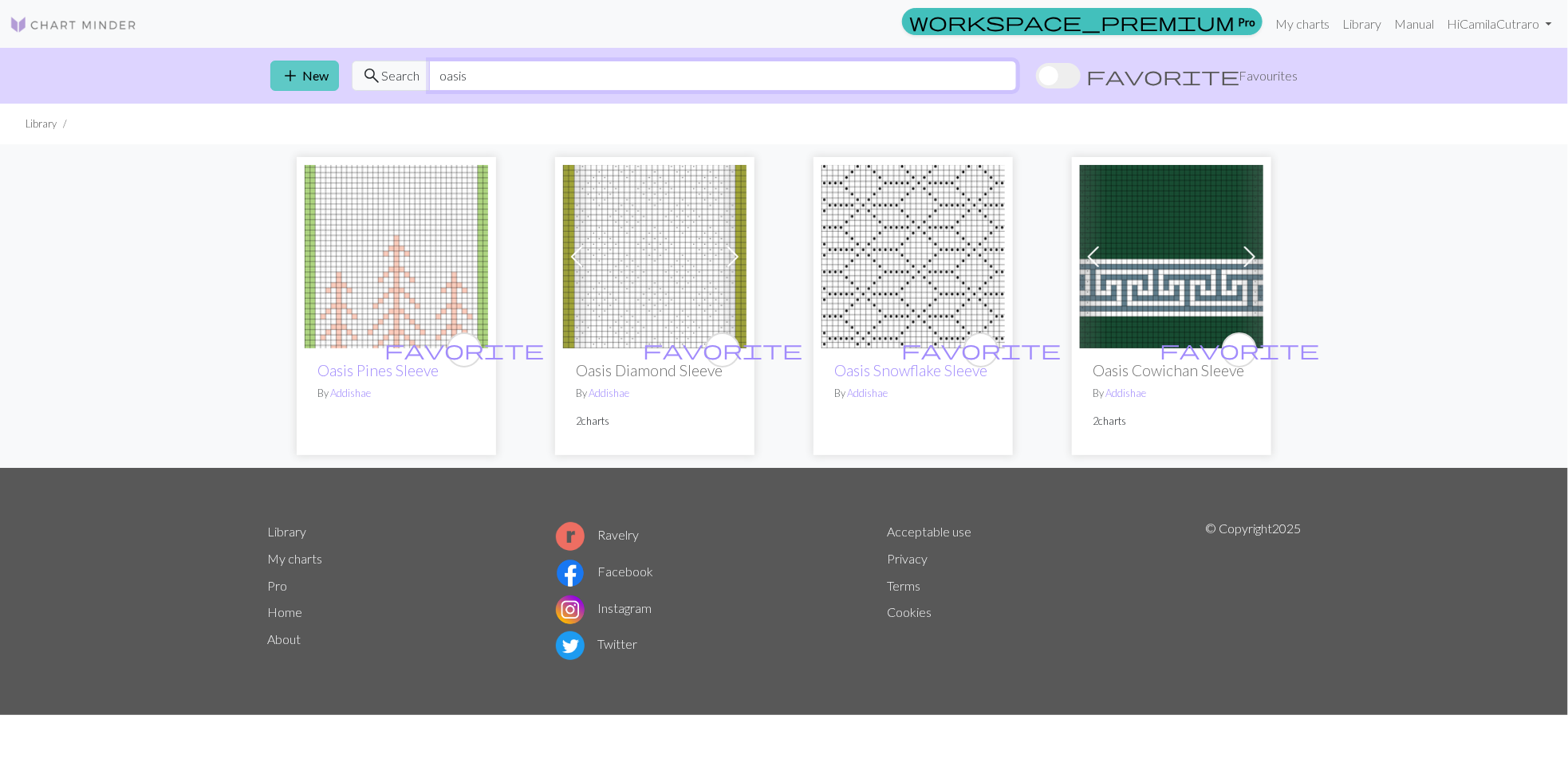 drag, startPoint x: 526, startPoint y: 77, endPoint x: 297, endPoint y: 75, distance: 229.00873 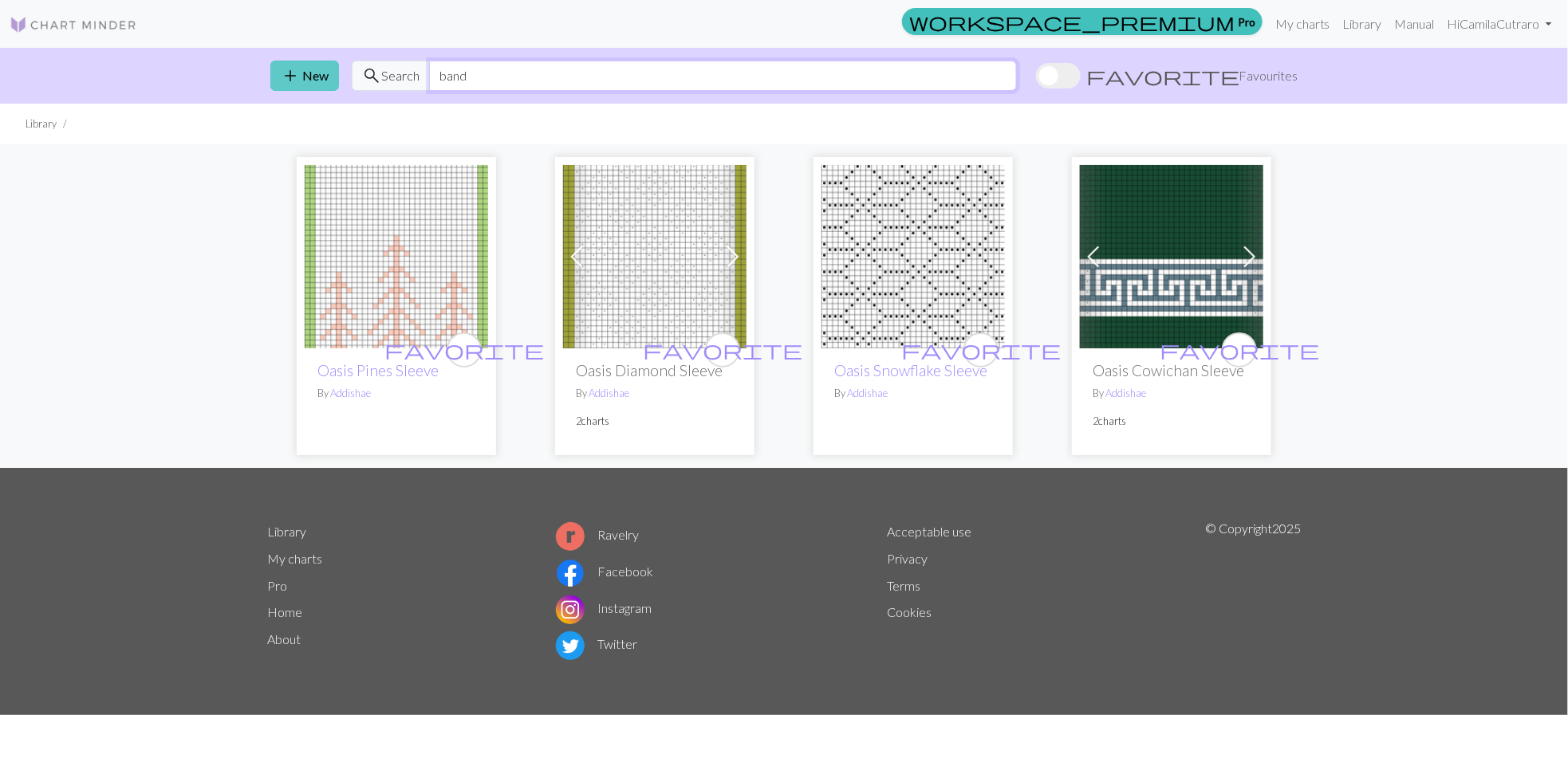type on "band" 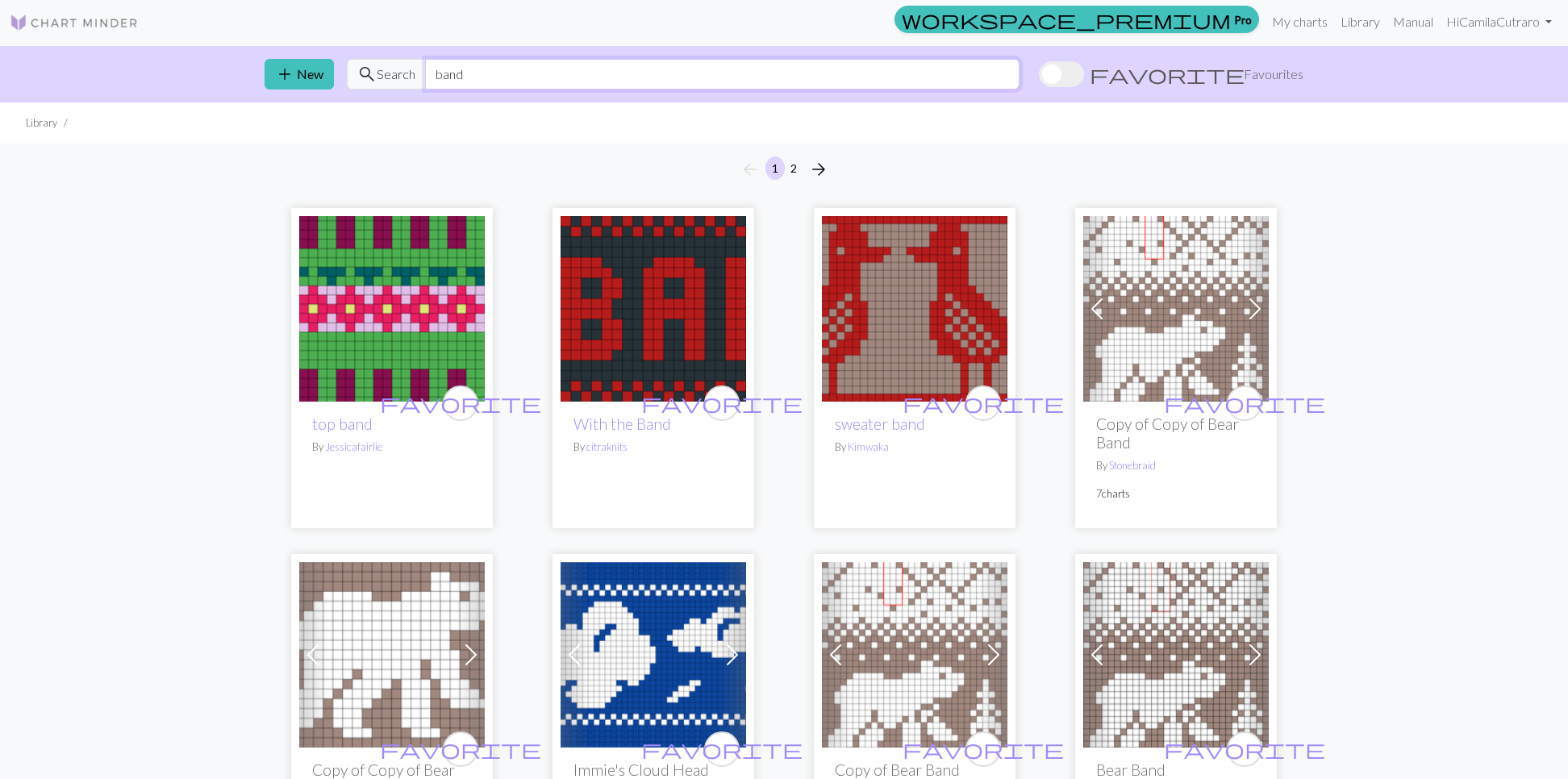 scroll, scrollTop: 0, scrollLeft: 0, axis: both 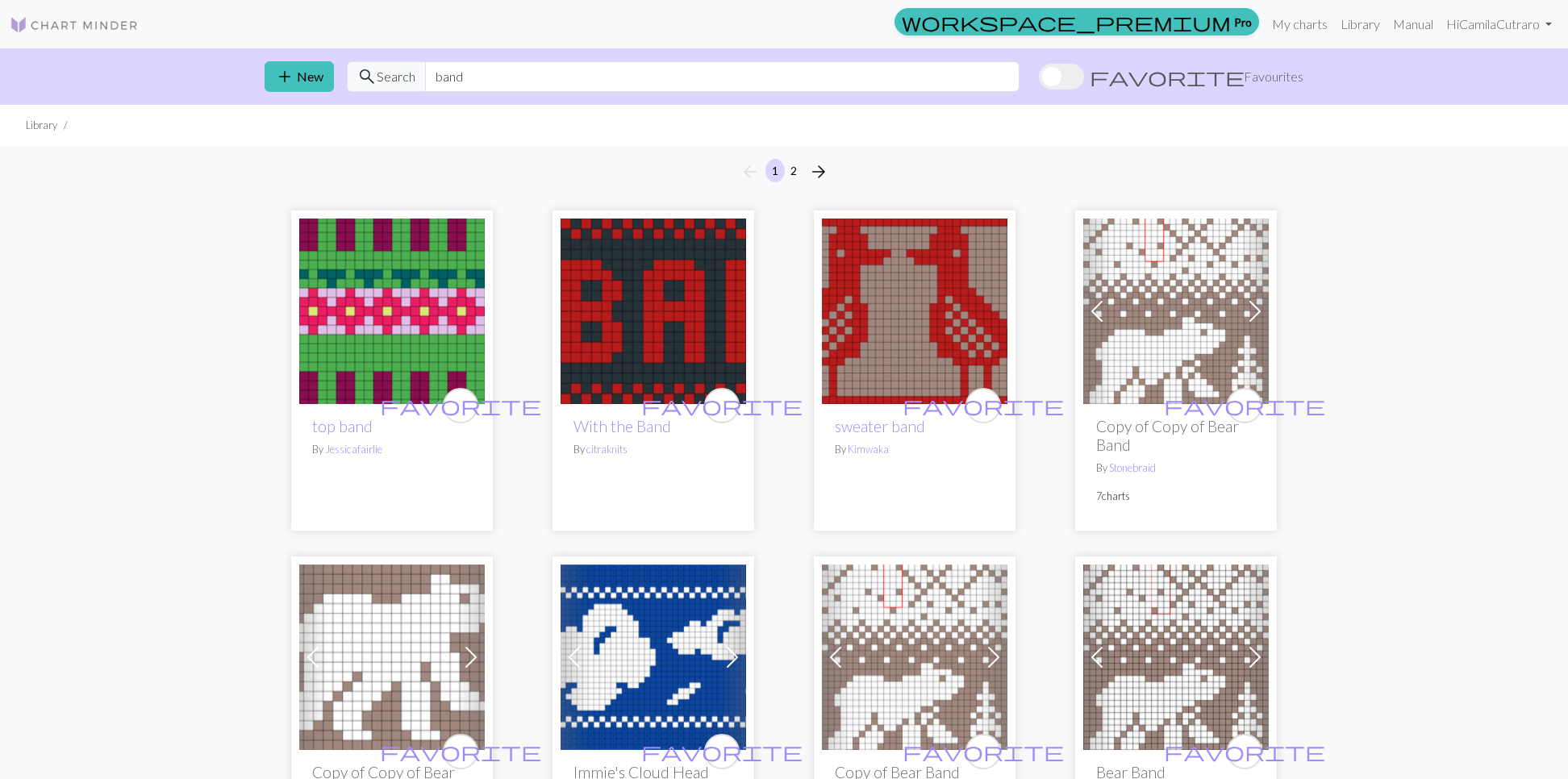 click on "Library" at bounding box center [41, 125] 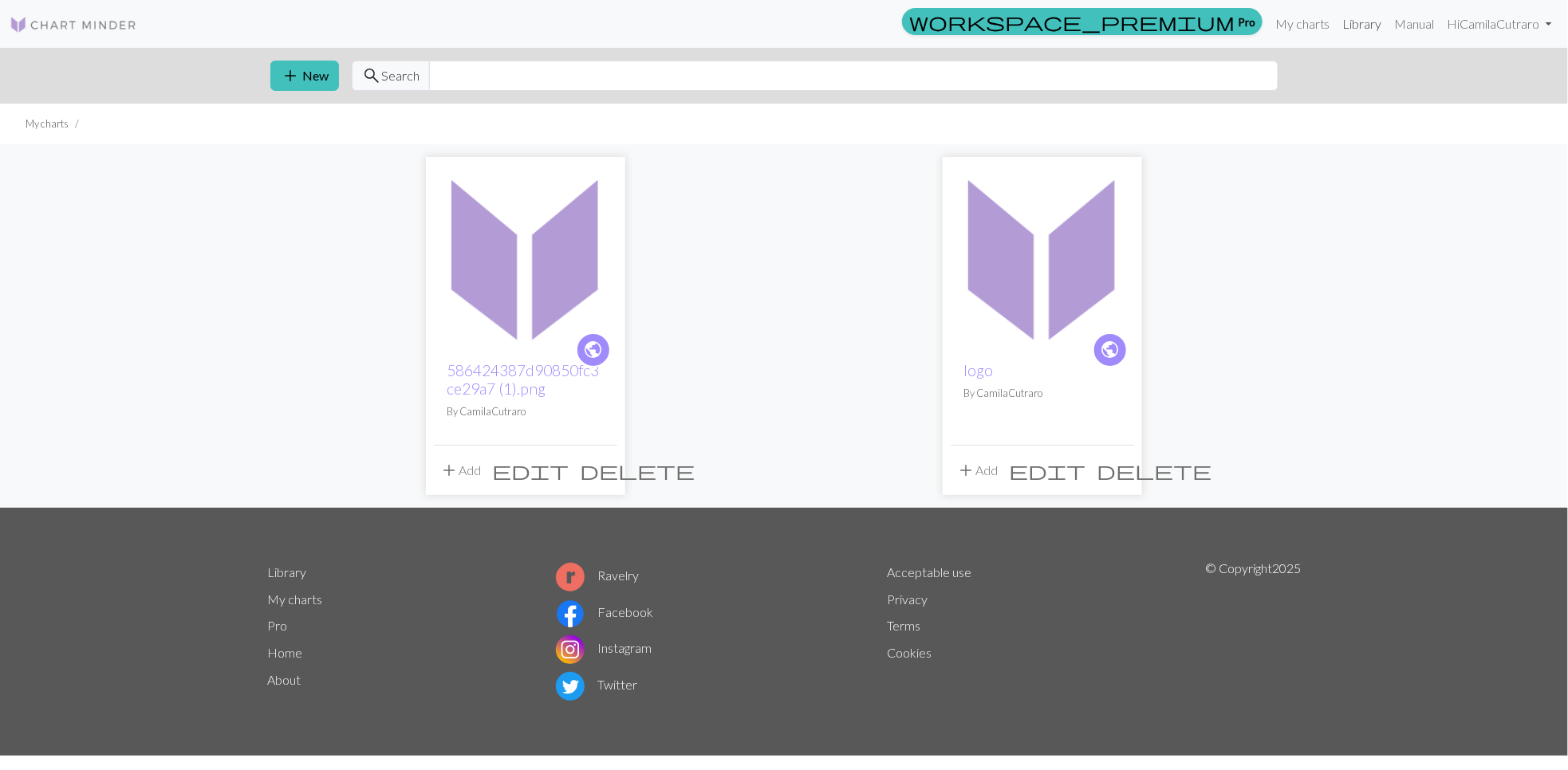 click on "Library" at bounding box center (1362, 24) 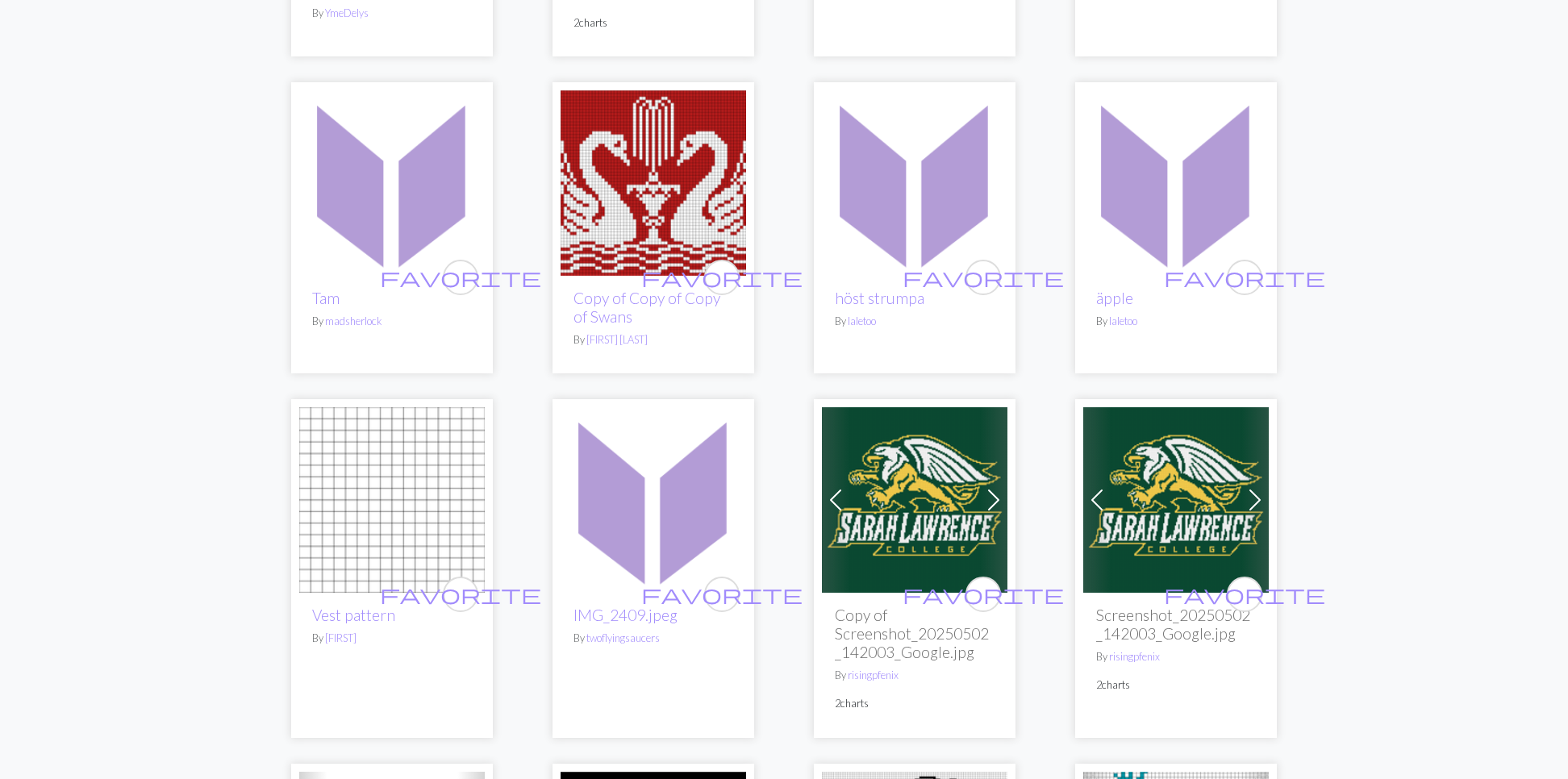 scroll, scrollTop: 1814, scrollLeft: 0, axis: vertical 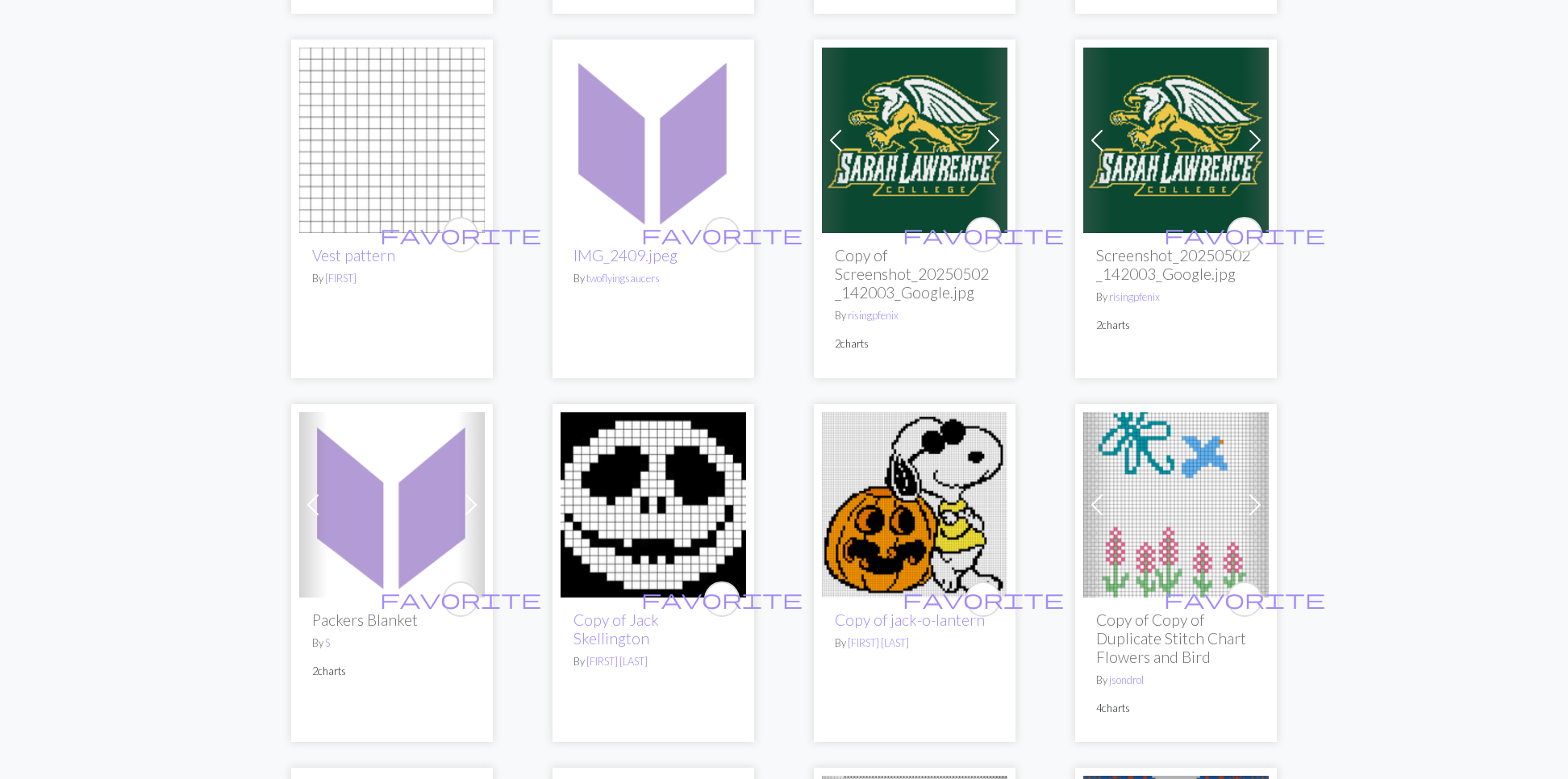 click at bounding box center (915, 140) 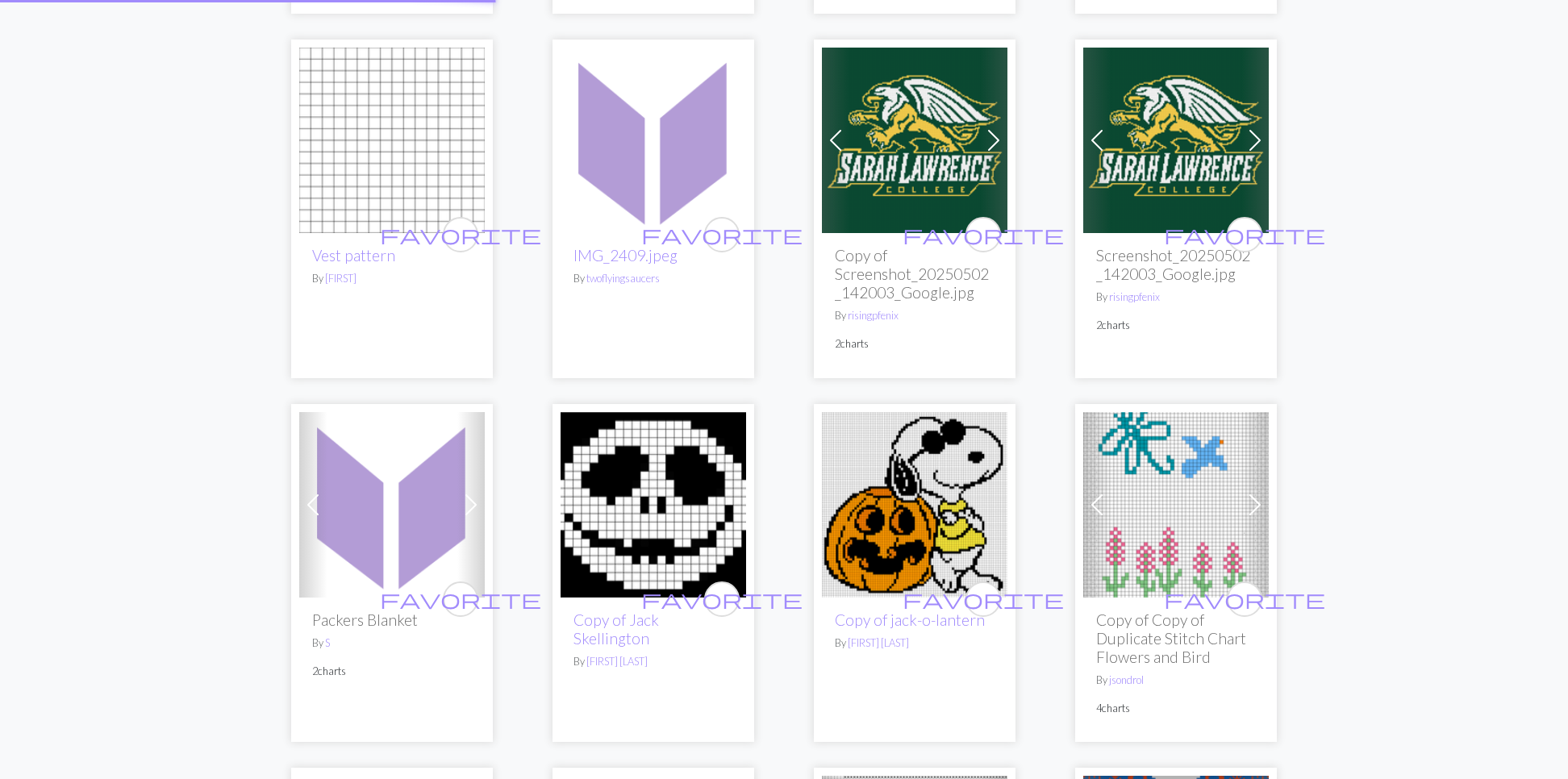 scroll, scrollTop: 0, scrollLeft: 0, axis: both 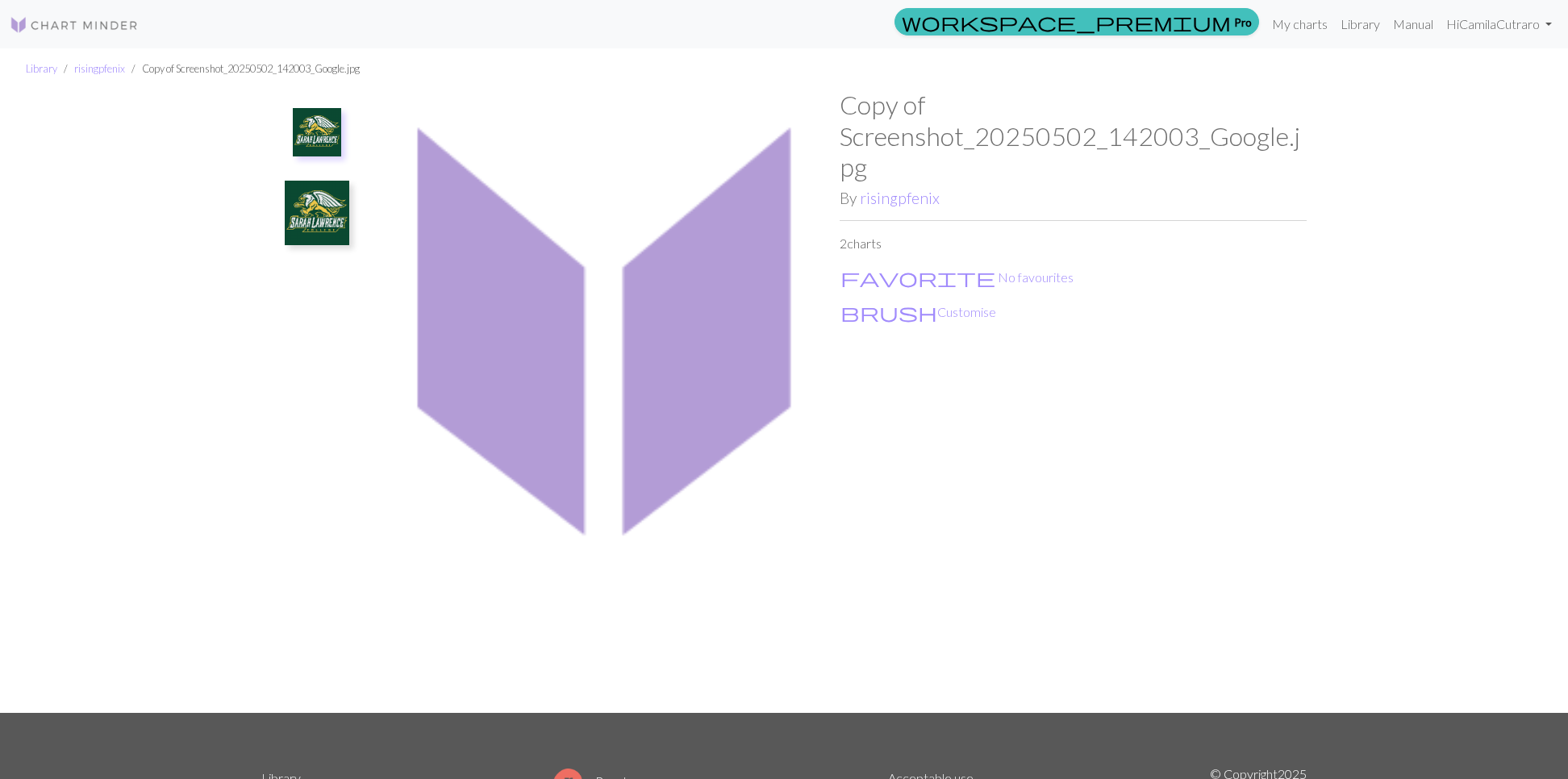 click at bounding box center [317, 132] 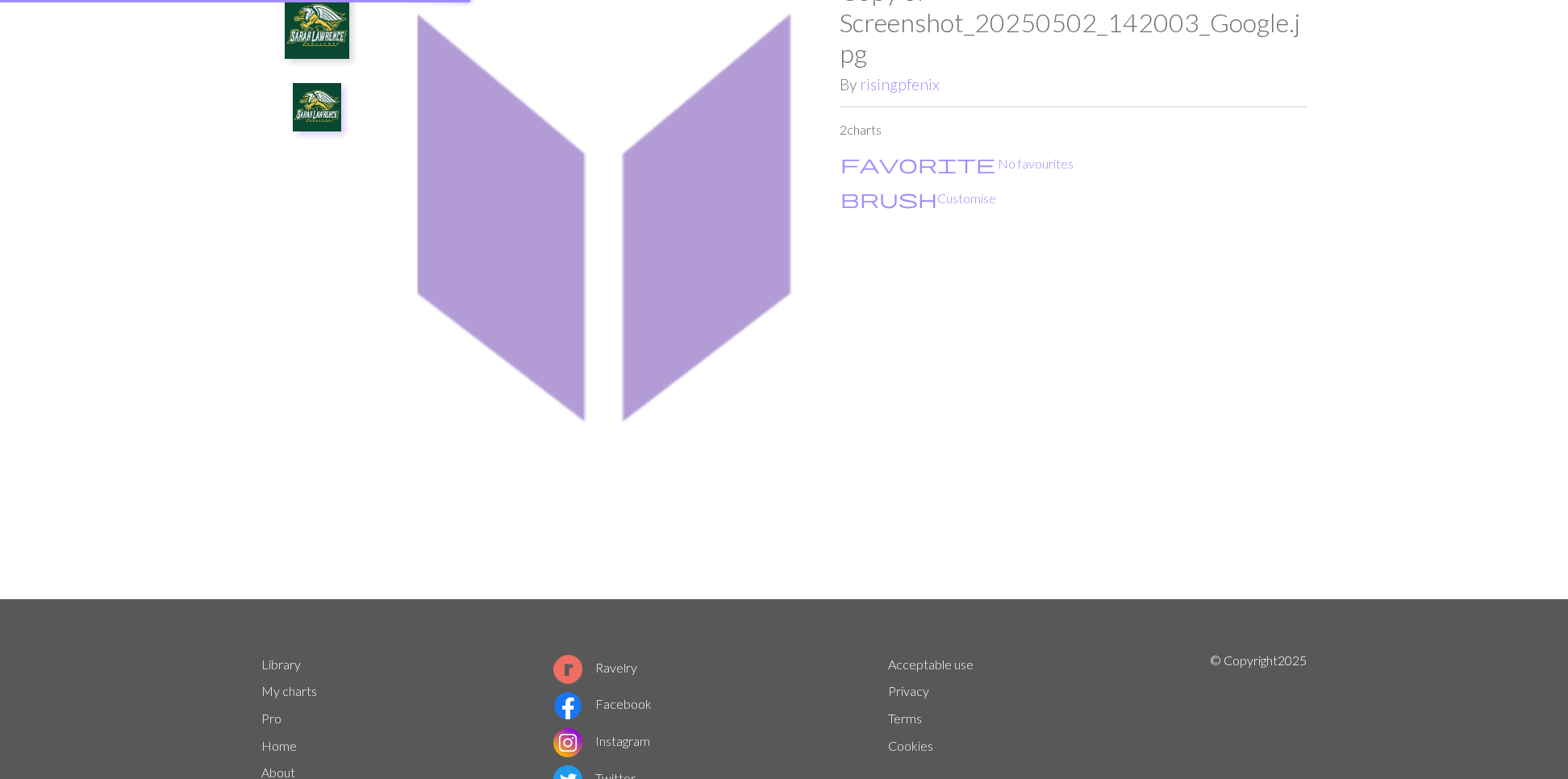 scroll, scrollTop: 184, scrollLeft: 0, axis: vertical 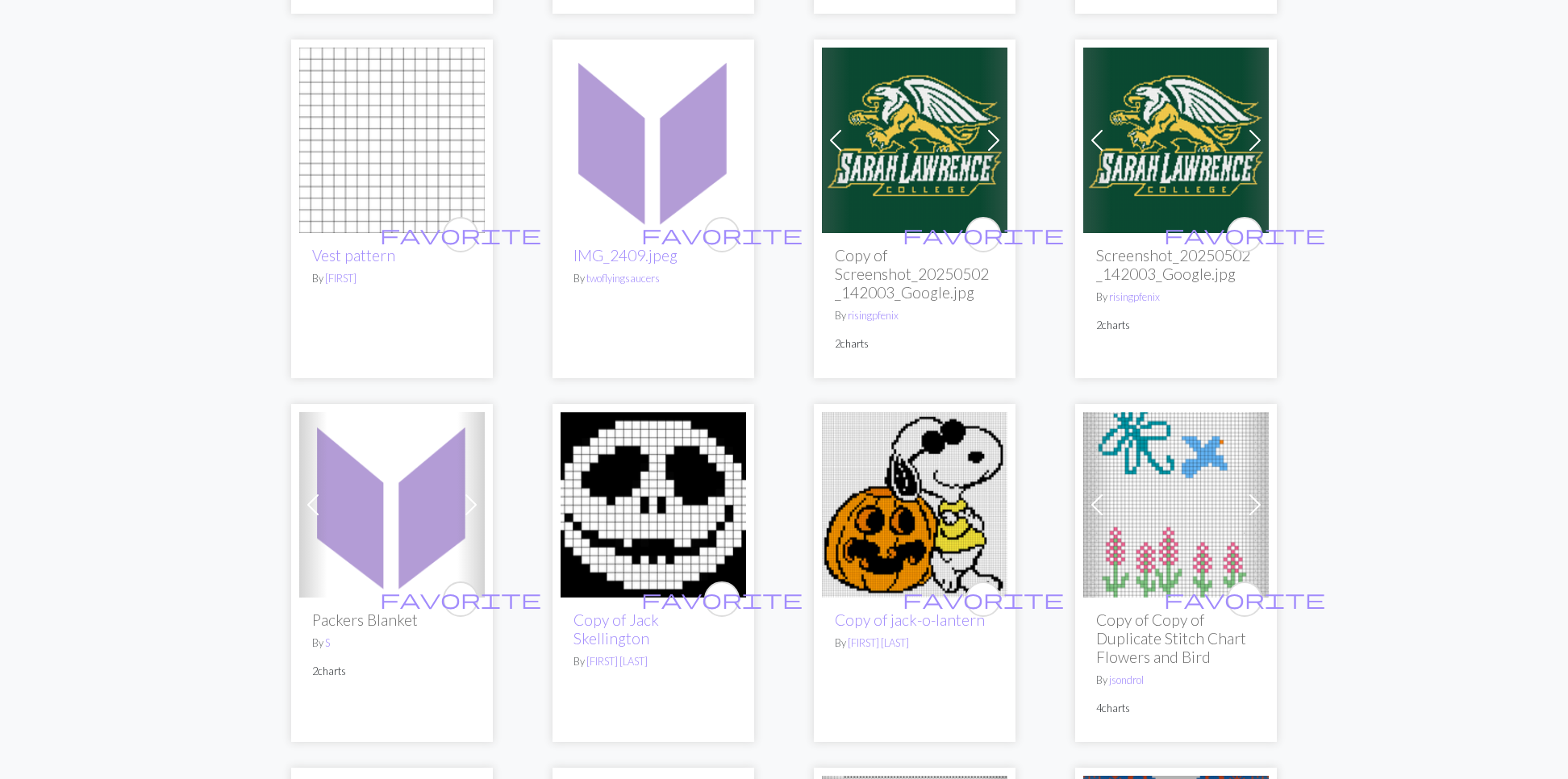 click at bounding box center [915, 505] 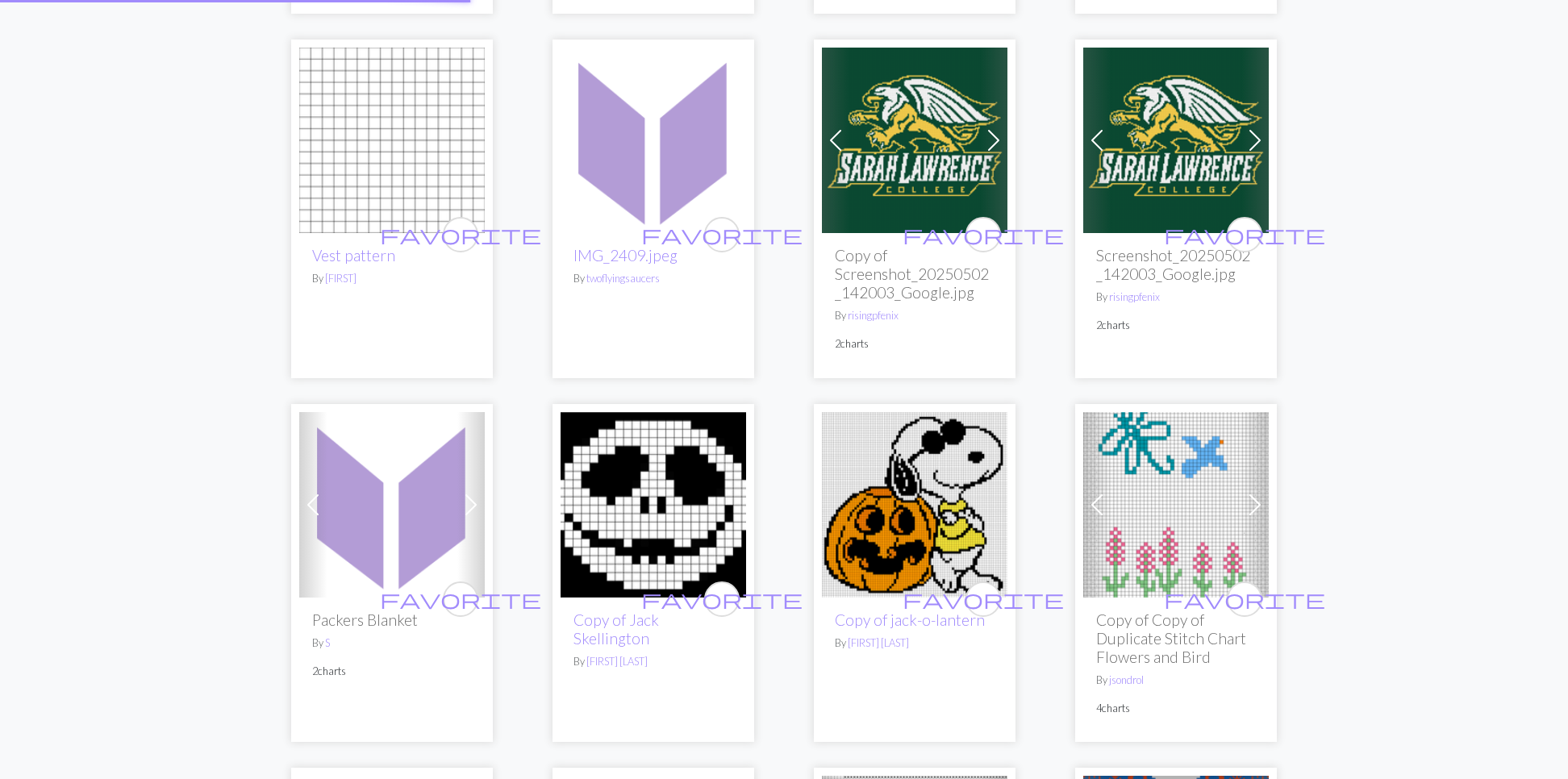 scroll, scrollTop: 0, scrollLeft: 0, axis: both 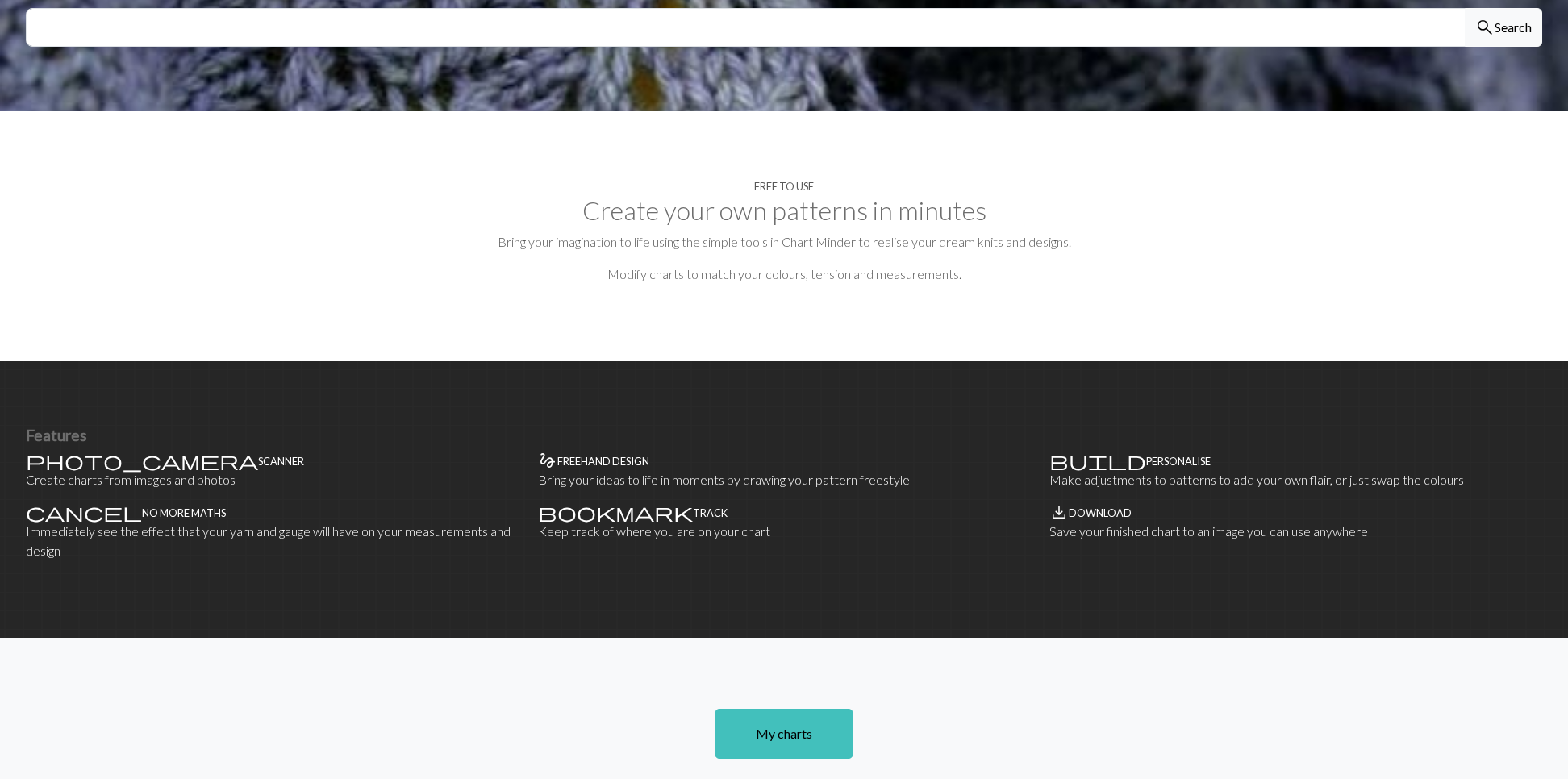 click on "Free to use Create your own patterns in minutes Bring your imagination to life using the simple tools in Chart Minder to realise your dream knits and designs. Modify charts to match your colours, tension and measurements." at bounding box center [784, 236] 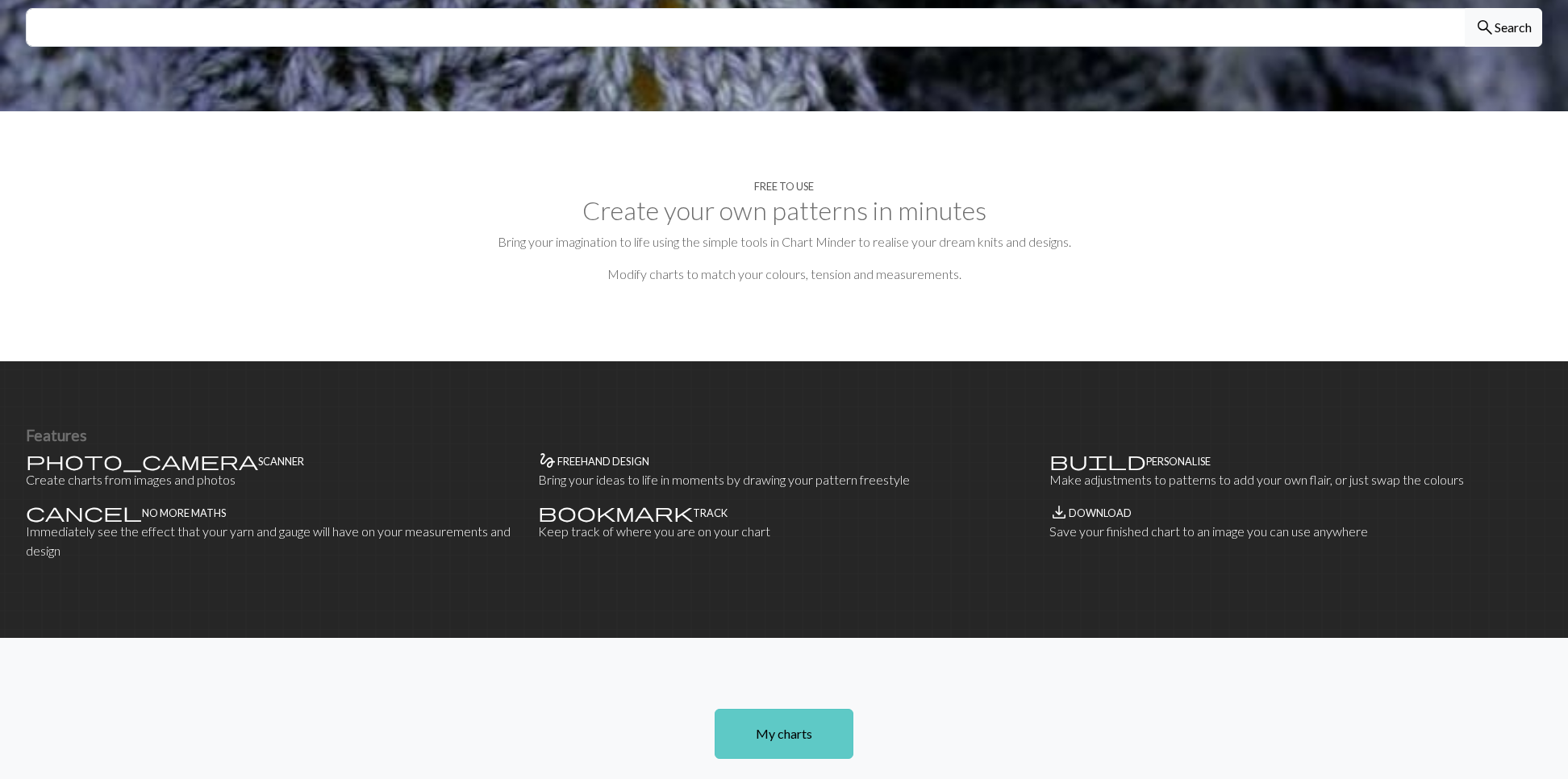 click on "My charts" at bounding box center (784, 734) 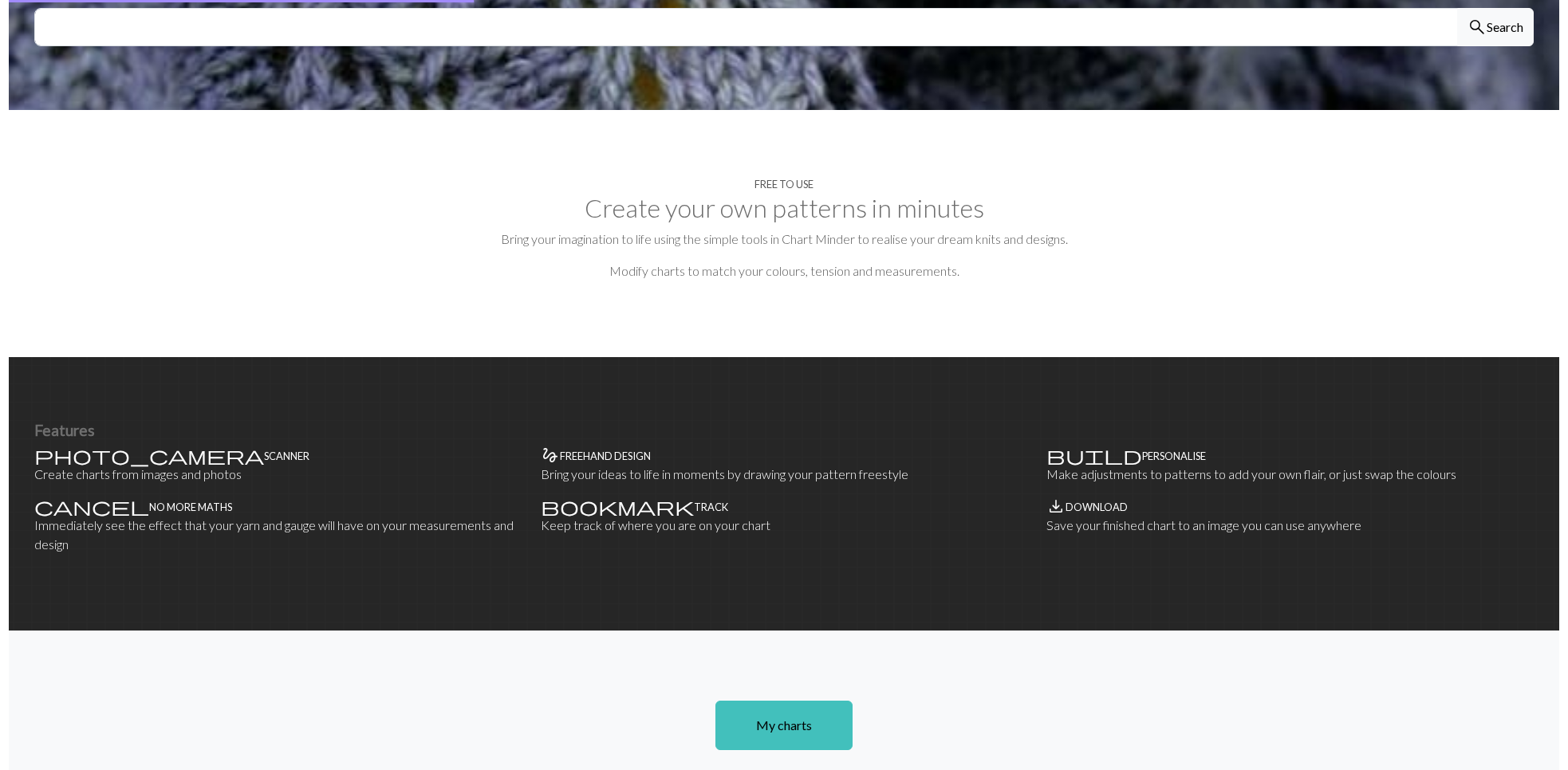 scroll, scrollTop: 0, scrollLeft: 0, axis: both 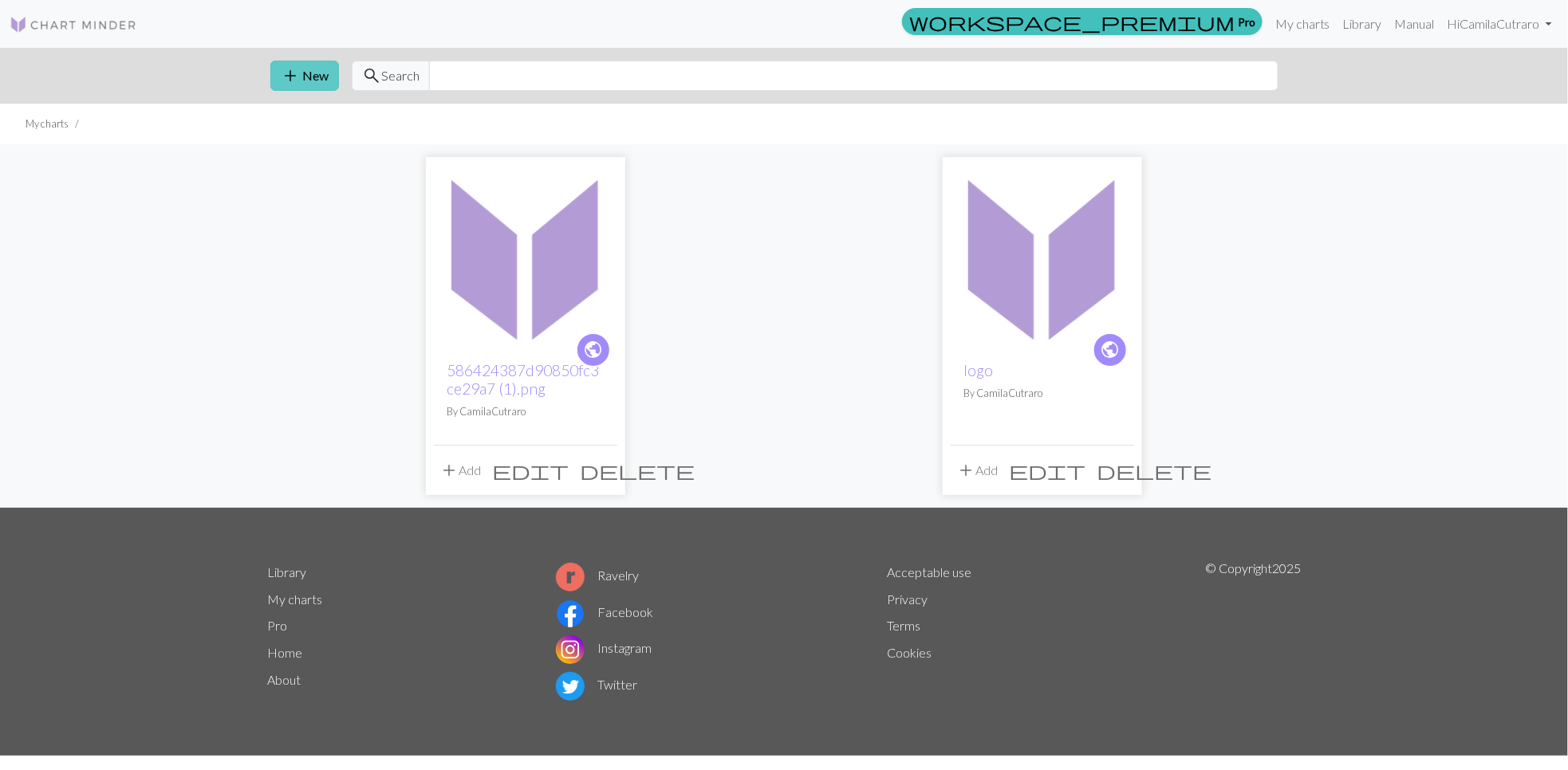 click on "add   New" at bounding box center [305, 76] 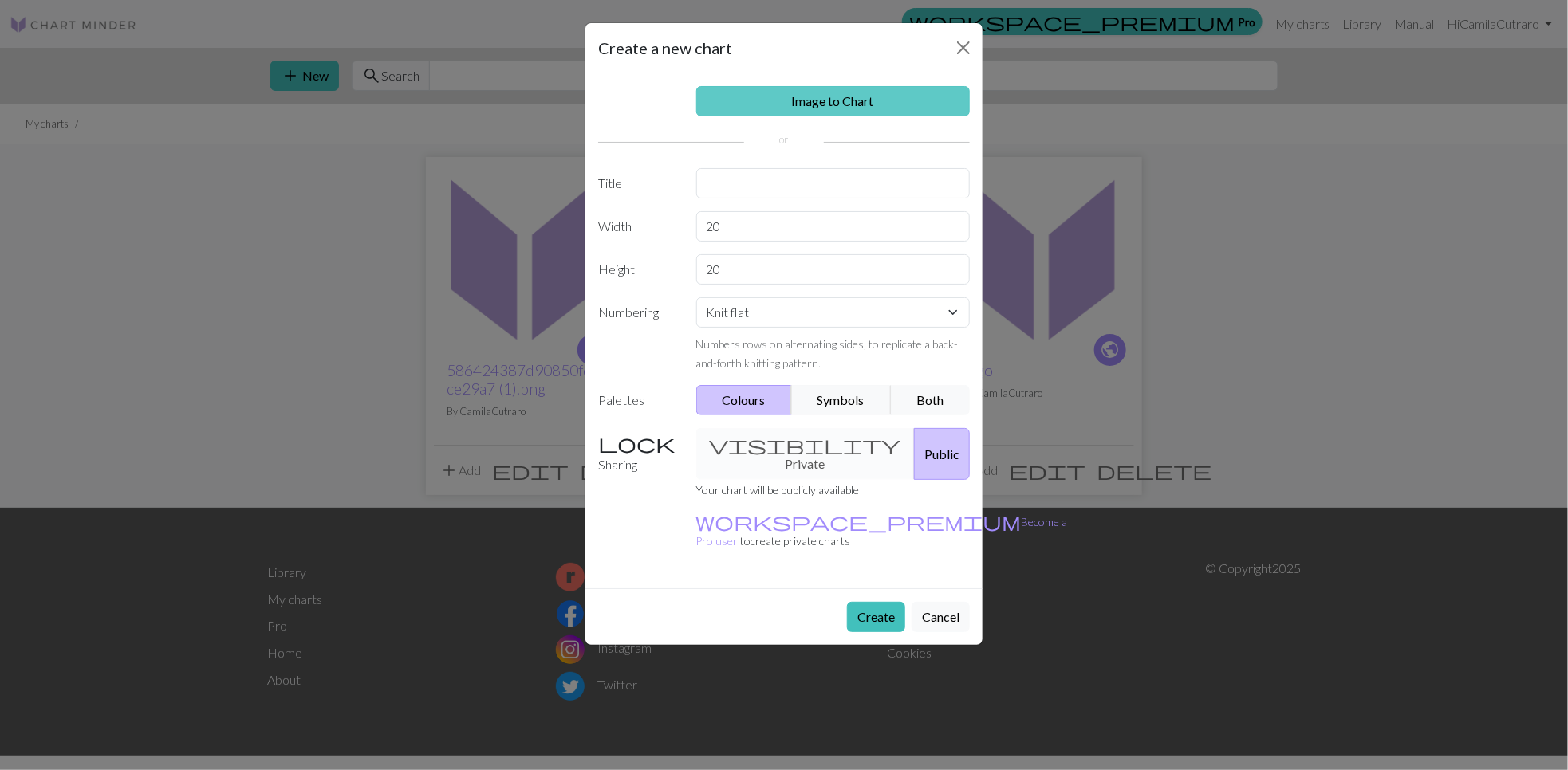 click on "Image to Chart" at bounding box center [833, 101] 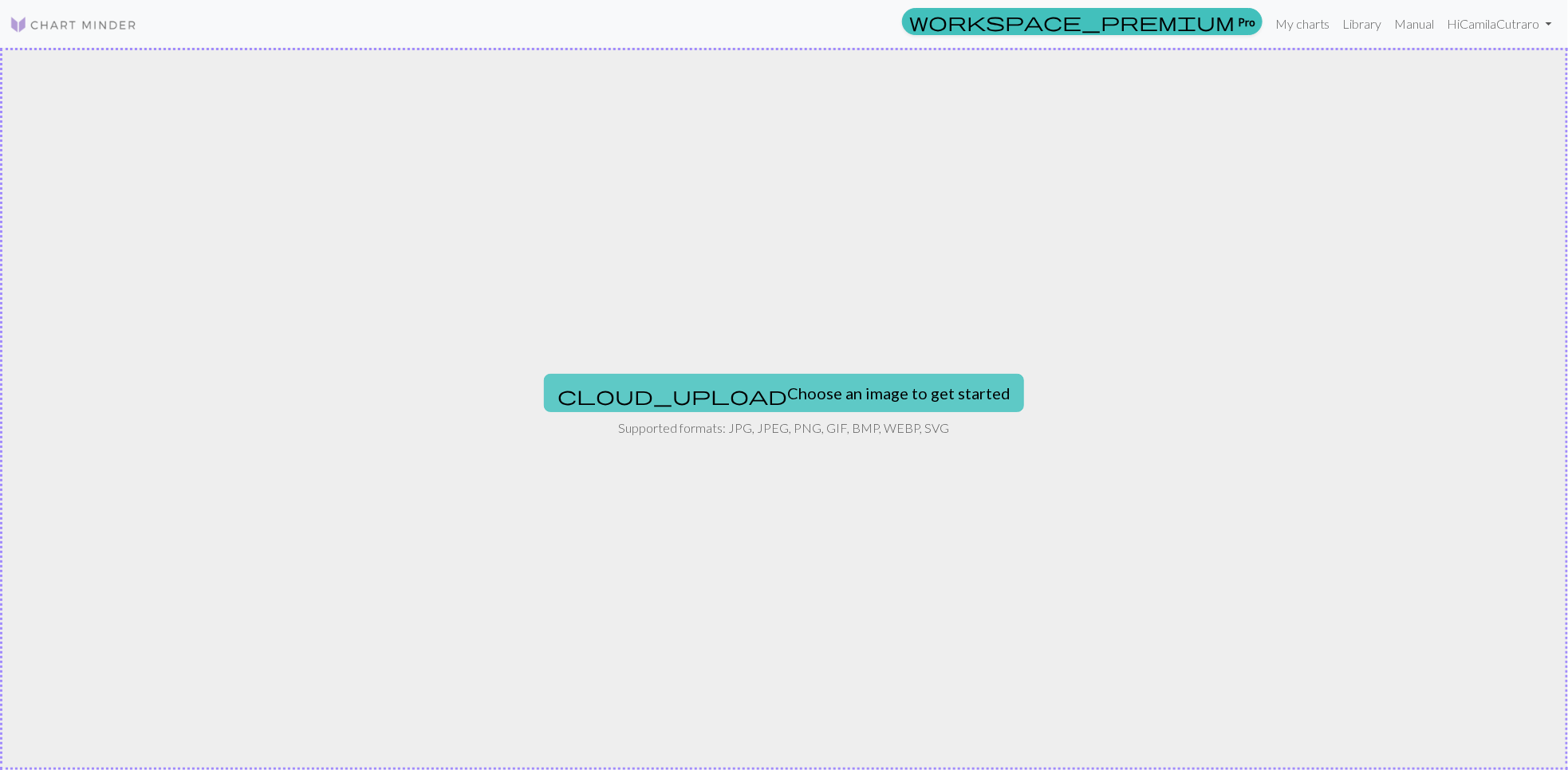click on "cloud_upload  Choose an image to get started" at bounding box center (784, 393) 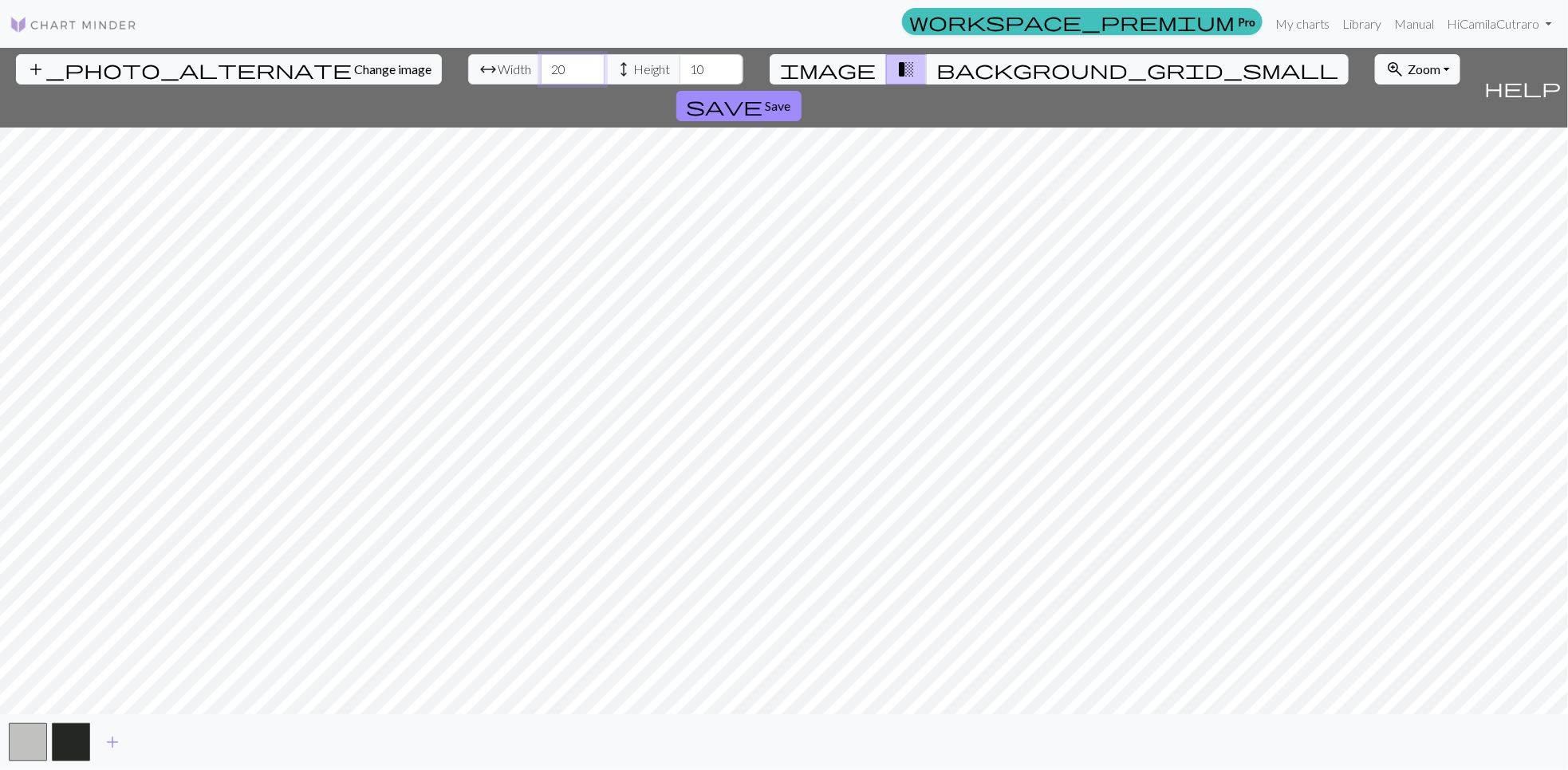 drag, startPoint x: 484, startPoint y: 62, endPoint x: 447, endPoint y: 65, distance: 37.121422 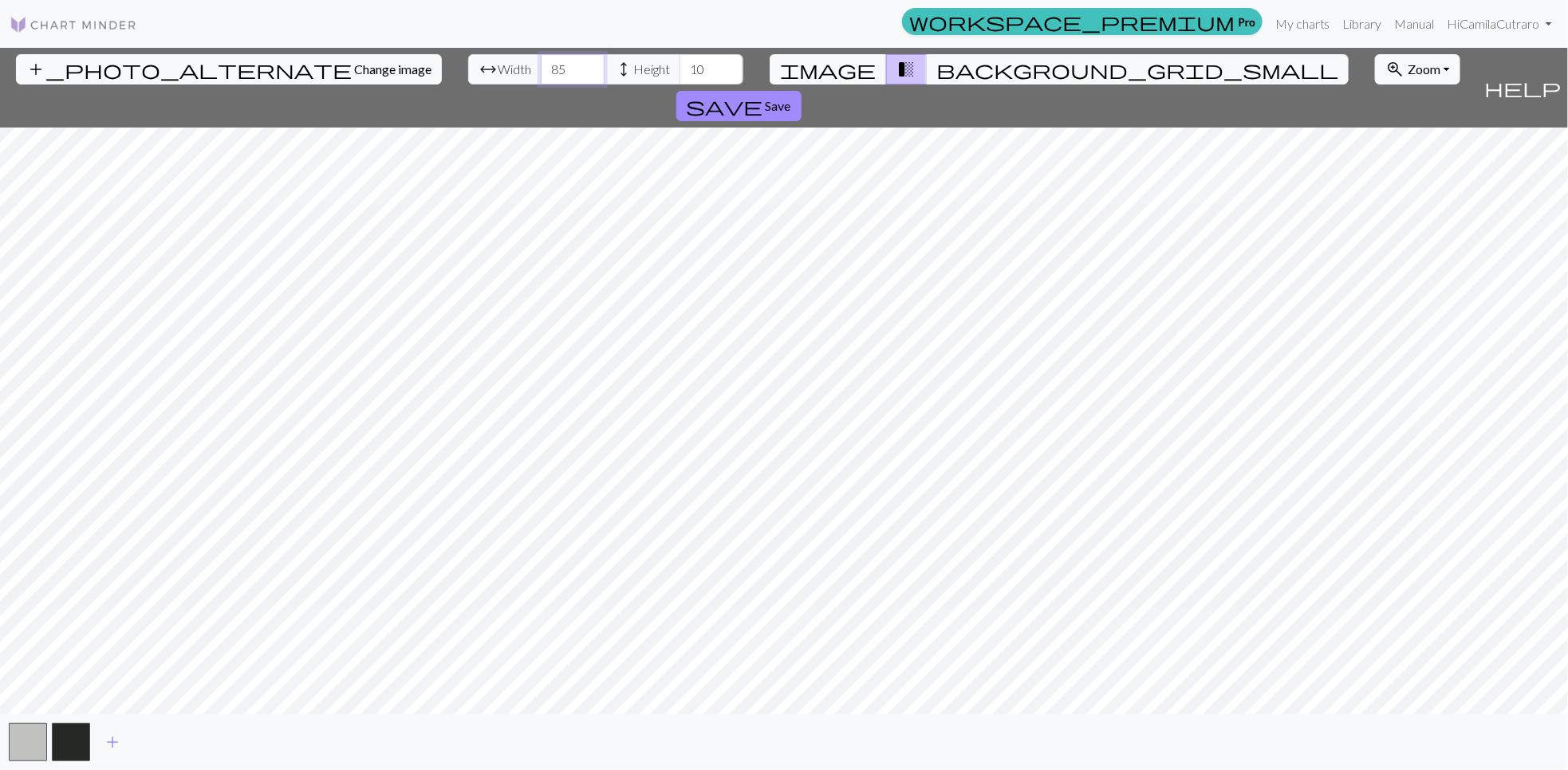 type on "85" 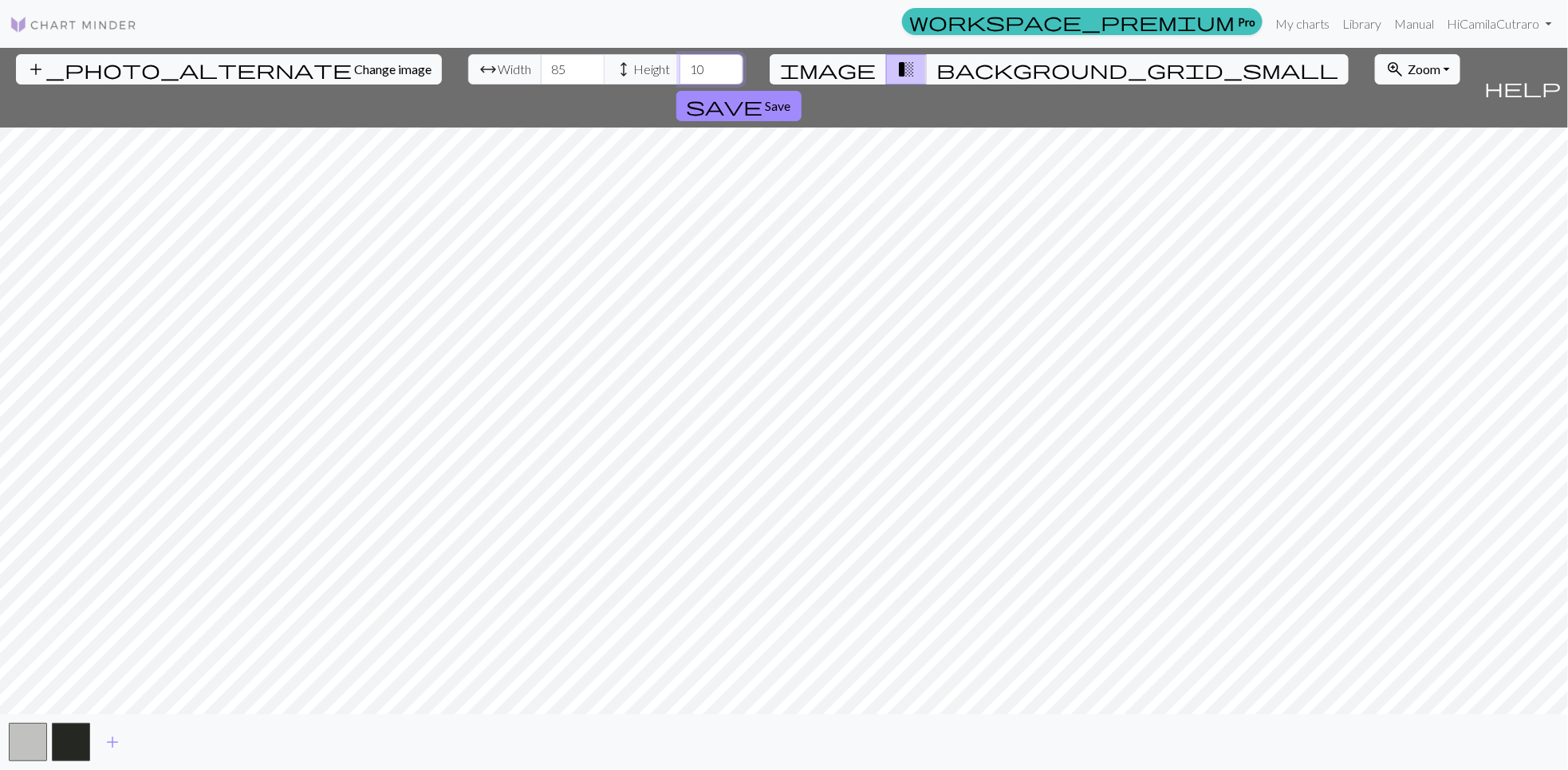 drag, startPoint x: 618, startPoint y: 68, endPoint x: 585, endPoint y: 68, distance: 33 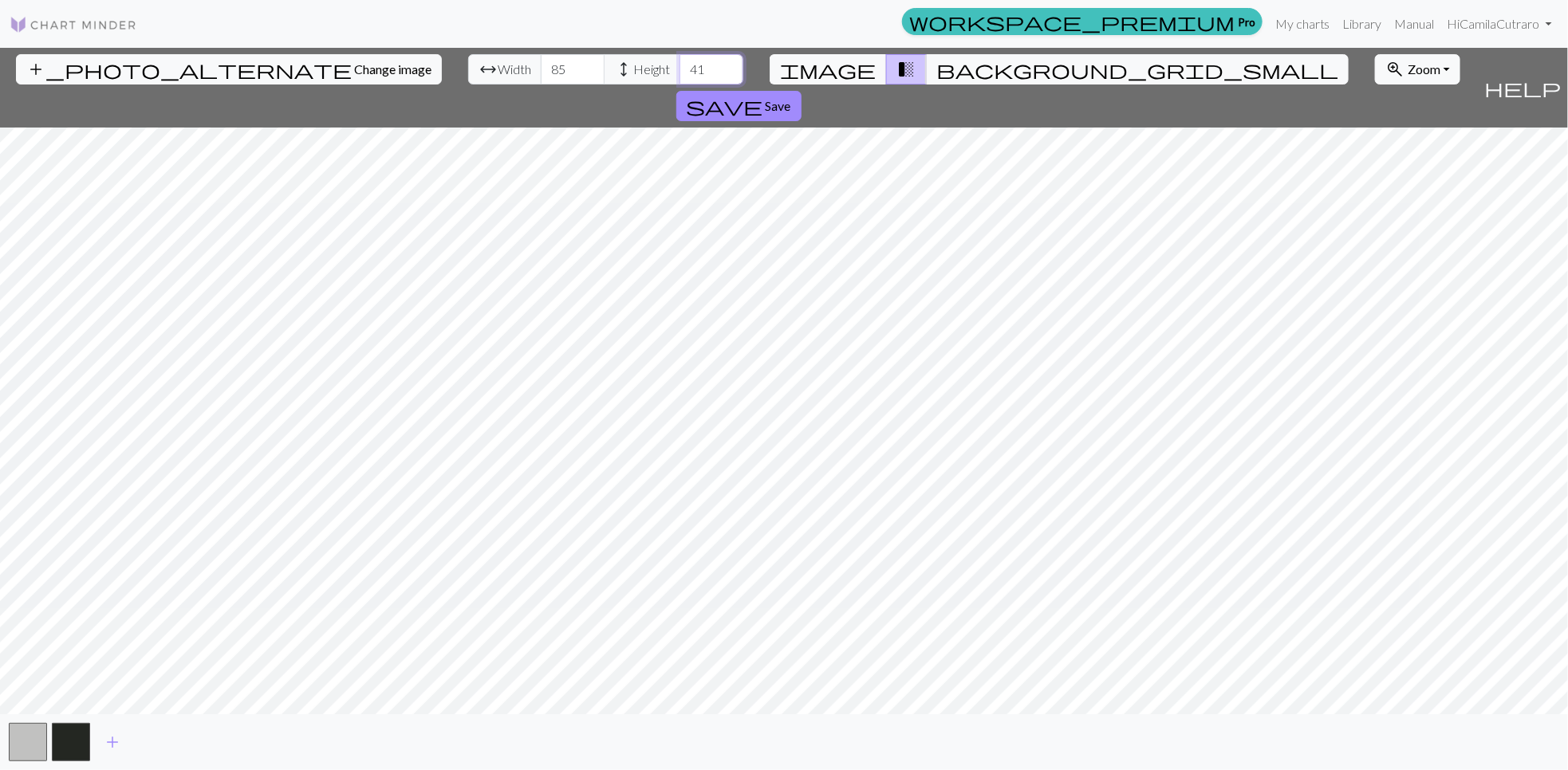 type on "41" 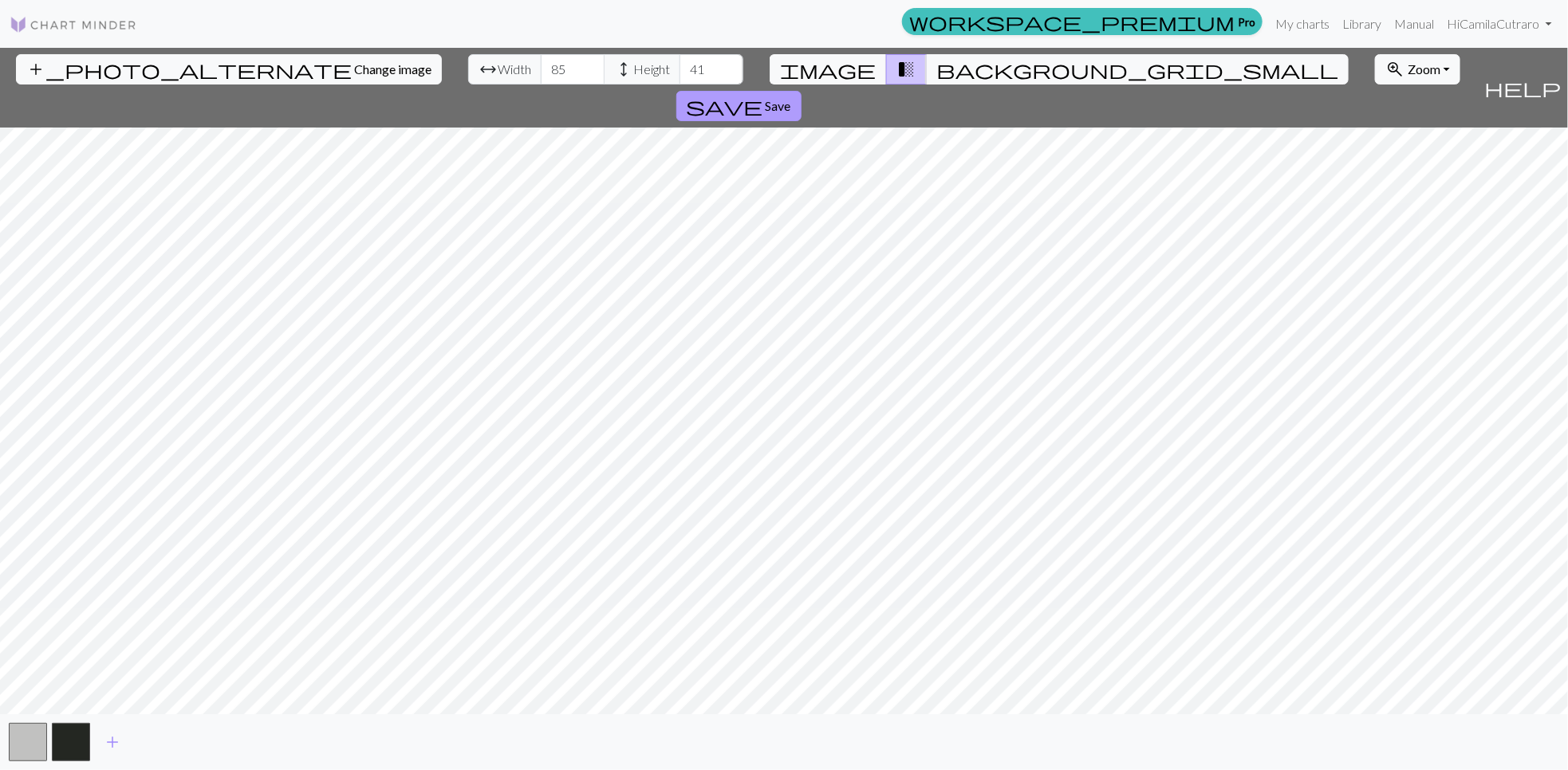 click on "Save" at bounding box center (778, 105) 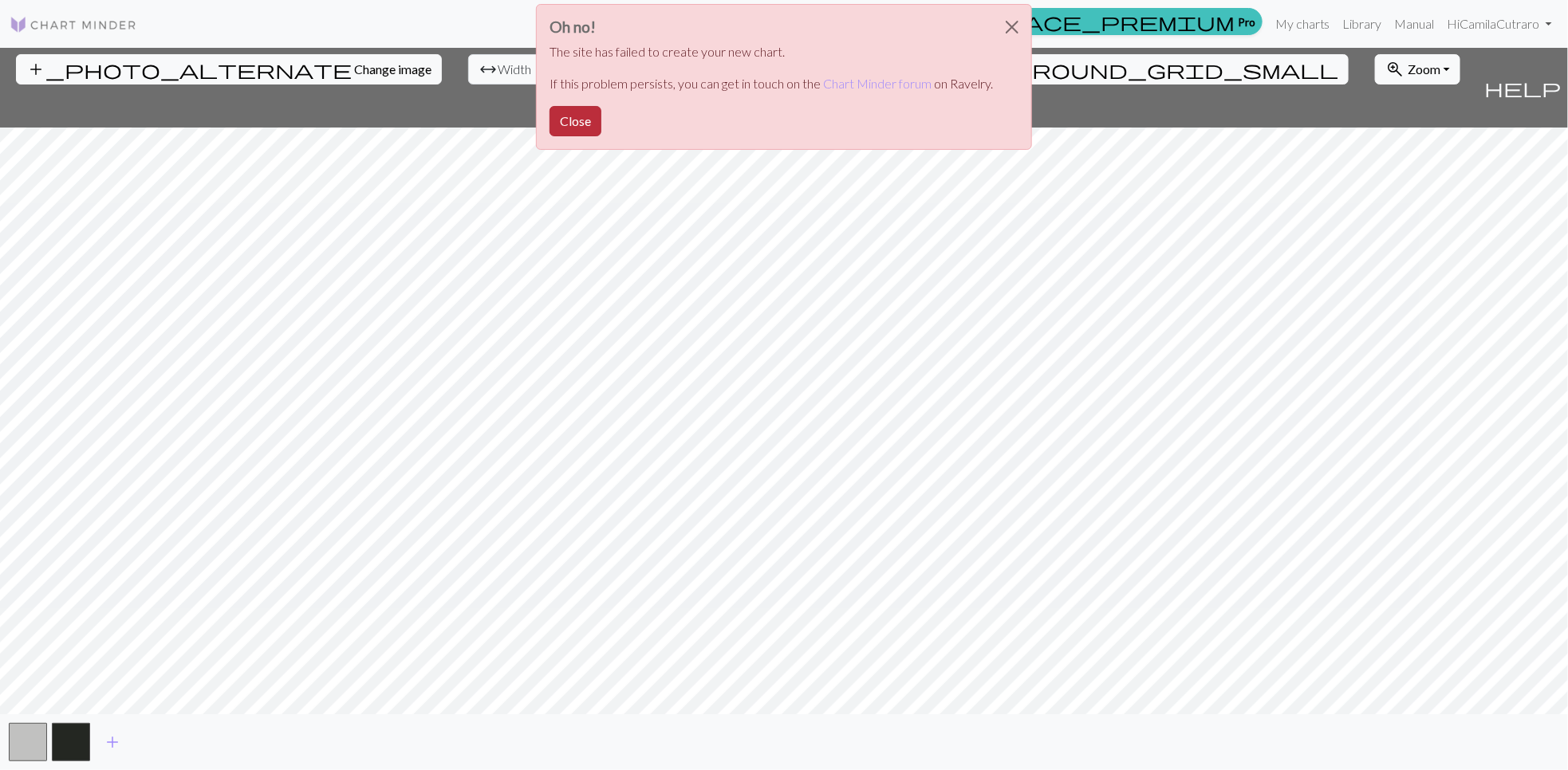 click on "Close" at bounding box center [575, 121] 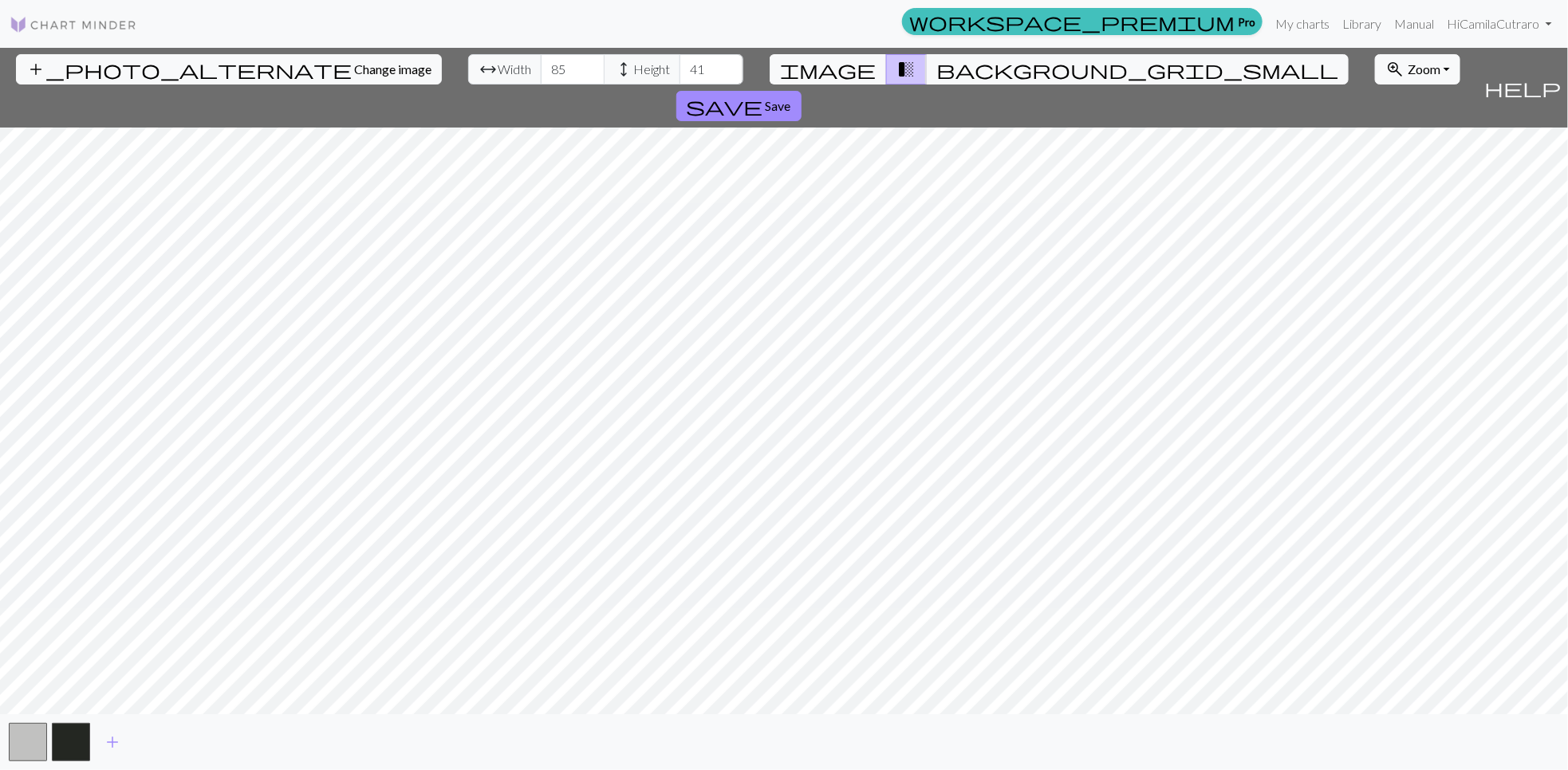 click on "add_photo_alternate   Change image arrow_range   Width 85 height   Height 41 image transition_fade background_grid_small zoom_in Zoom Zoom Fit all Fit width Fit height 50% 100% 150% 200% save   Save" at bounding box center (739, 88) 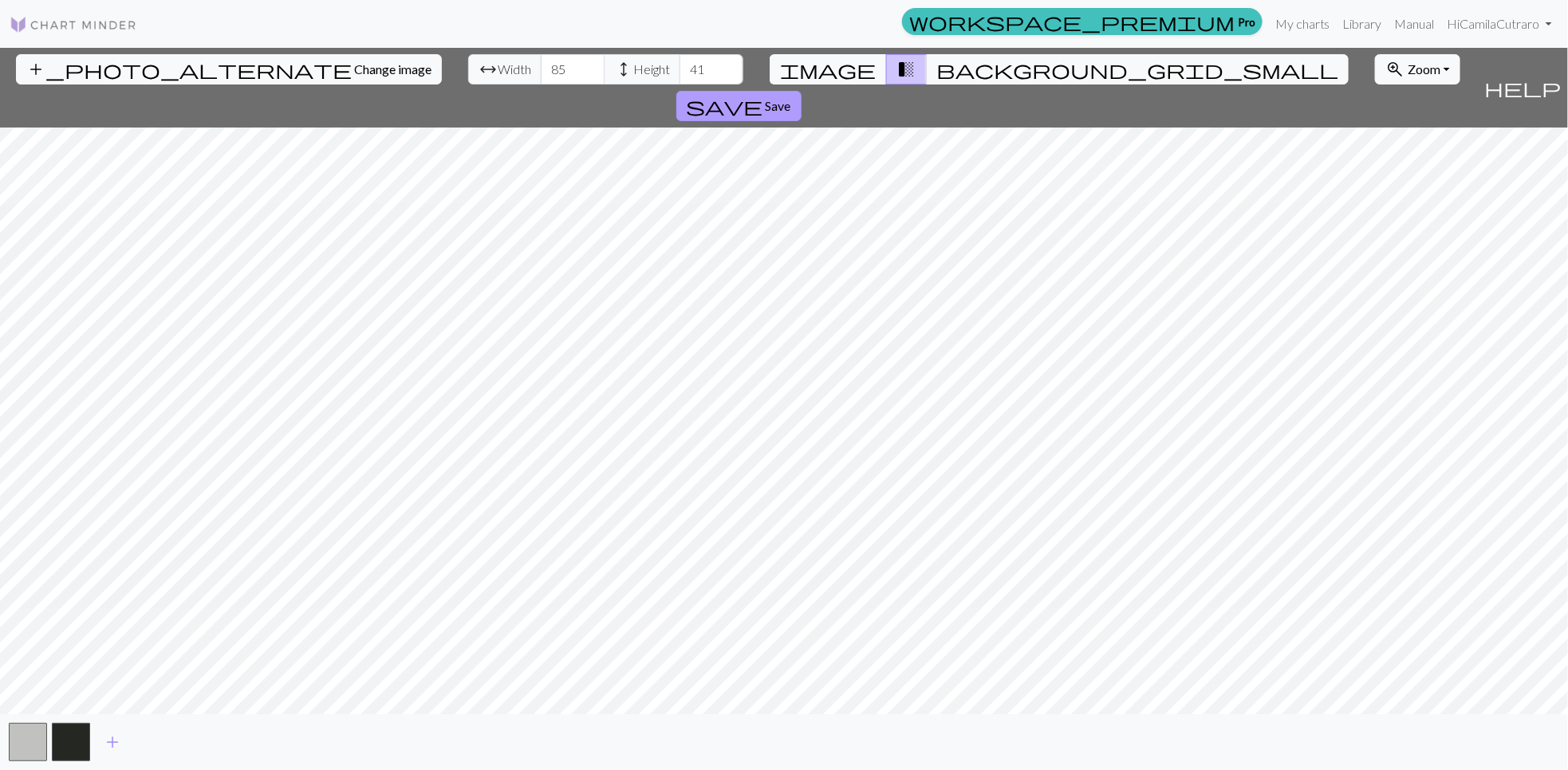 click on "Save" at bounding box center (778, 105) 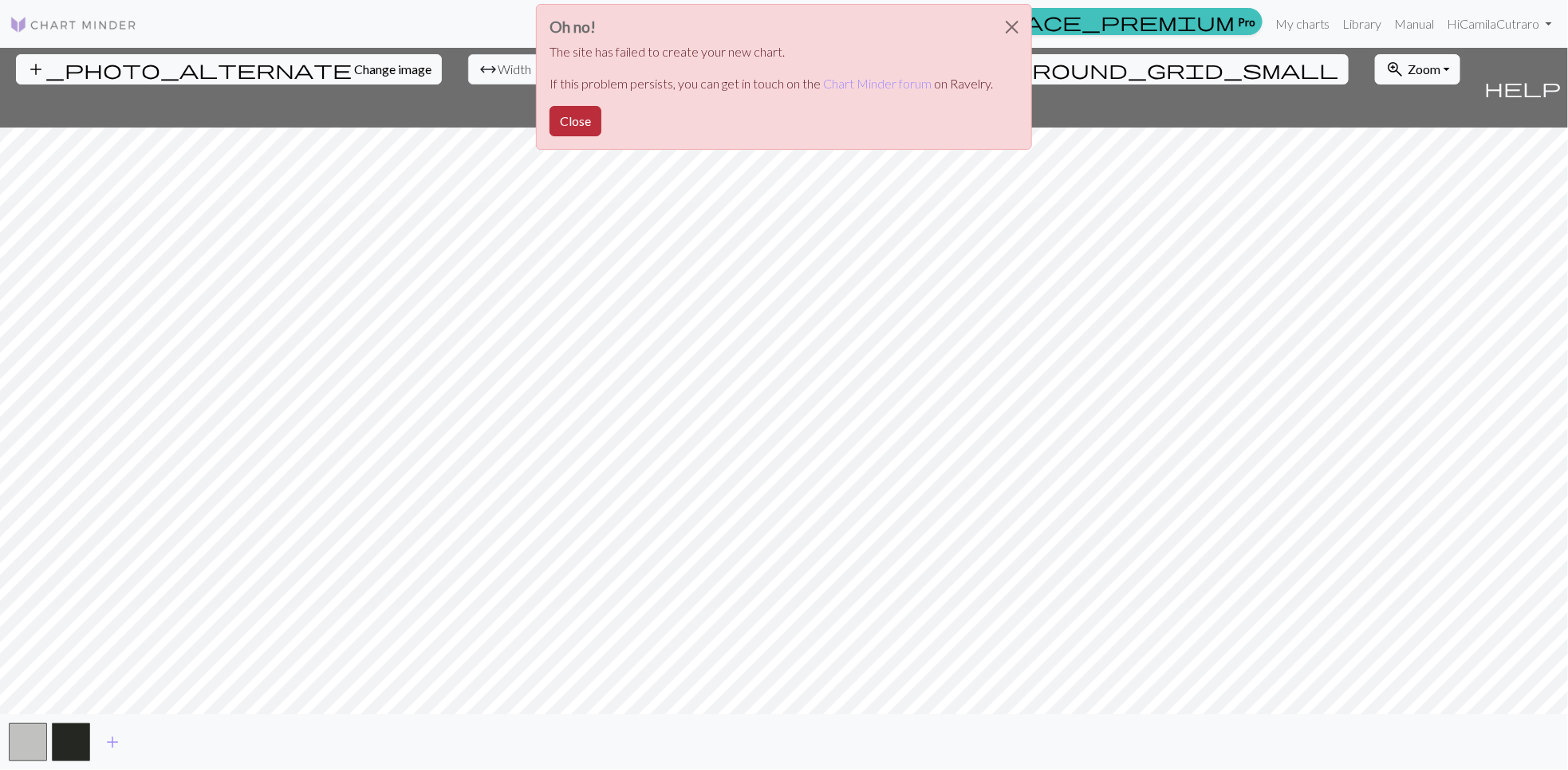 click on "Close" at bounding box center (575, 121) 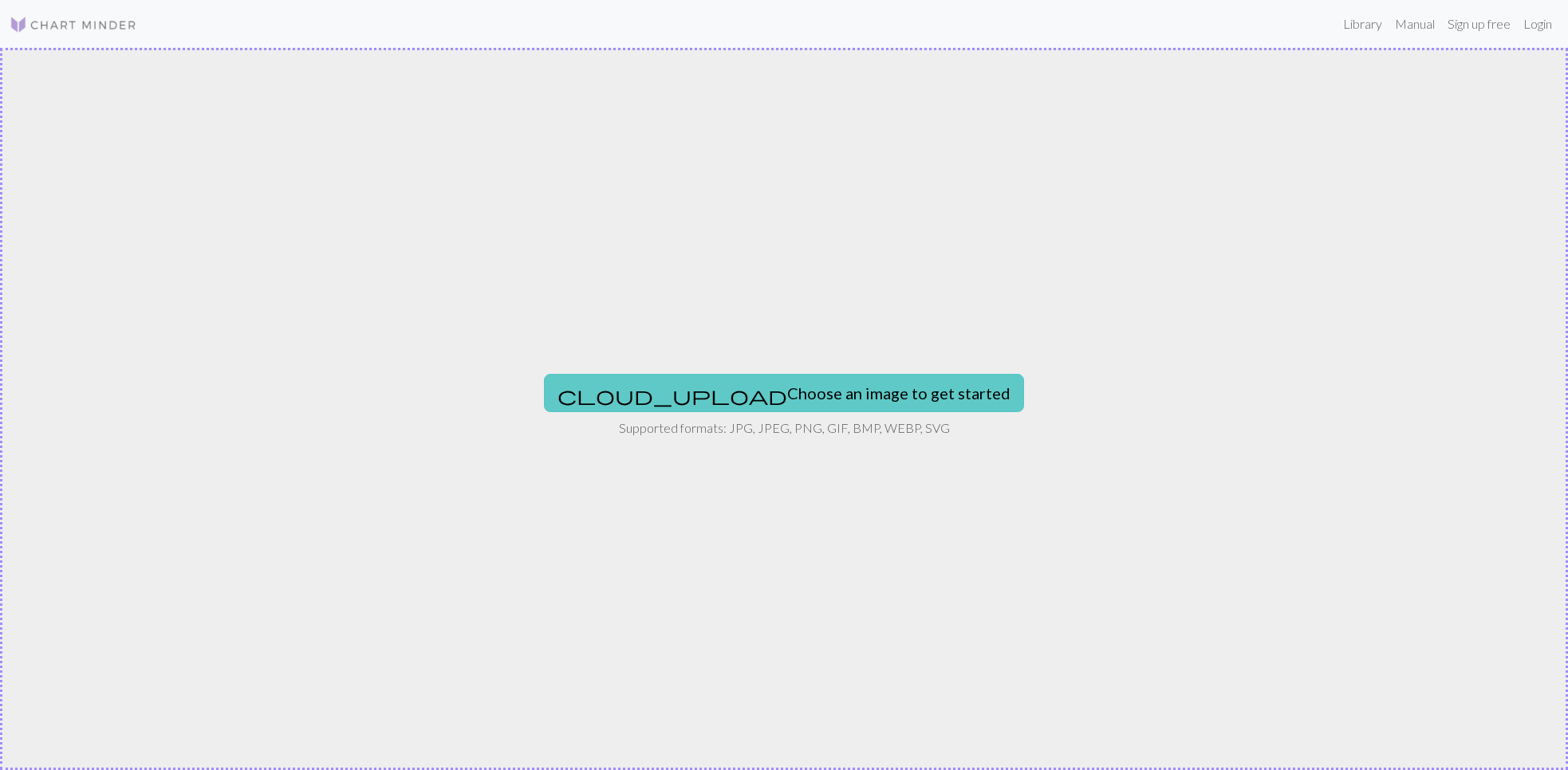 scroll, scrollTop: 0, scrollLeft: 0, axis: both 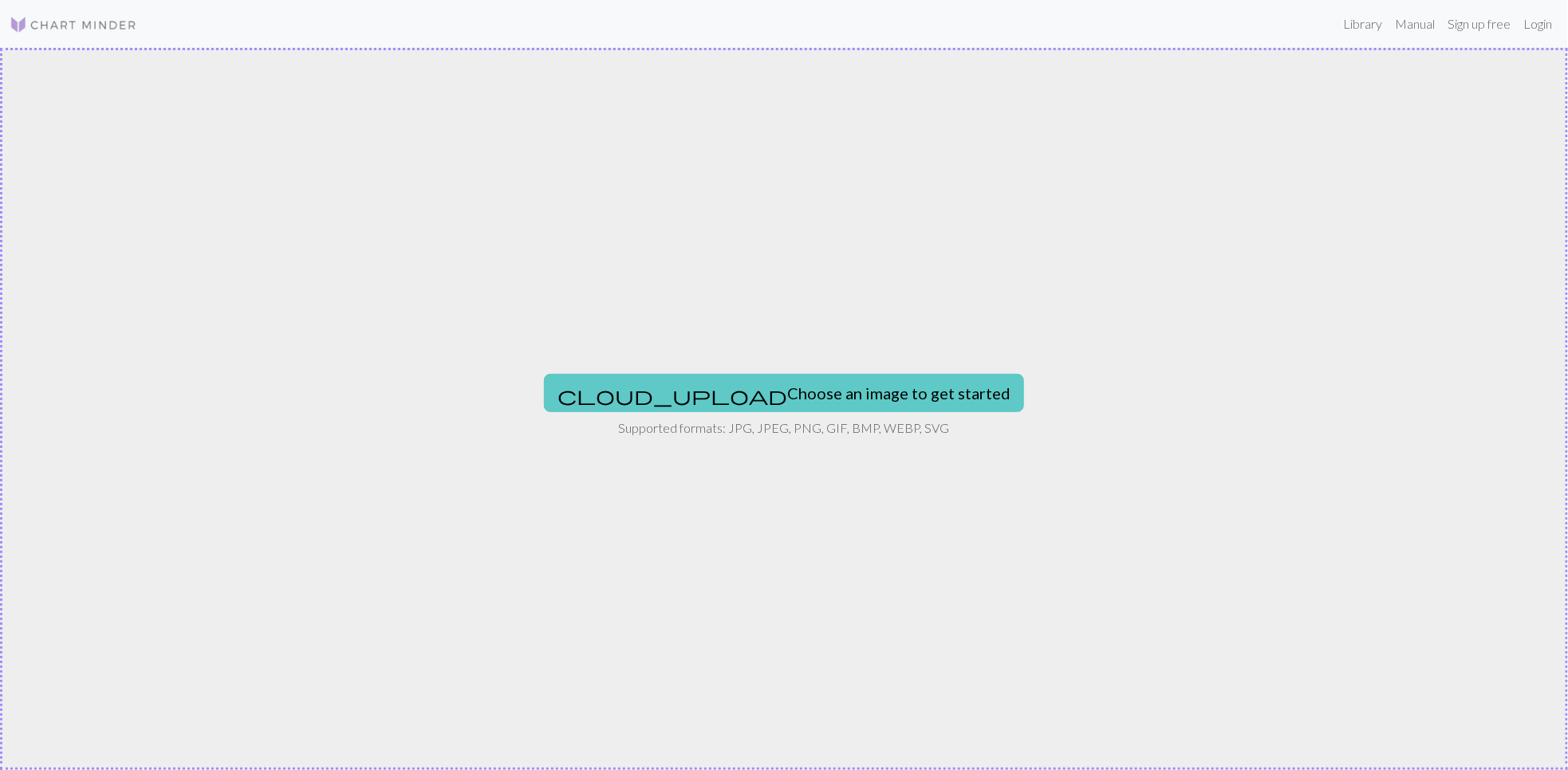 click on "cloud_upload  Choose an image to get started" at bounding box center (784, 393) 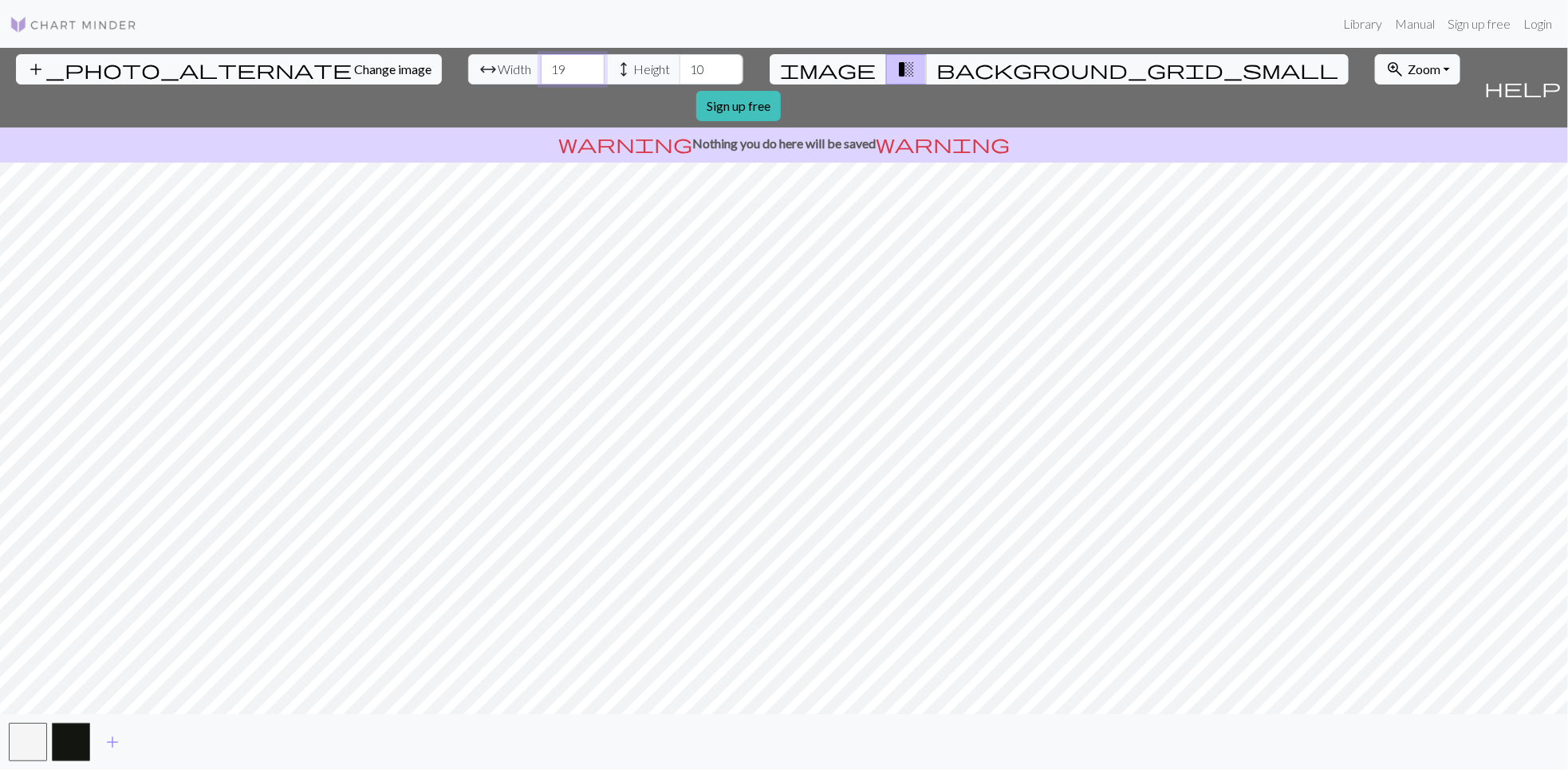 drag, startPoint x: 489, startPoint y: 65, endPoint x: 417, endPoint y: 89, distance: 75.89466 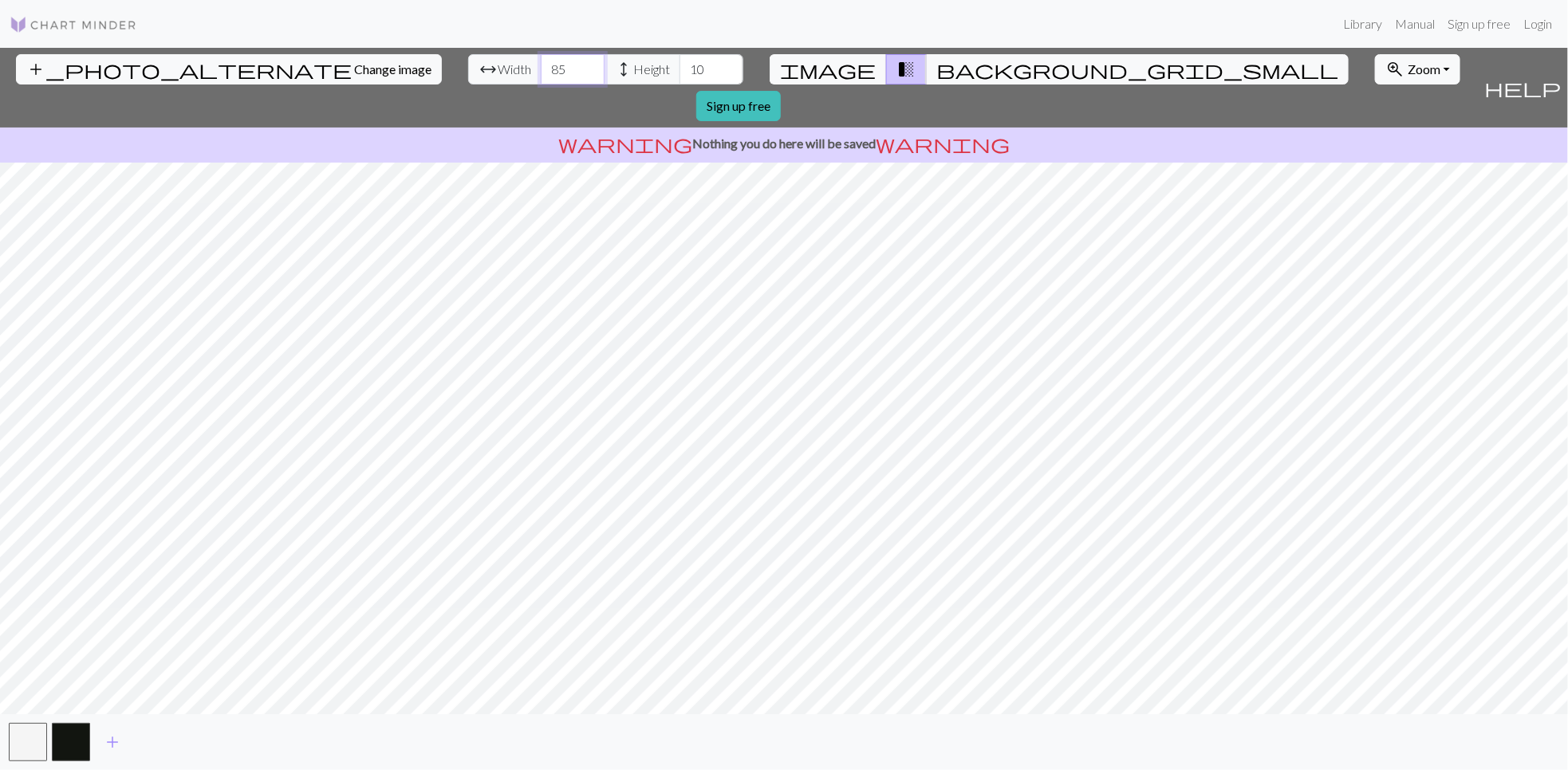 type on "85" 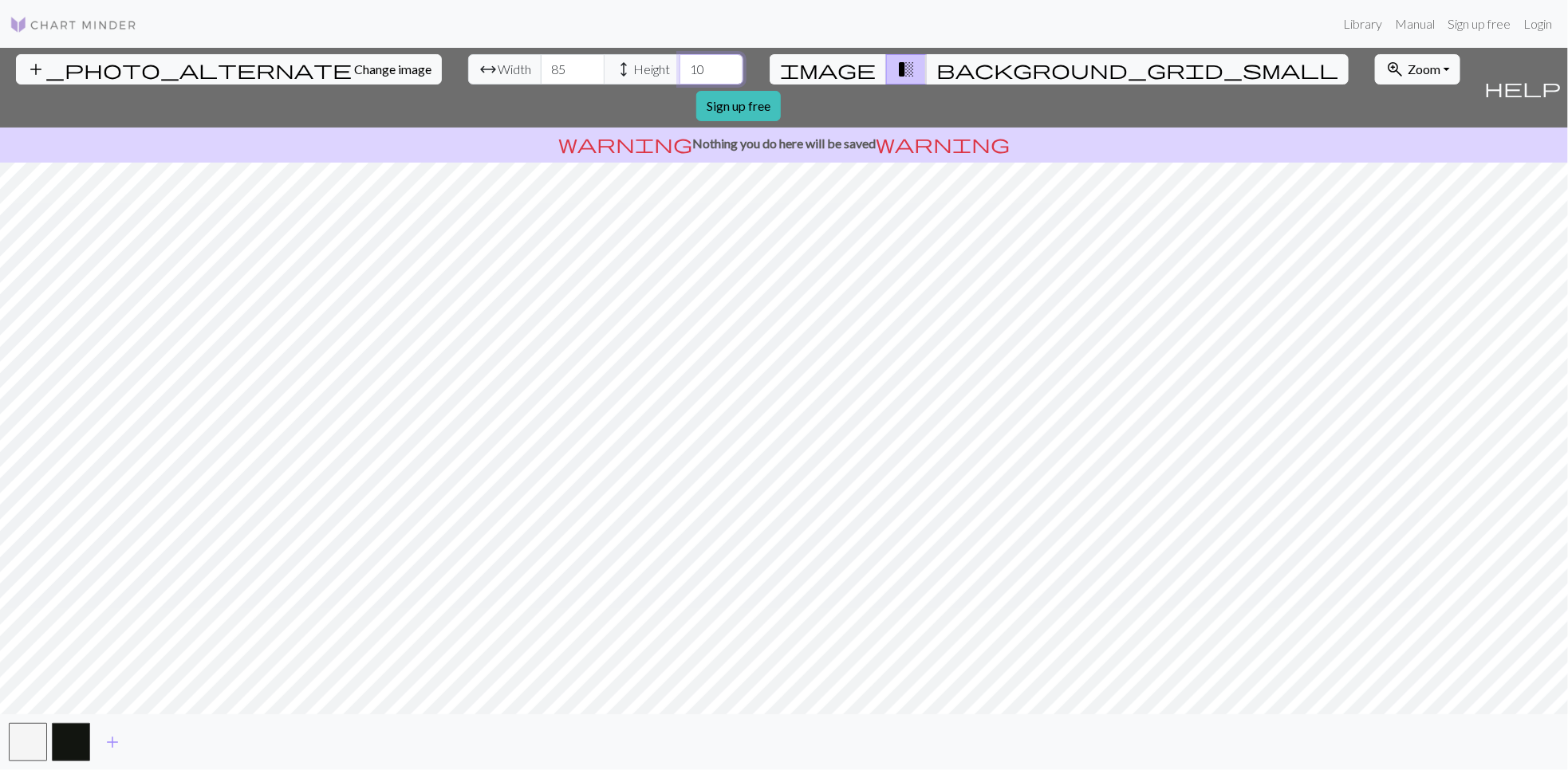drag, startPoint x: 610, startPoint y: 73, endPoint x: 641, endPoint y: 75, distance: 31.064449 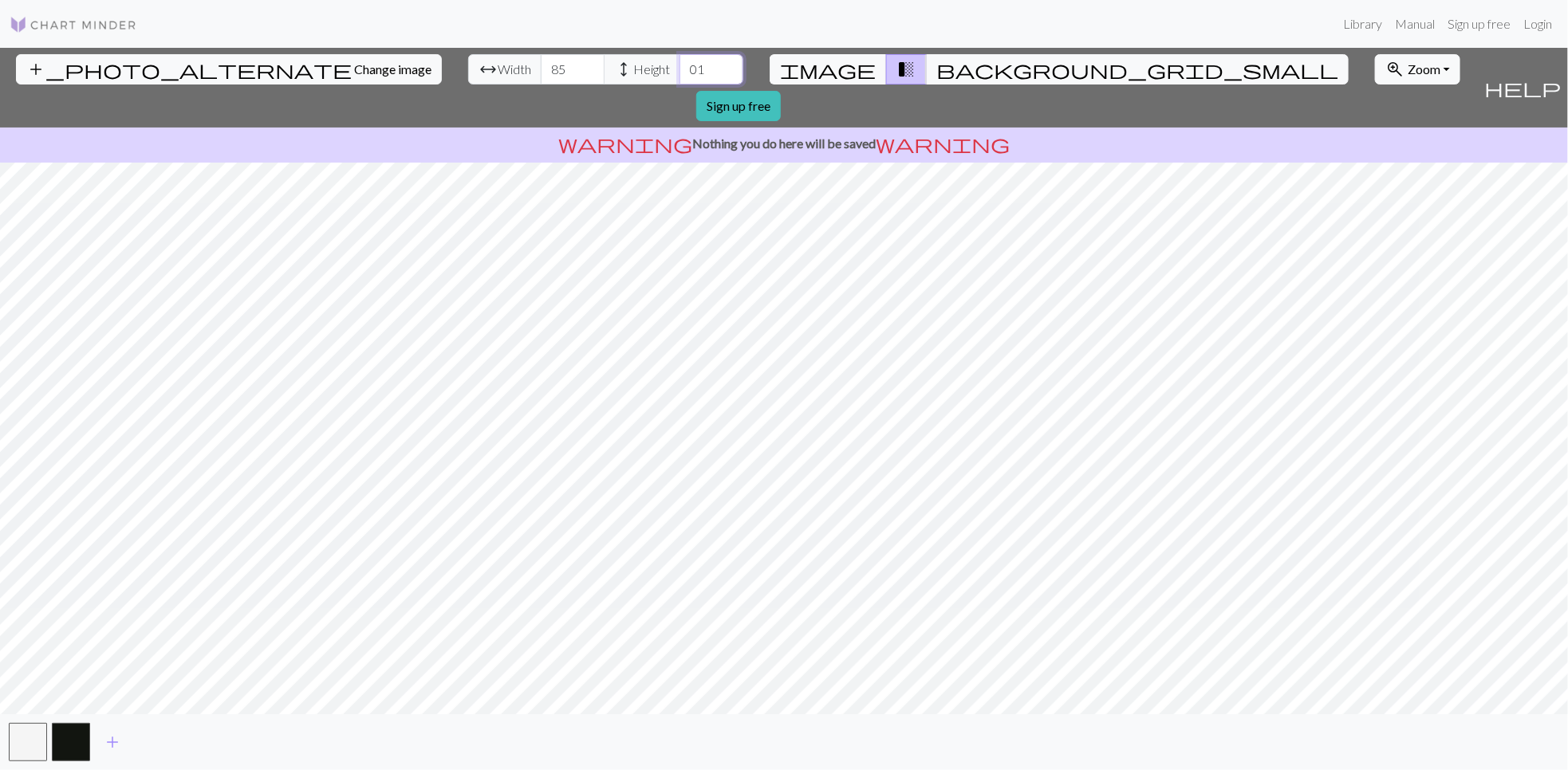 click on "01" at bounding box center [711, 69] 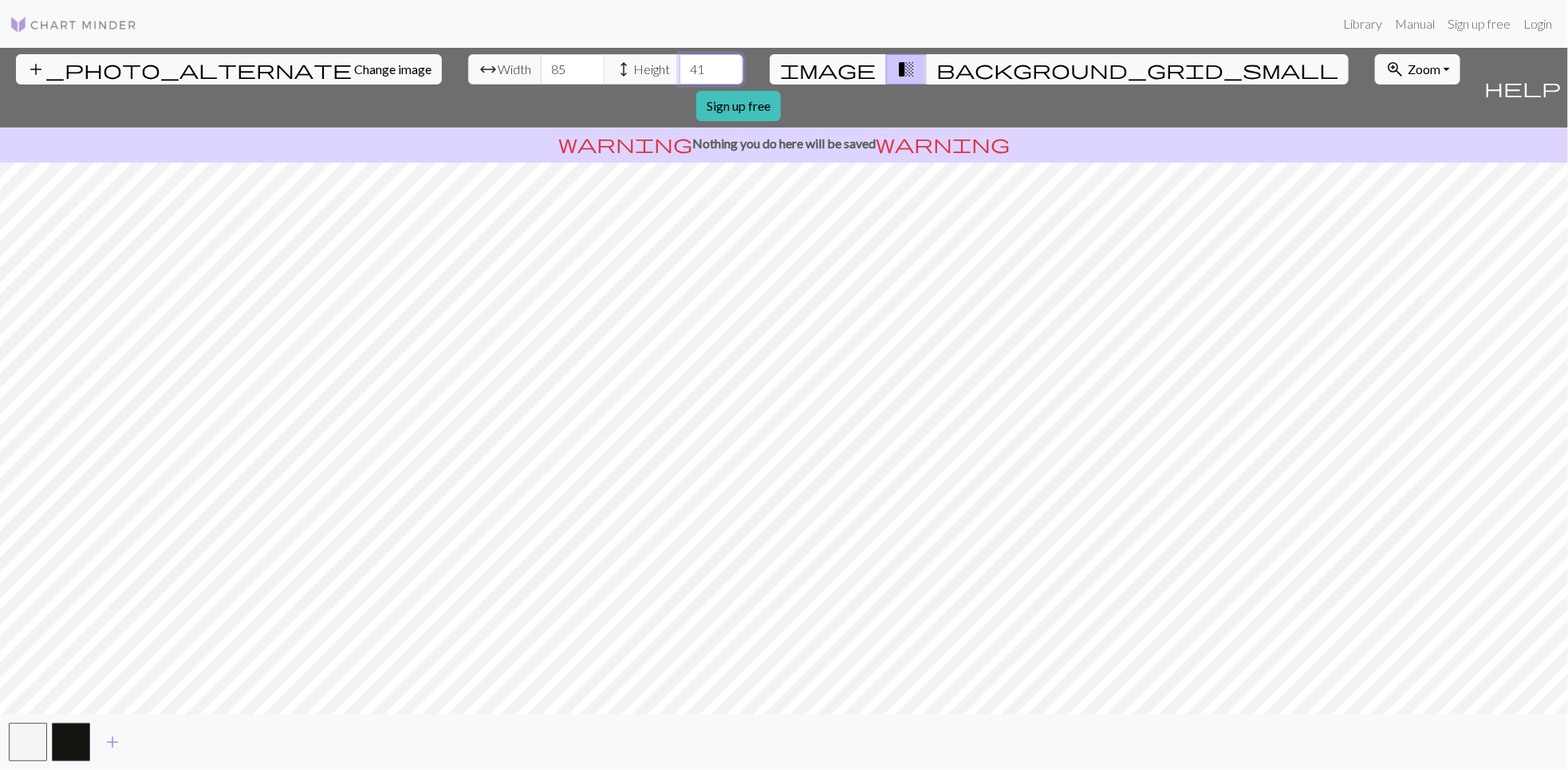 type on "41" 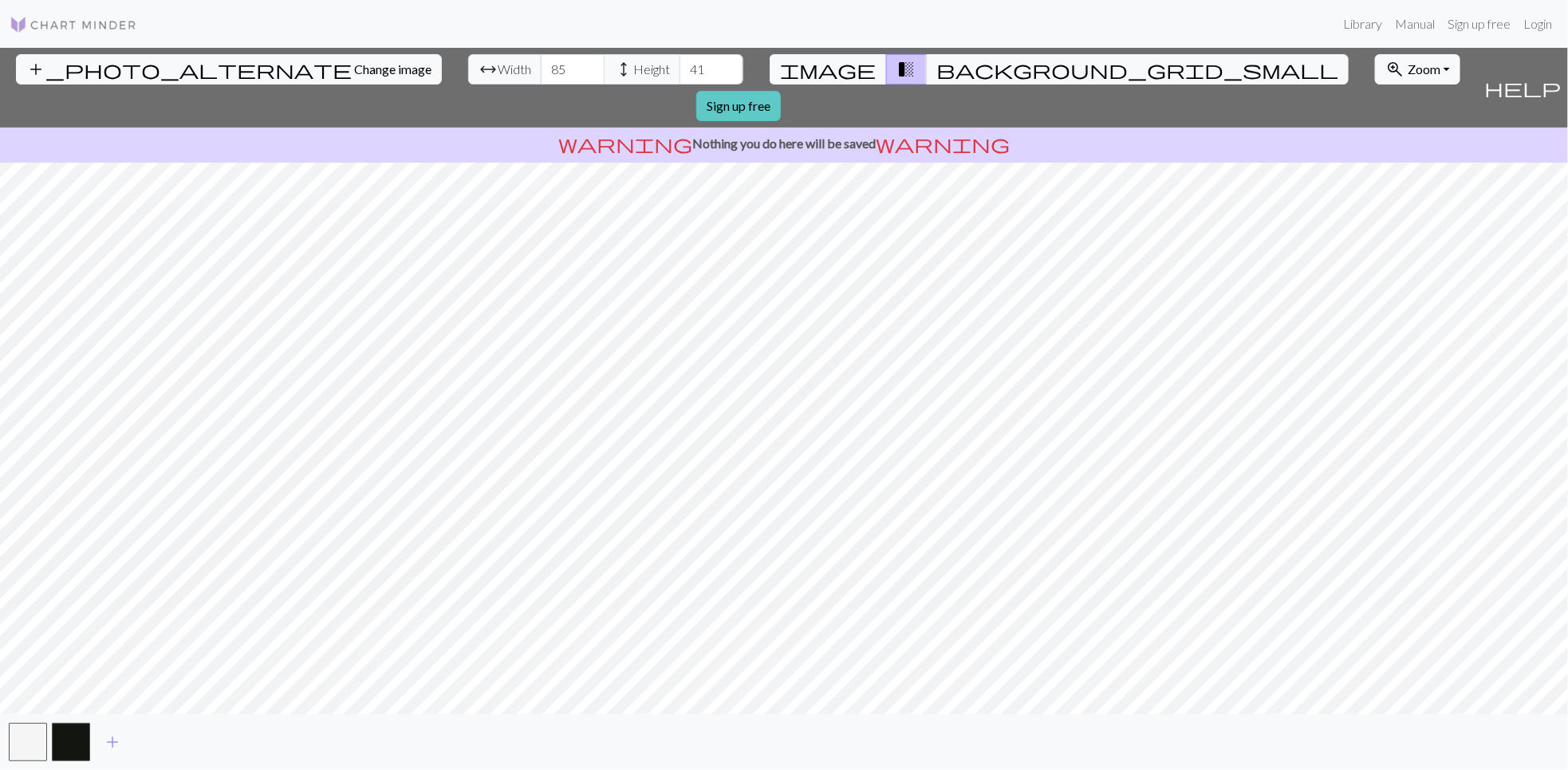 click on "Sign up free" at bounding box center (739, 106) 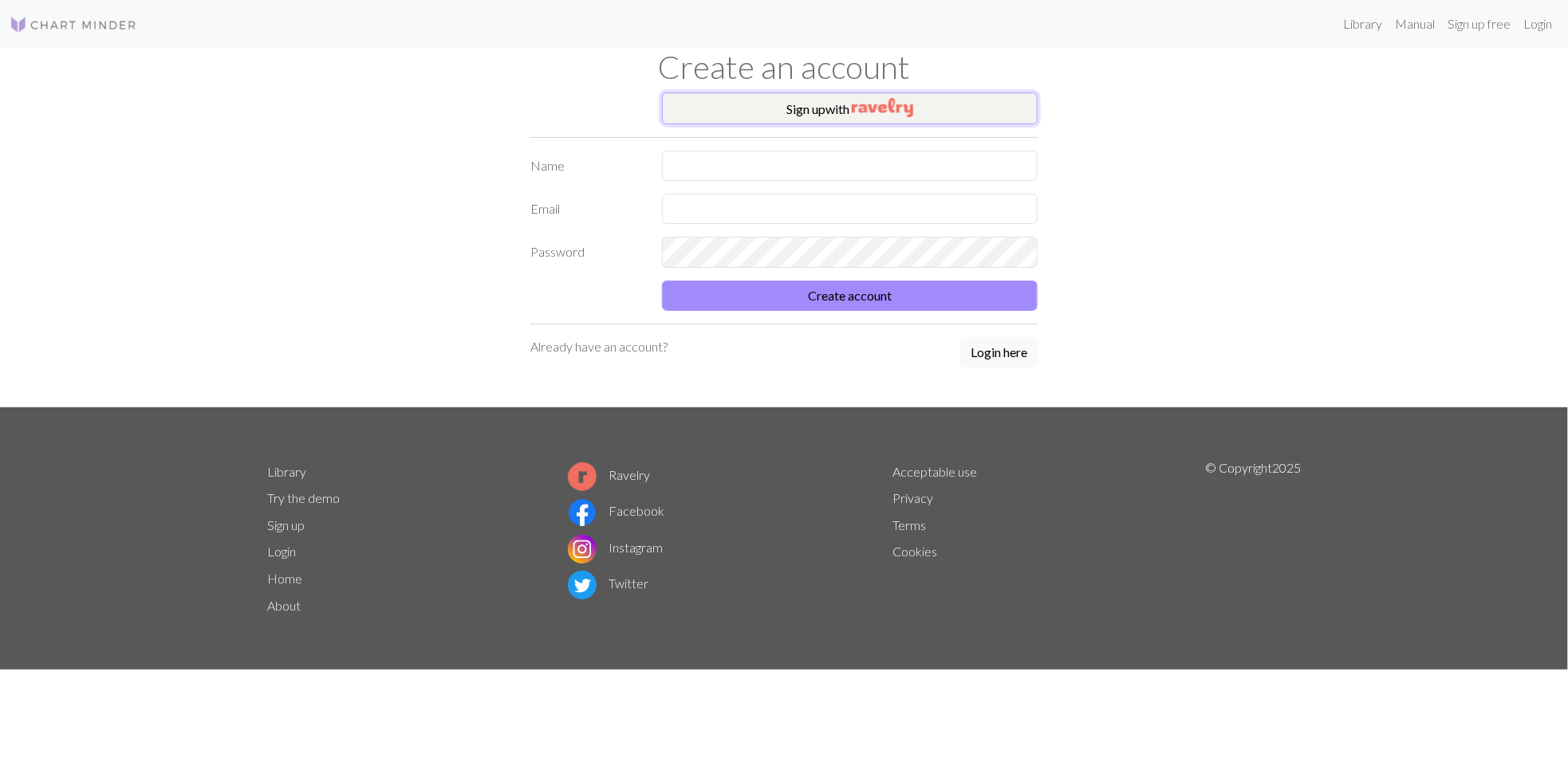 click on "Sign up  with" at bounding box center (849, 108) 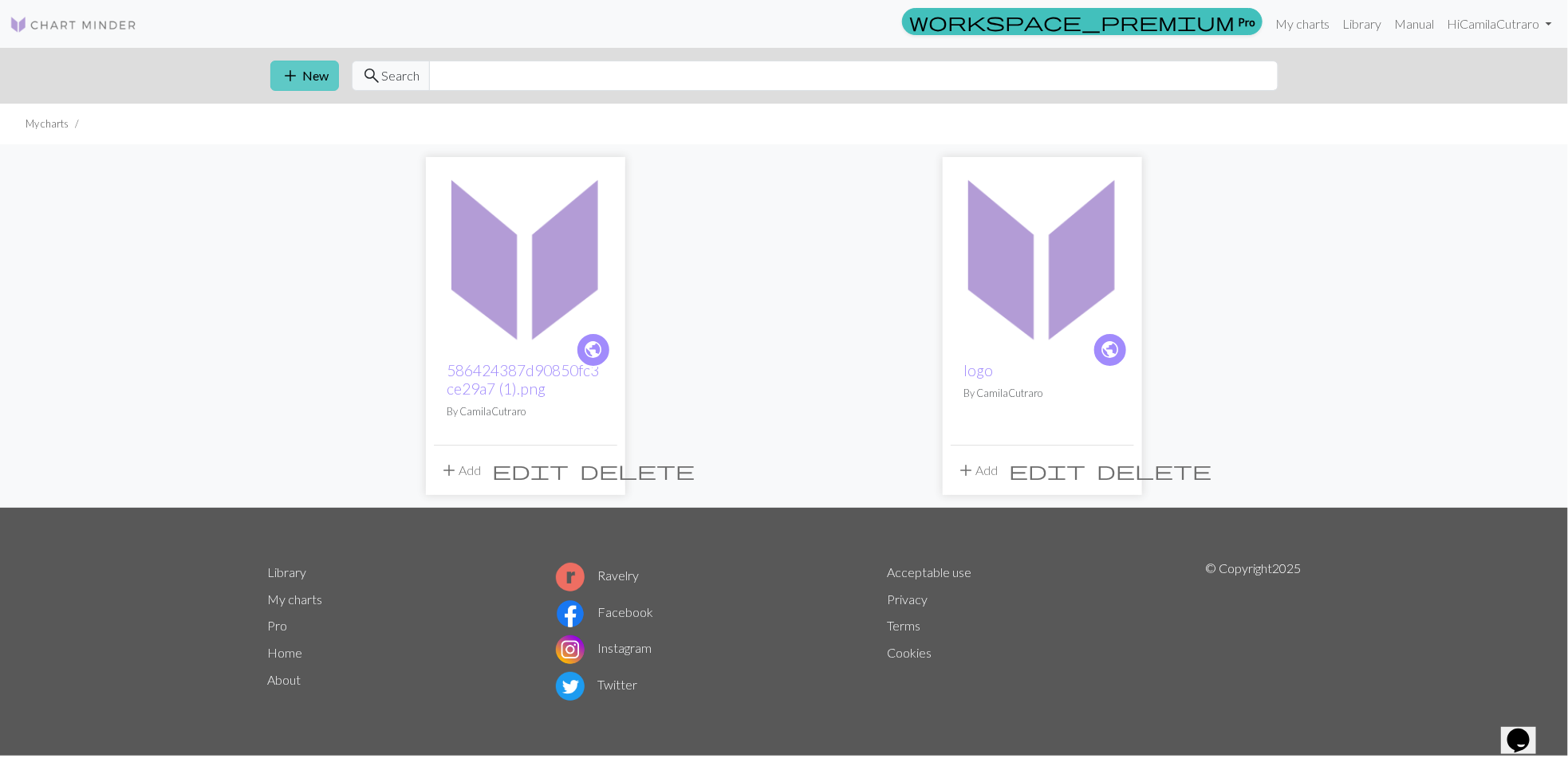 click on "add   New" at bounding box center [305, 76] 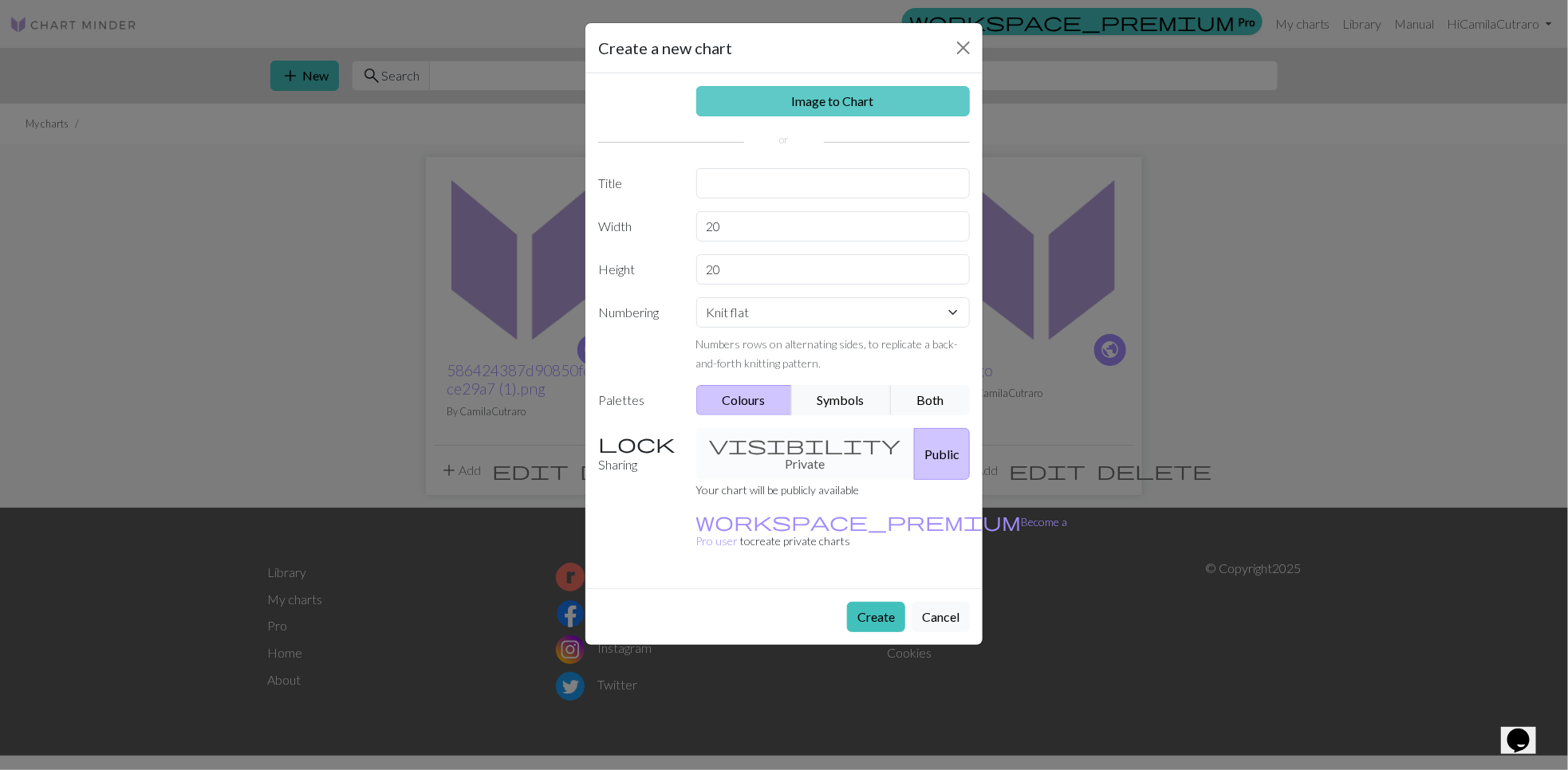 click on "Image to Chart" at bounding box center [833, 101] 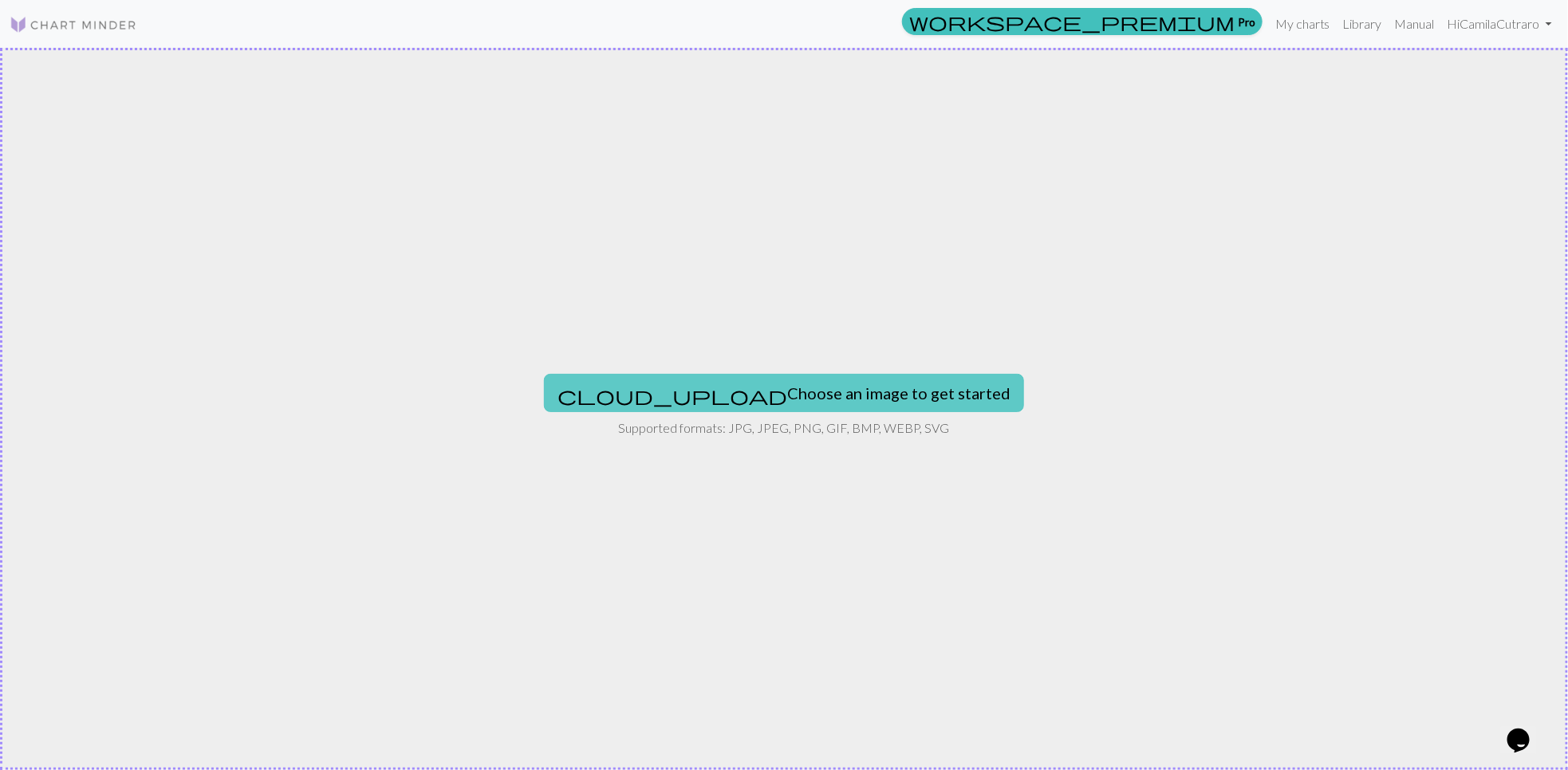 click on "cloud_upload  Choose an image to get started" at bounding box center (784, 393) 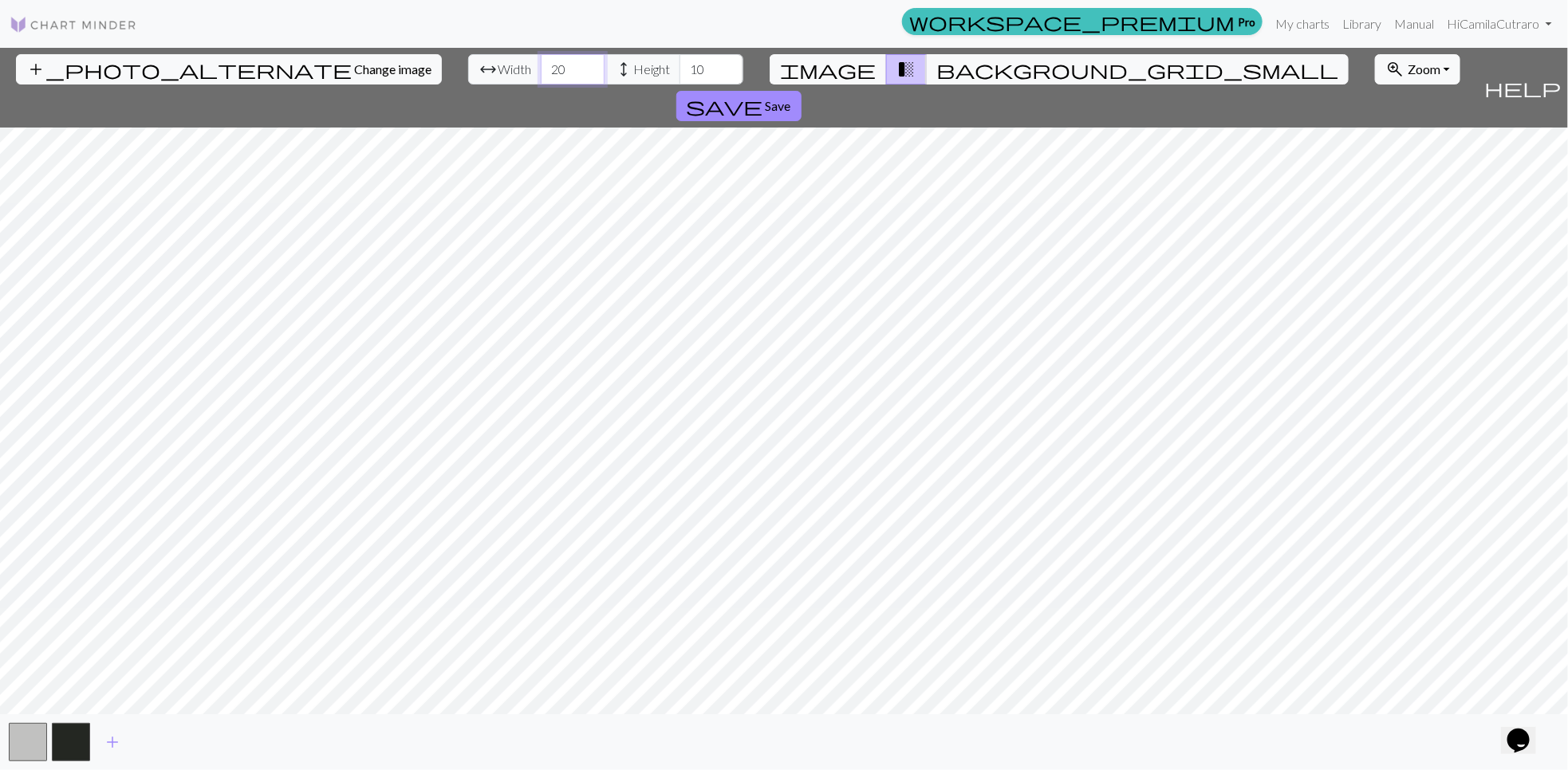 drag, startPoint x: 488, startPoint y: 69, endPoint x: 373, endPoint y: 86, distance: 116.2497 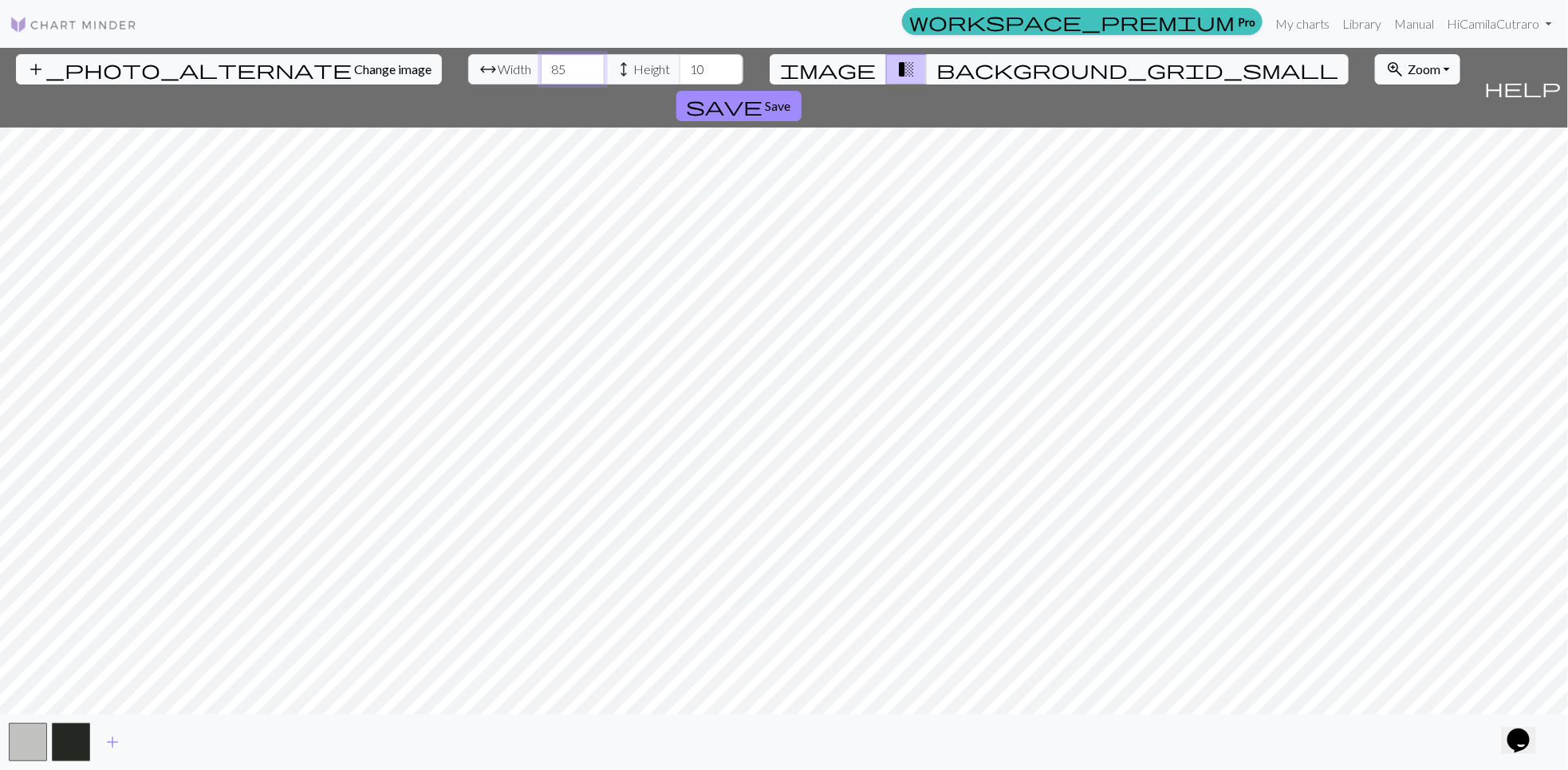 type on "85" 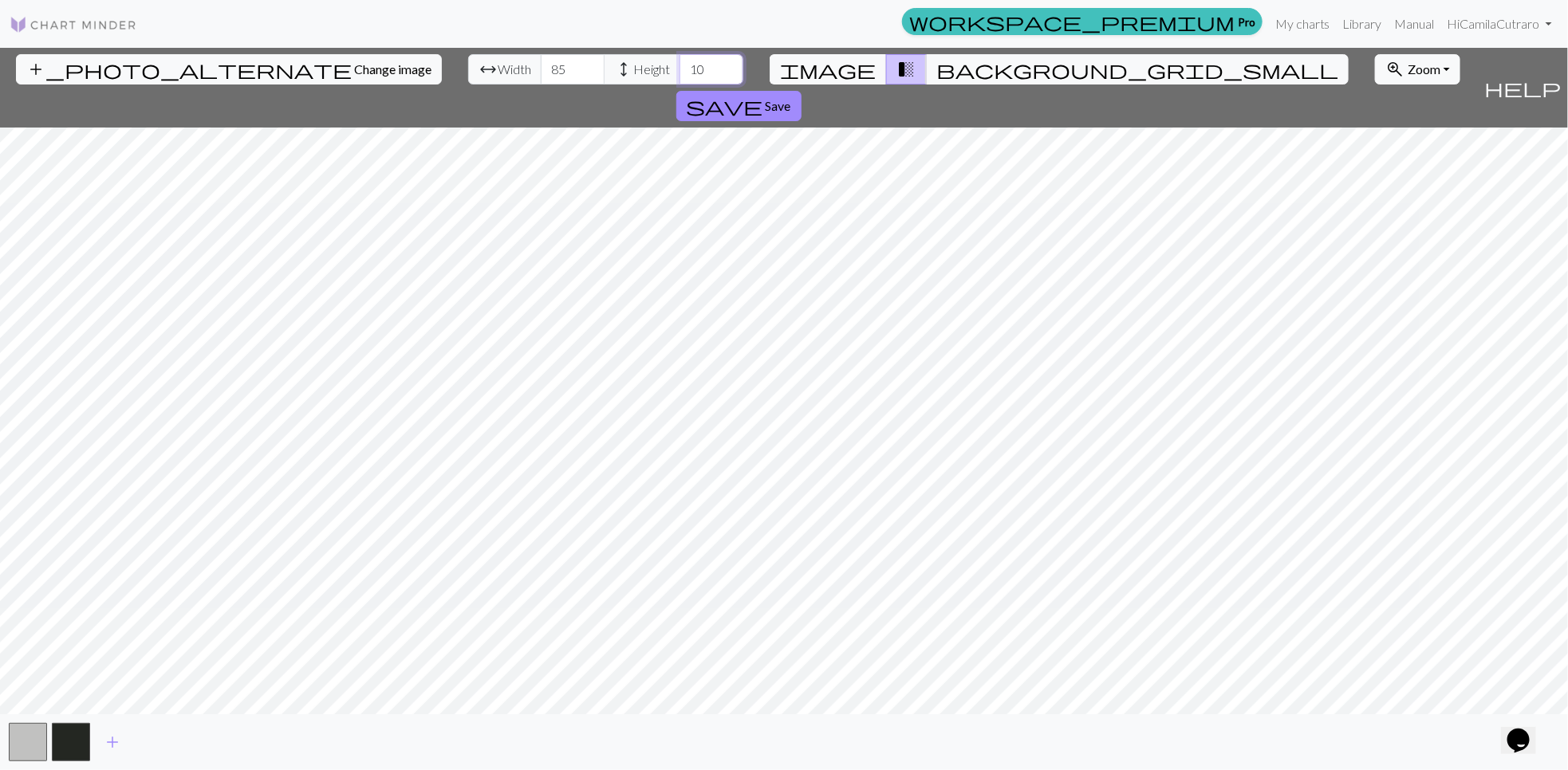 drag, startPoint x: 615, startPoint y: 72, endPoint x: 608, endPoint y: 77, distance: 8.602325 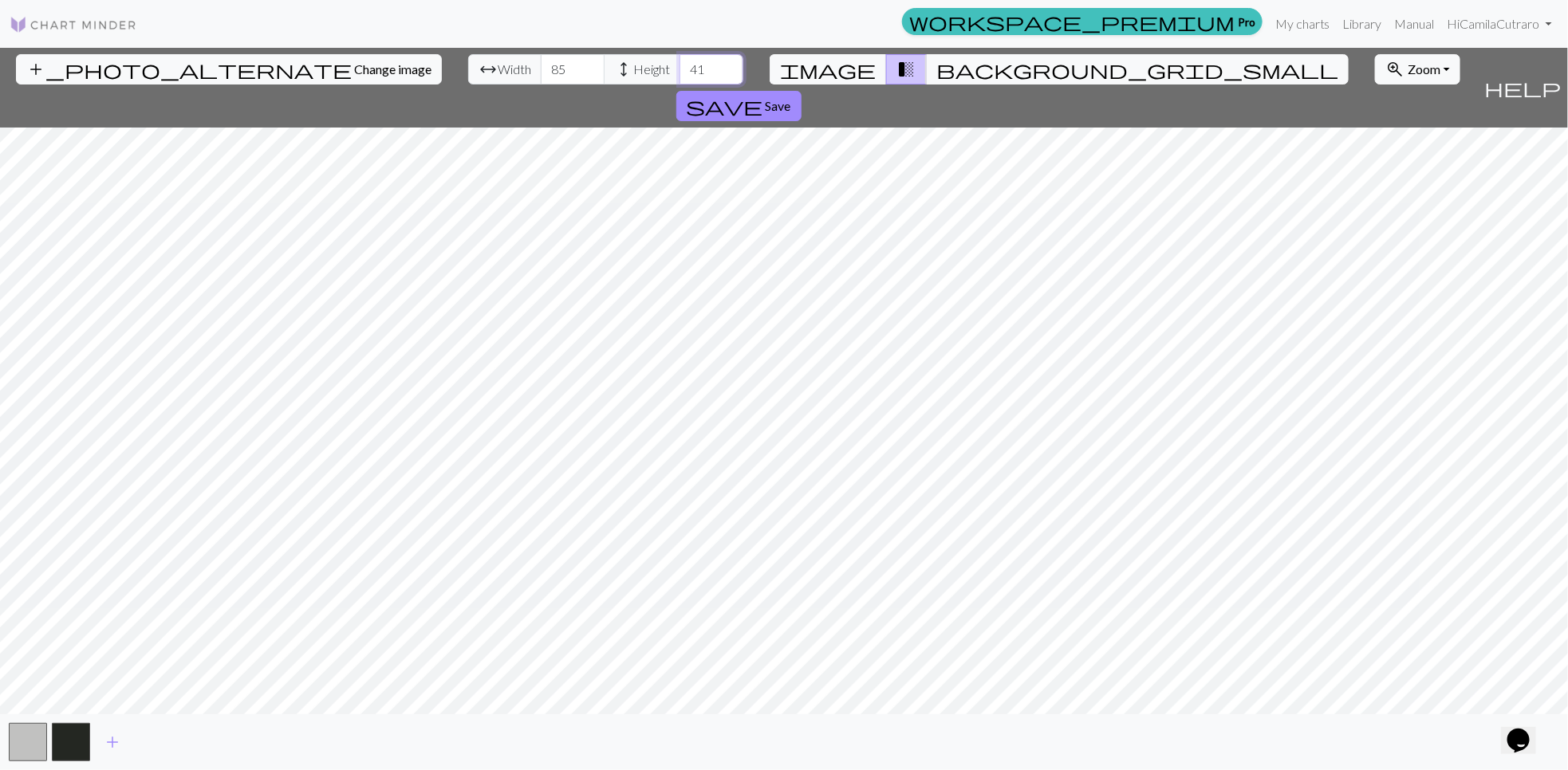 type on "41" 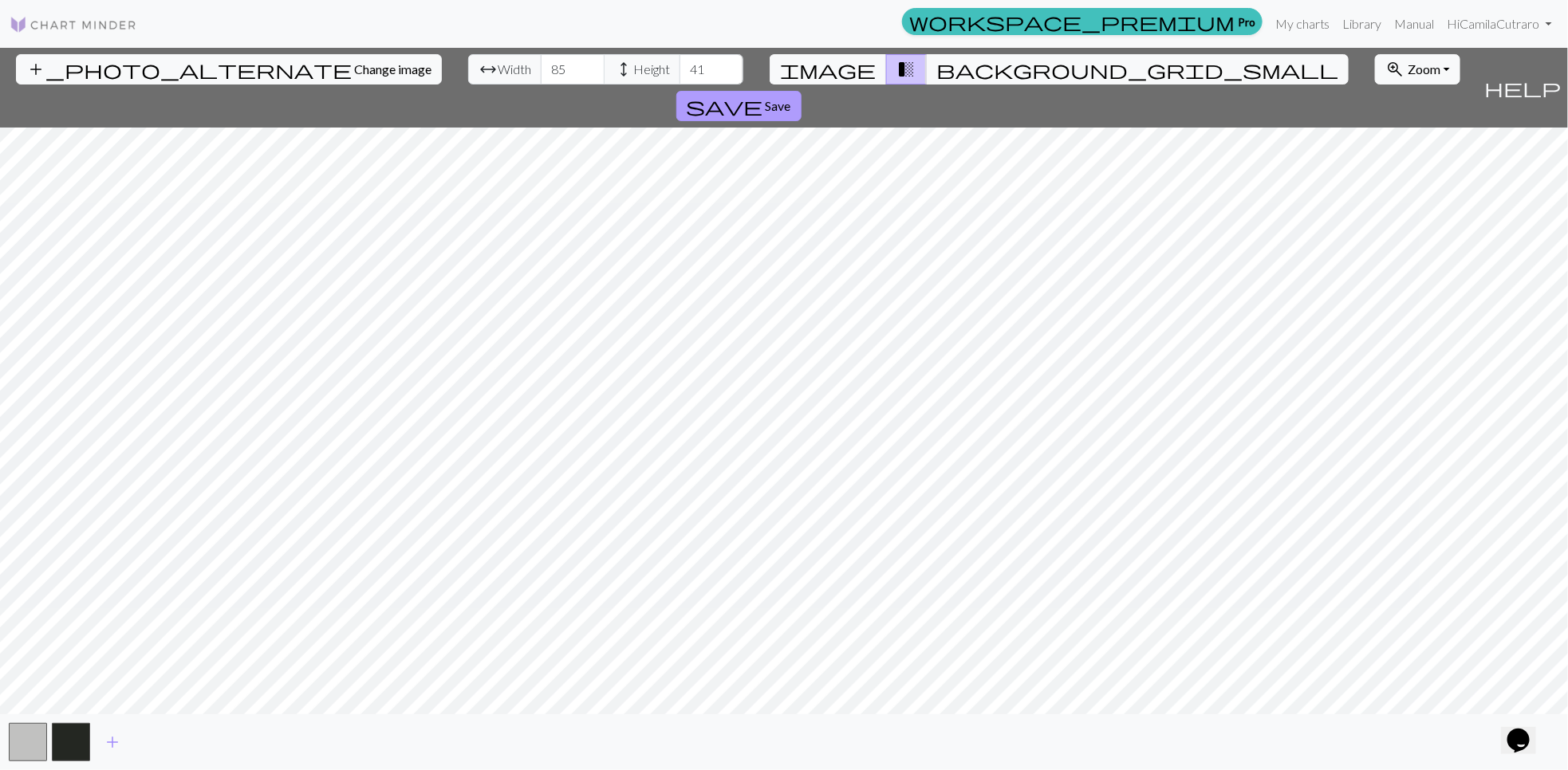 click on "Save" at bounding box center (778, 105) 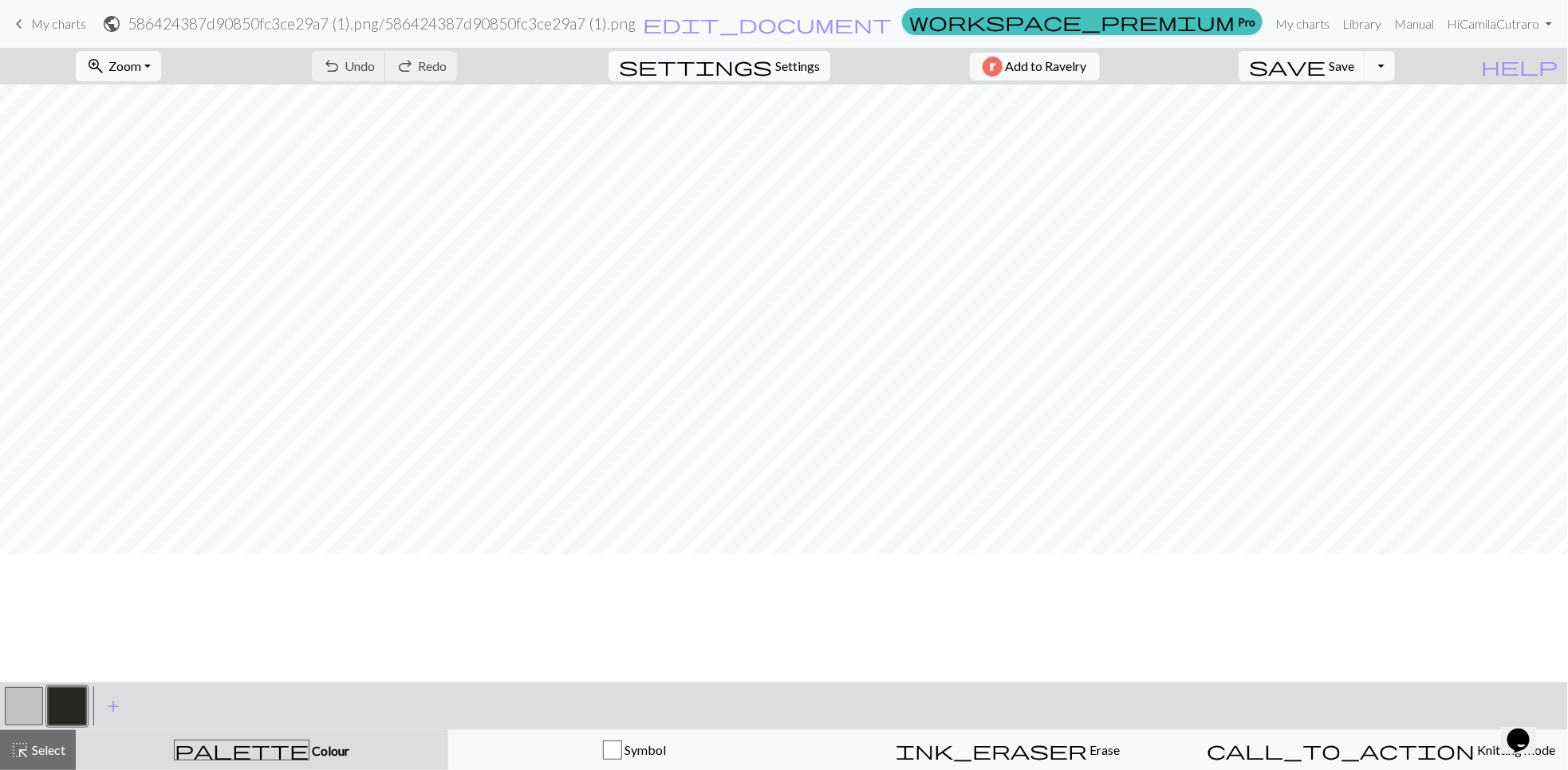scroll, scrollTop: 0, scrollLeft: 0, axis: both 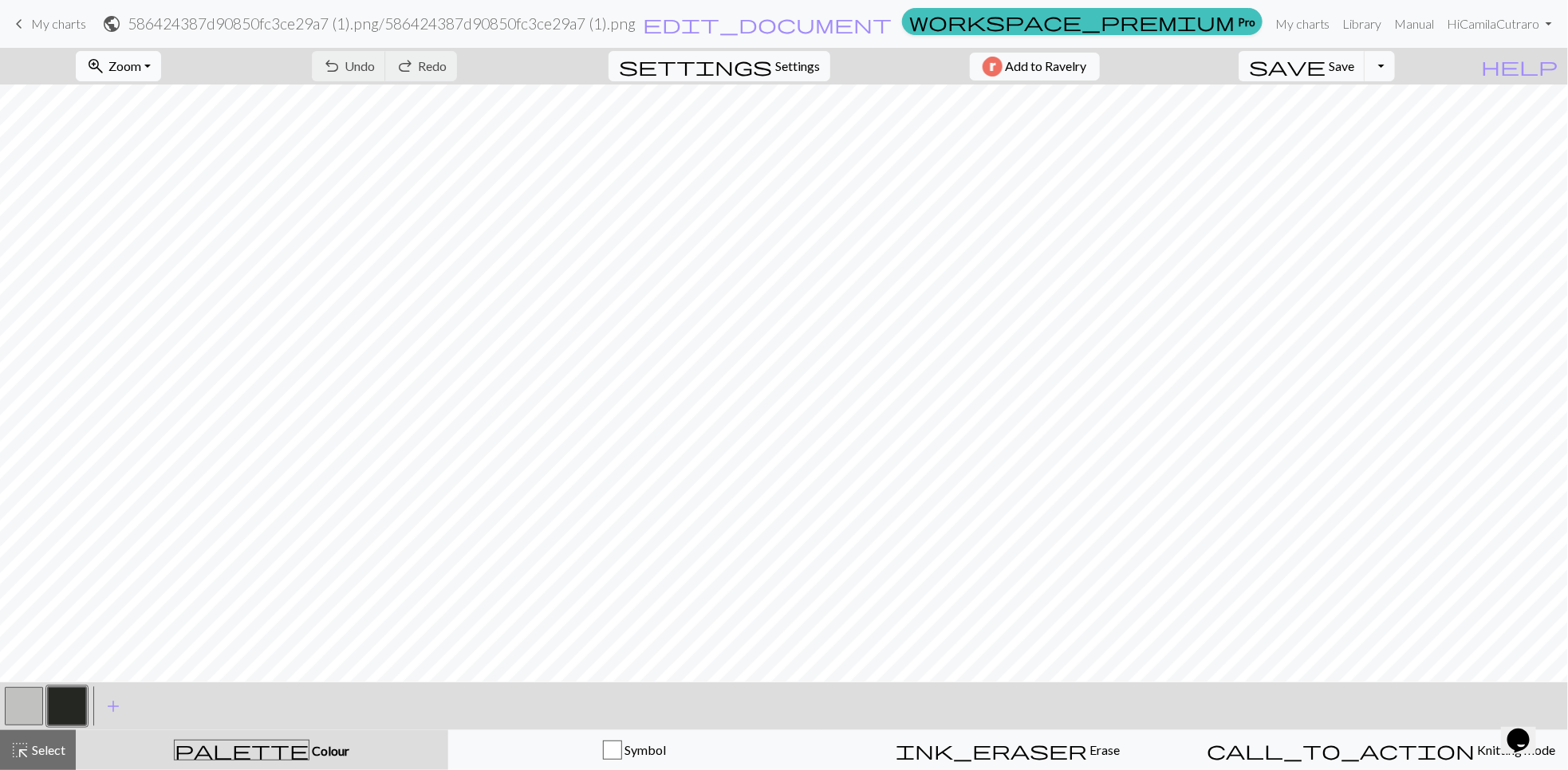 drag, startPoint x: 1353, startPoint y: 6, endPoint x: 163, endPoint y: 72, distance: 1191.8288 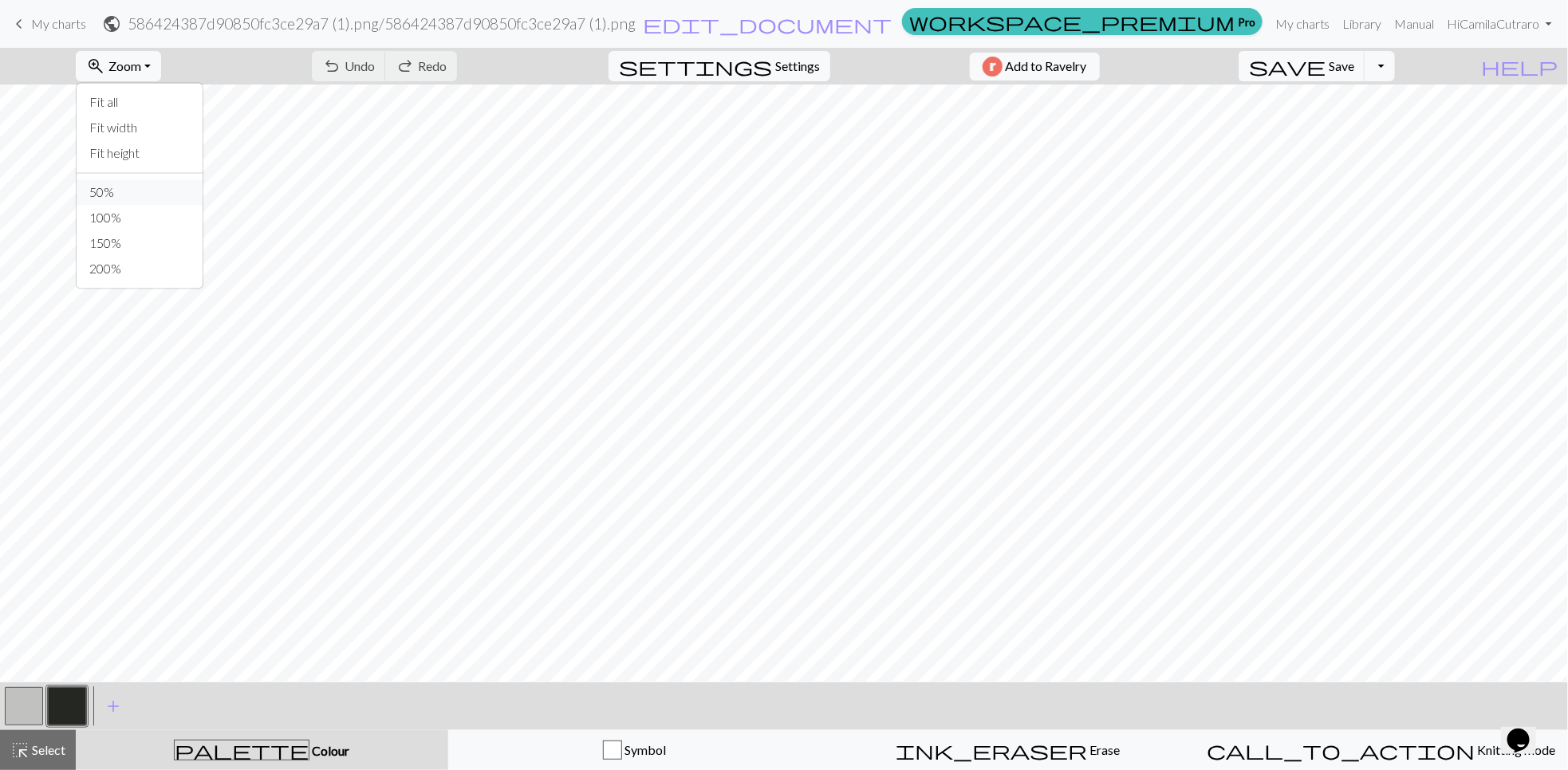 click on "50%" at bounding box center [140, 193] 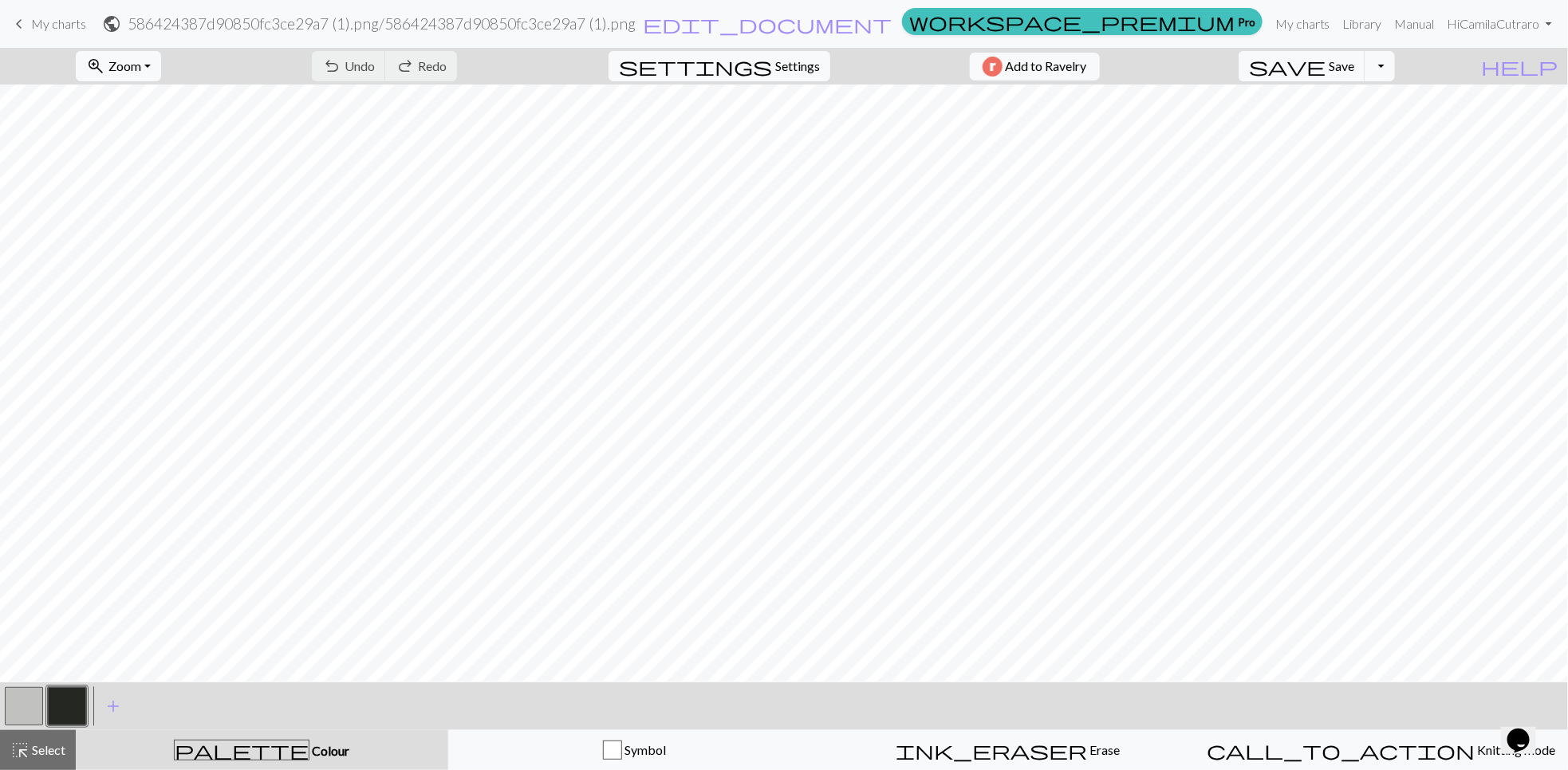 click at bounding box center [24, 706] 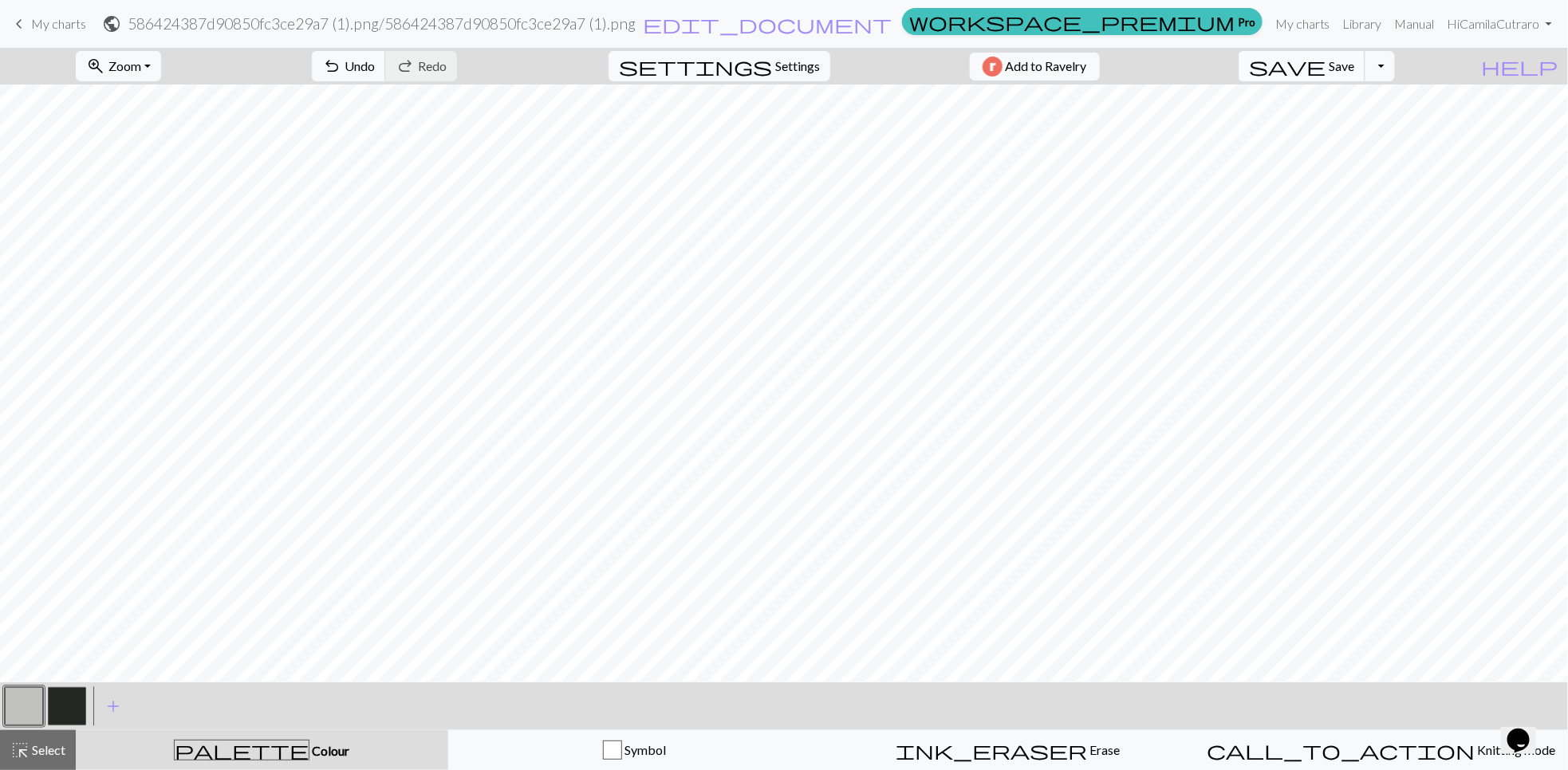 click on "save Save Save" at bounding box center [1302, 66] 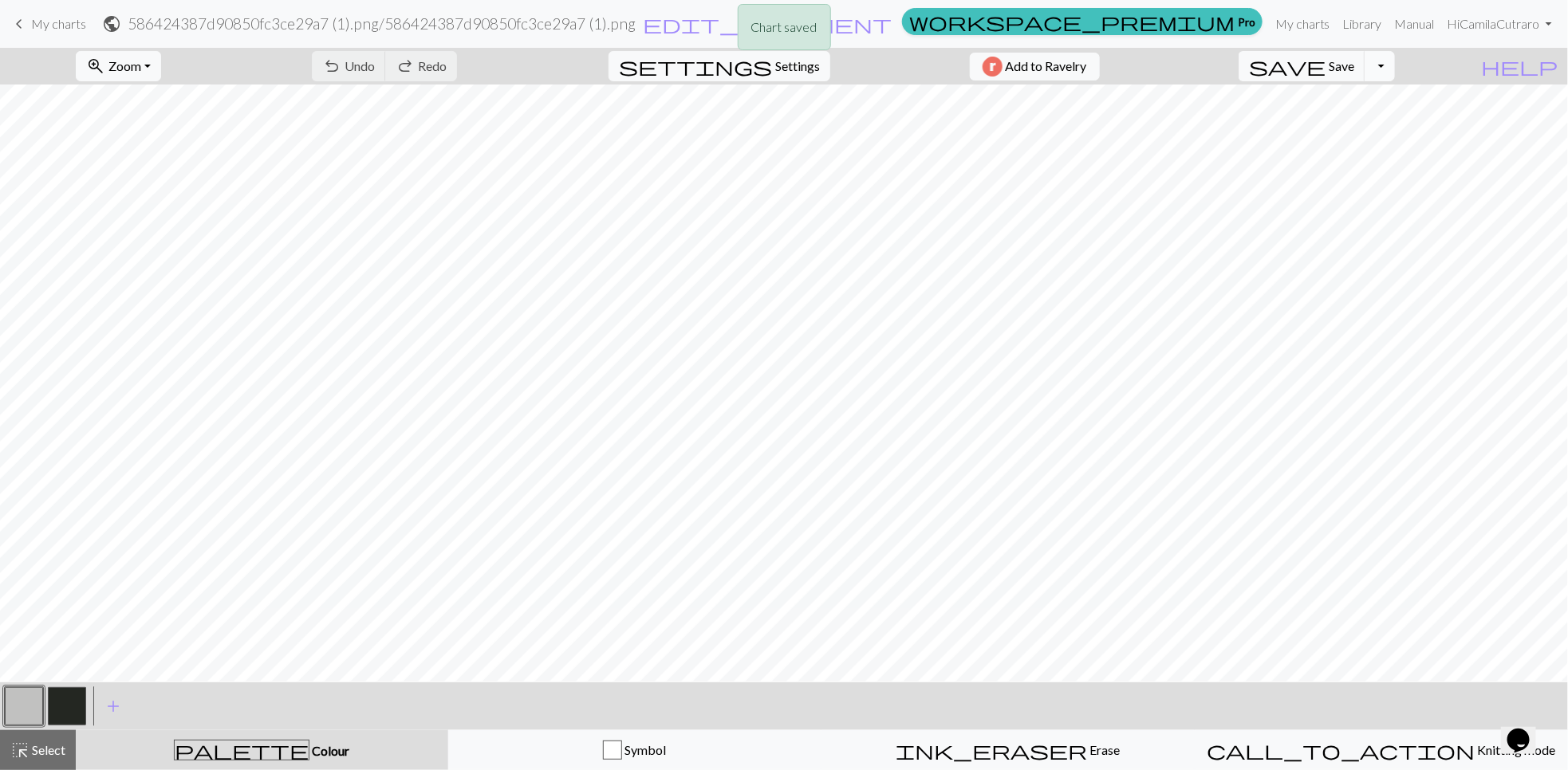 click on "Toggle Dropdown" at bounding box center (1380, 66) 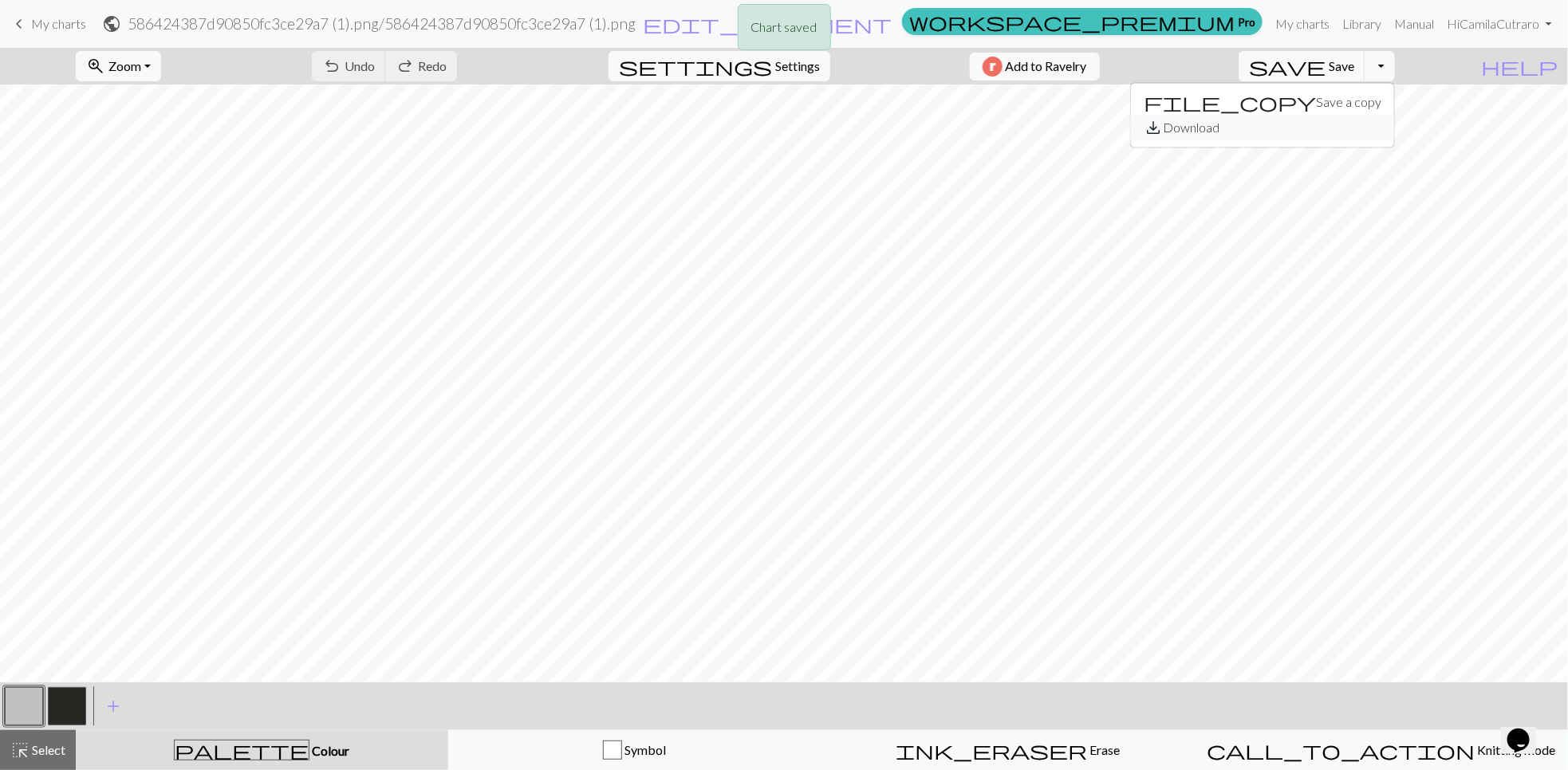 click on "save_alt  Download" at bounding box center [1263, 128] 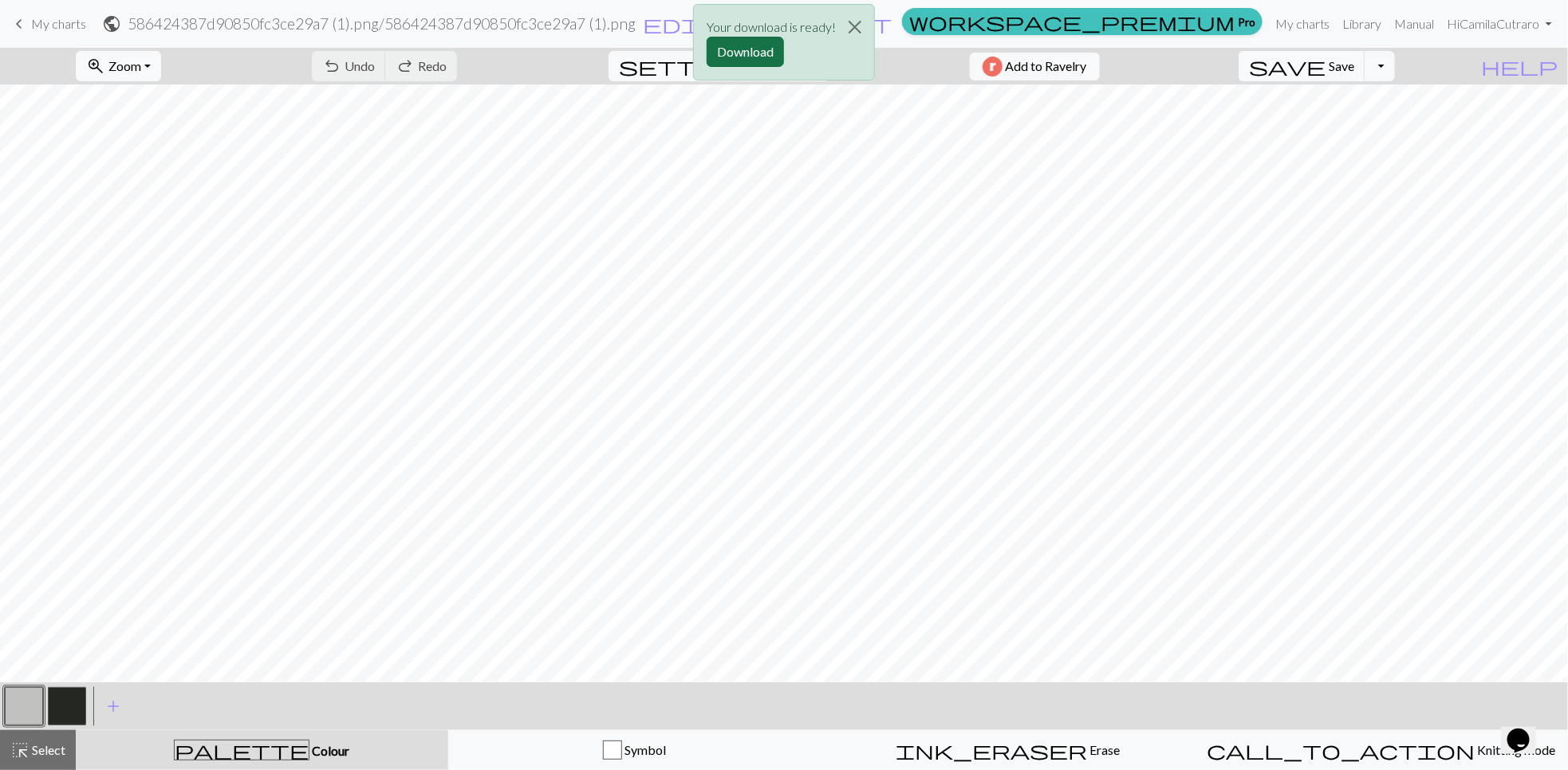 click on "Download" at bounding box center [745, 52] 